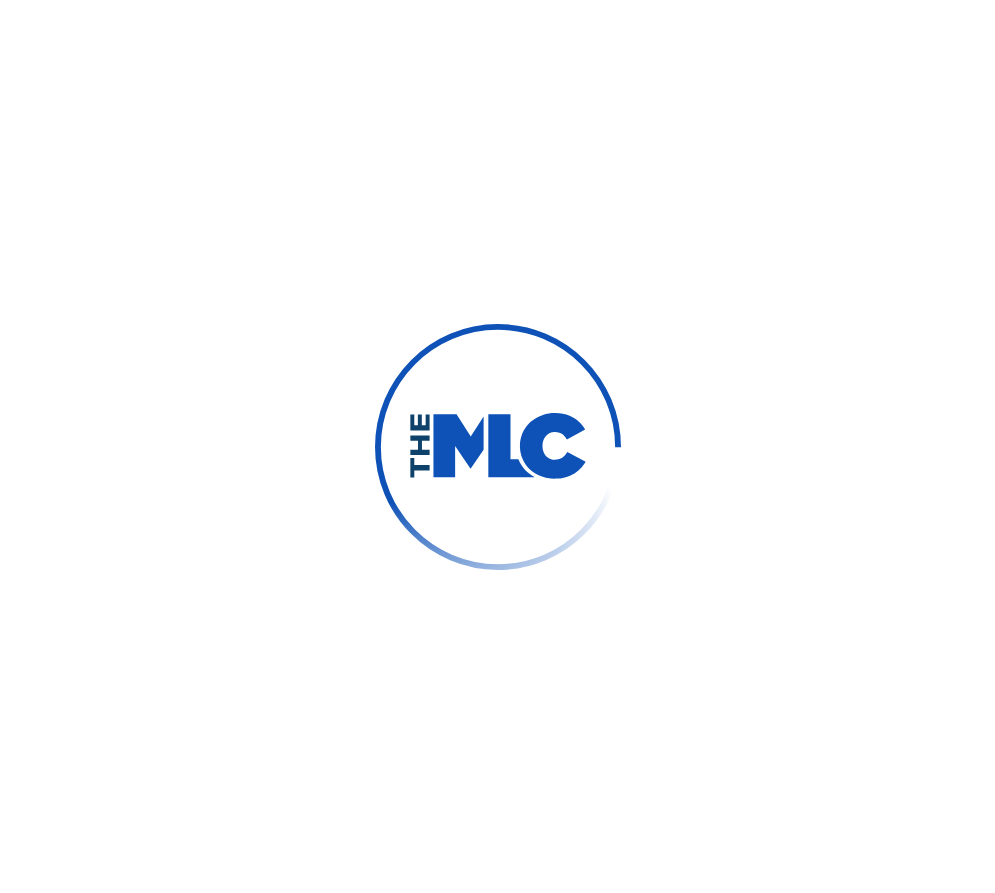 scroll, scrollTop: 0, scrollLeft: 0, axis: both 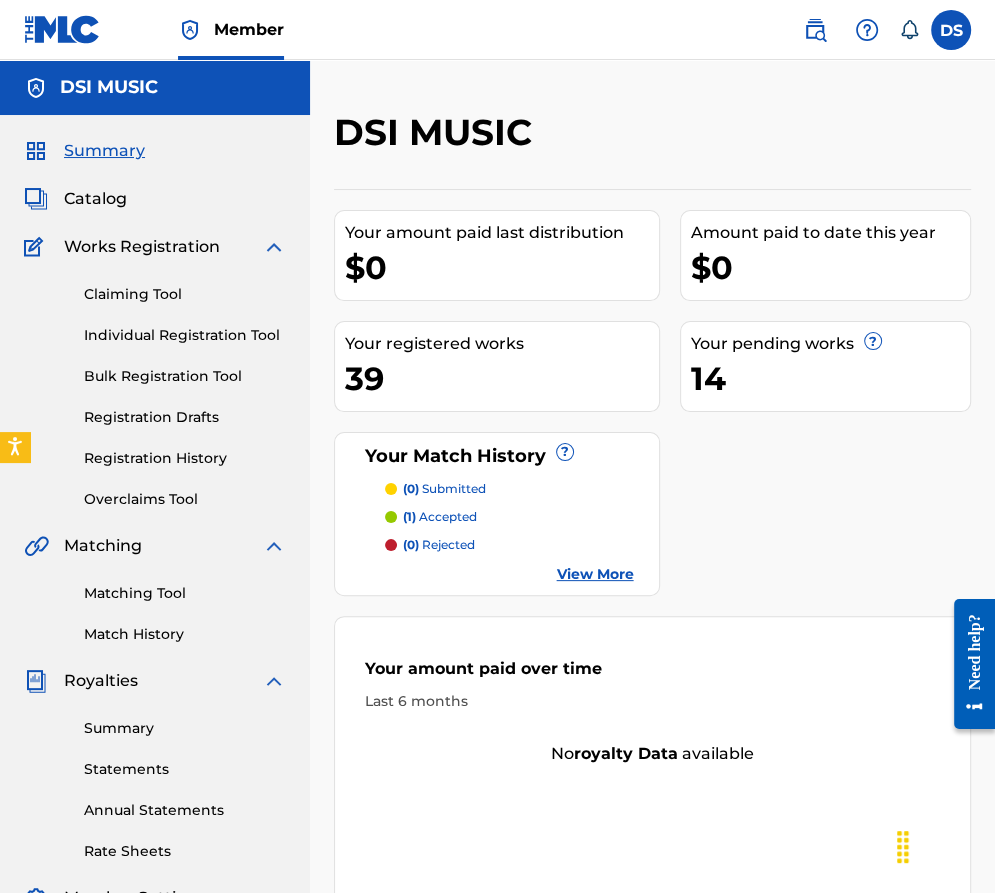 click on "DSI MUSIC Your amount paid last distribution   $0 Amount paid to date this year   $0 Your registered works   39 Your pending works   ? 14 Your Match History ? (0)   submitted (1)   accepted (0)   rejected View More Your amount paid over time Last 6 months No  royalty data   available Your  [MONTH] [YEAR]  Statements [LAST] $0.00 Deferred (Internal) View More" at bounding box center (652, 605) 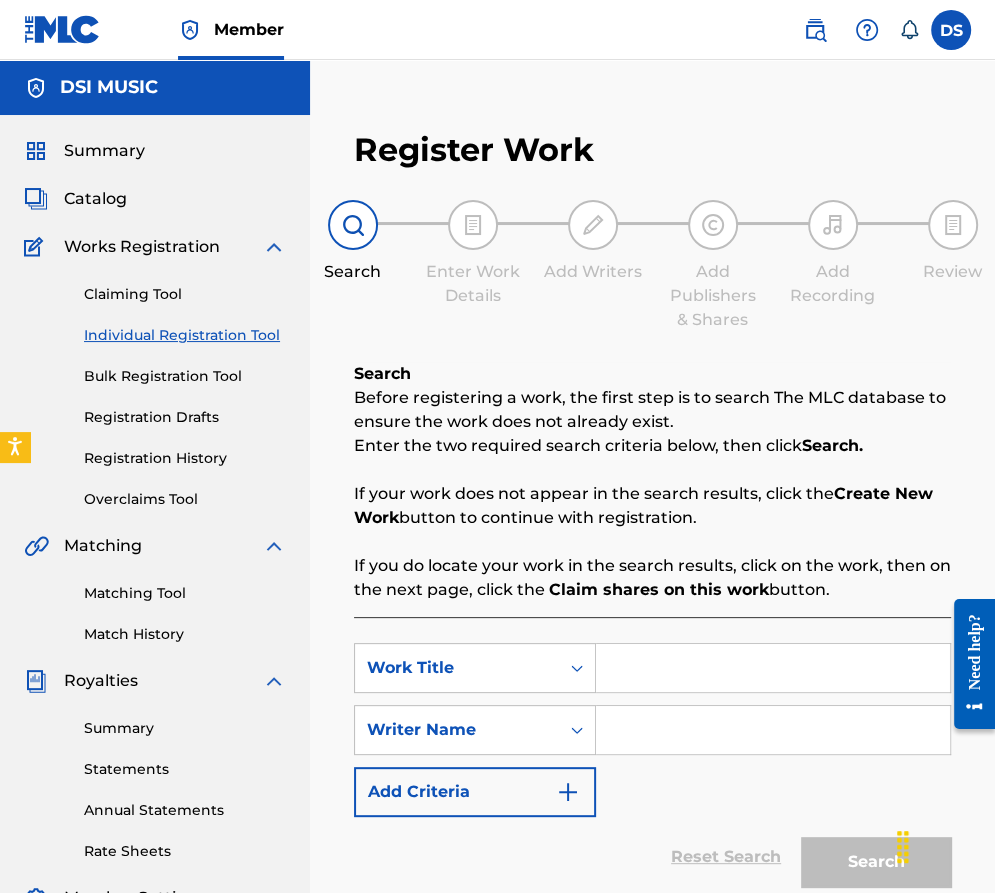 click at bounding box center [773, 668] 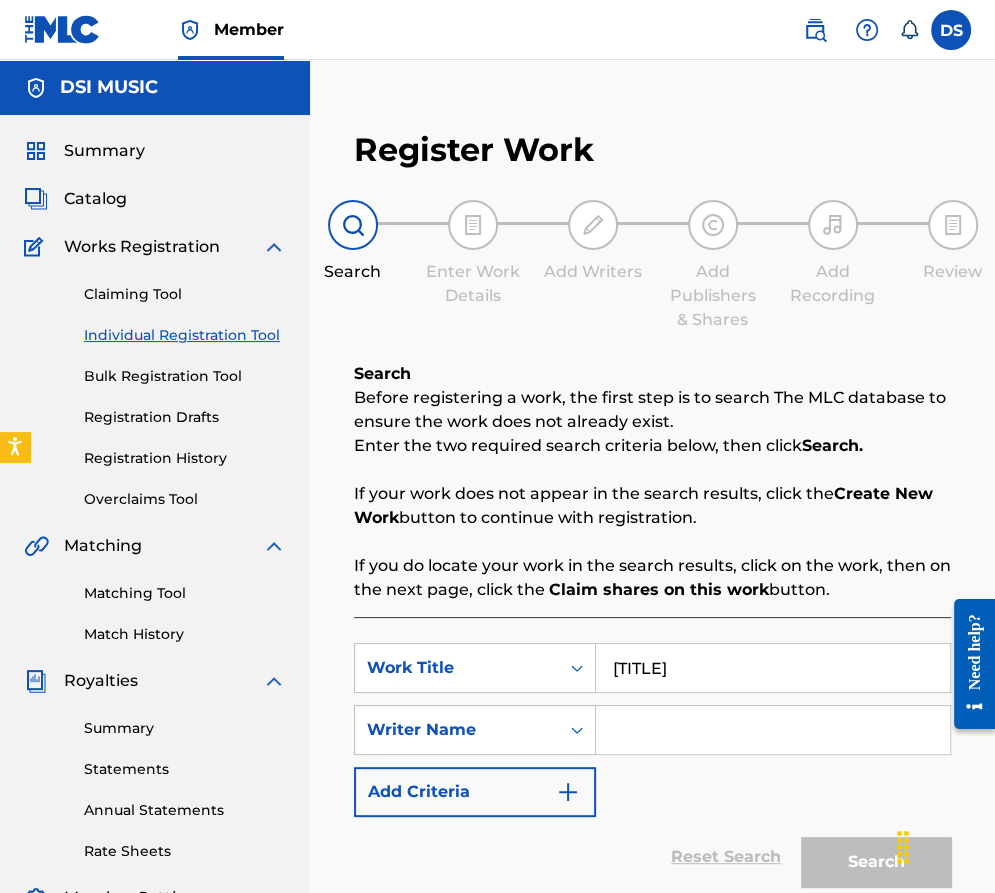 type on "[TITLE]" 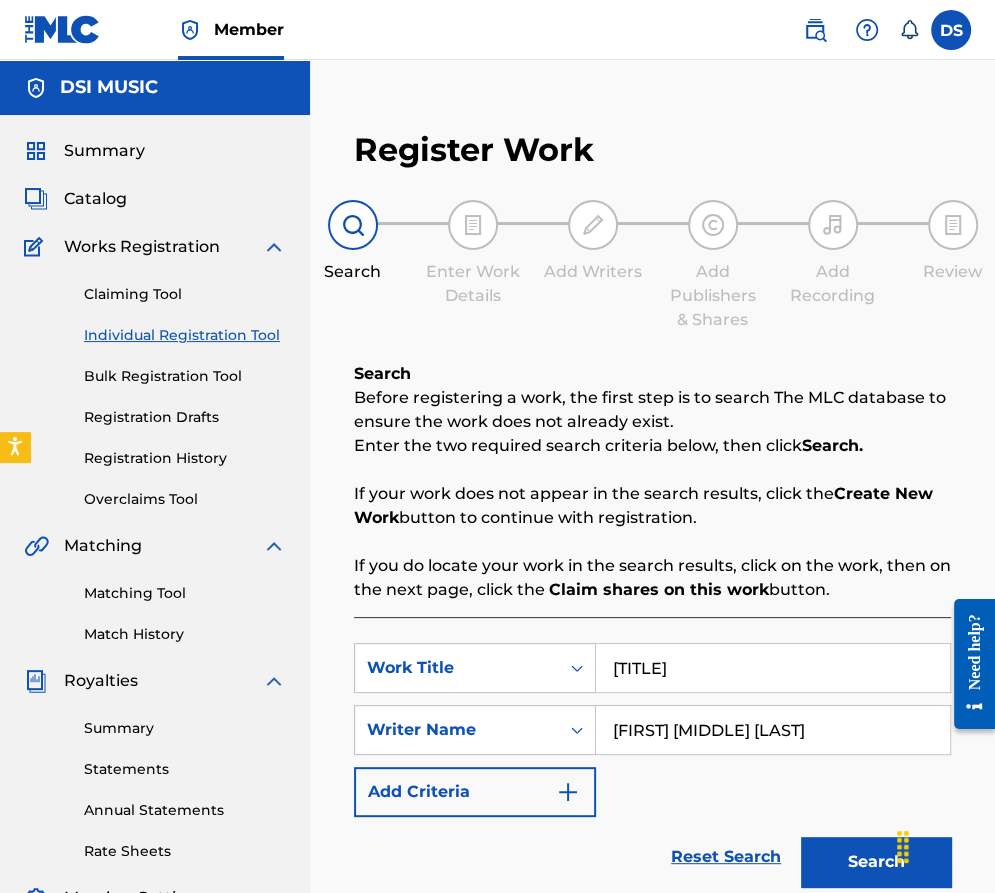 type on "[FIRST] [MIDDLE] [LAST]" 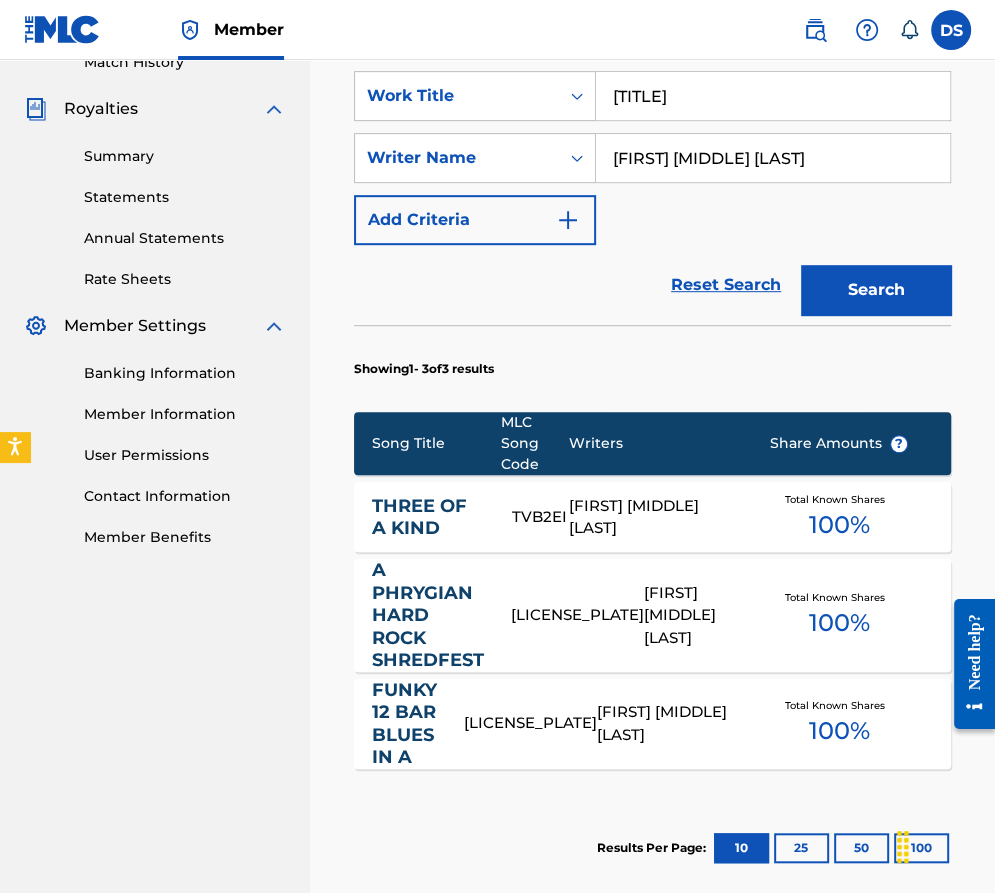 scroll, scrollTop: 611, scrollLeft: 0, axis: vertical 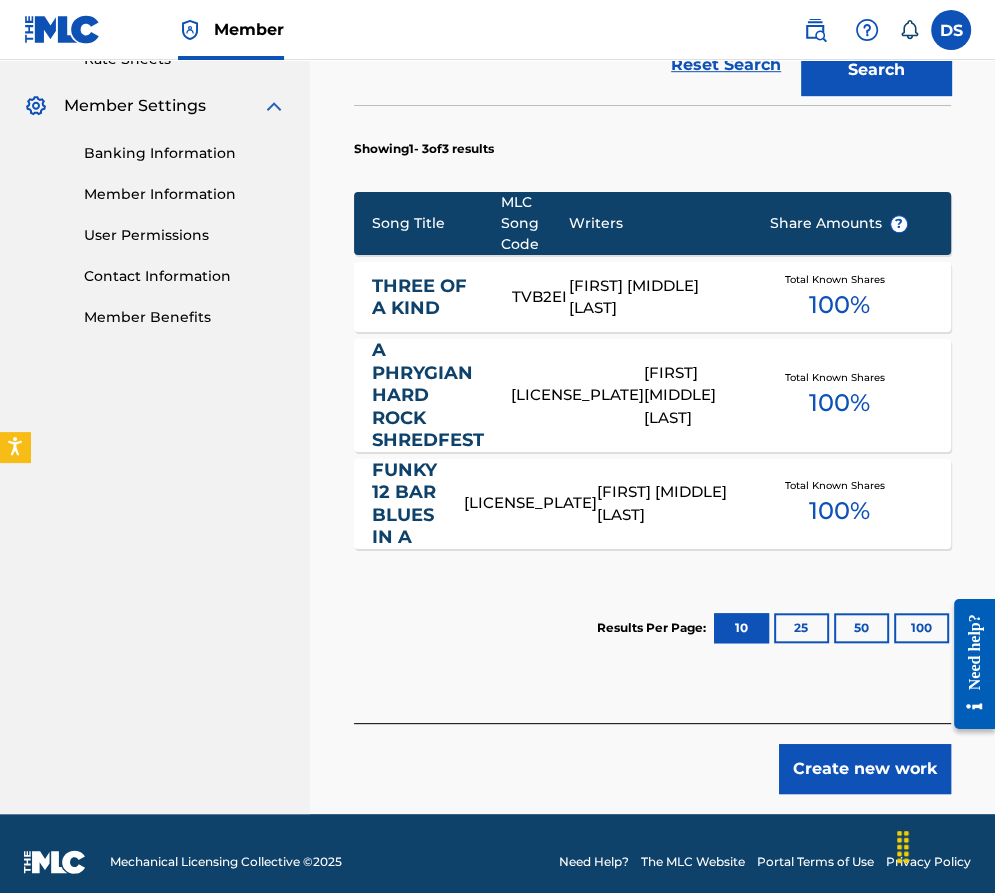 click on "Create new work" at bounding box center (865, 769) 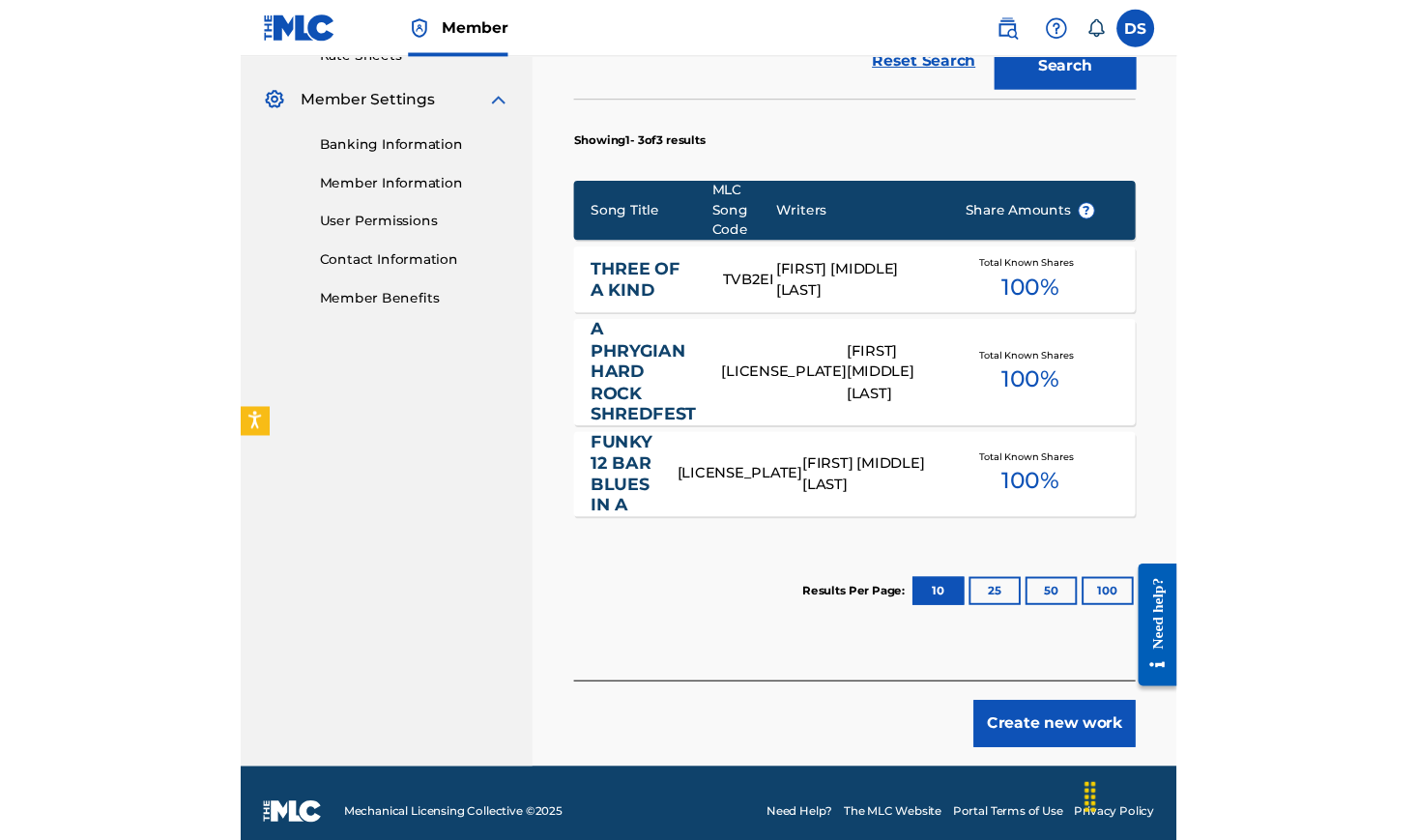 scroll, scrollTop: 376, scrollLeft: 0, axis: vertical 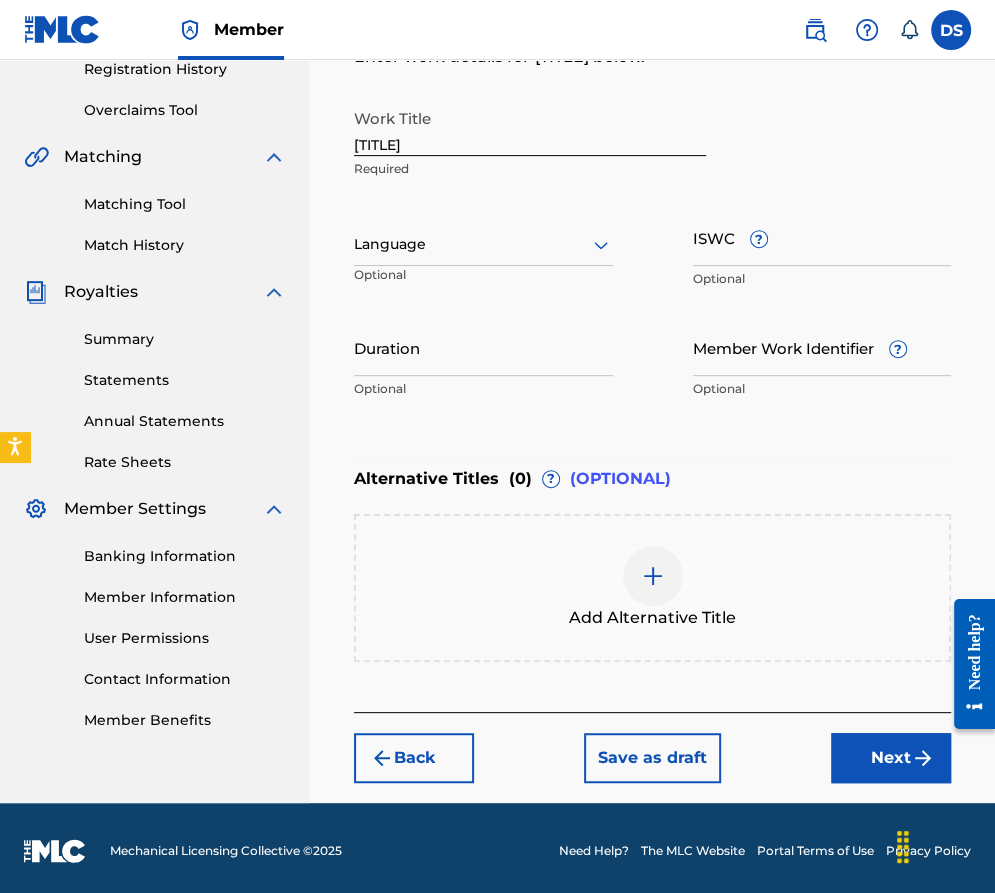 click on "Language" at bounding box center (483, 245) 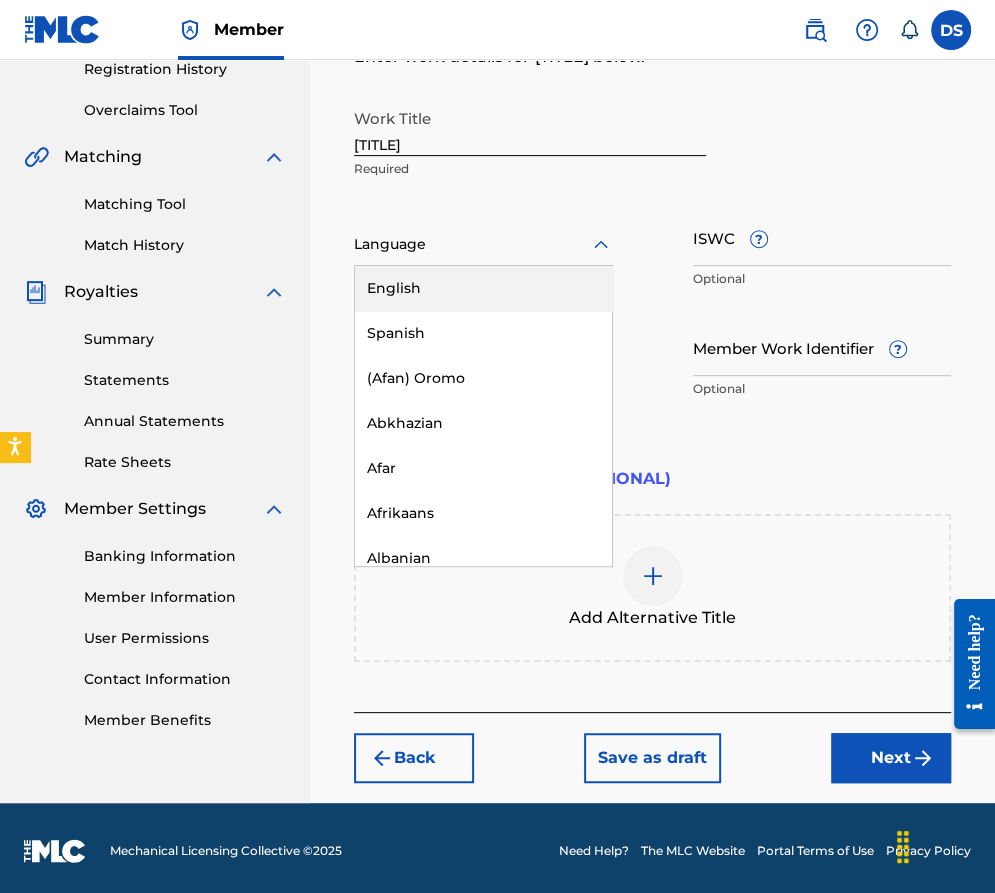 click on "English" at bounding box center [483, 288] 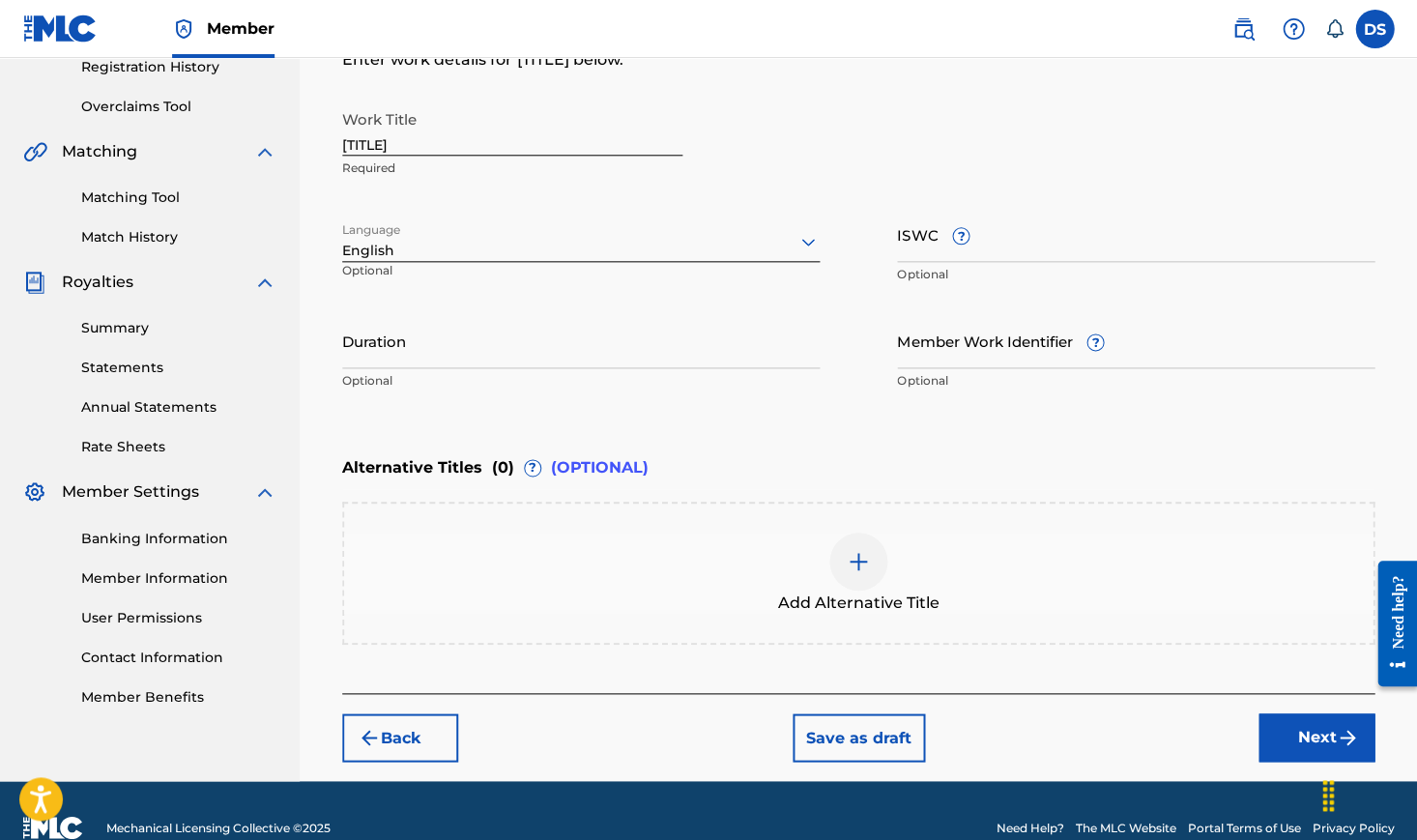 click on "ISWC   ?" at bounding box center (1136, 234) 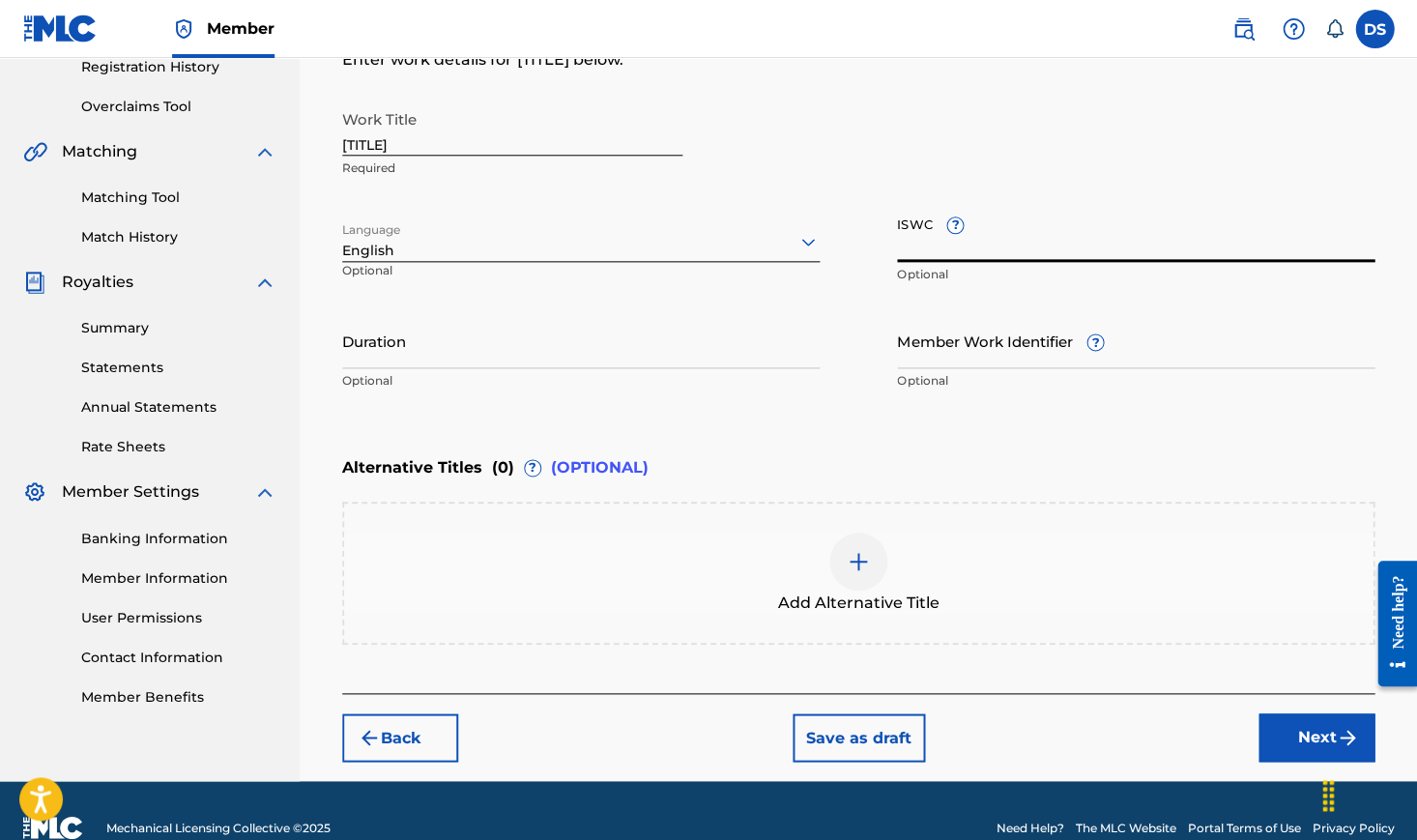 paste on "[LICENSE_PLATE]" 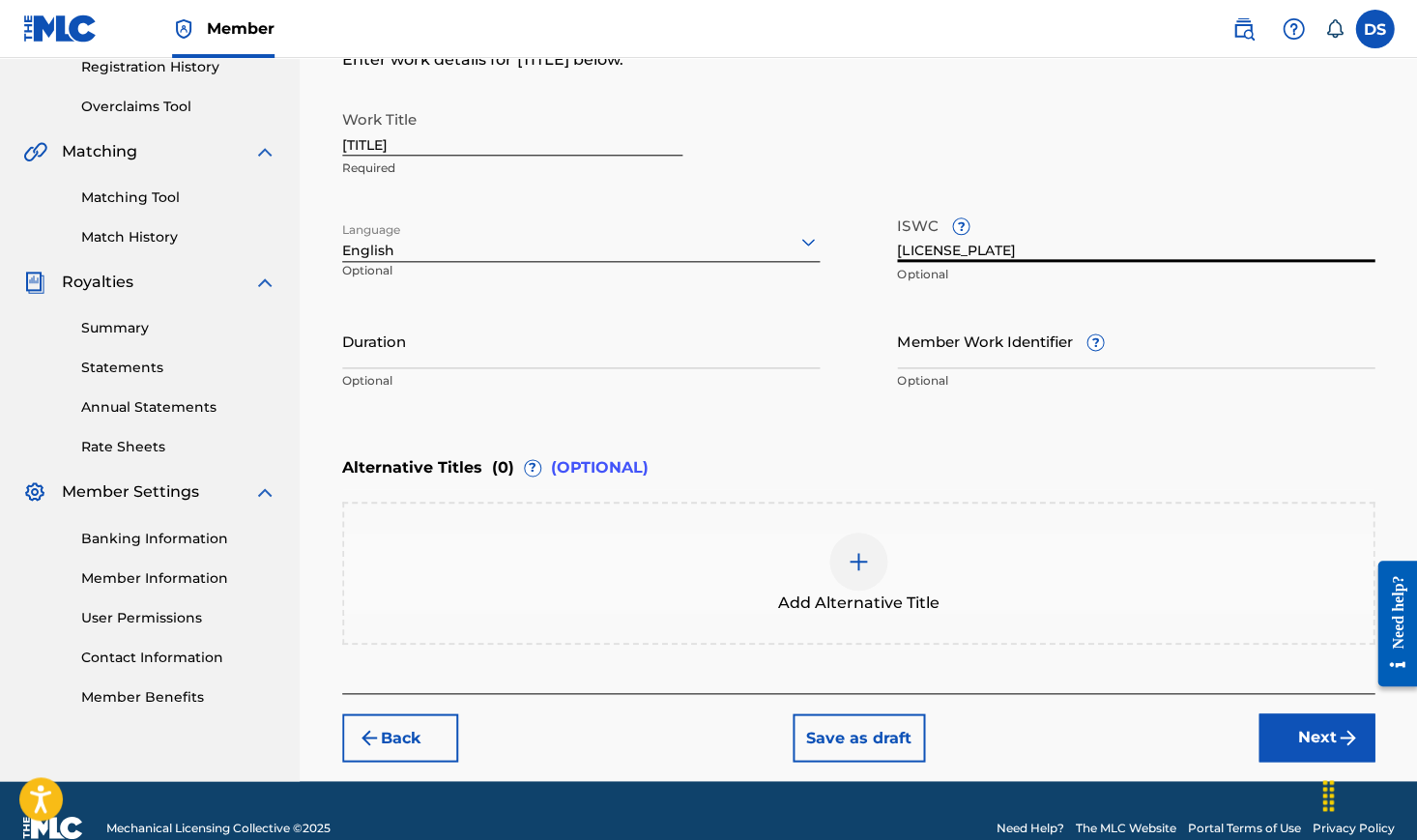 type on "[LICENSE_PLATE]" 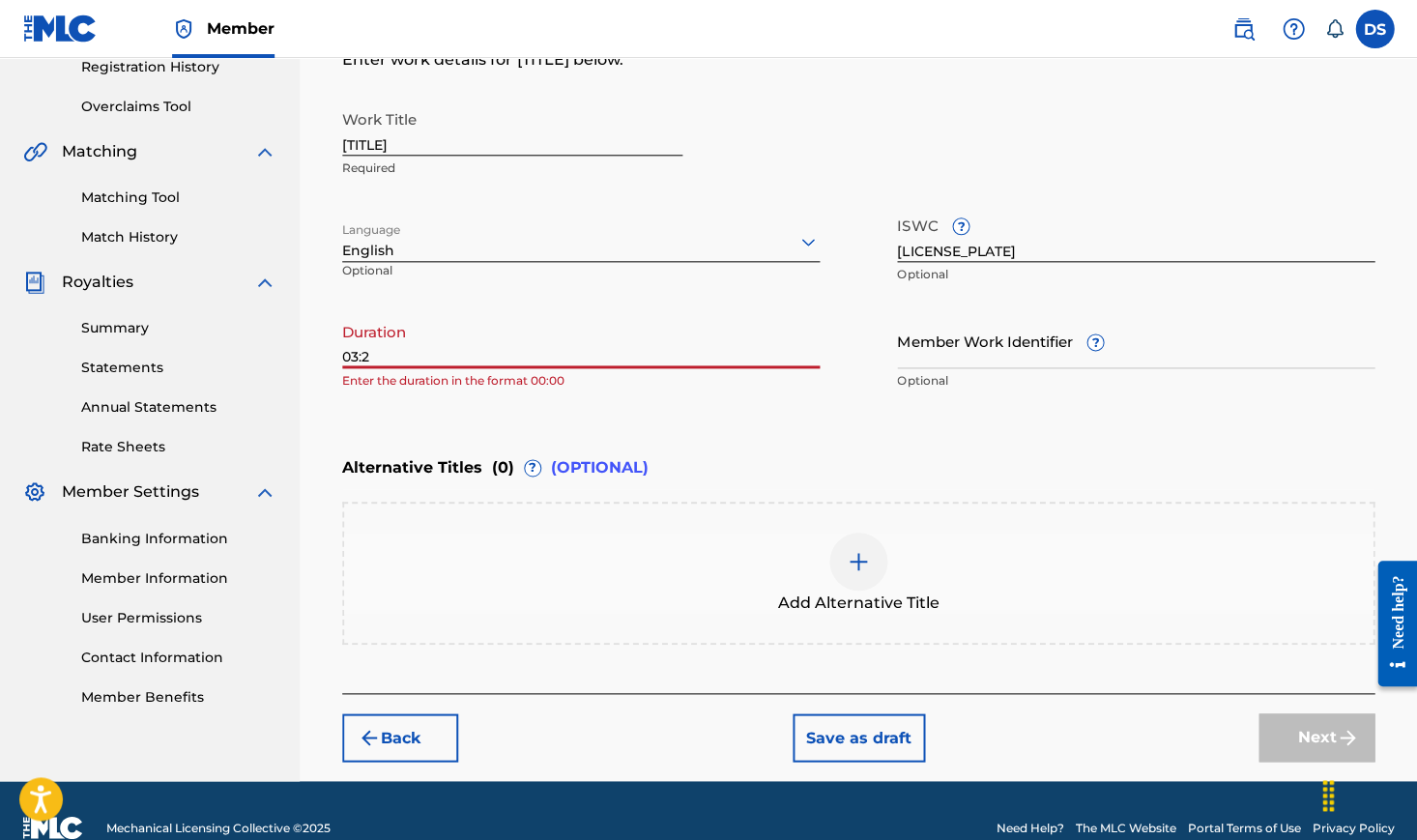 type on "03:20" 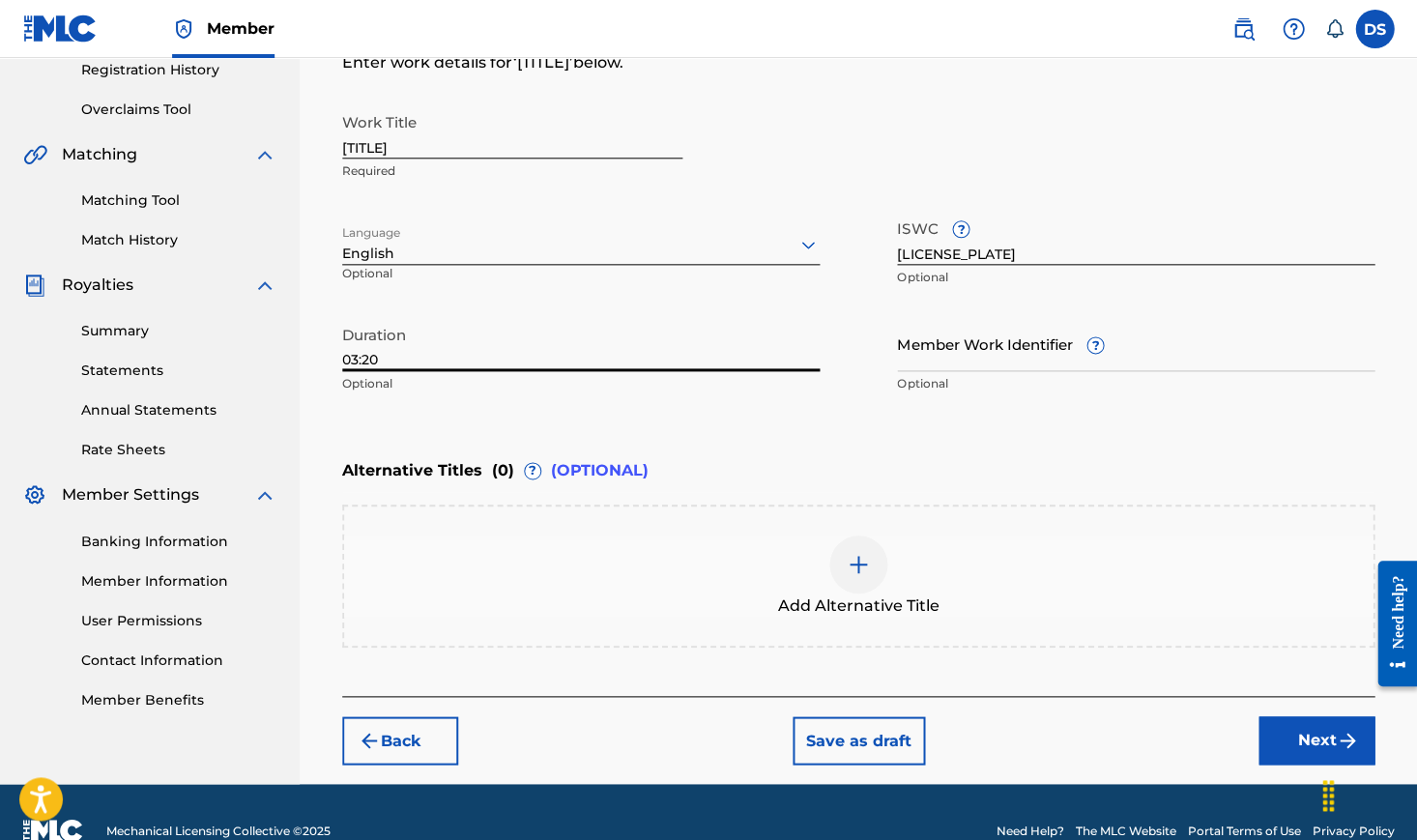 scroll, scrollTop: 384, scrollLeft: 0, axis: vertical 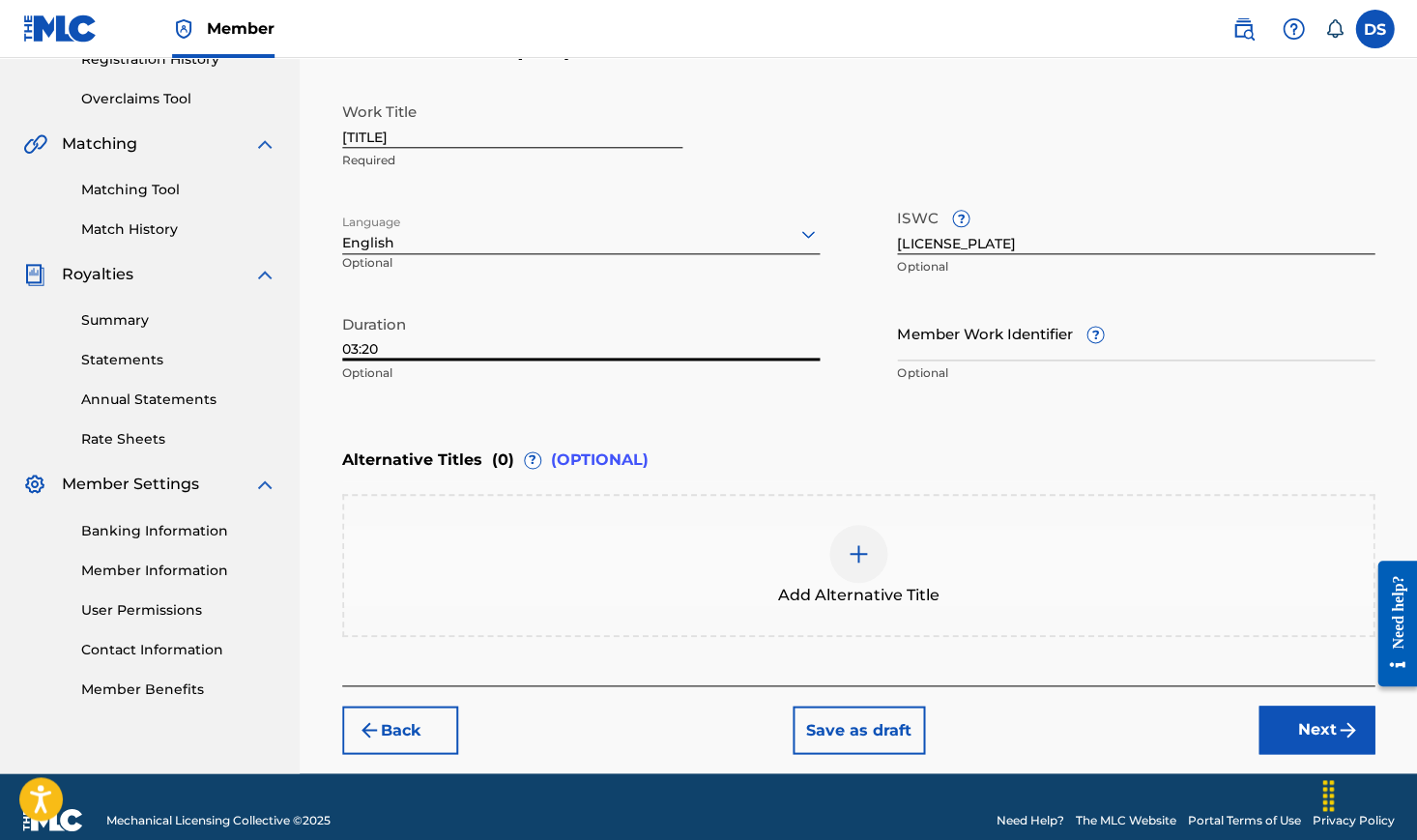 click on "Next" at bounding box center [1316, 730] 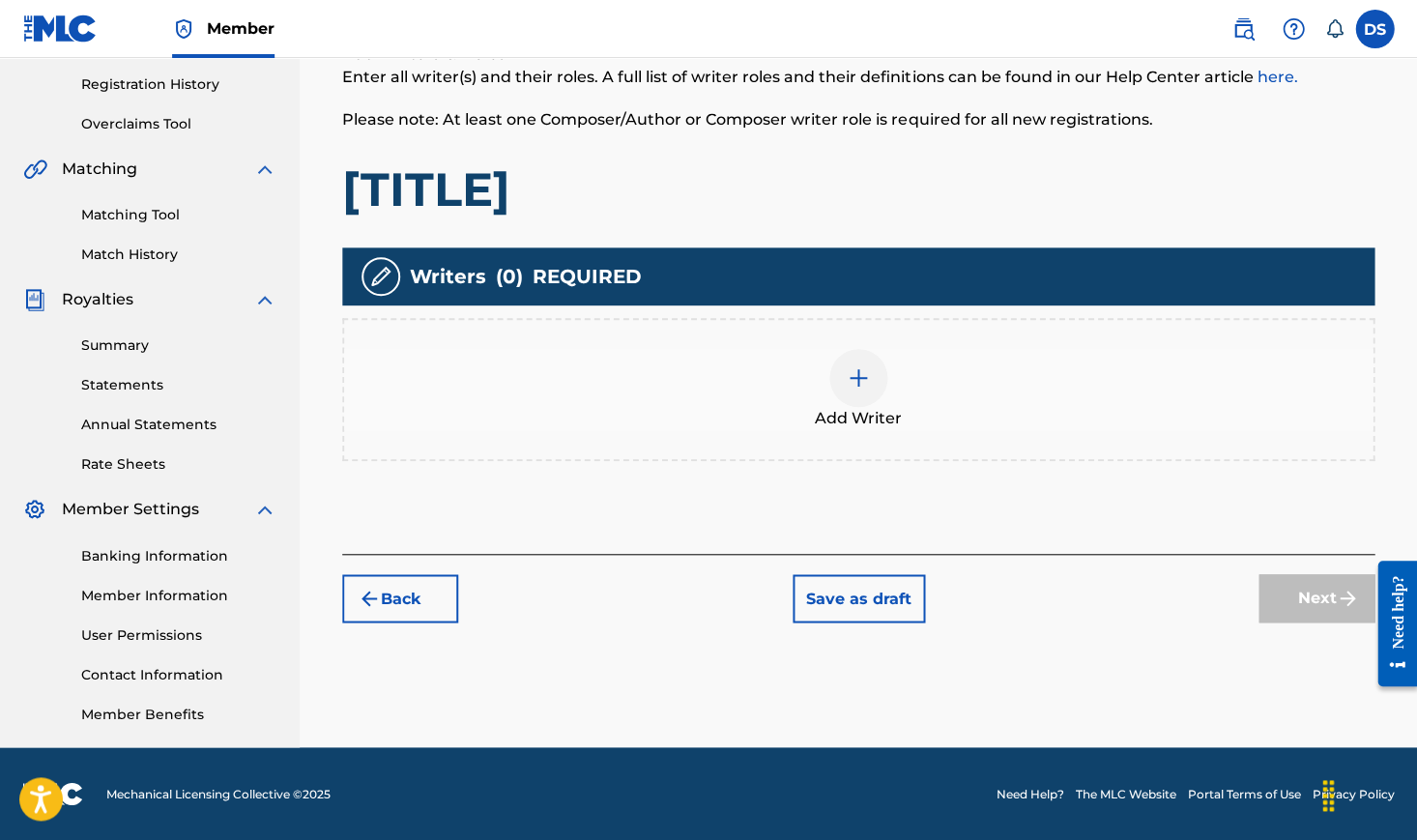scroll, scrollTop: 356, scrollLeft: 0, axis: vertical 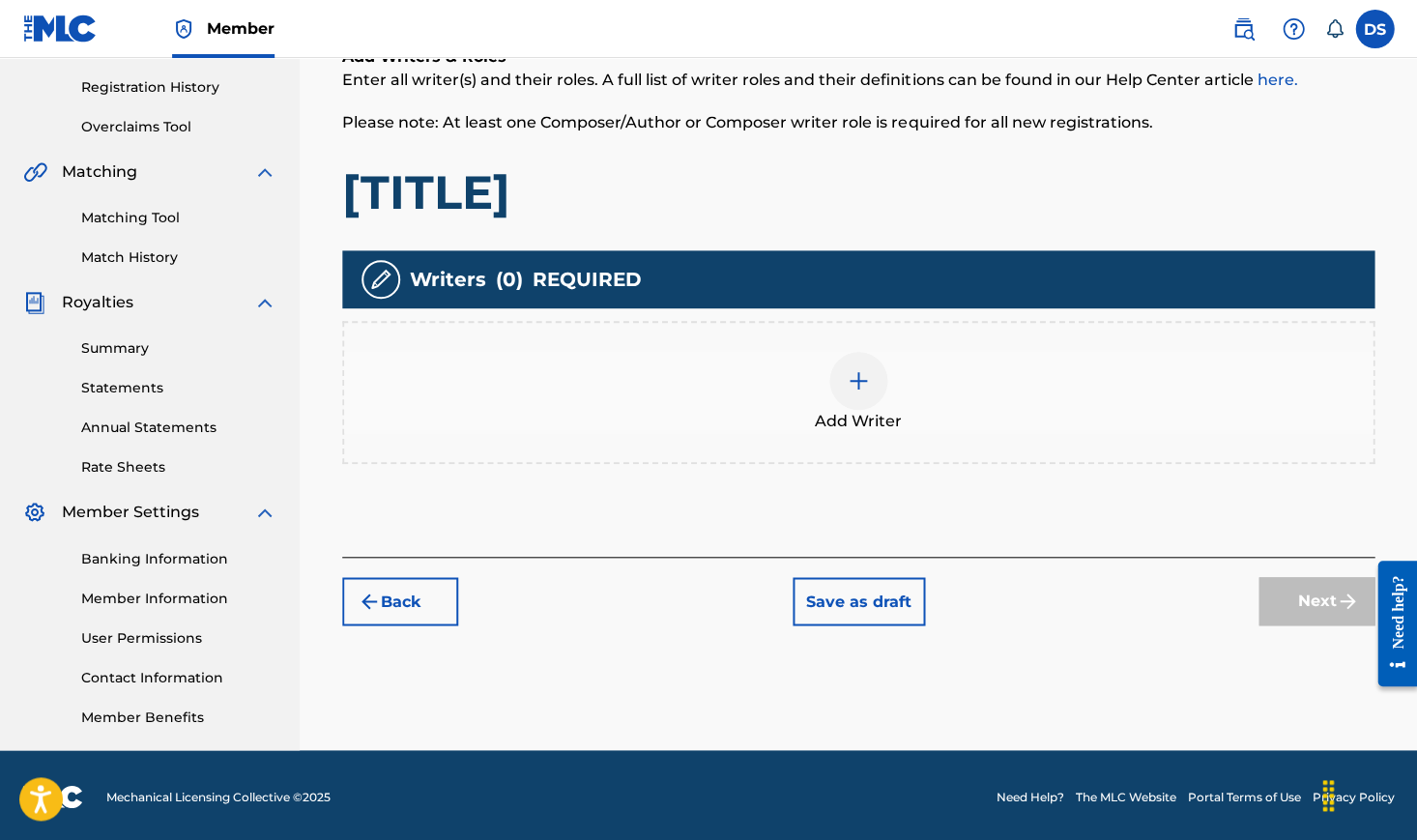 click at bounding box center (858, 381) 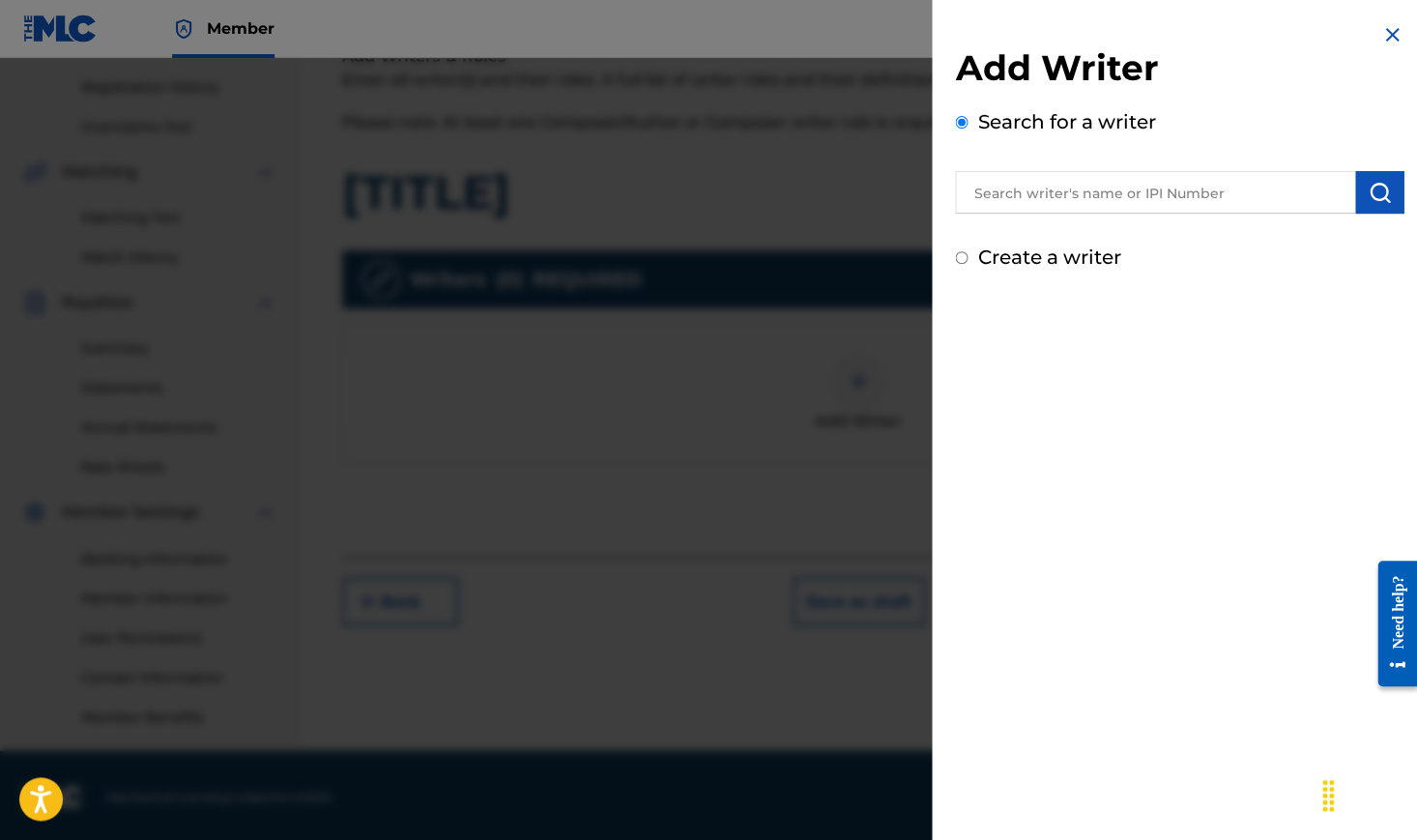 click at bounding box center [1155, 192] 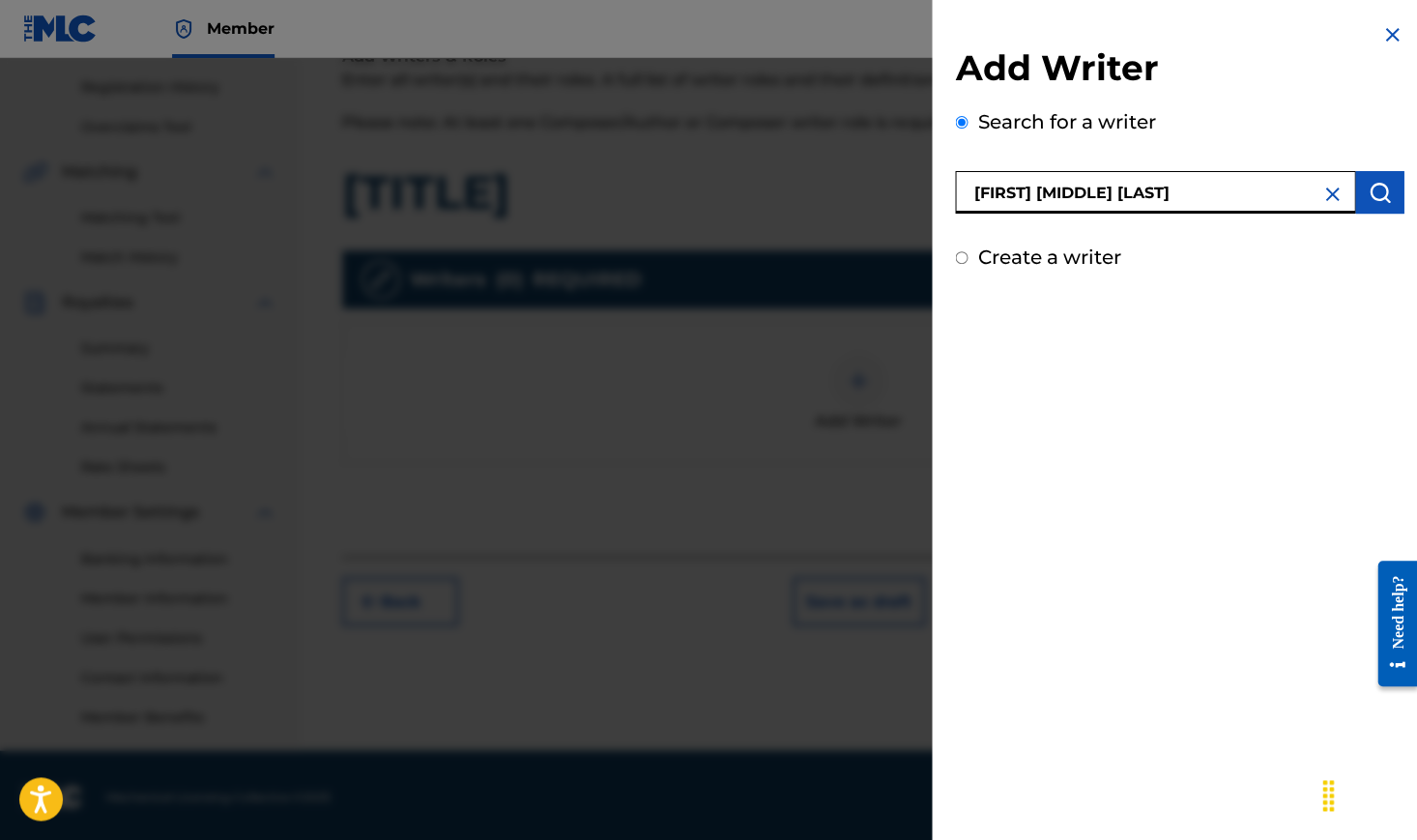 type on "[FIRST] [MIDDLE] [LAST]" 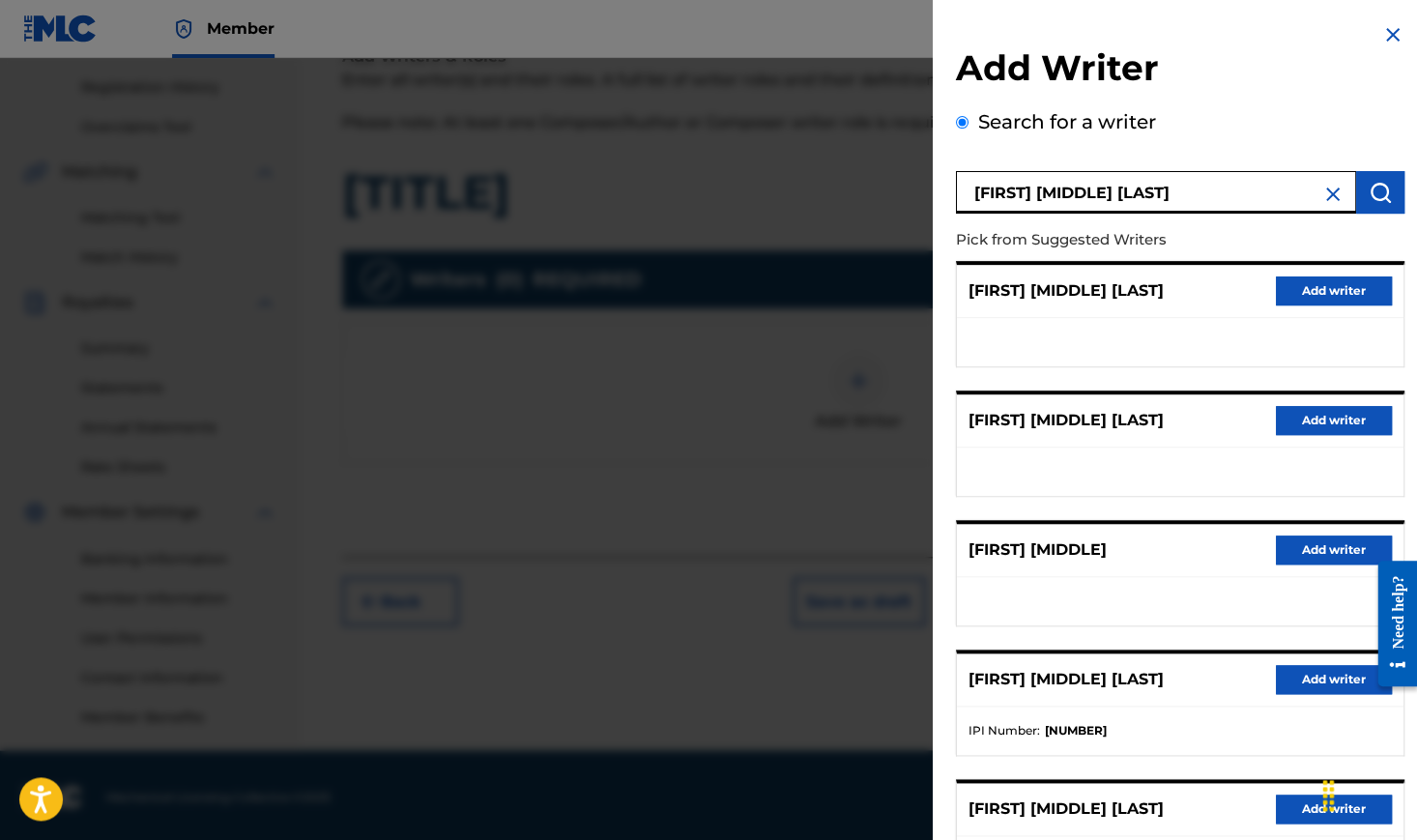click on "Add writer" at bounding box center [1333, 680] 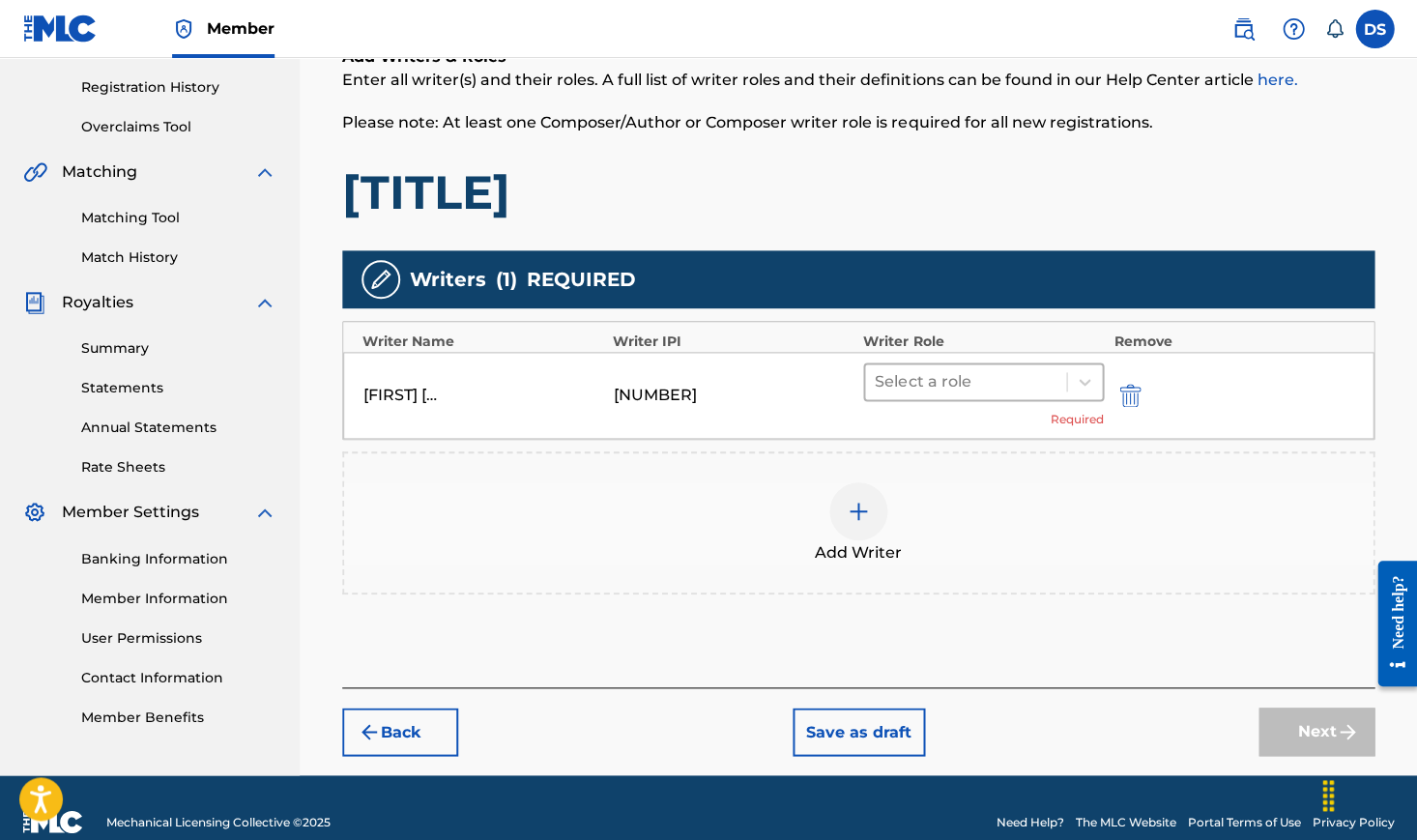 click at bounding box center [966, 382] 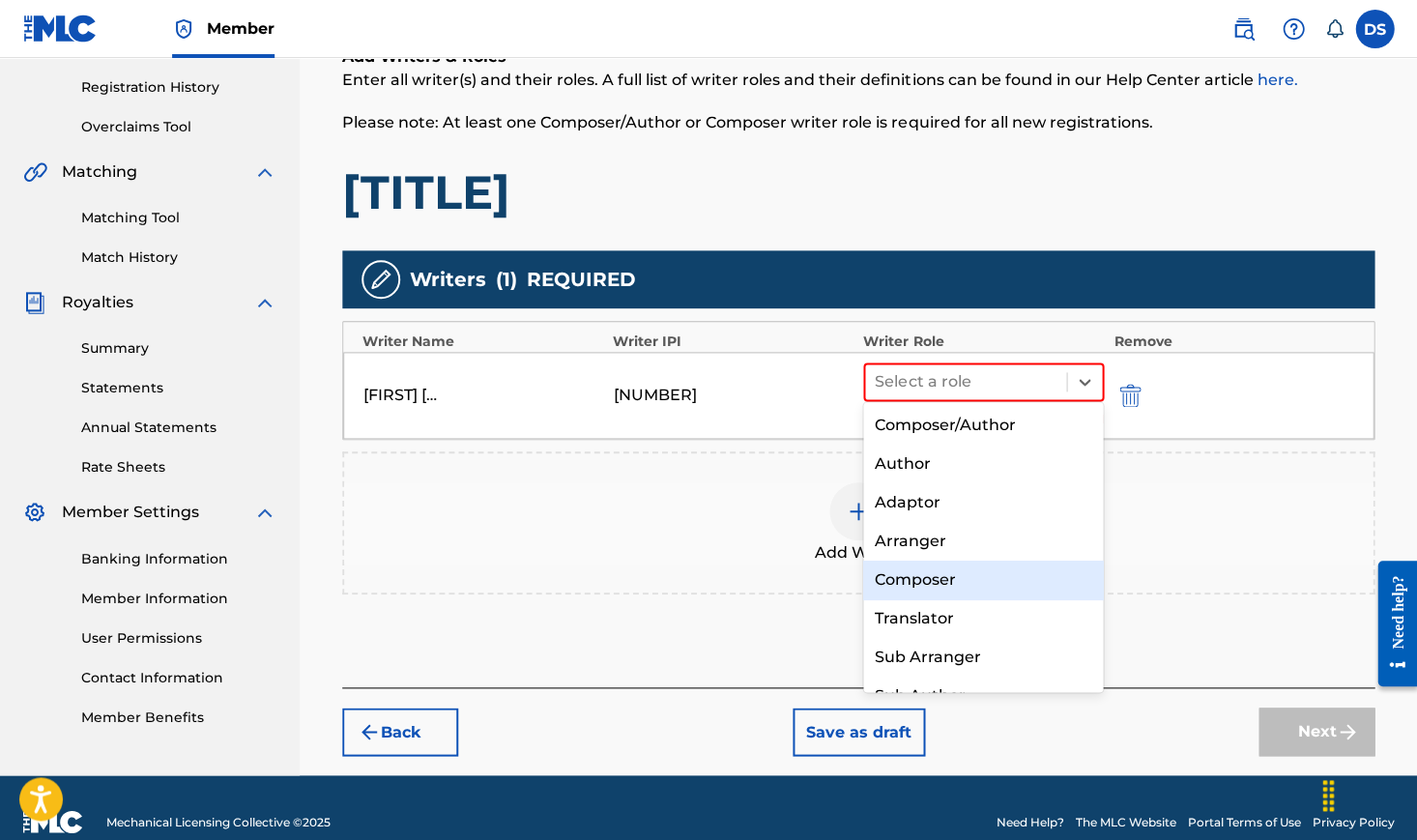 click on "Composer" at bounding box center [983, 580] 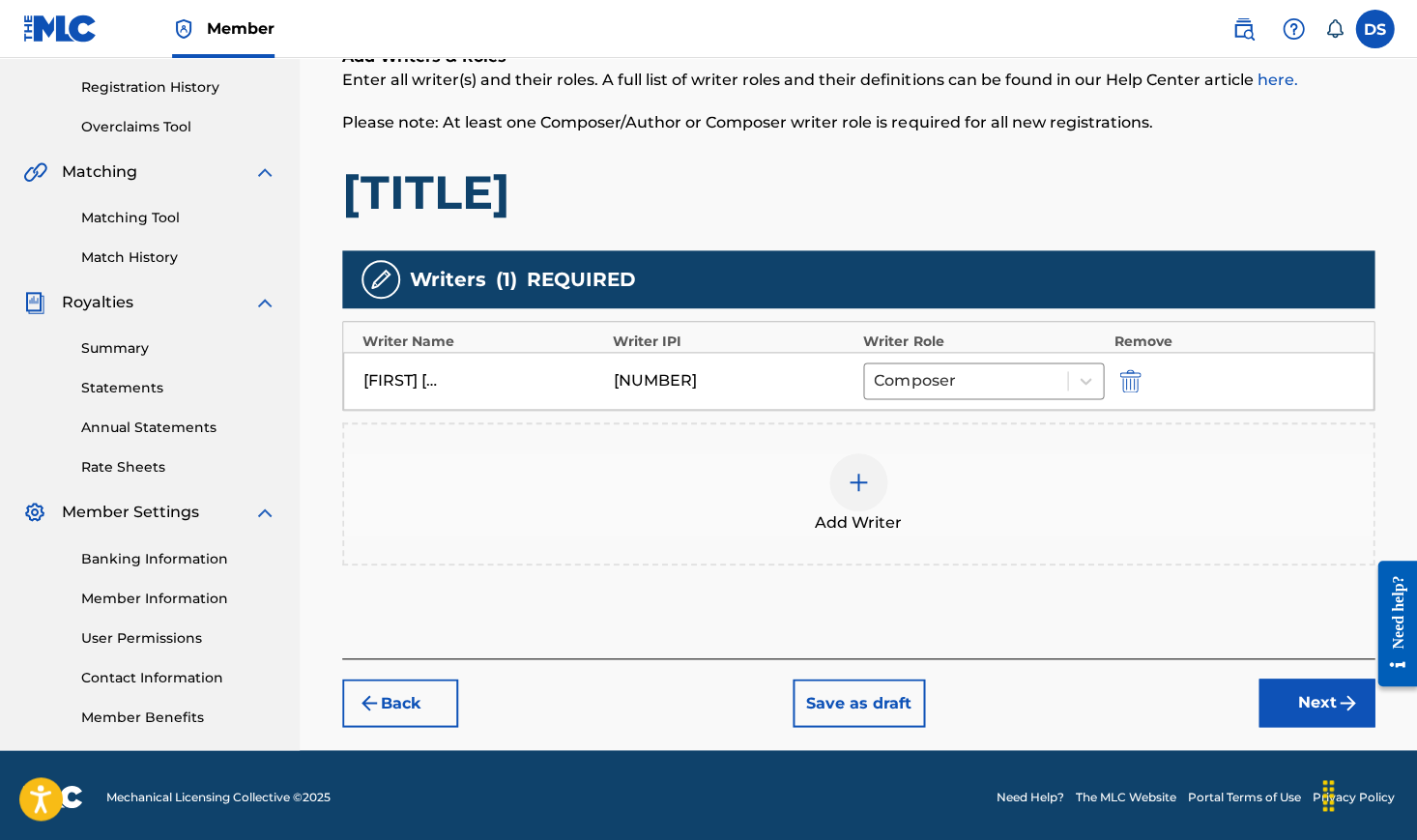 click at bounding box center (858, 482) 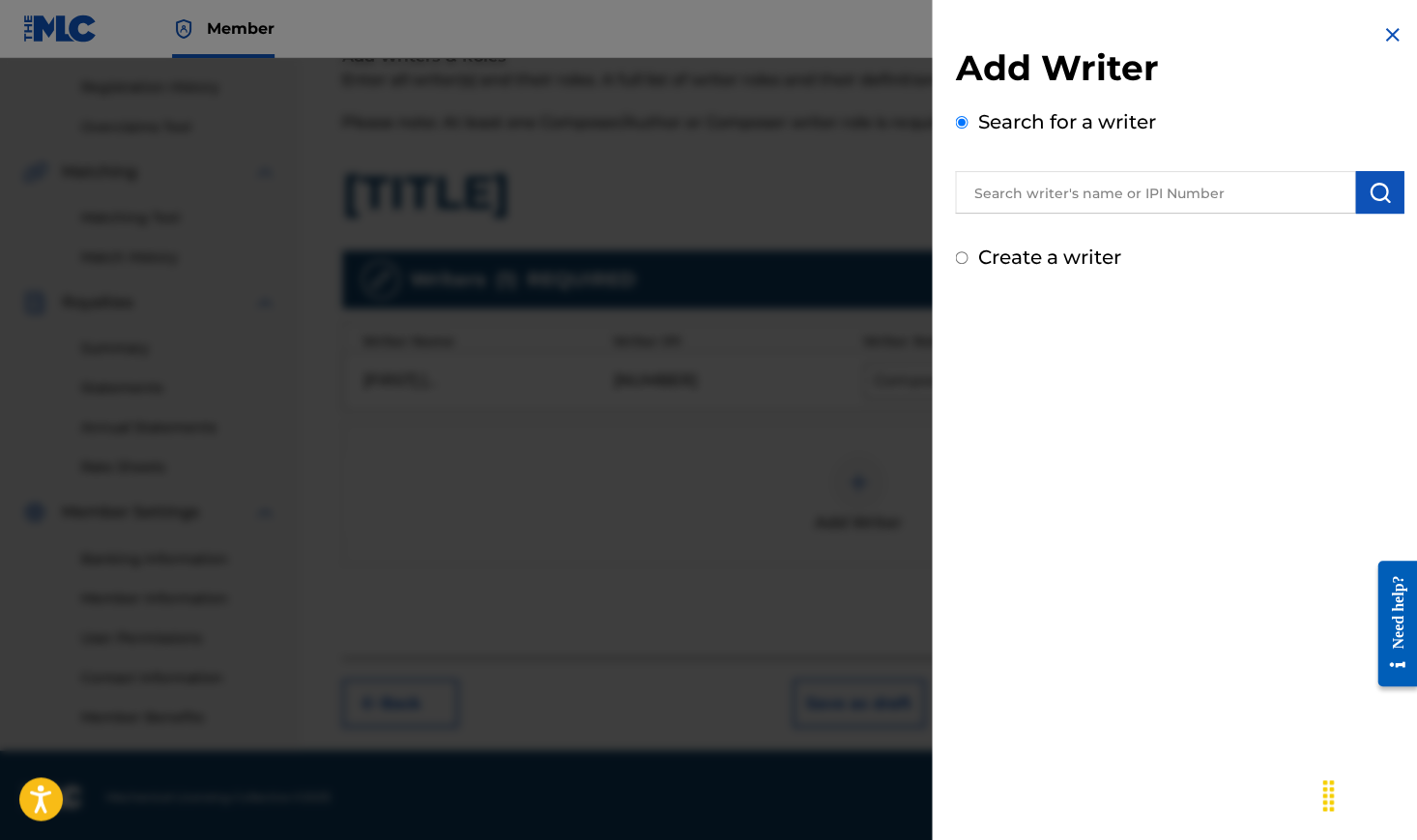 click at bounding box center (1155, 192) 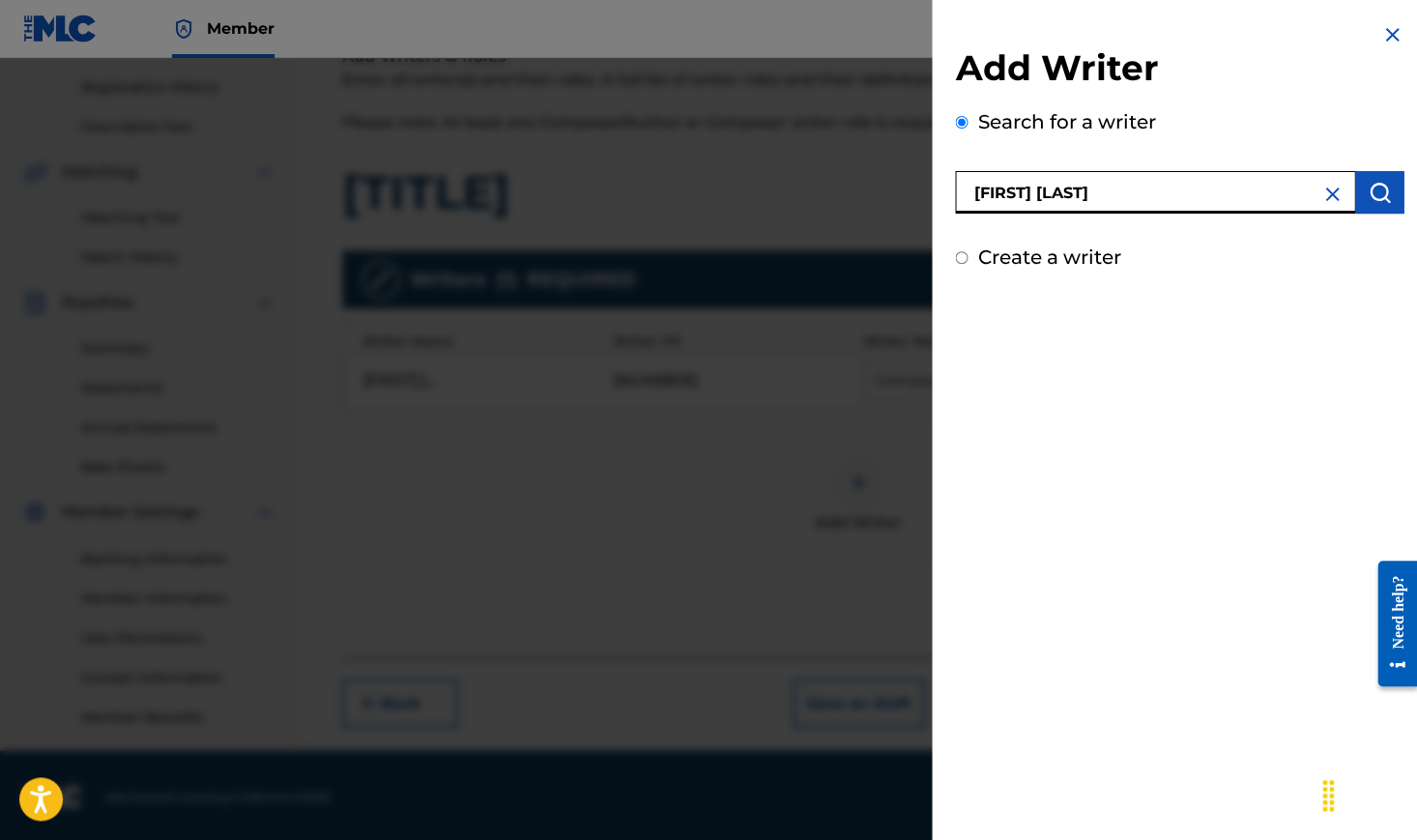 type on "[FIRST] [LAST]" 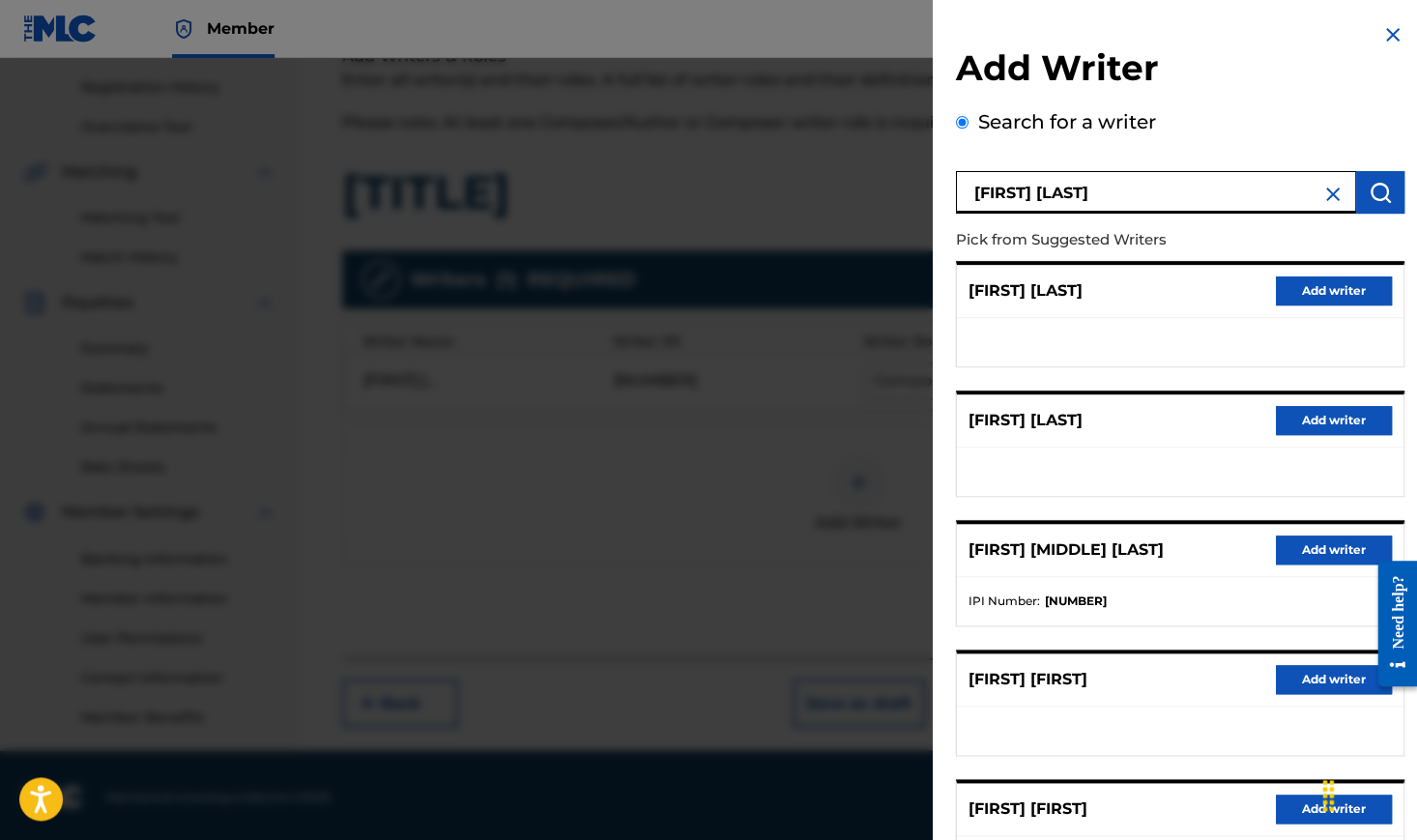 click on "Add writer" at bounding box center (1333, 550) 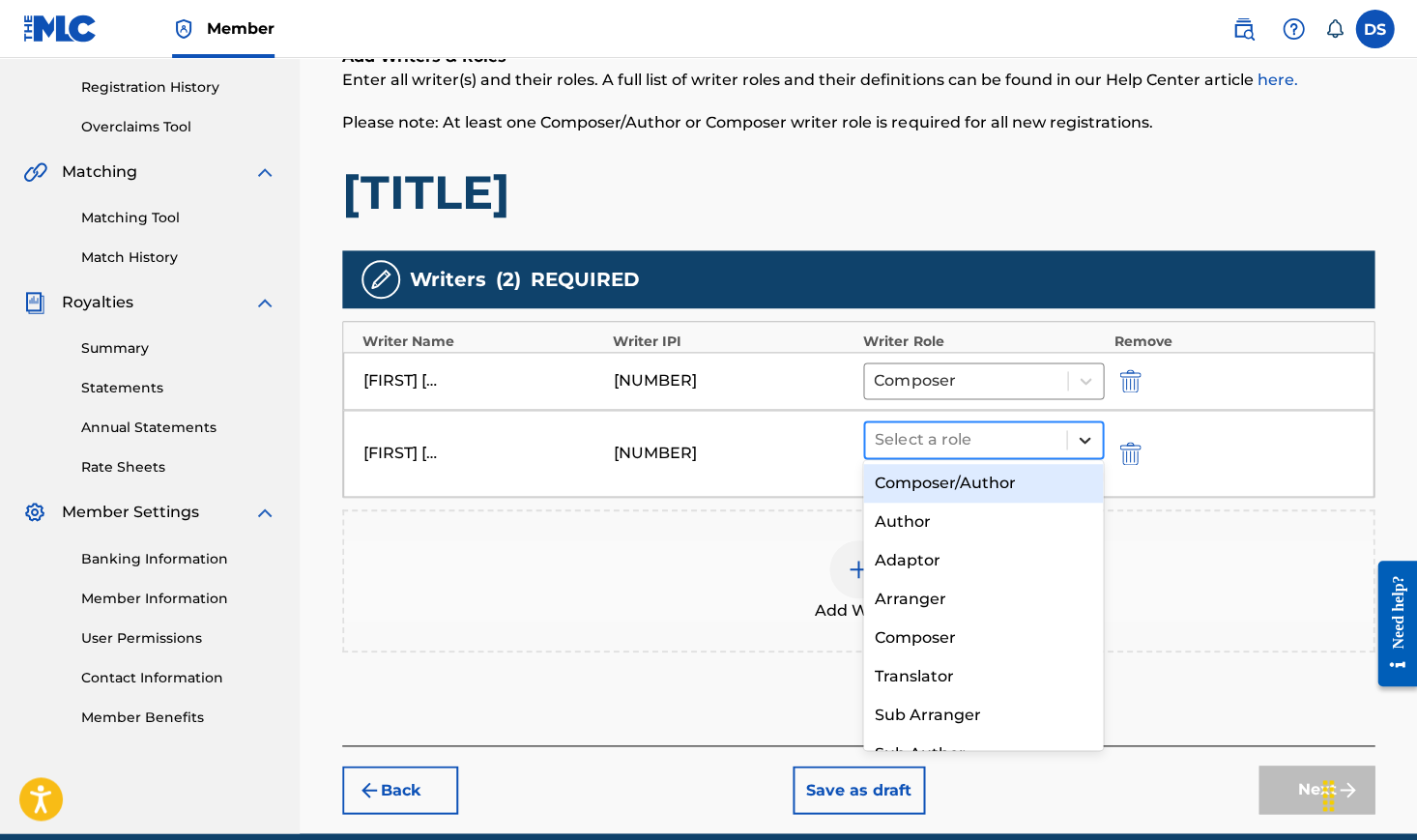 click 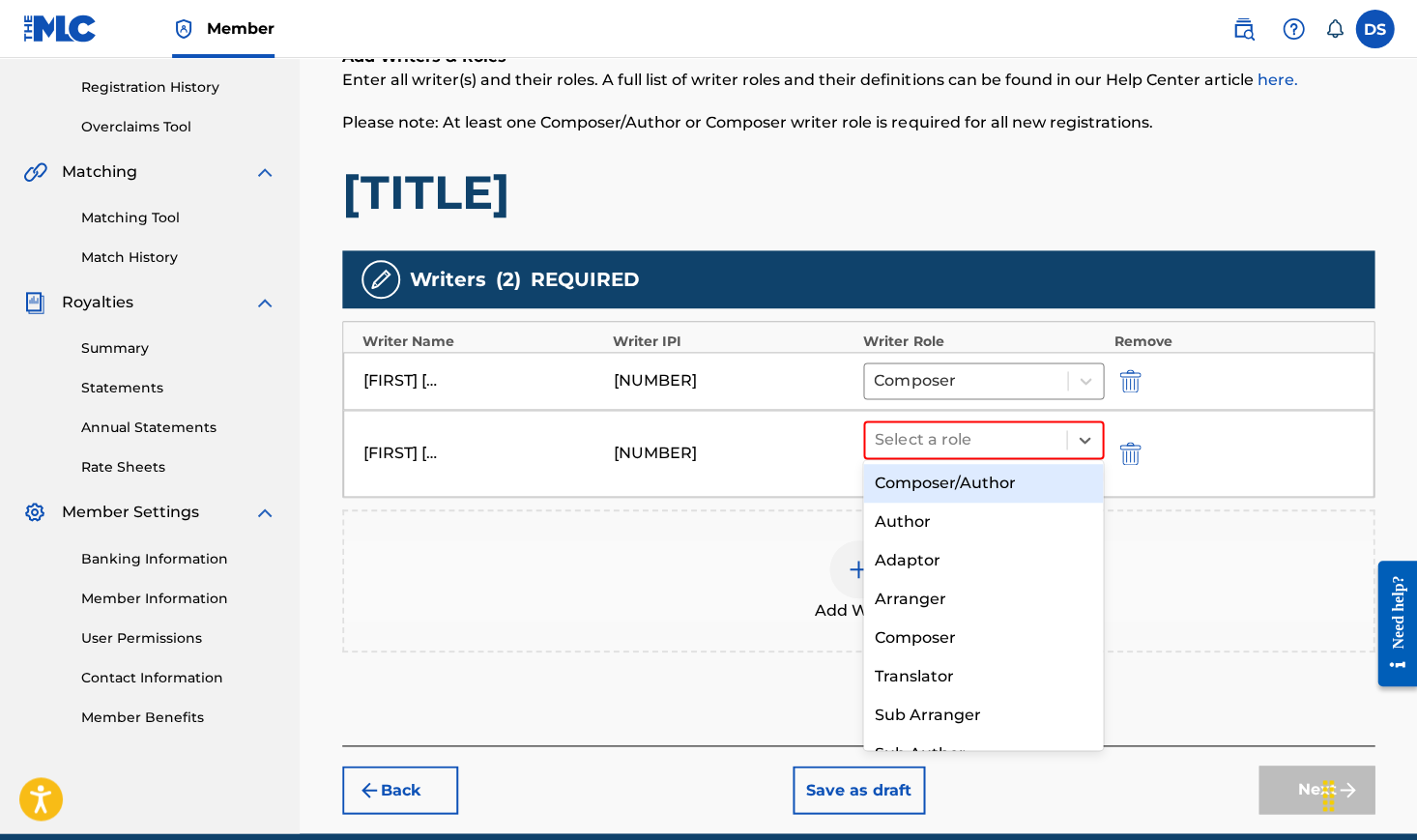 click on "Composer/Author" at bounding box center (983, 483) 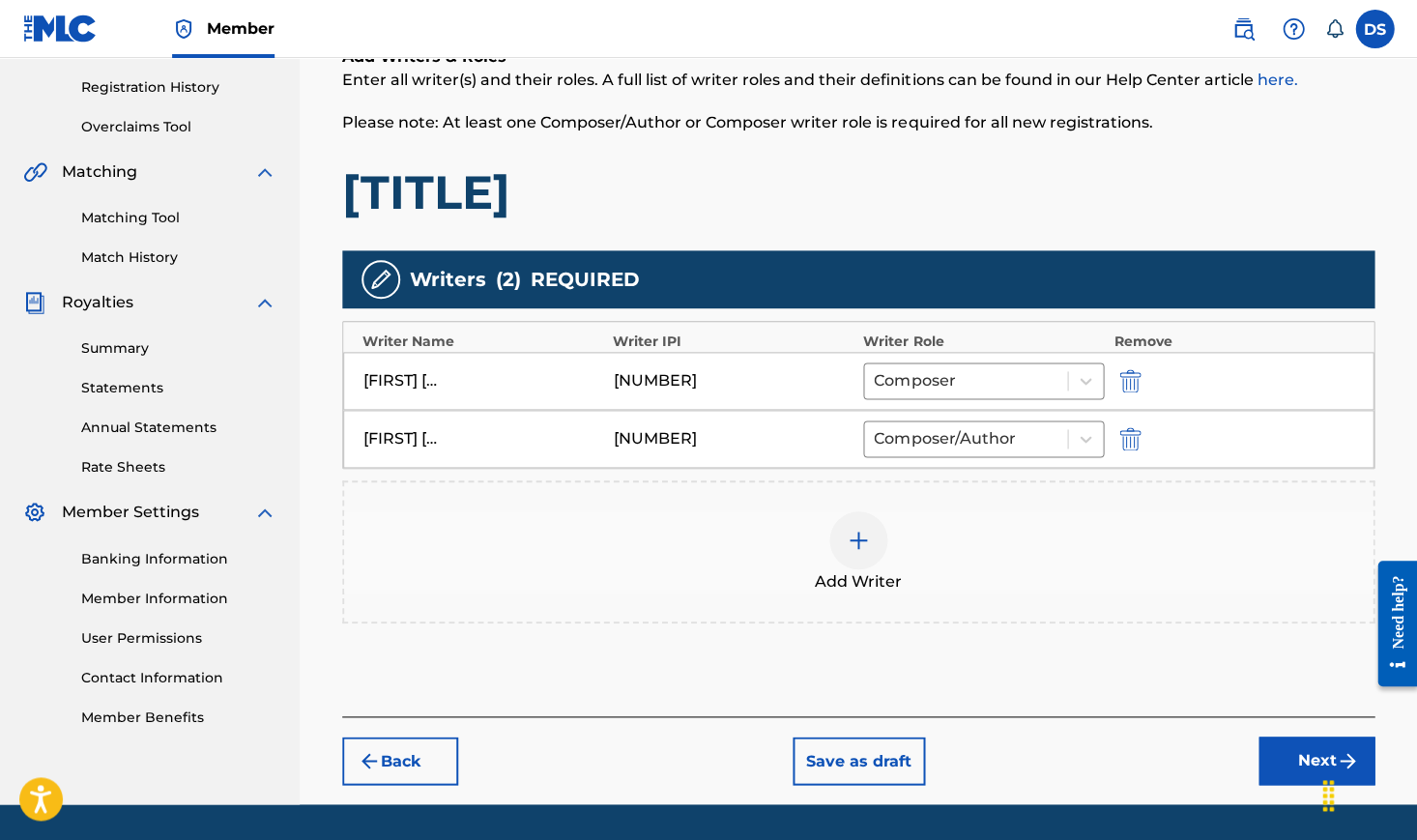 click on "Next" at bounding box center (1316, 761) 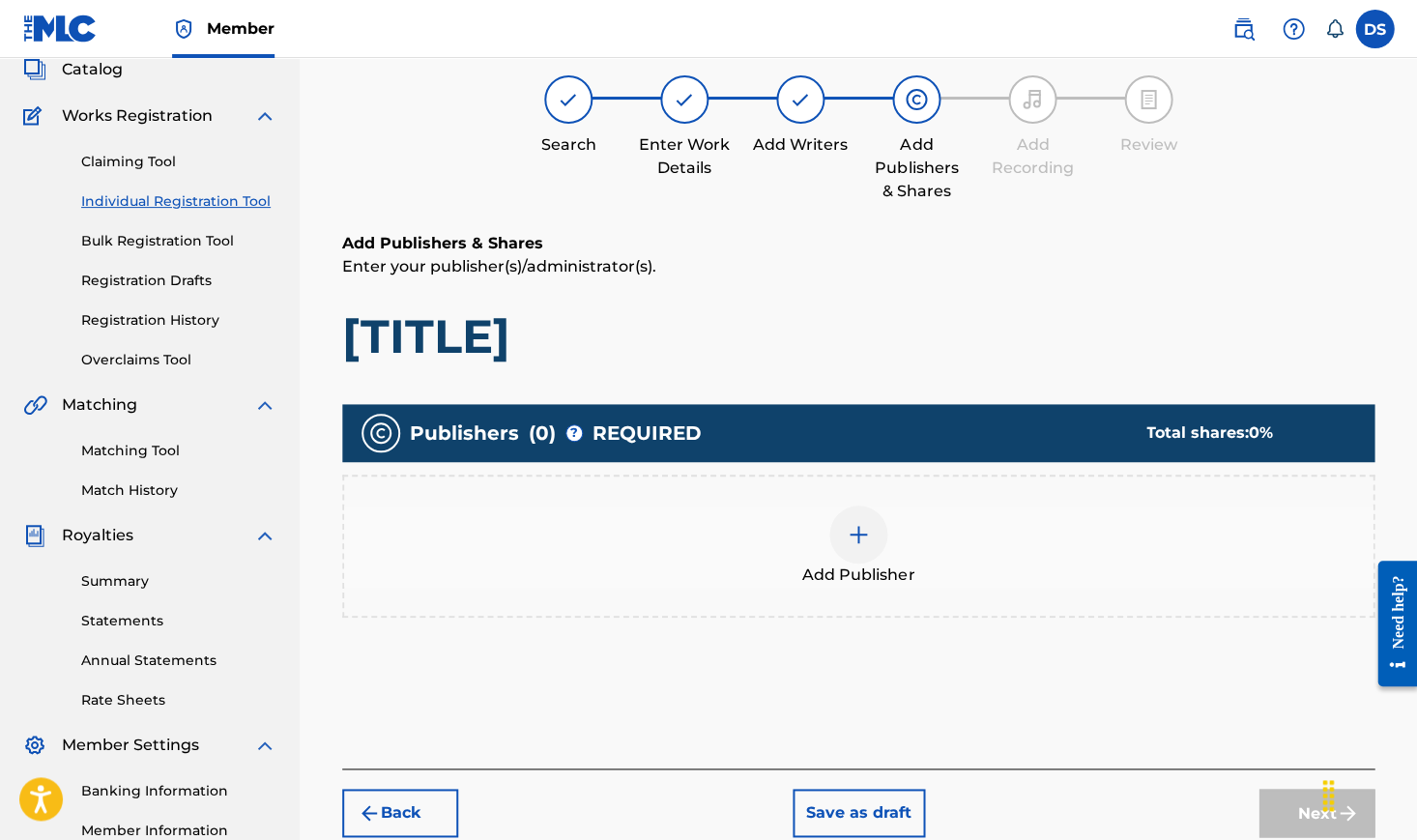 scroll, scrollTop: 86, scrollLeft: 0, axis: vertical 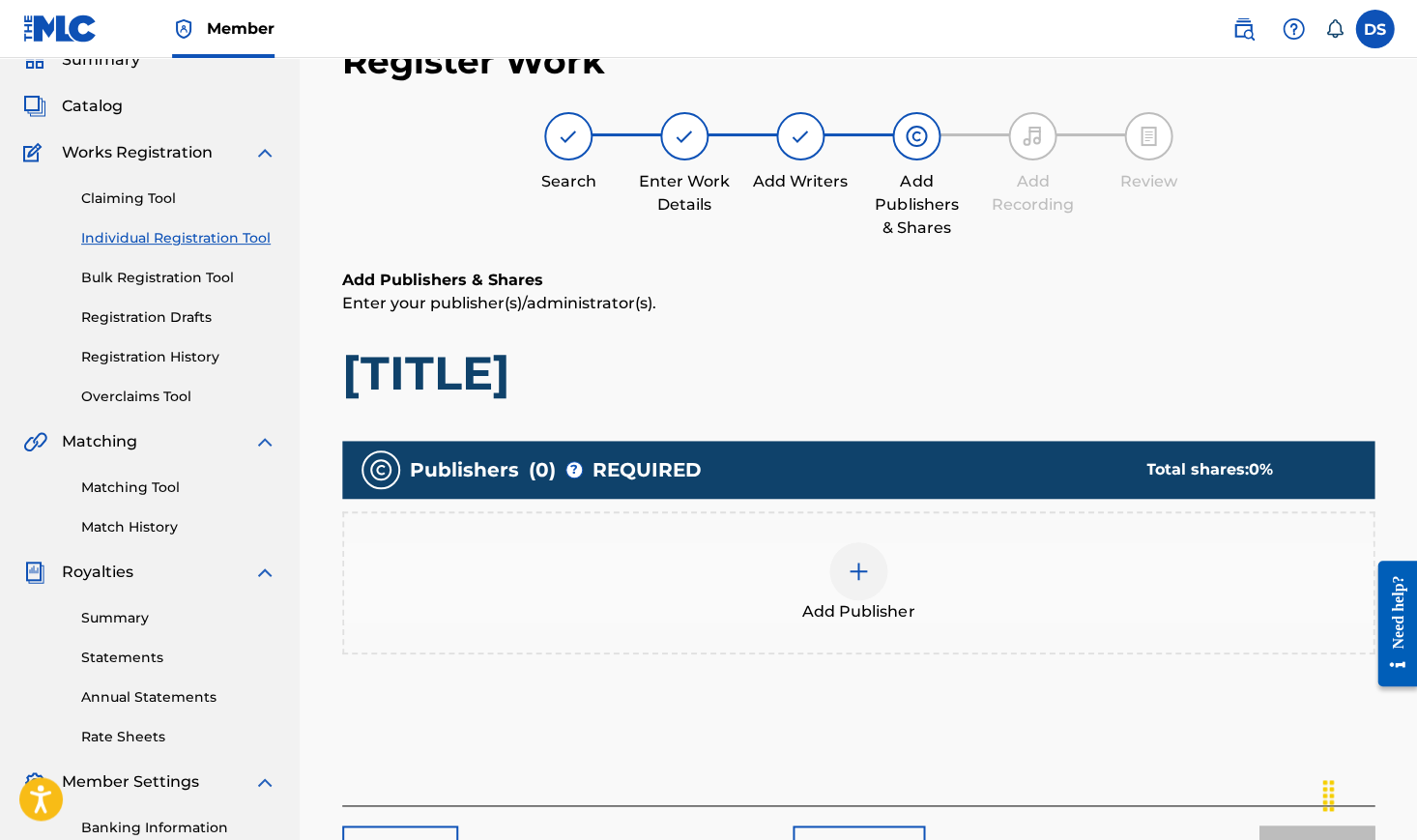 click at bounding box center [858, 571] 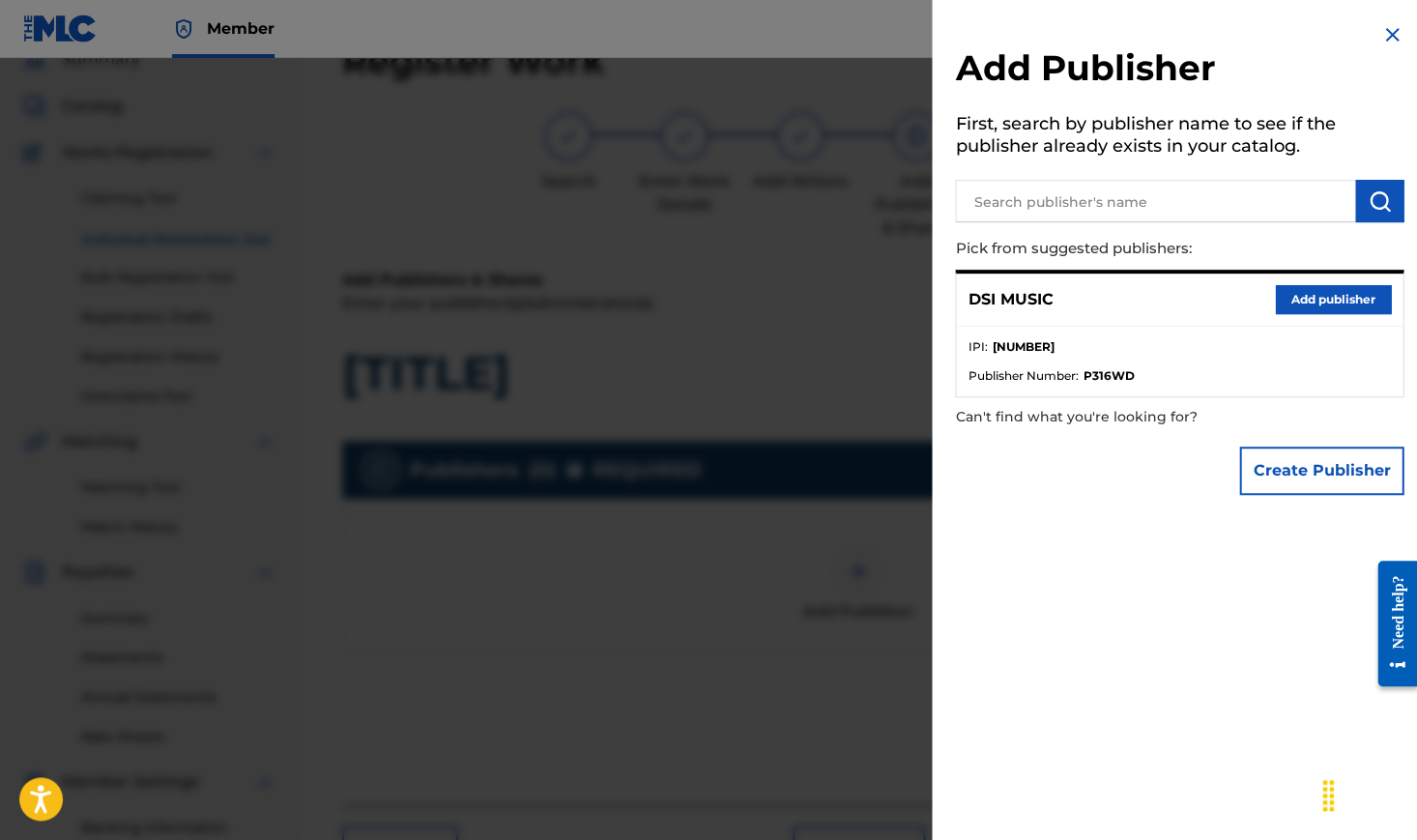 click on "Add publisher" at bounding box center (1333, 300) 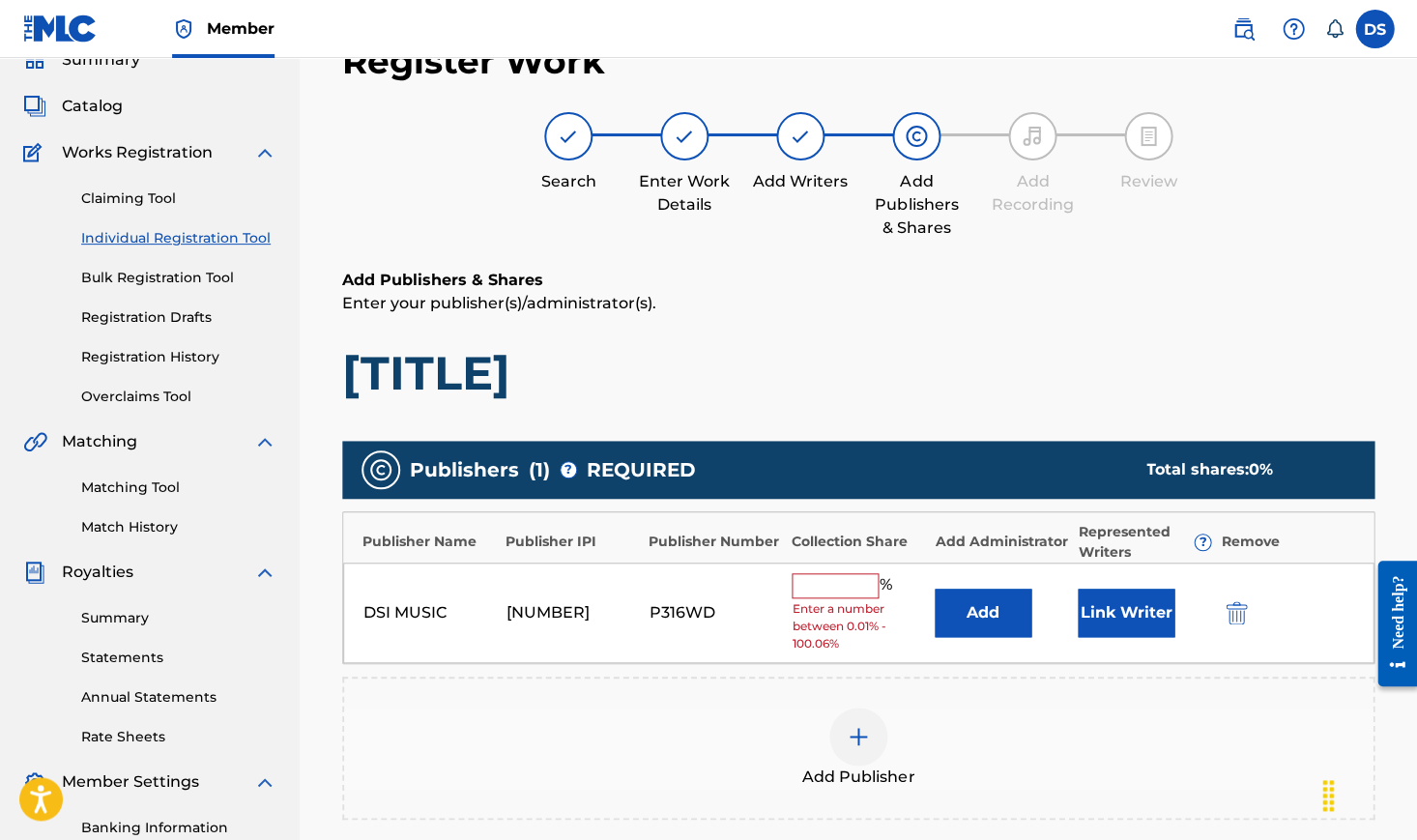 click at bounding box center (835, 586) 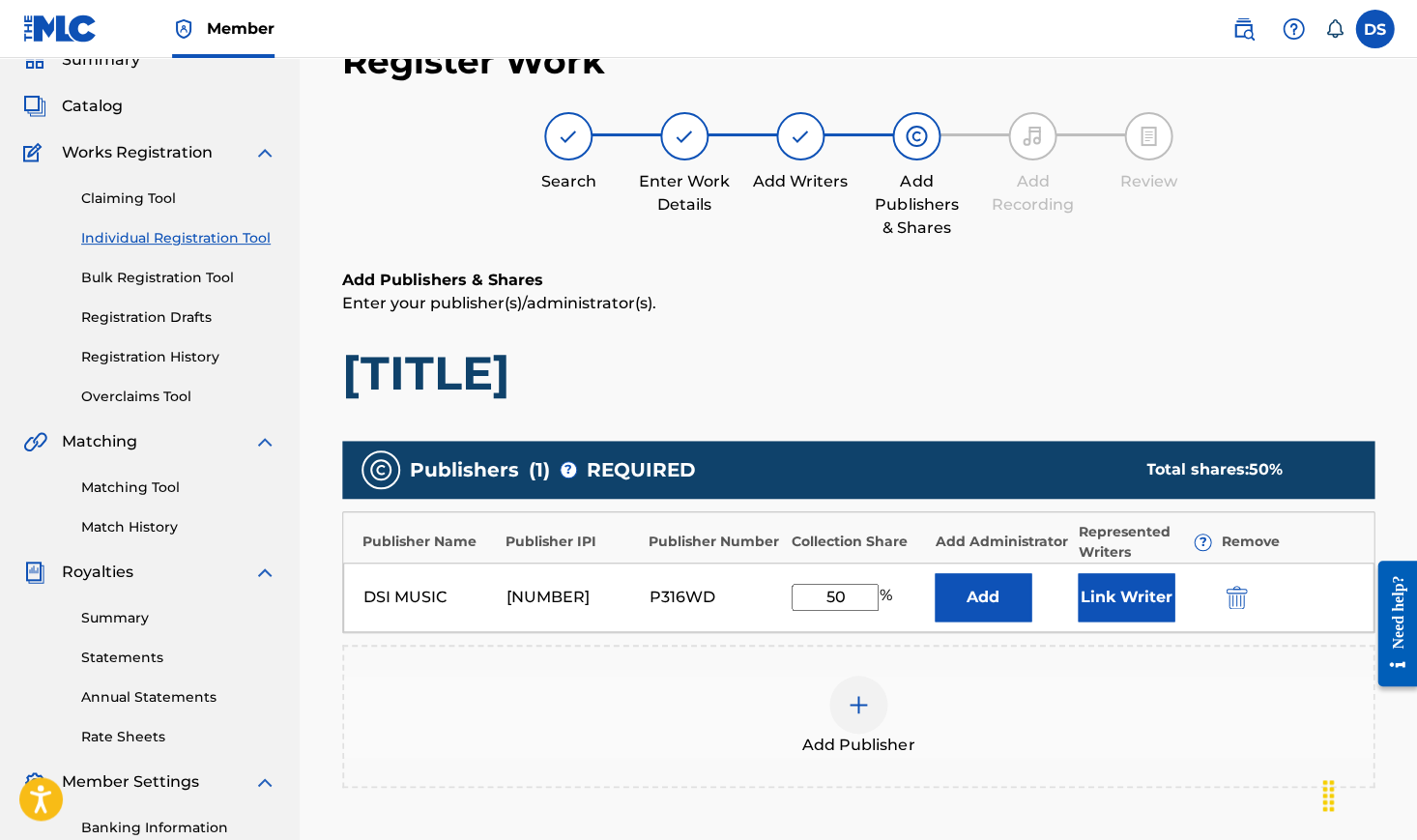 type on "50" 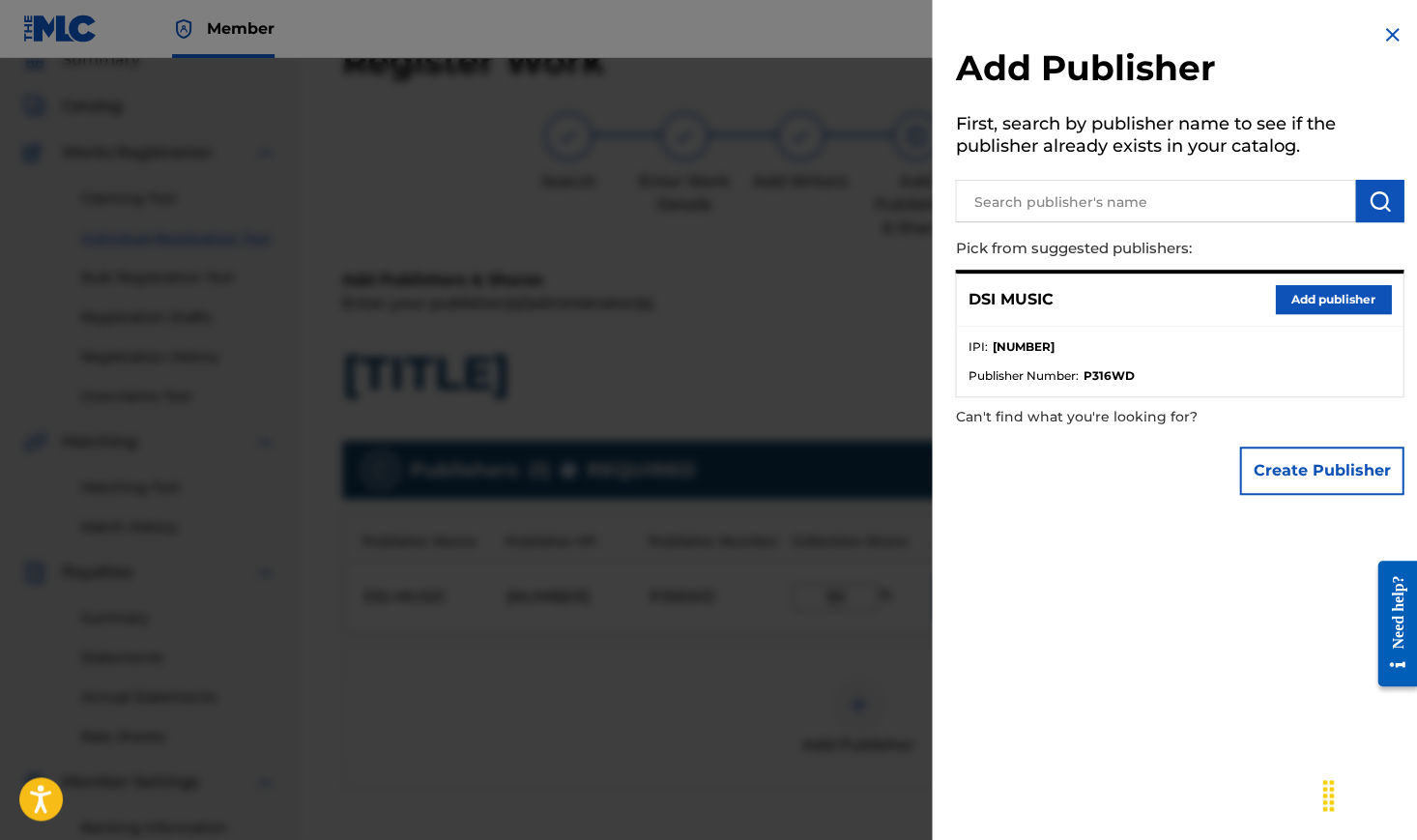 click on "Add Publisher First, search by publisher name to see if the publisher already exists in your catalog. Pick from suggested publishers: DSI MUSIC Add publisher IPI : [NUMBER] Publisher Number : P316WD Can't find what you're looking for? Create Publisher" at bounding box center (1179, 264) 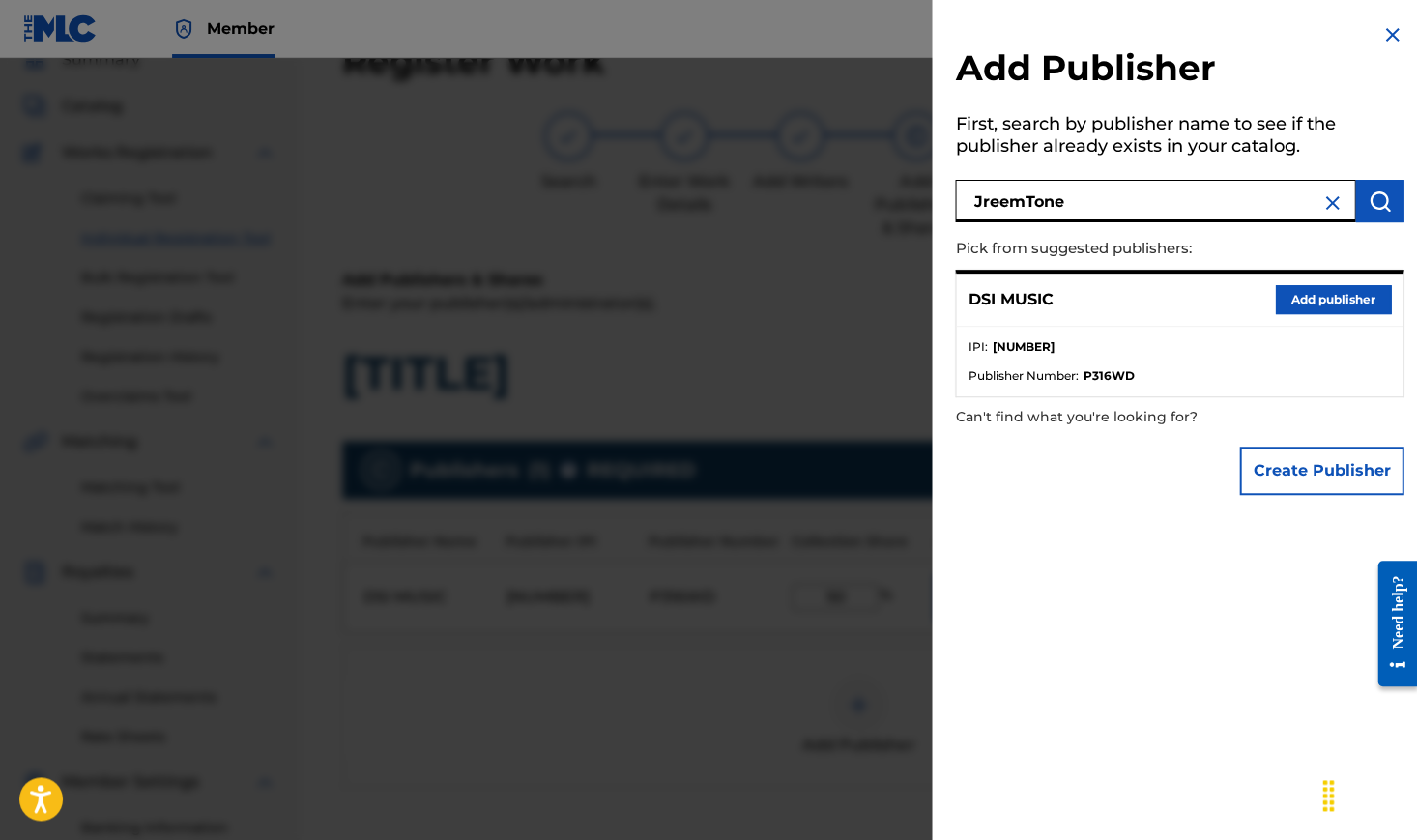 type on "JreemTone" 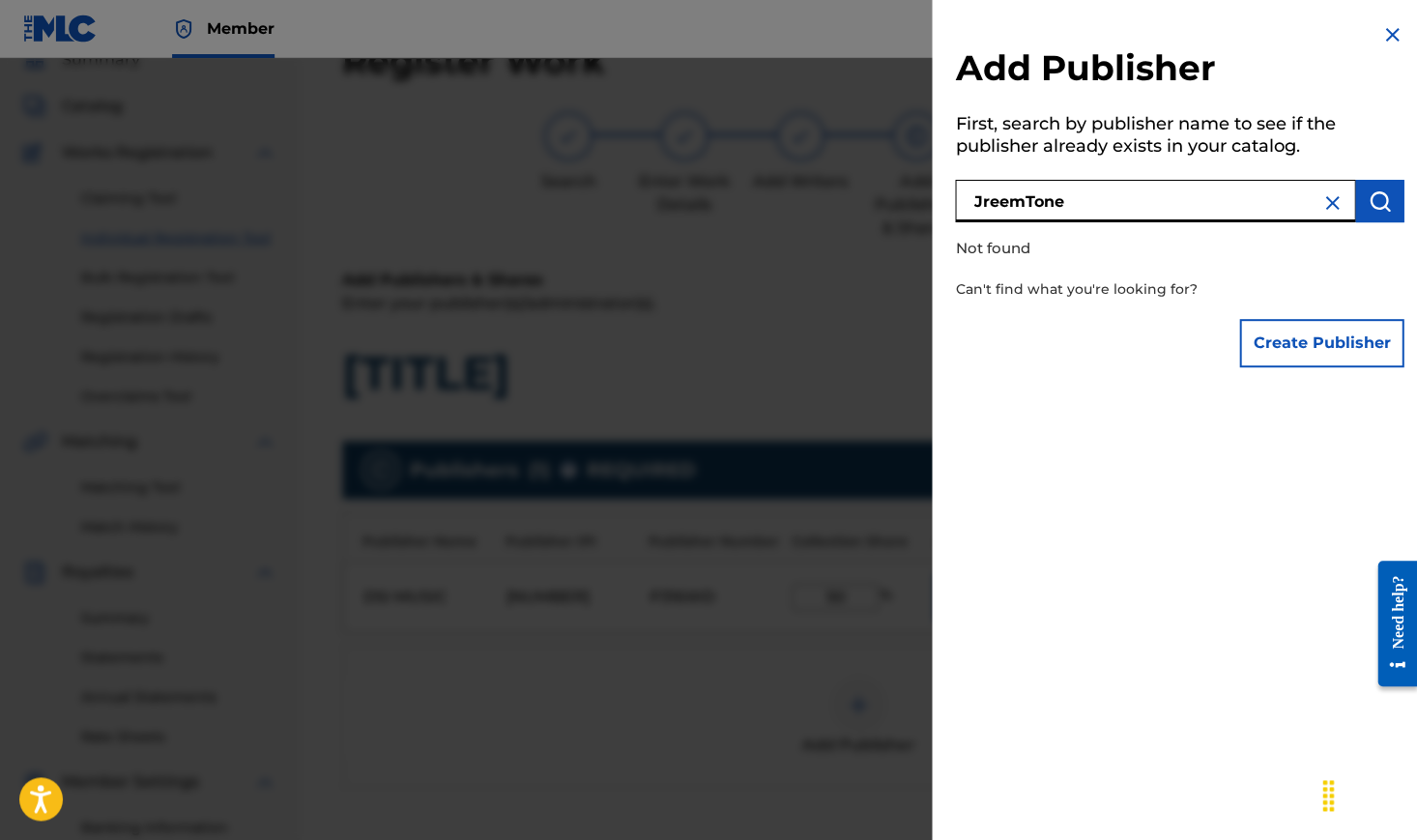 click at bounding box center (1392, 35) 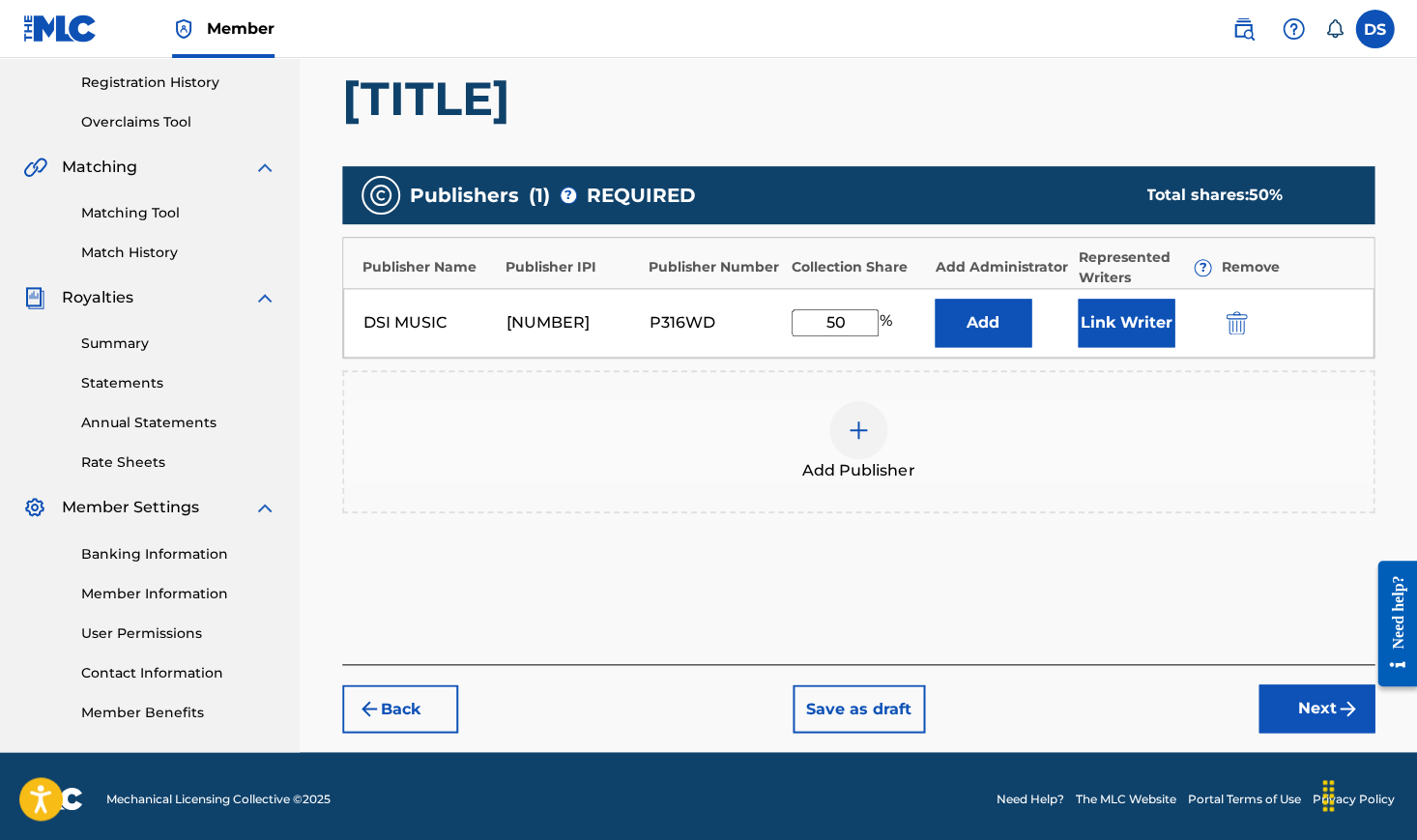 scroll, scrollTop: 360, scrollLeft: 0, axis: vertical 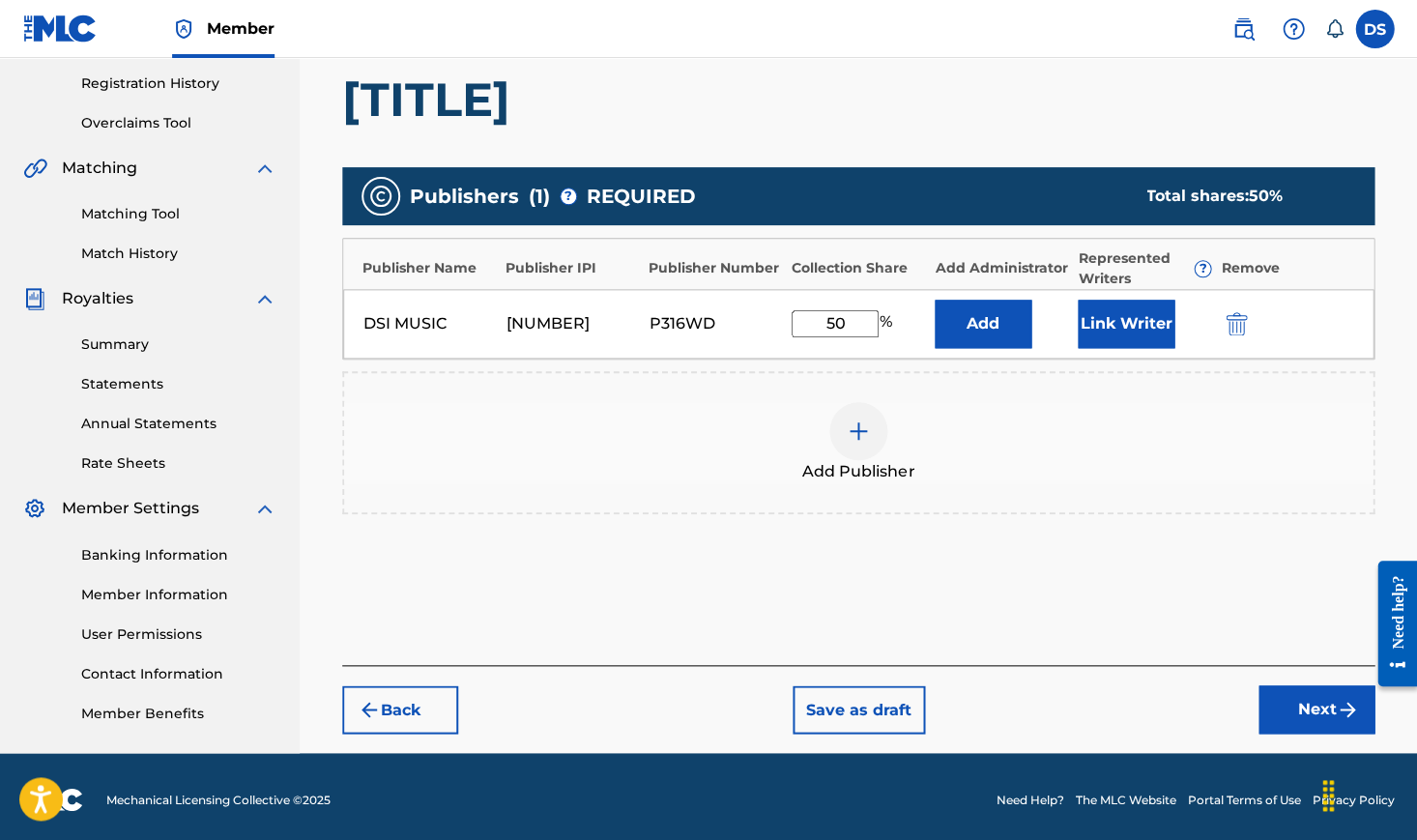 click on "Next" at bounding box center (1316, 710) 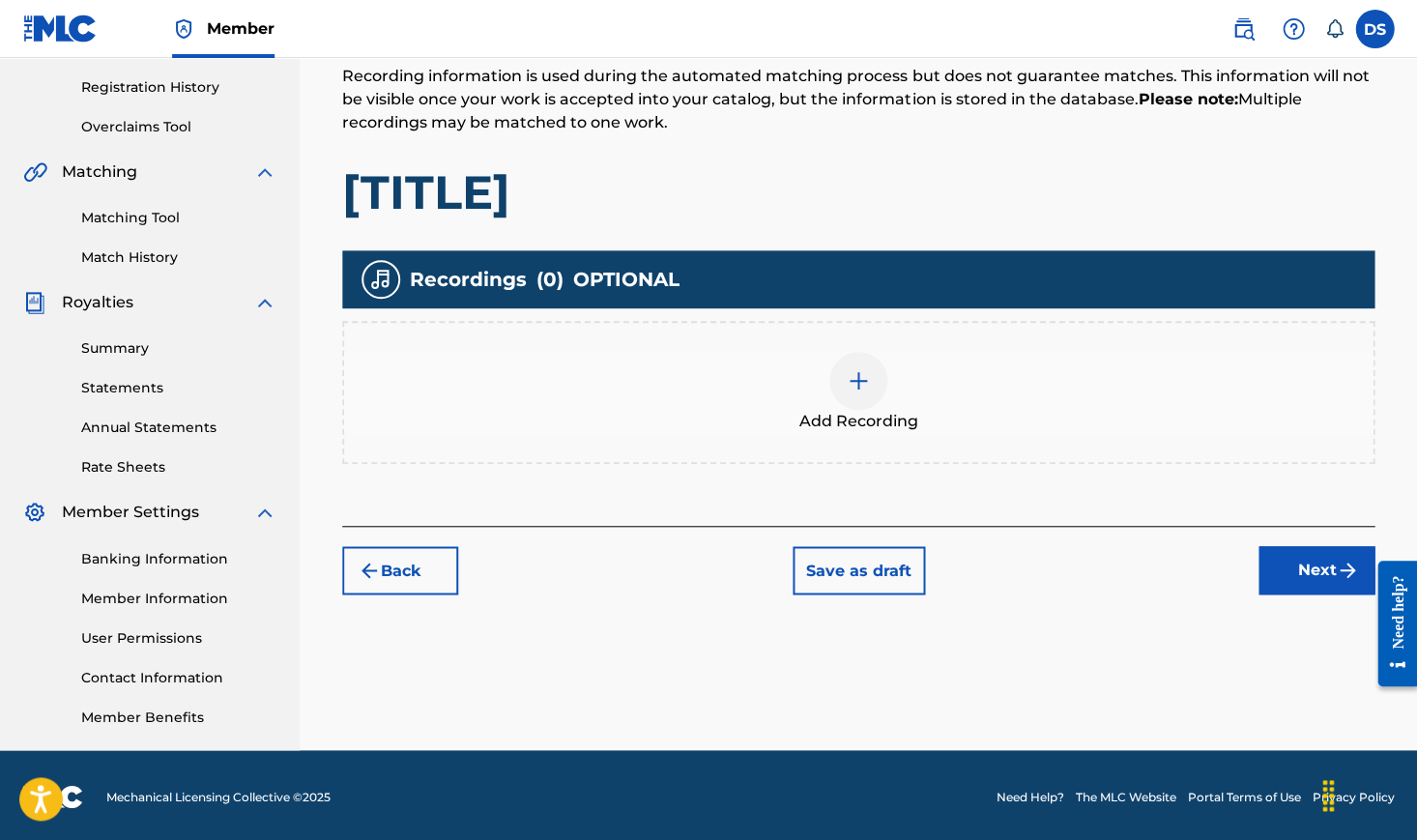 click at bounding box center [858, 381] 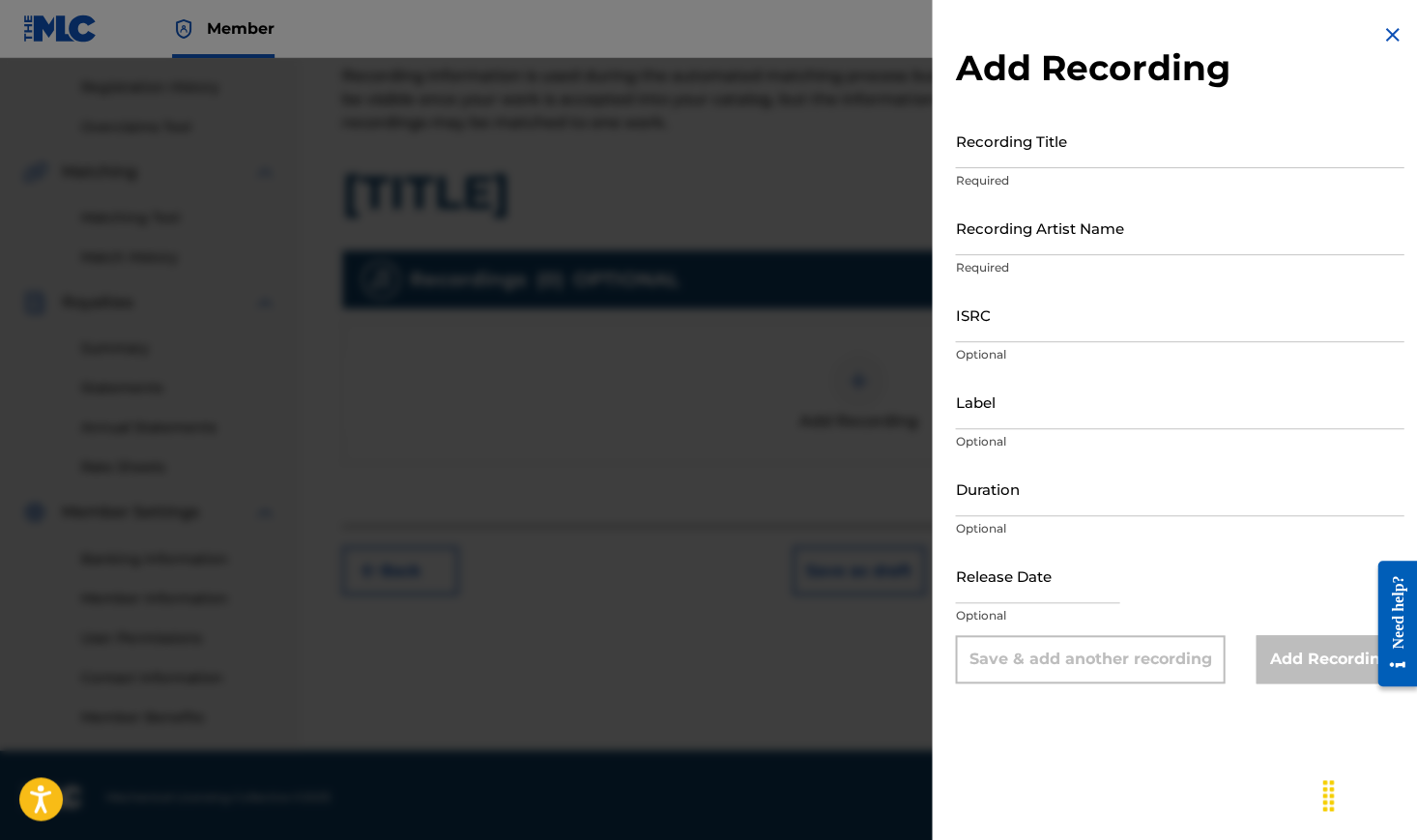 click on "Recording Title" at bounding box center [1179, 140] 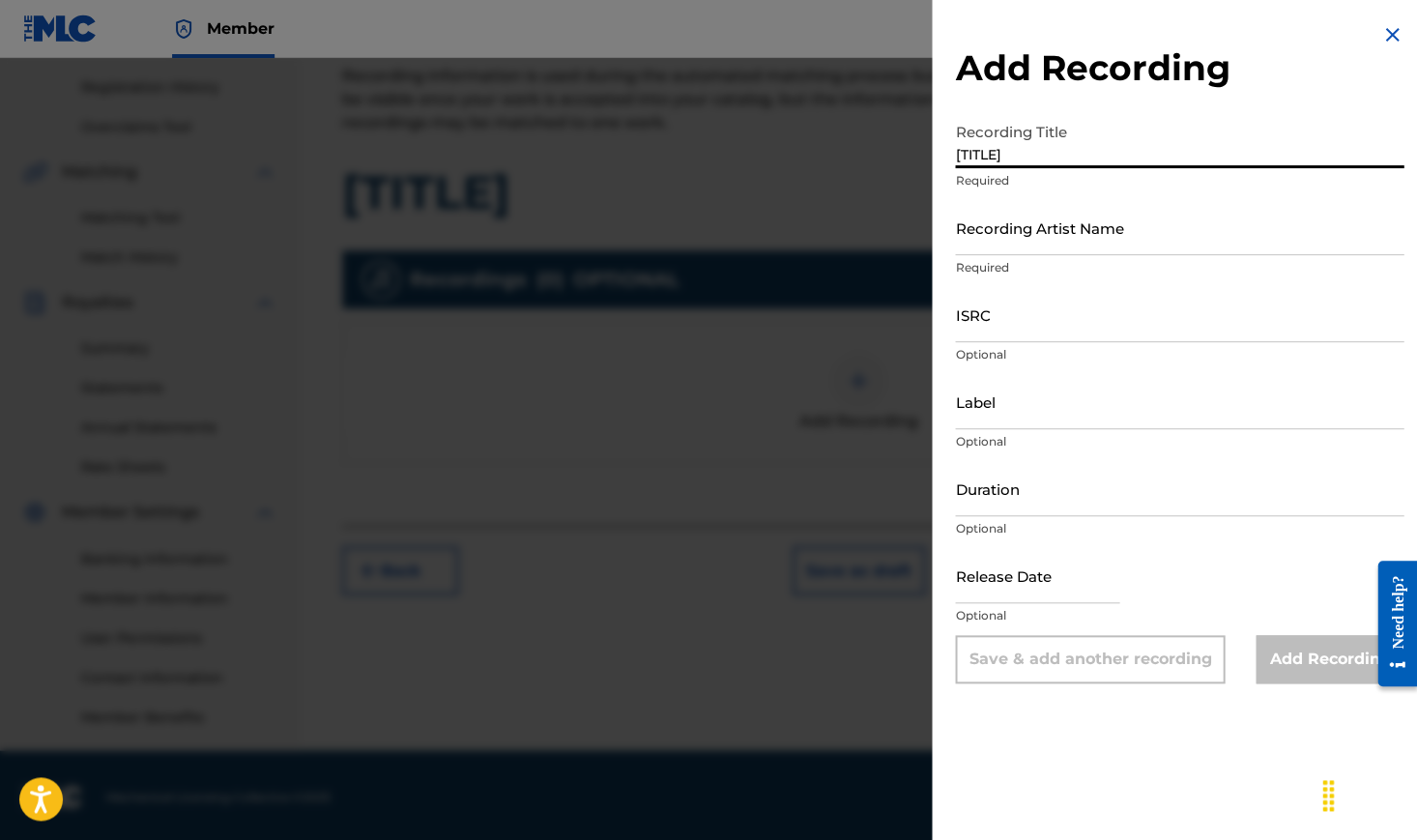 type on "[TITLE]" 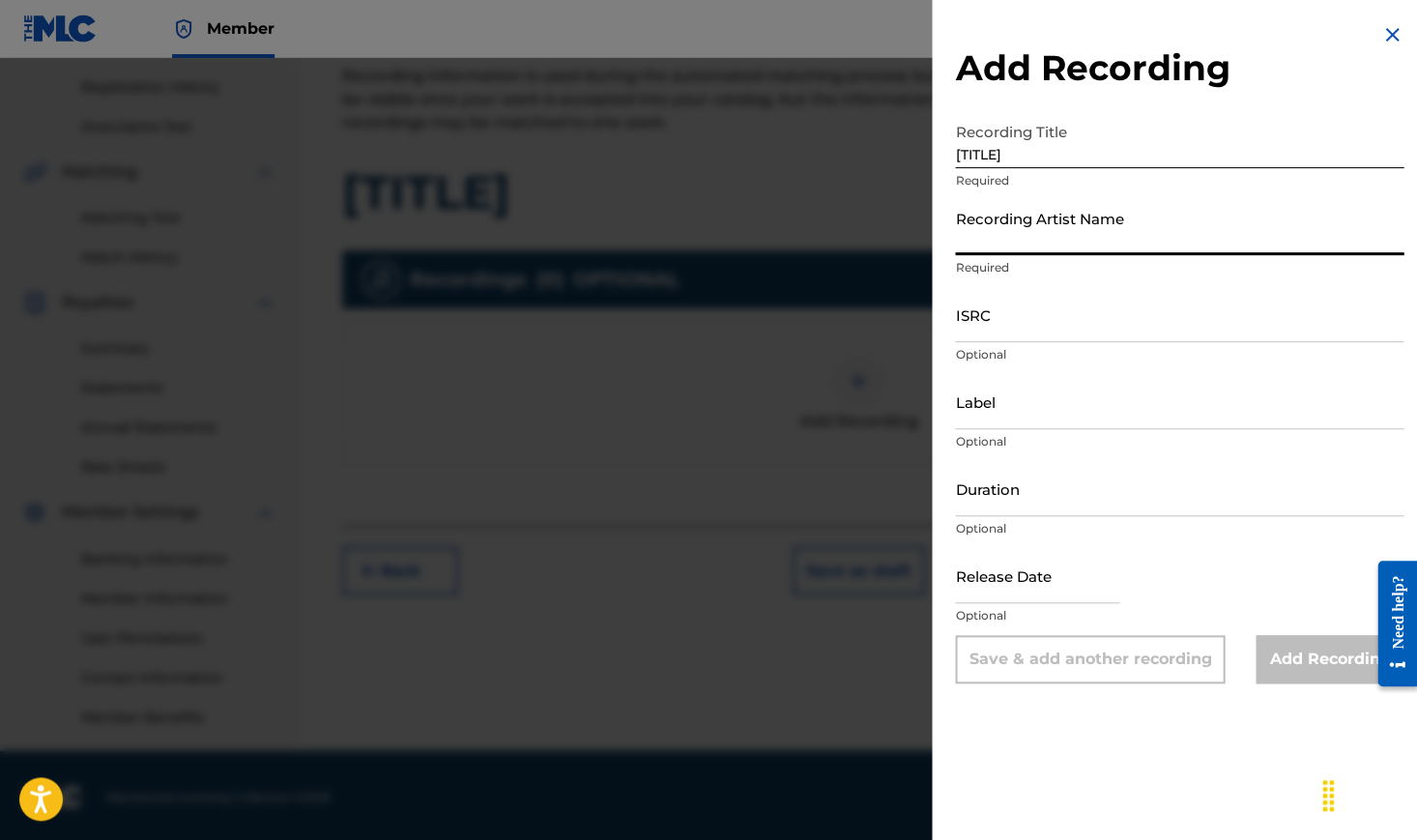 click on "Recording Artist Name" at bounding box center (1179, 227) 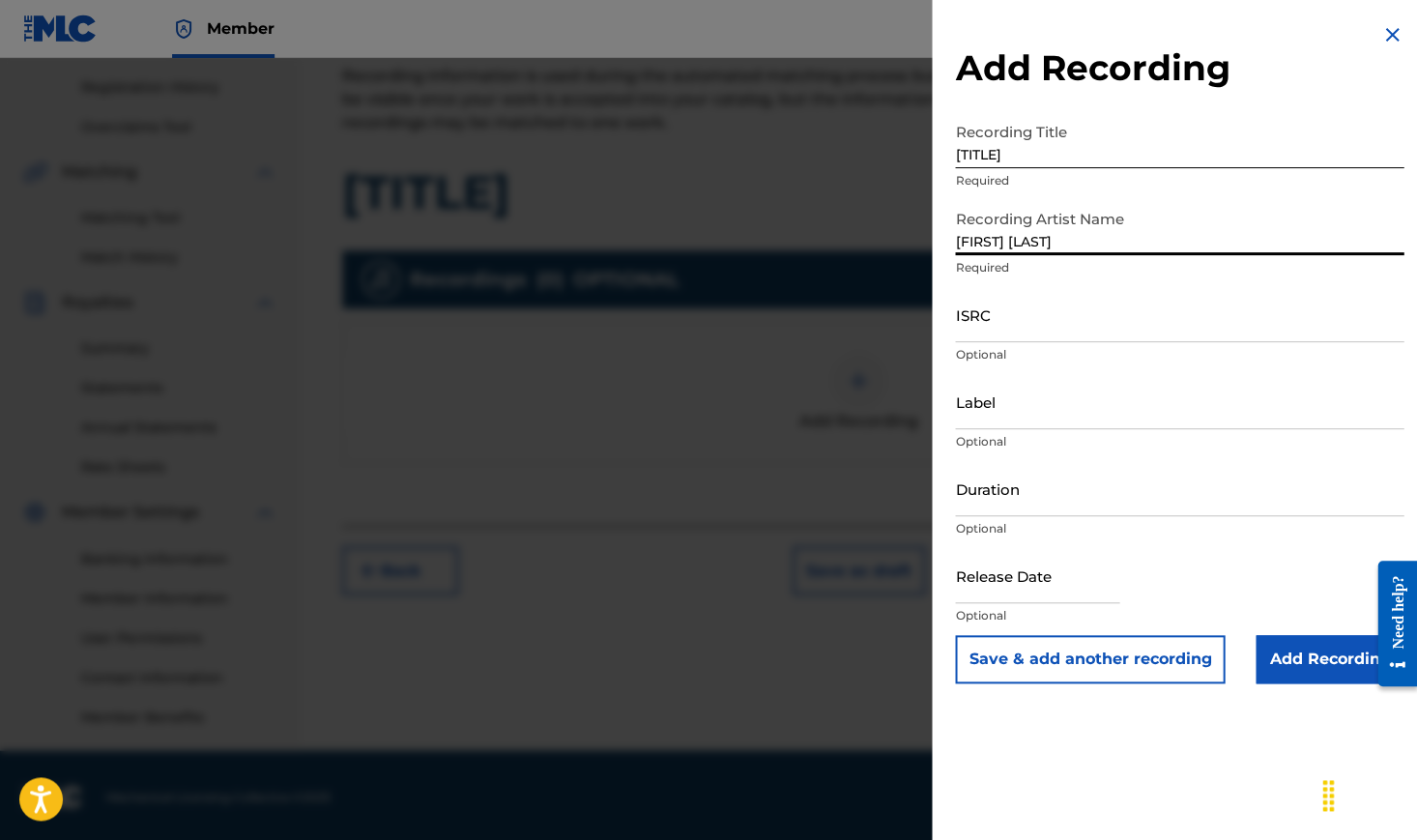 type on "[FIRST] [LAST]" 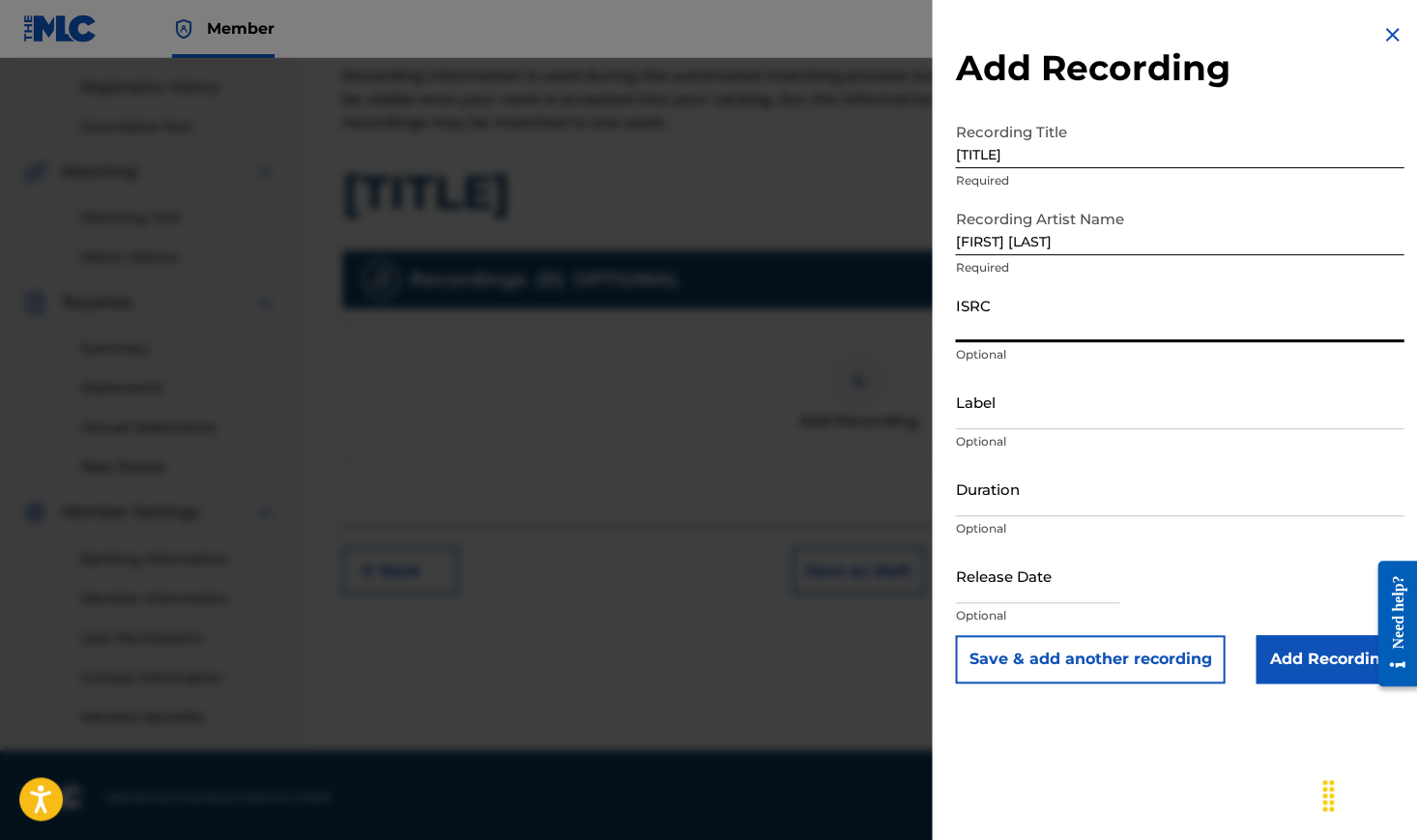 click on "ISRC" at bounding box center [1179, 314] 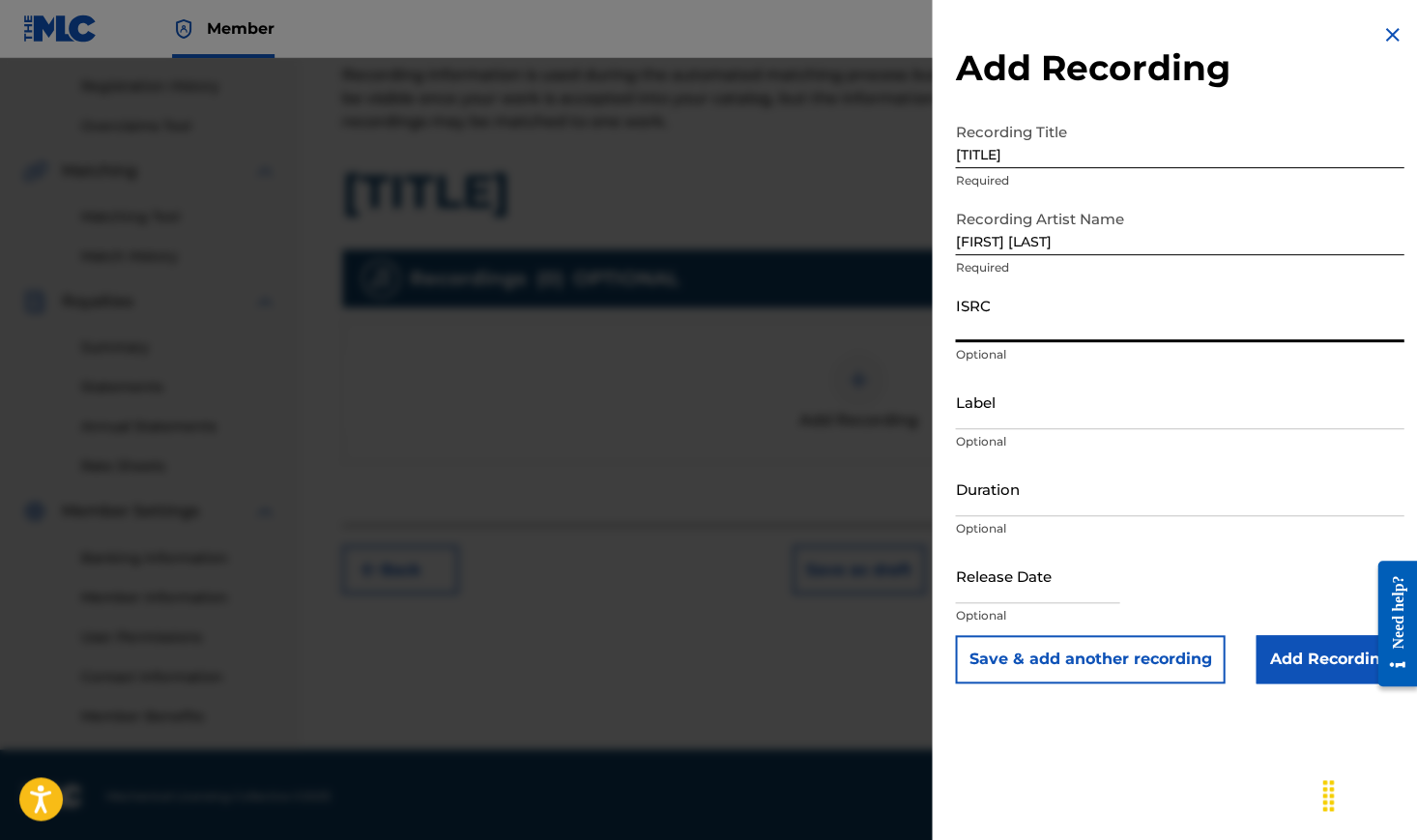 scroll, scrollTop: 356, scrollLeft: 0, axis: vertical 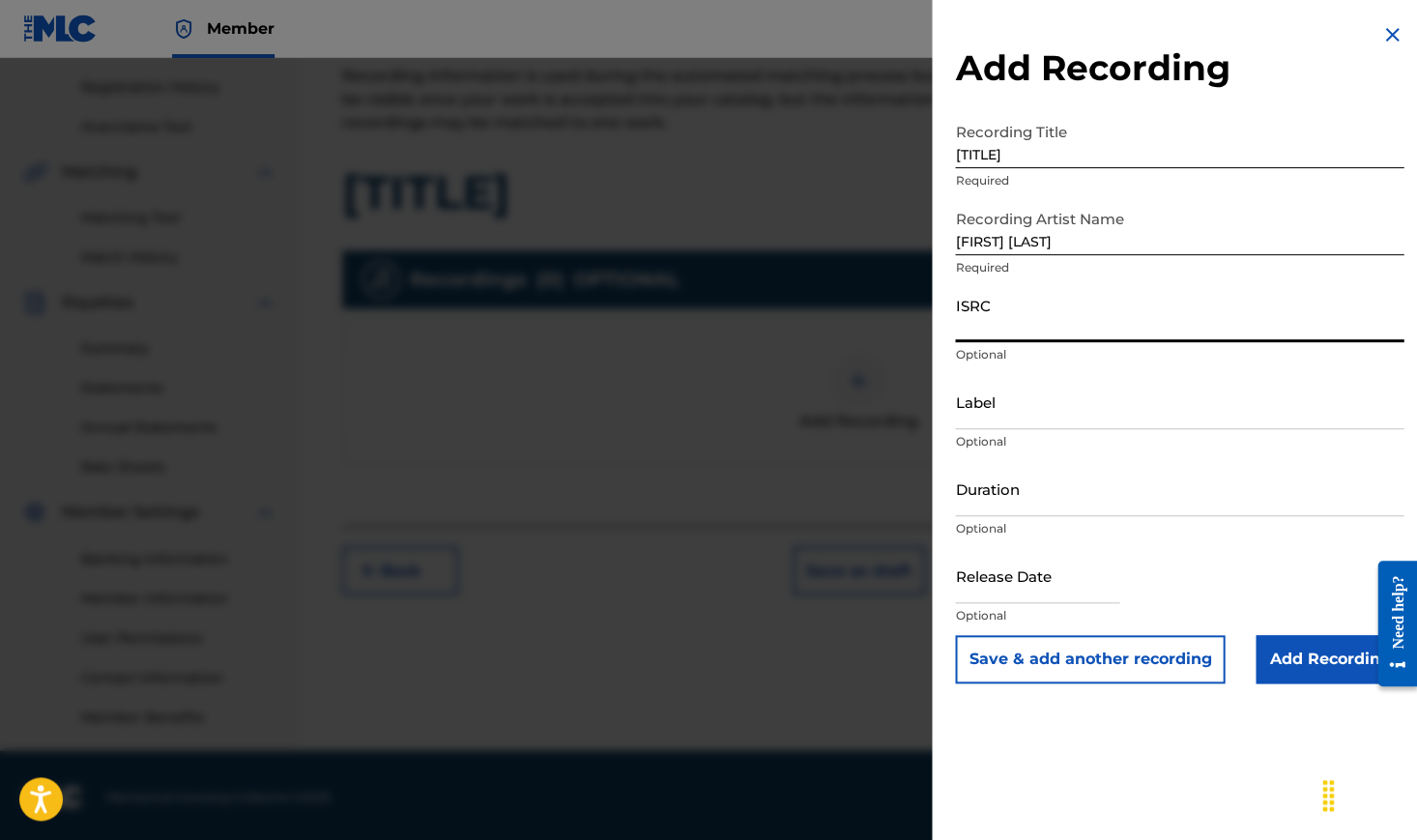 click on "Duration" at bounding box center [1179, 488] 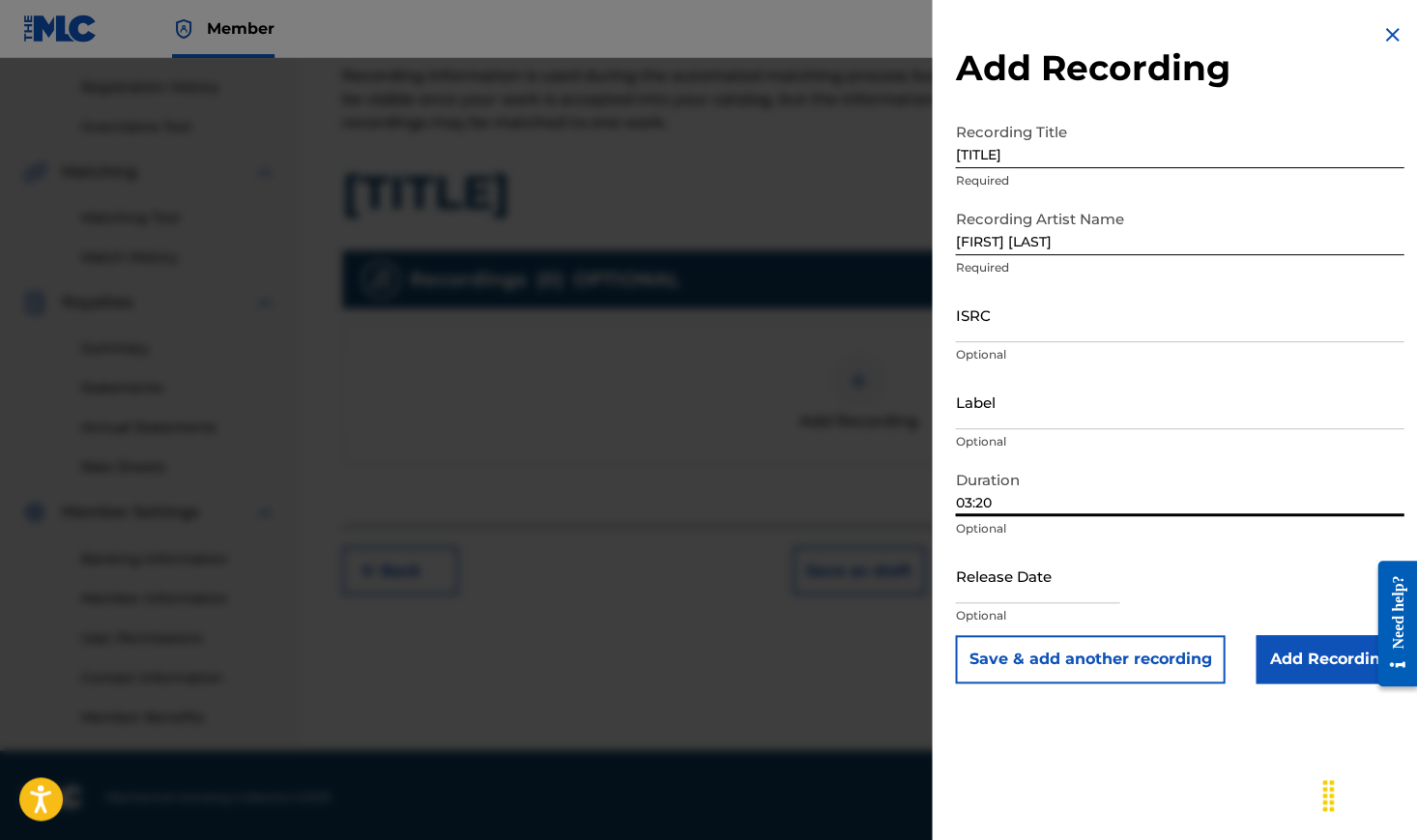 type on "03:20" 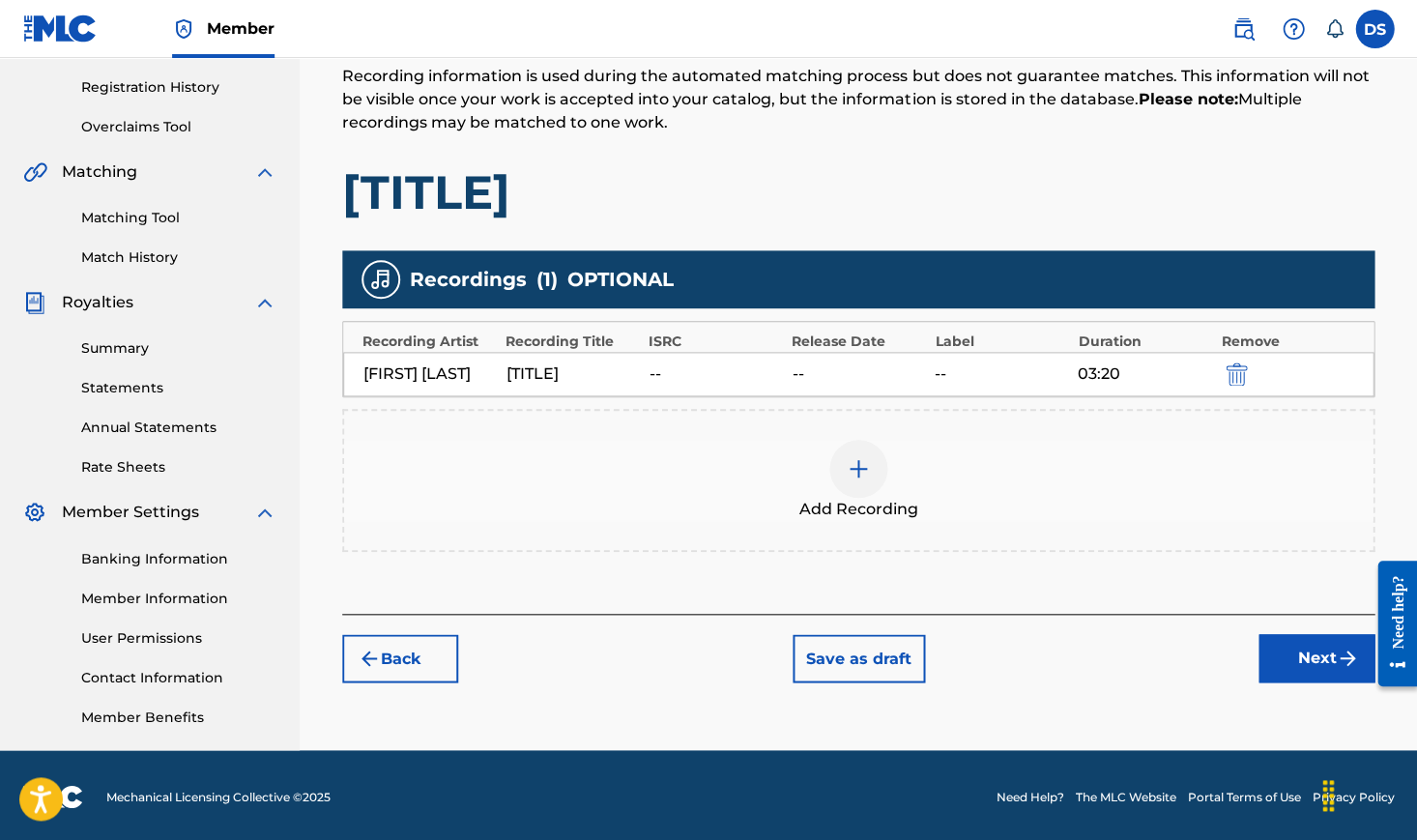 click on "Next" at bounding box center [1316, 658] 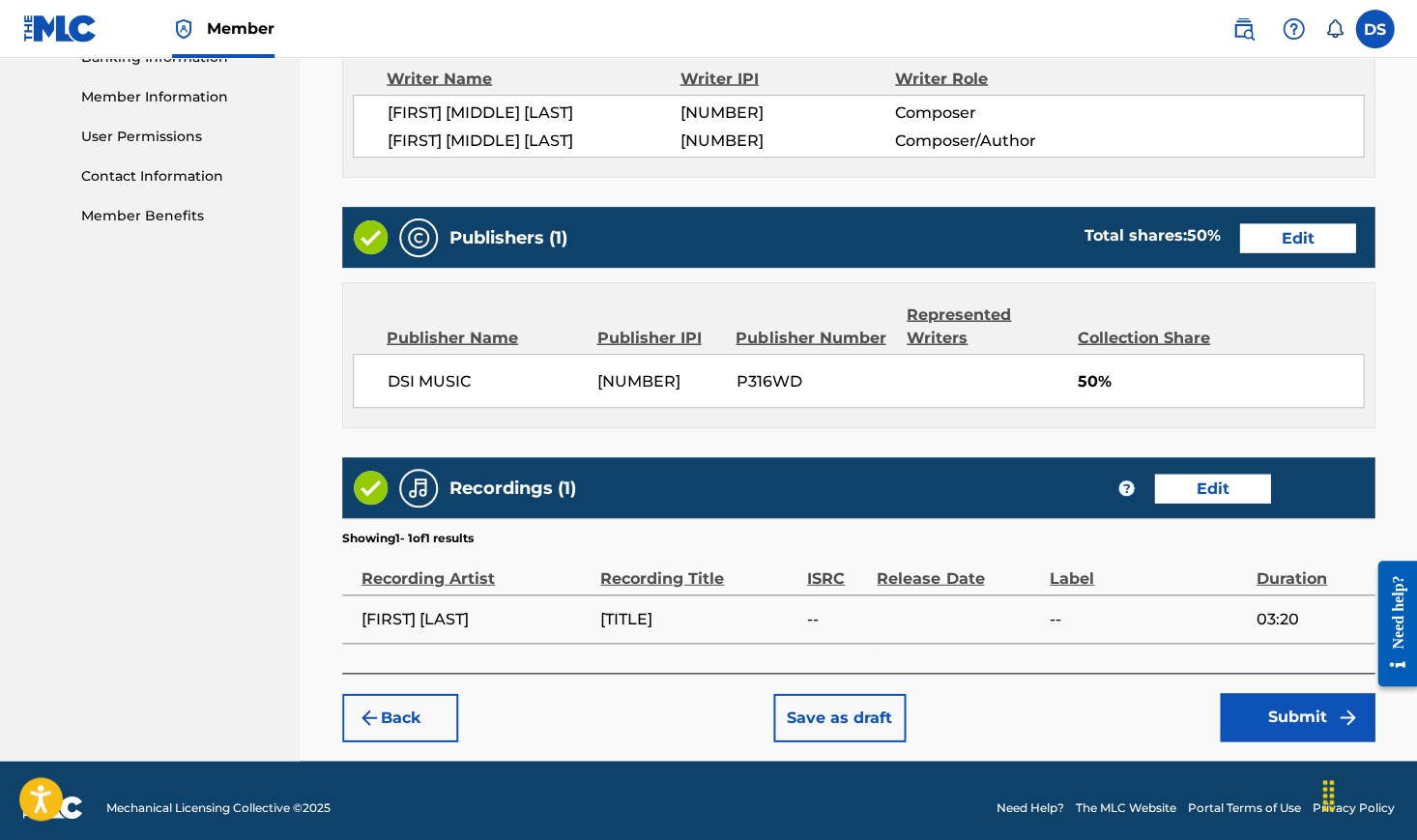 scroll, scrollTop: 856, scrollLeft: 0, axis: vertical 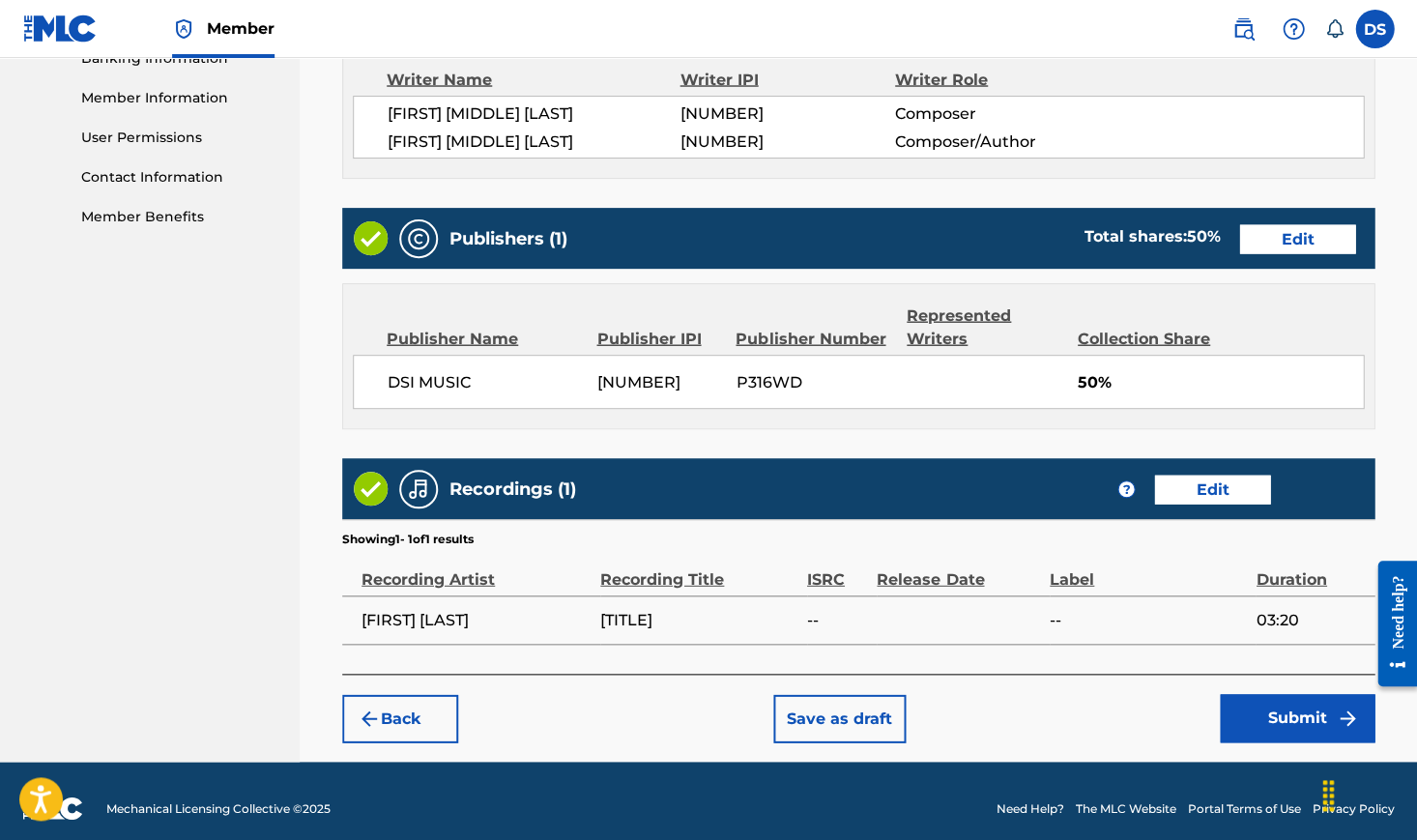 click on "Submit" at bounding box center (1297, 718) 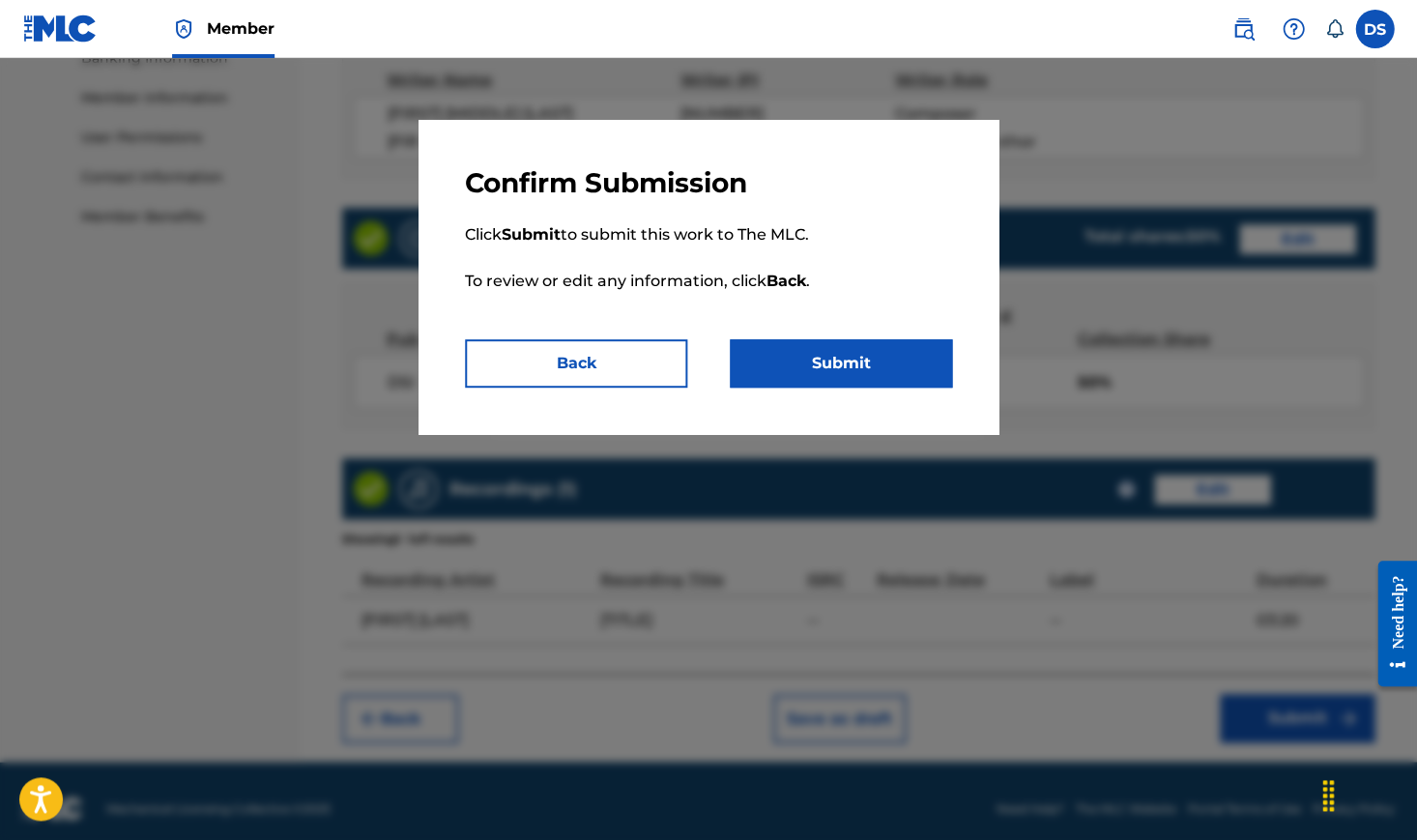 click on "Submit" at bounding box center [841, 363] 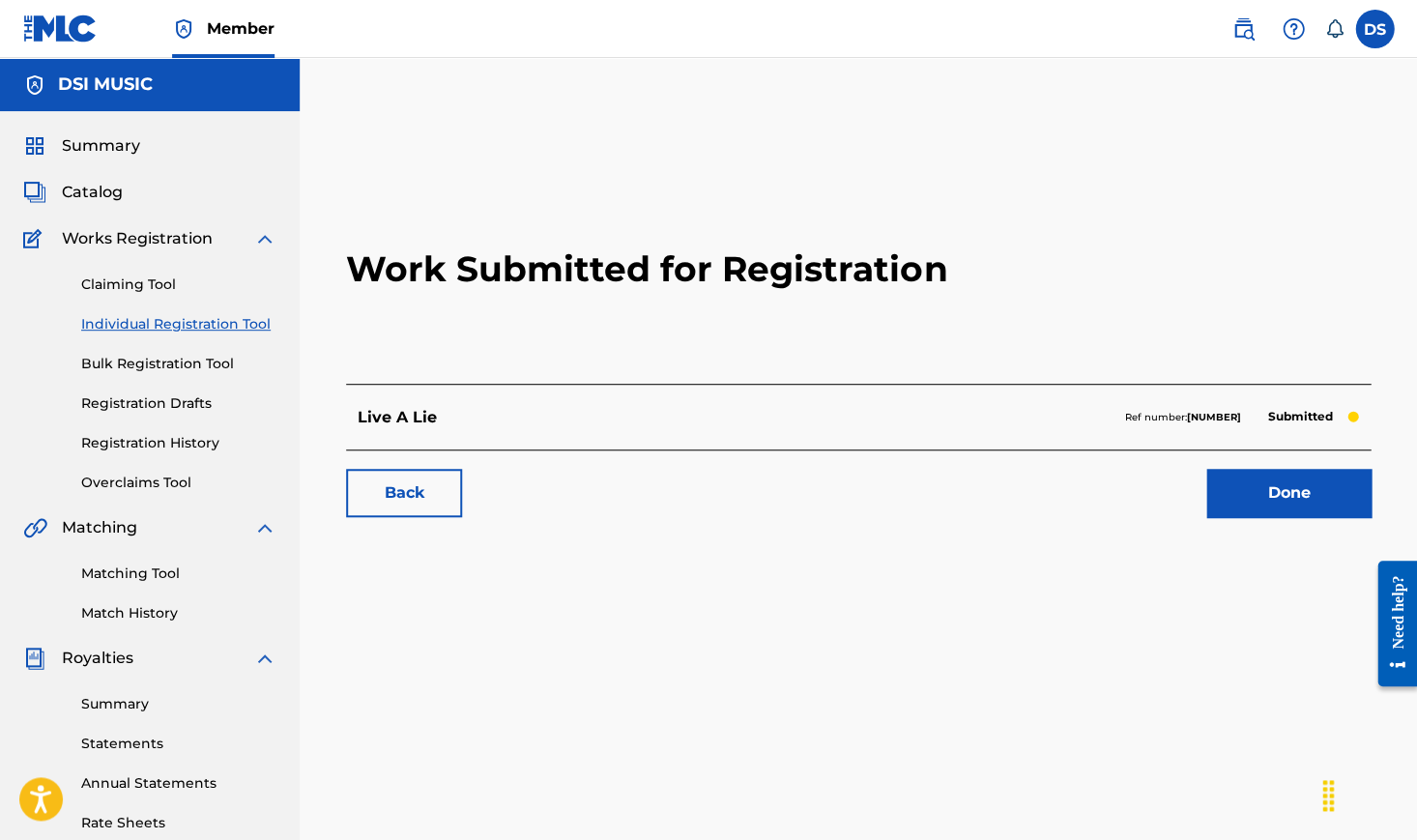 click on "Done" at bounding box center [1288, 493] 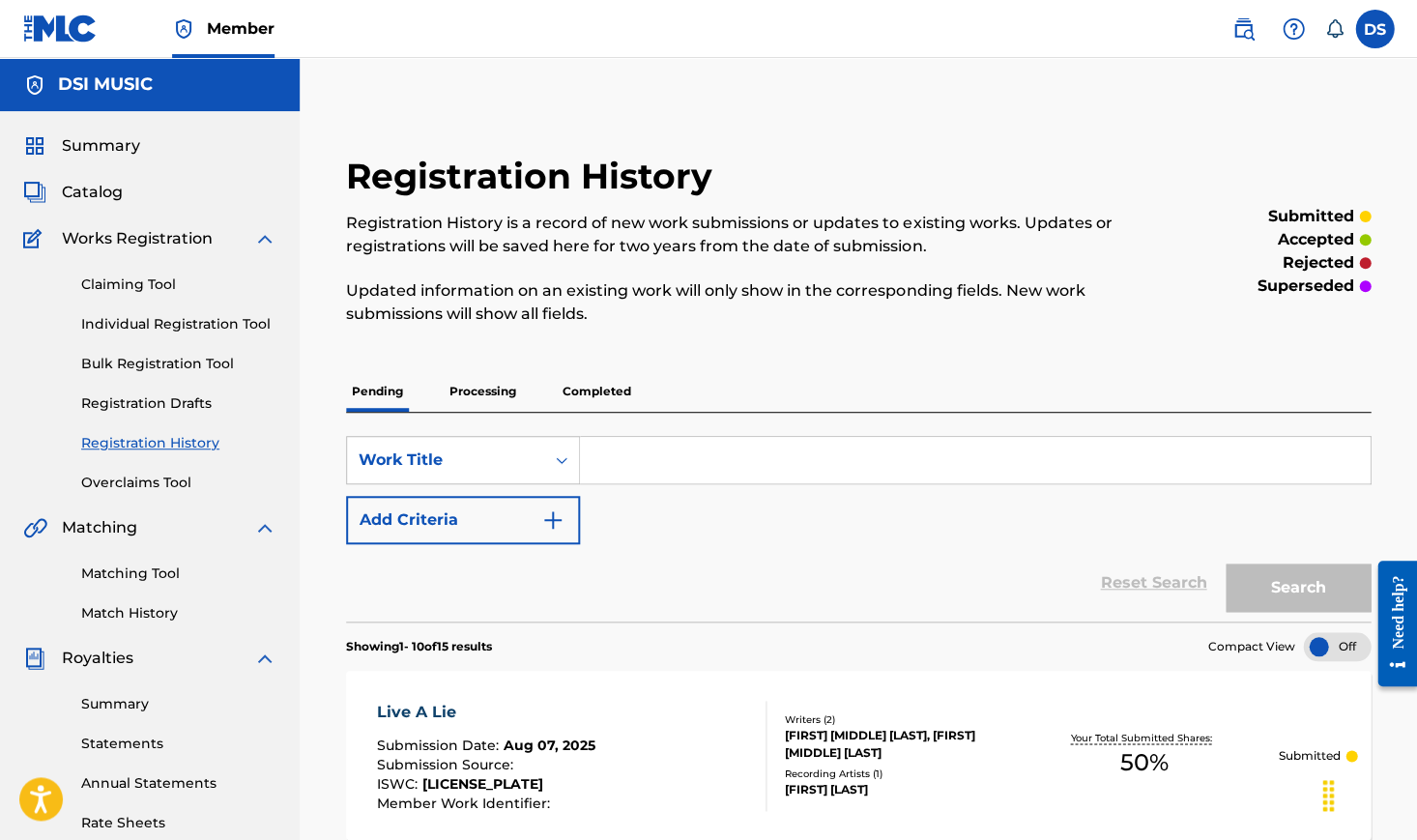 click at bounding box center (974, 460) 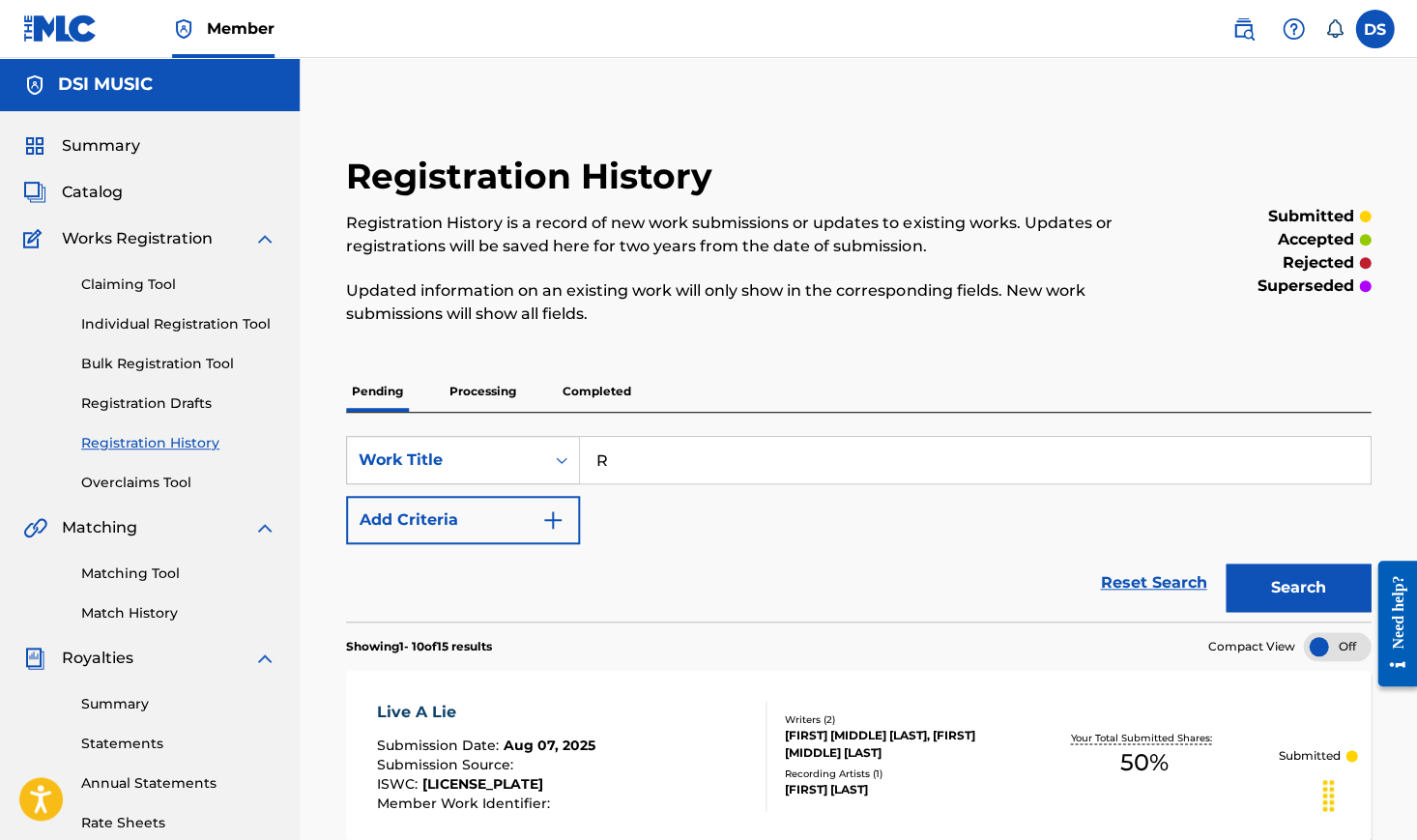 click on "Claiming Tool" at bounding box center (179, 284) 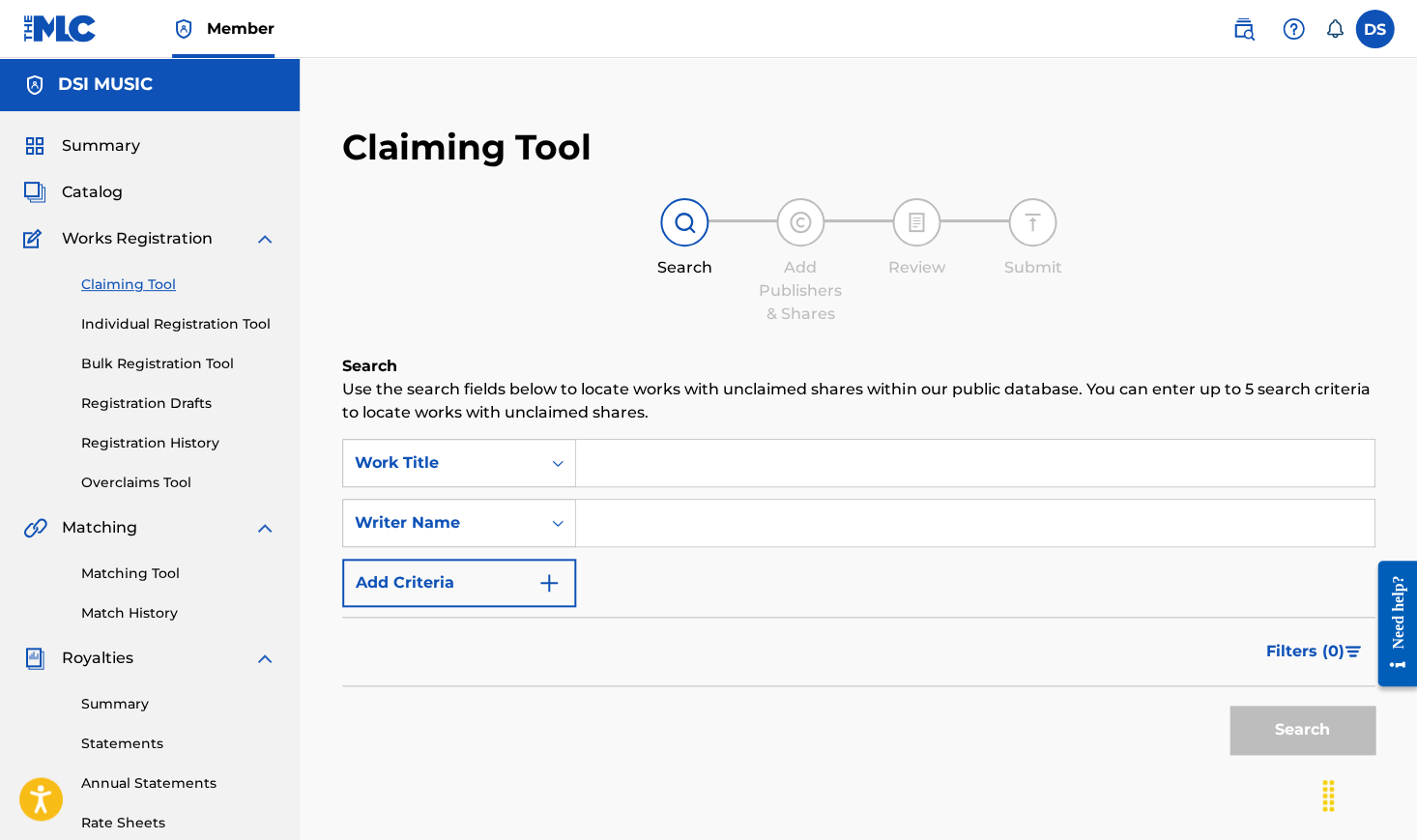 click on "Individual Registration Tool" at bounding box center [179, 324] 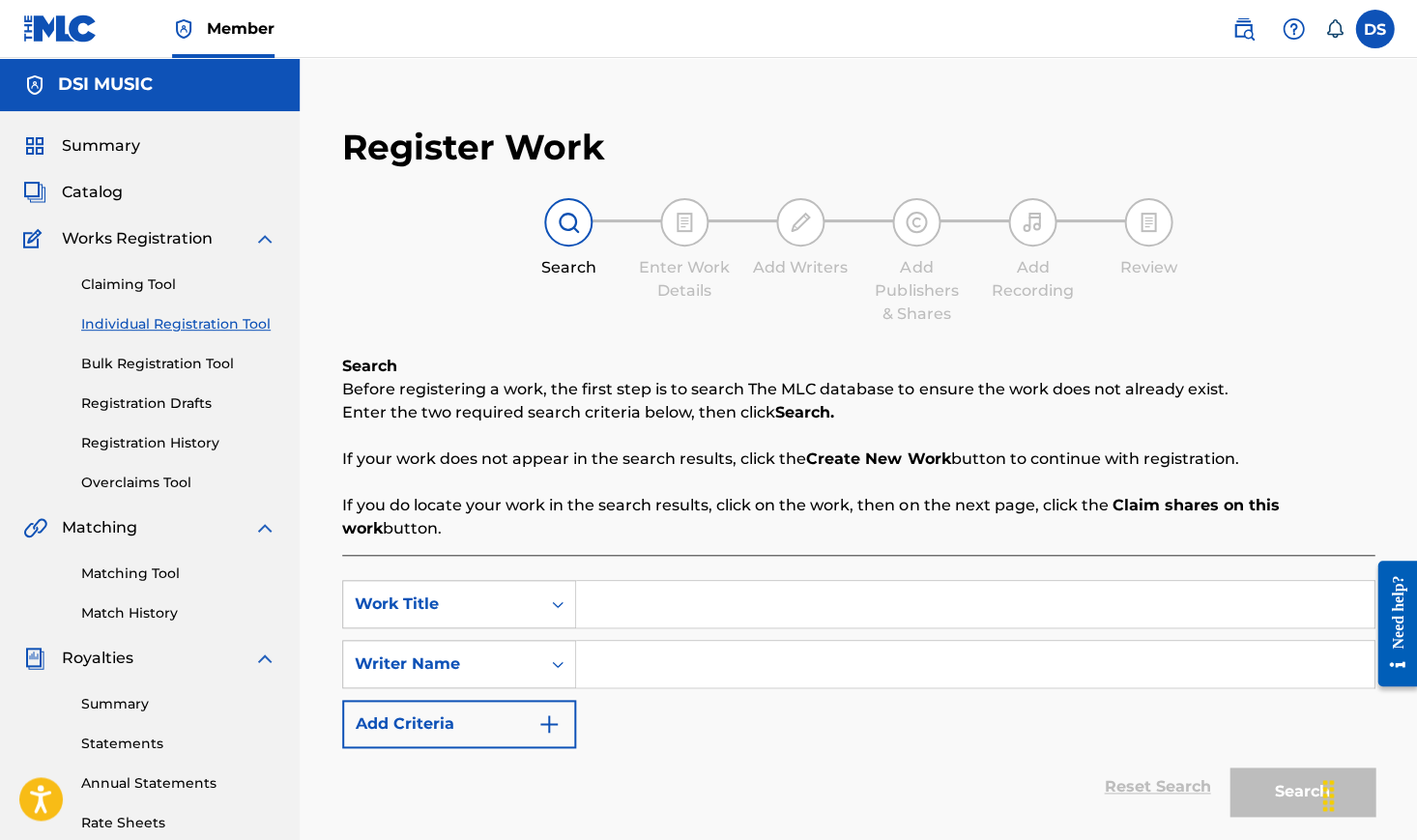 click on "Work Title [TITLE] Writer Name Add Criteria" at bounding box center [858, 664] 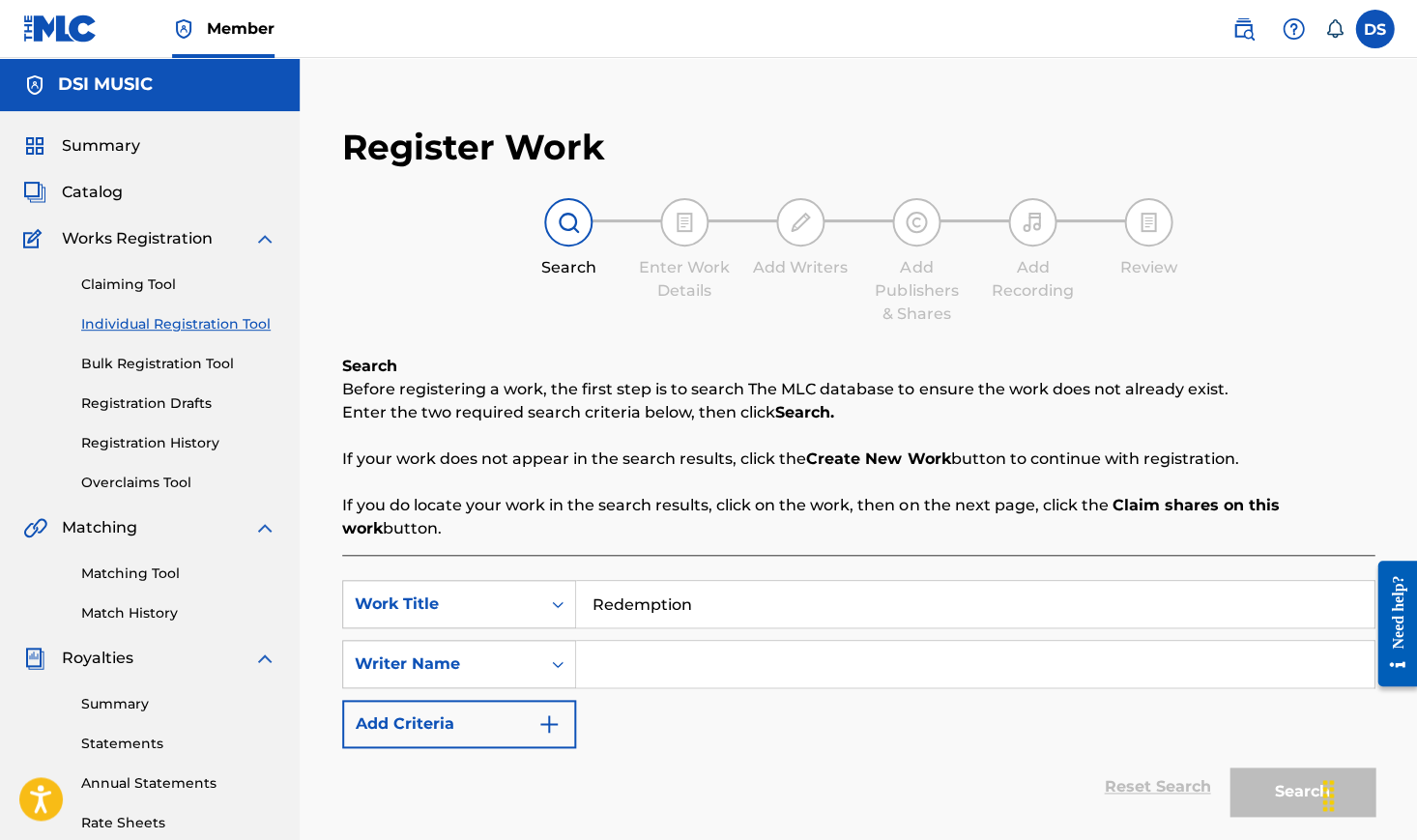type on "Redemption" 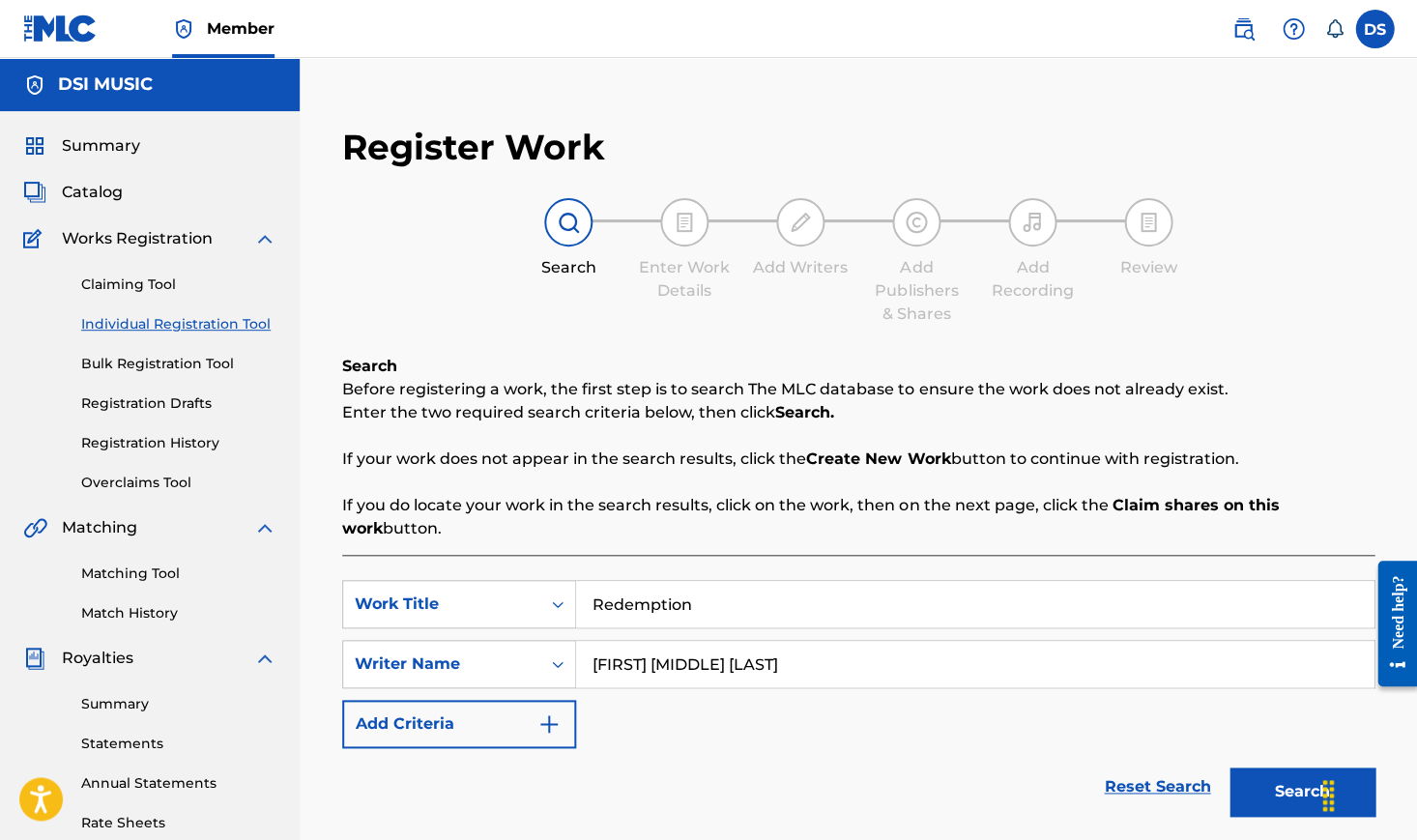 type on "[FIRST] [MIDDLE] [LAST]" 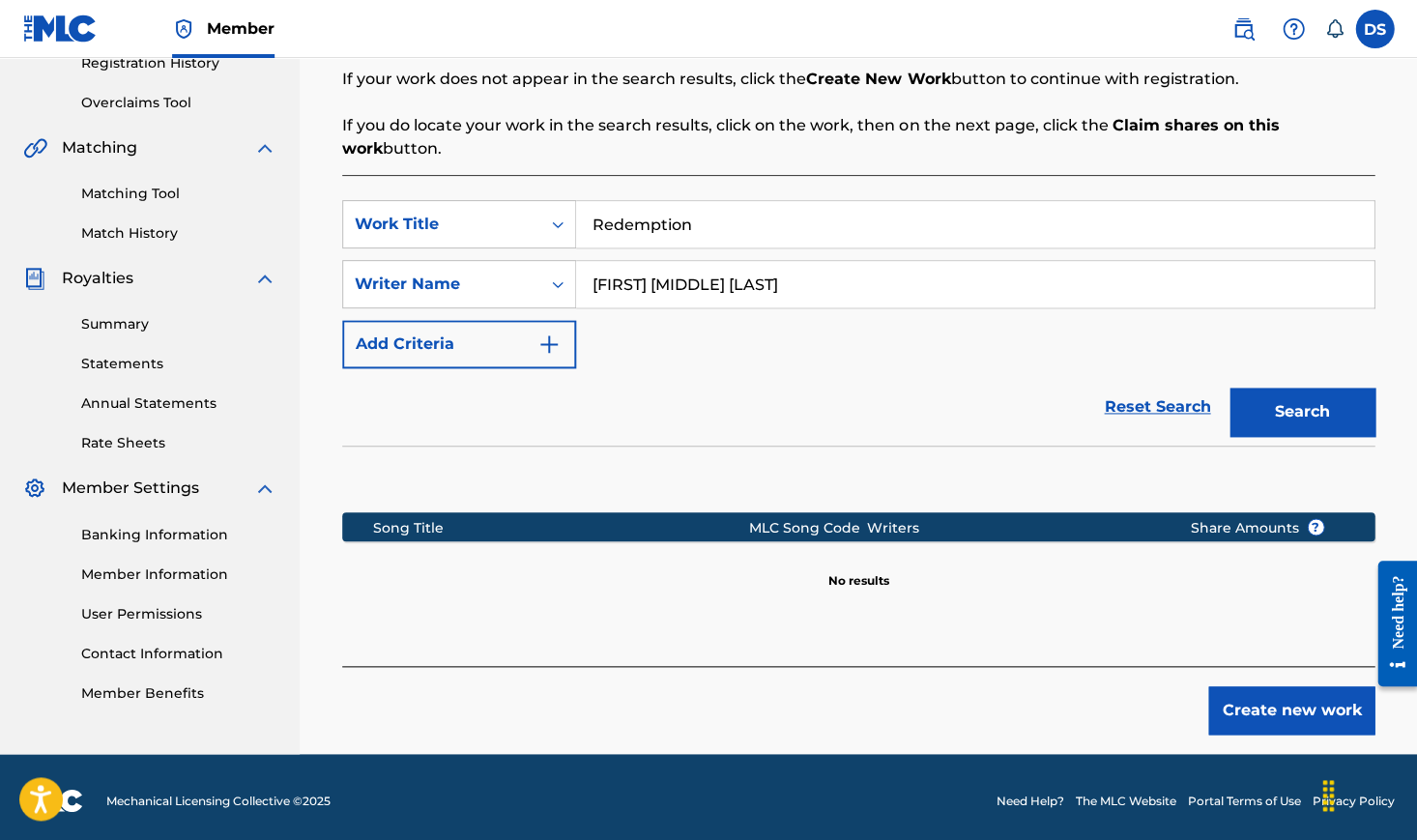 scroll, scrollTop: 380, scrollLeft: 0, axis: vertical 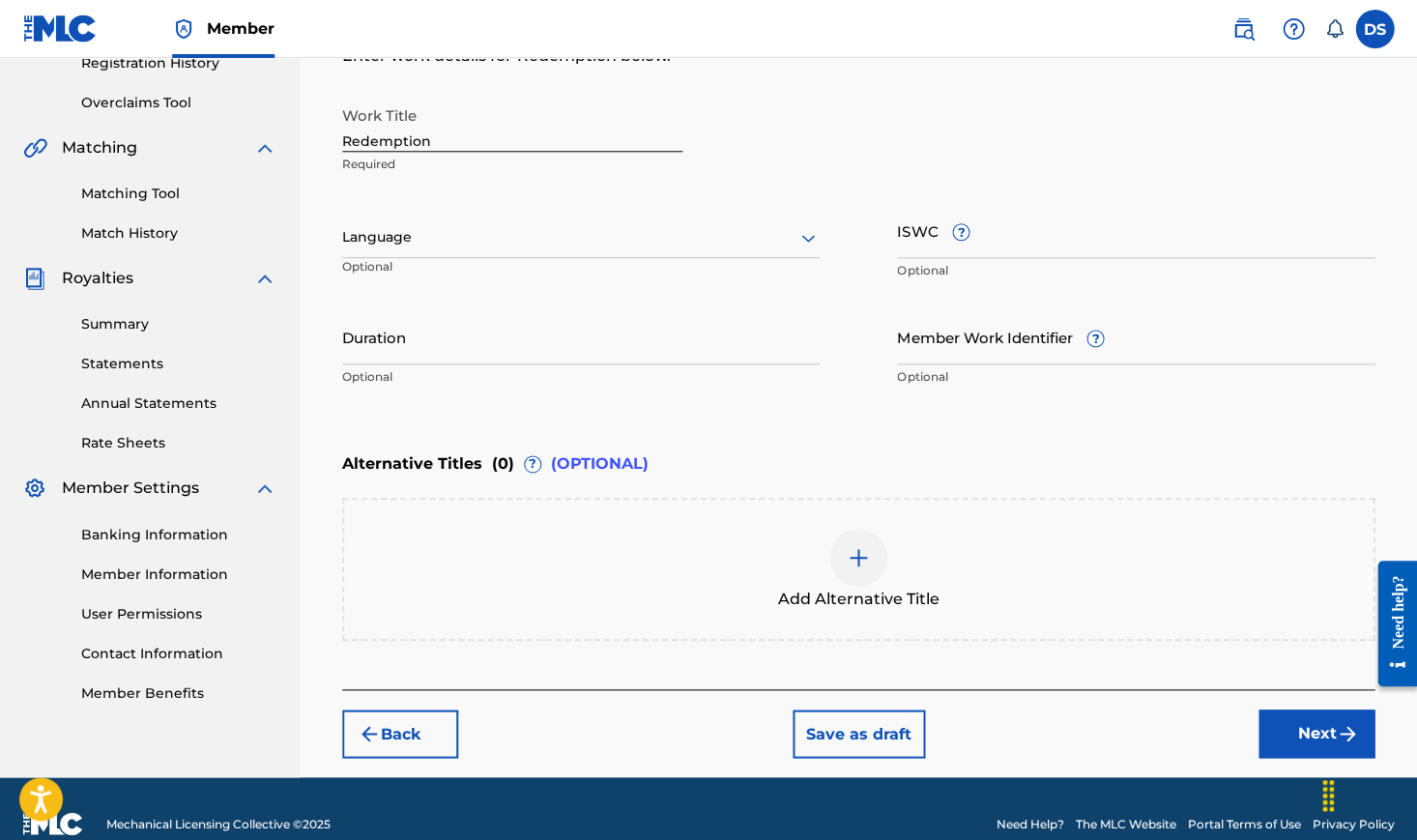 click at bounding box center [581, 237] 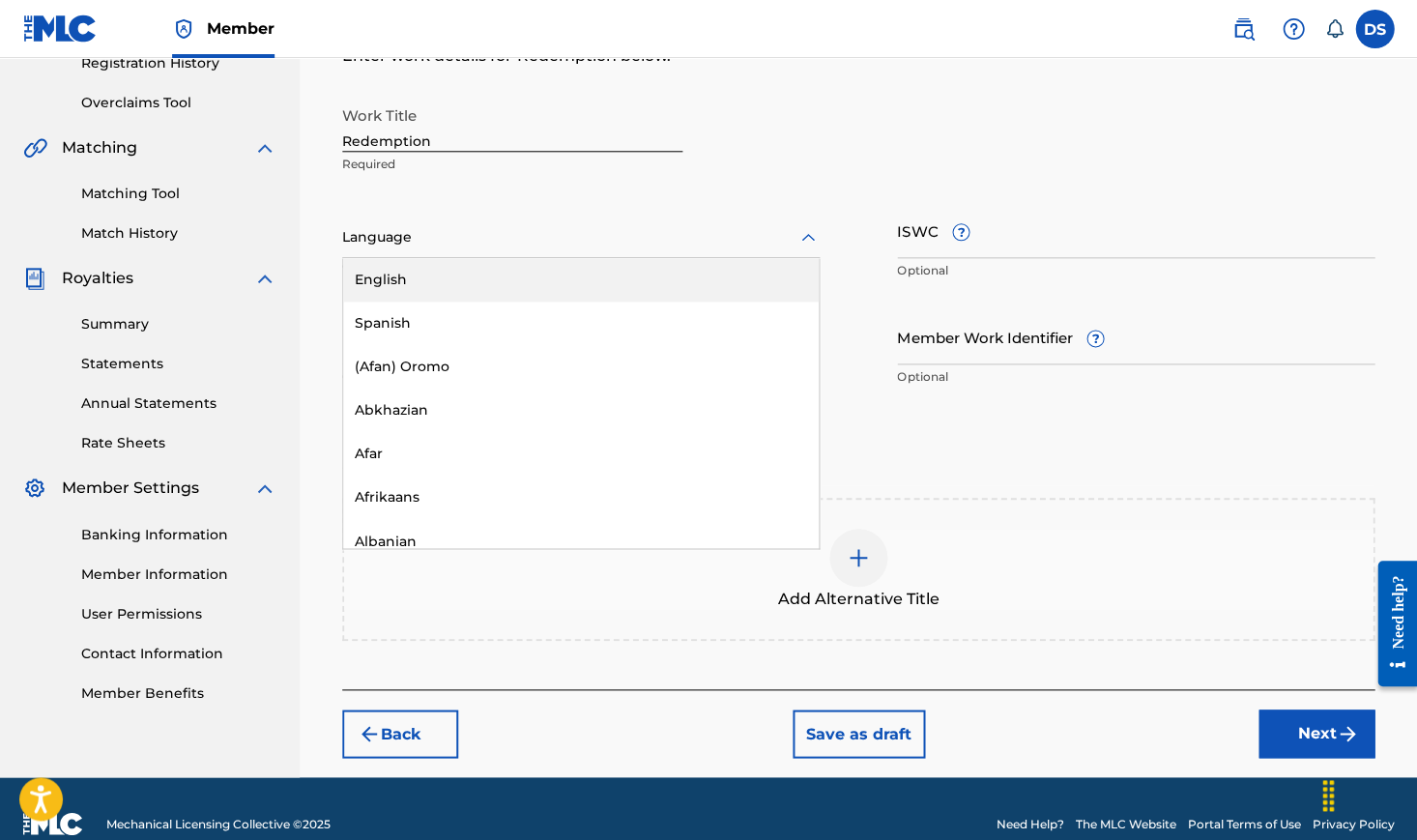 click on "English" at bounding box center [581, 279] 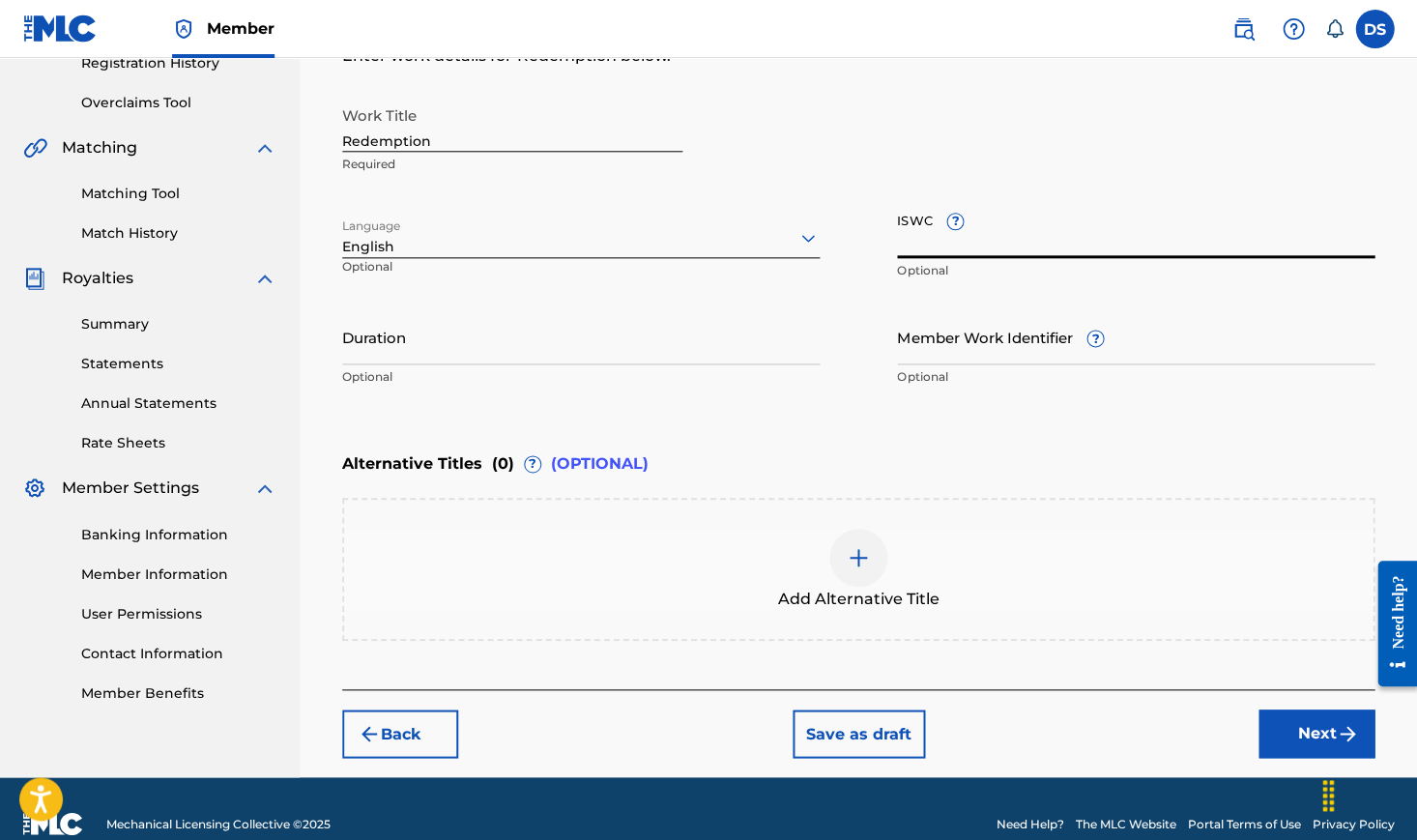 click on "ISWC   ?" at bounding box center (1136, 230) 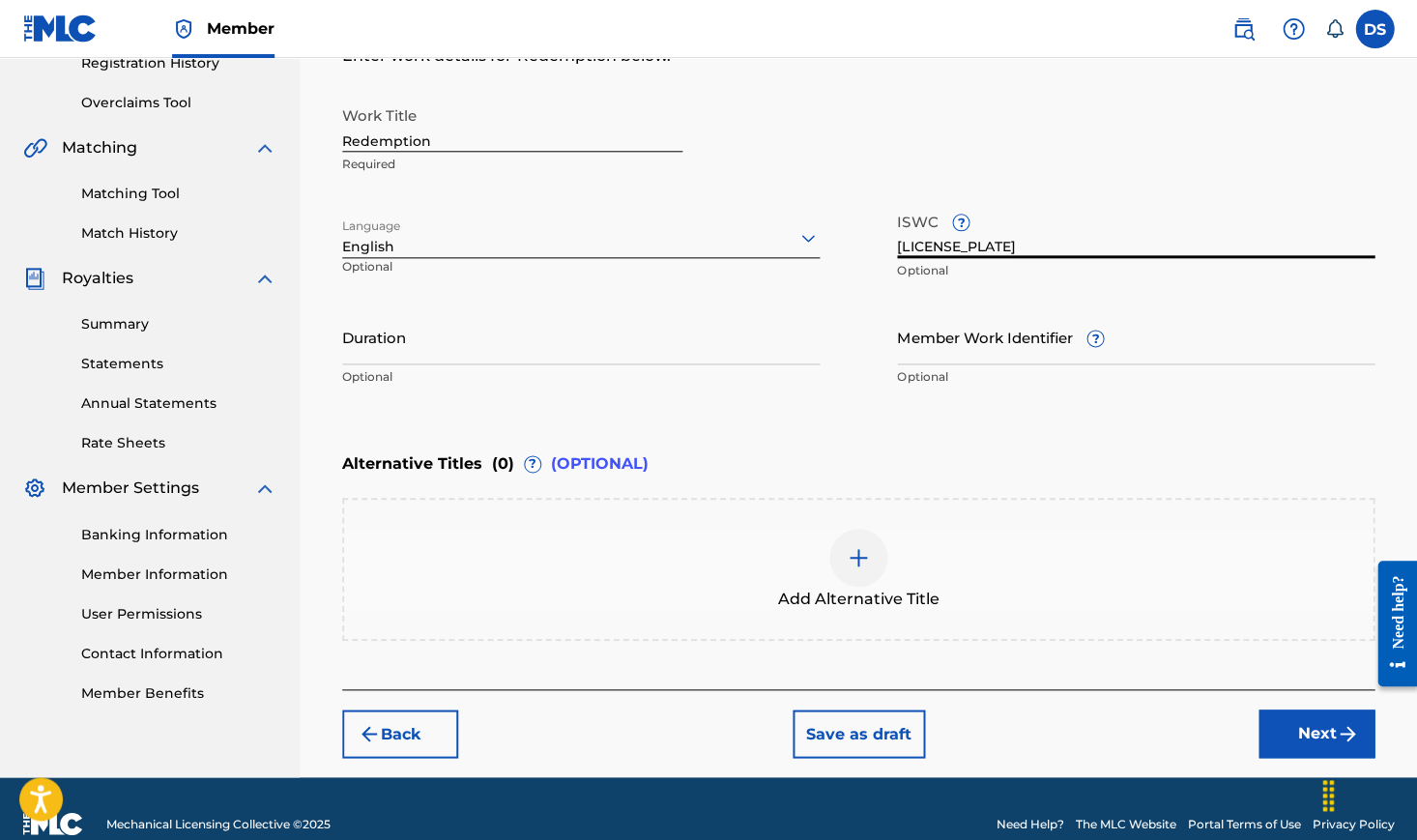 type on "[LICENSE_PLATE]" 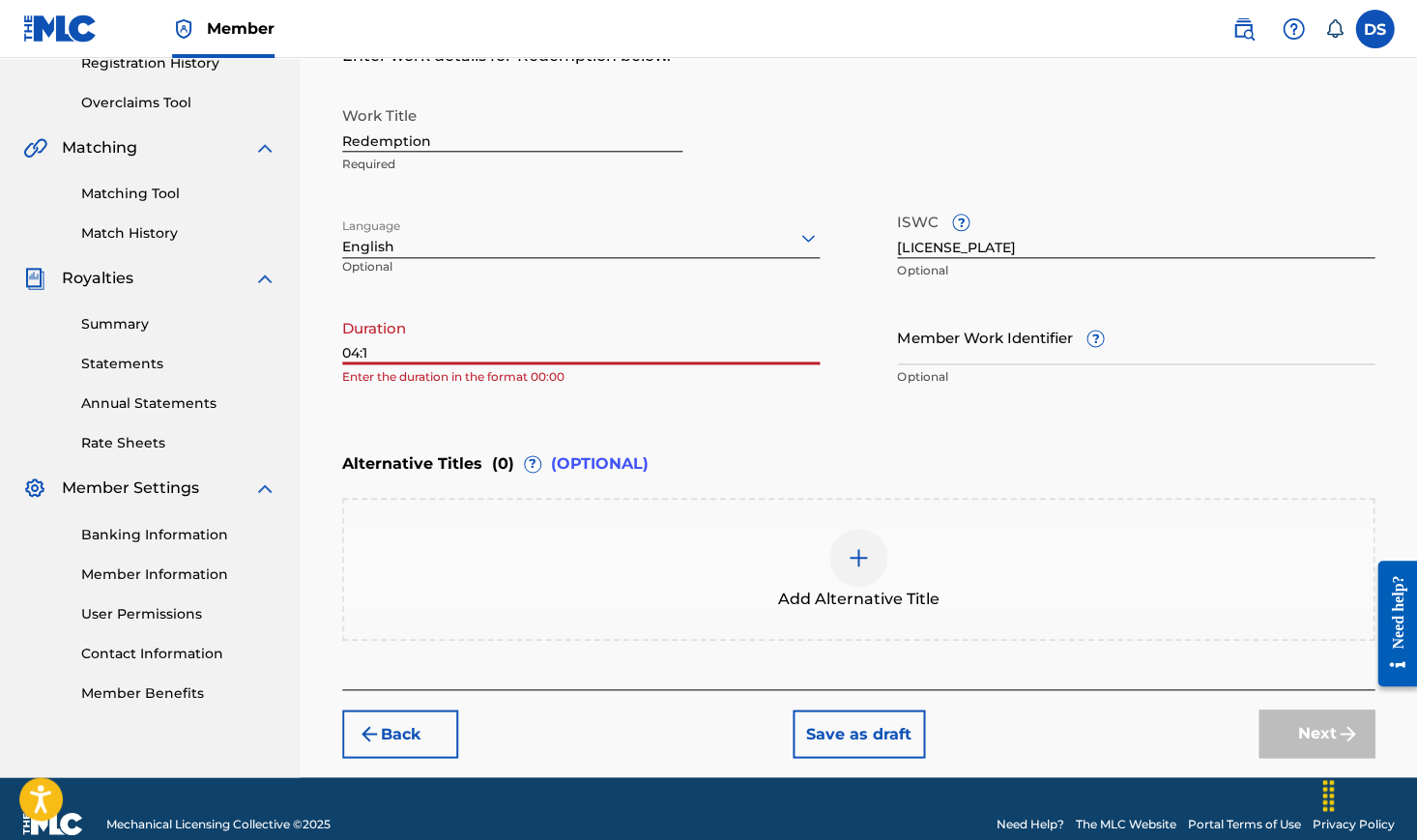 type on "04:12" 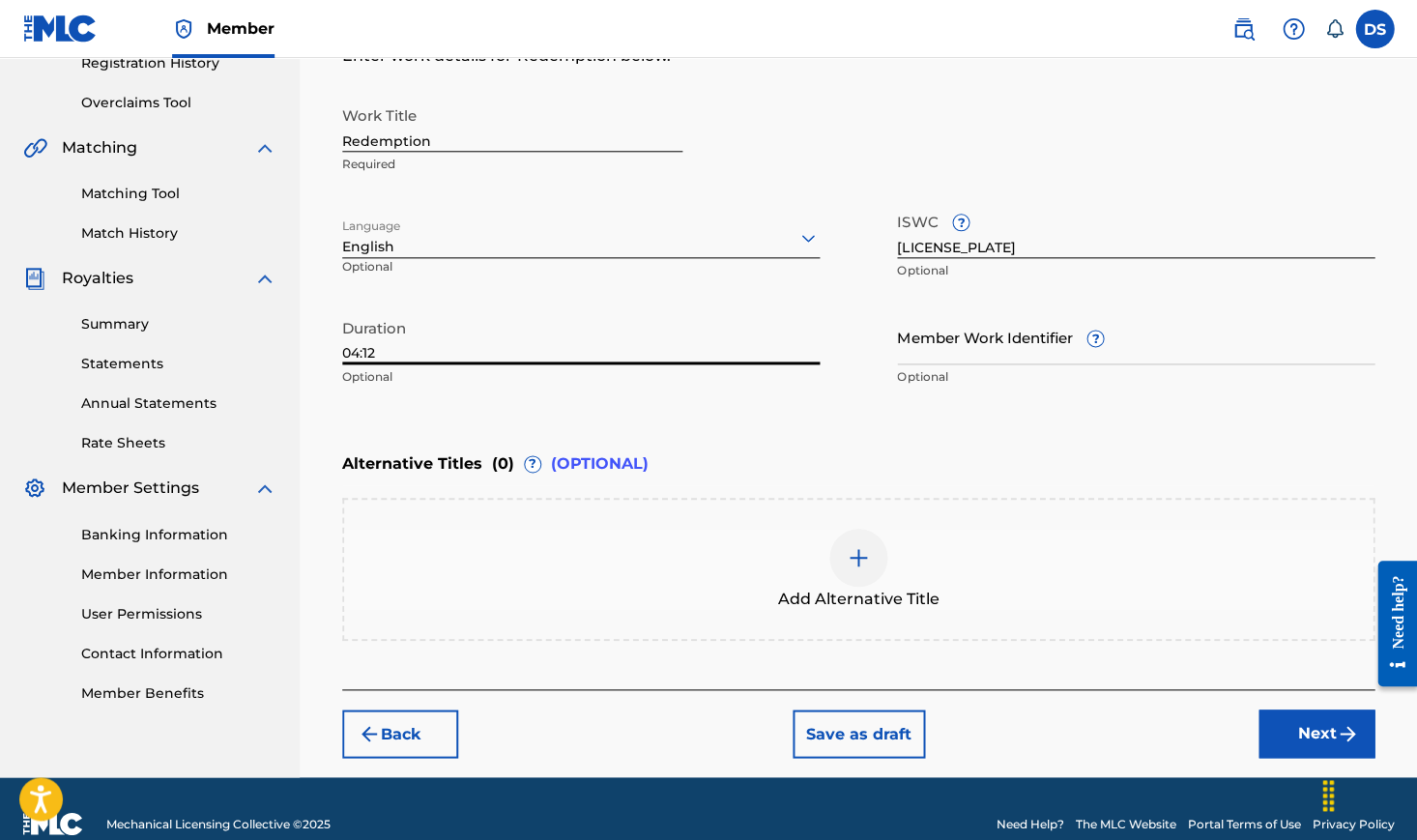 click on "Next" at bounding box center [1316, 734] 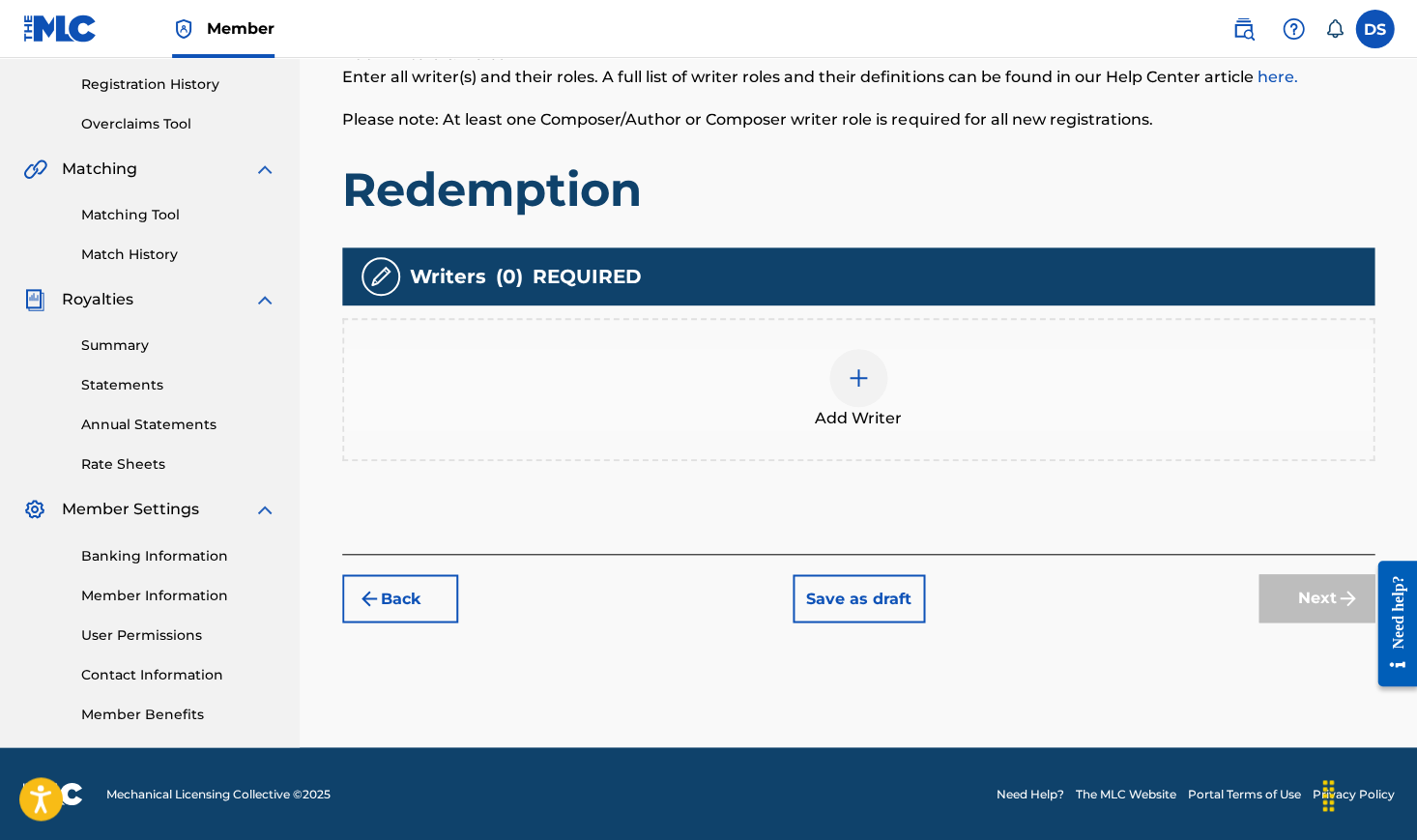 scroll, scrollTop: 356, scrollLeft: 0, axis: vertical 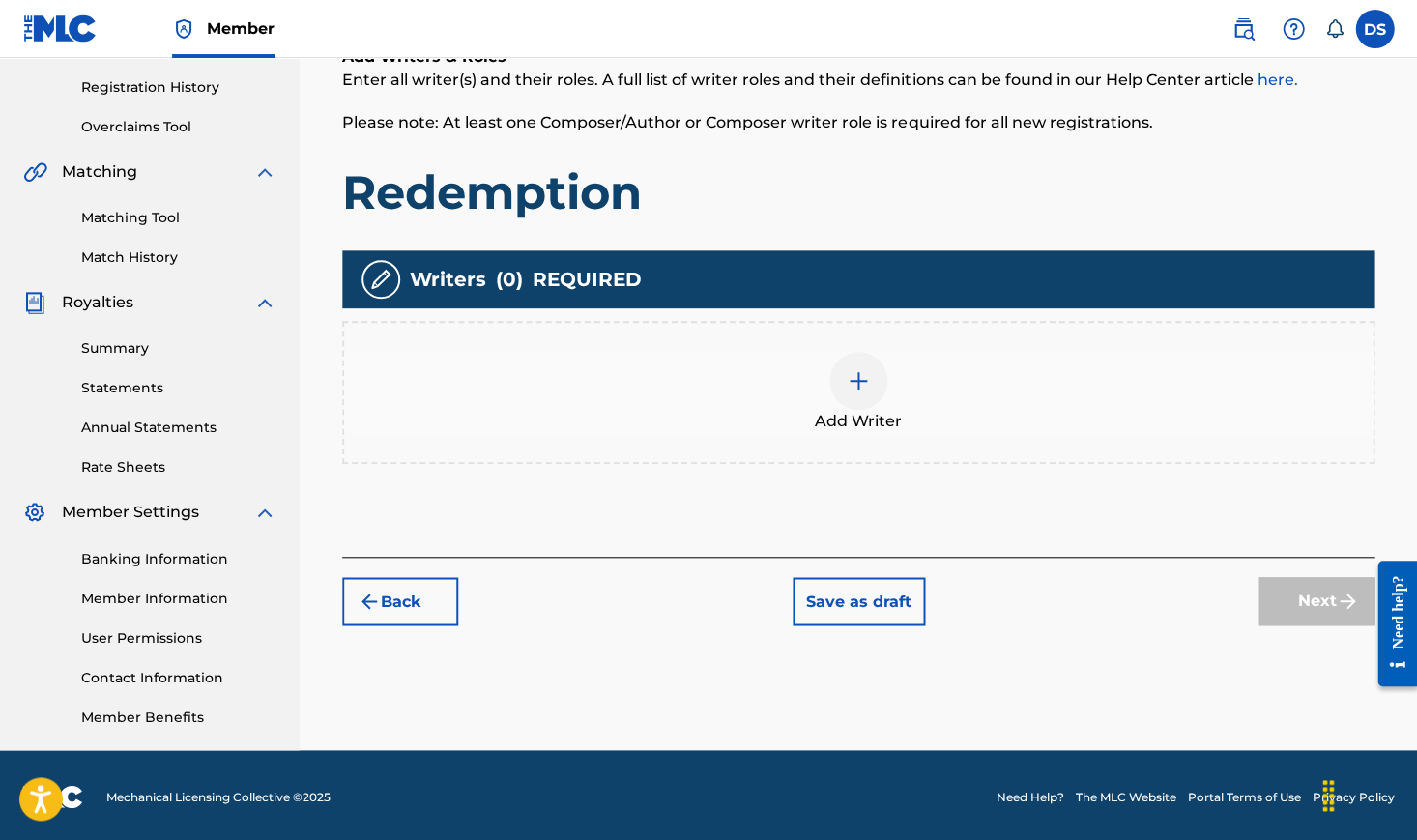 click at bounding box center (858, 381) 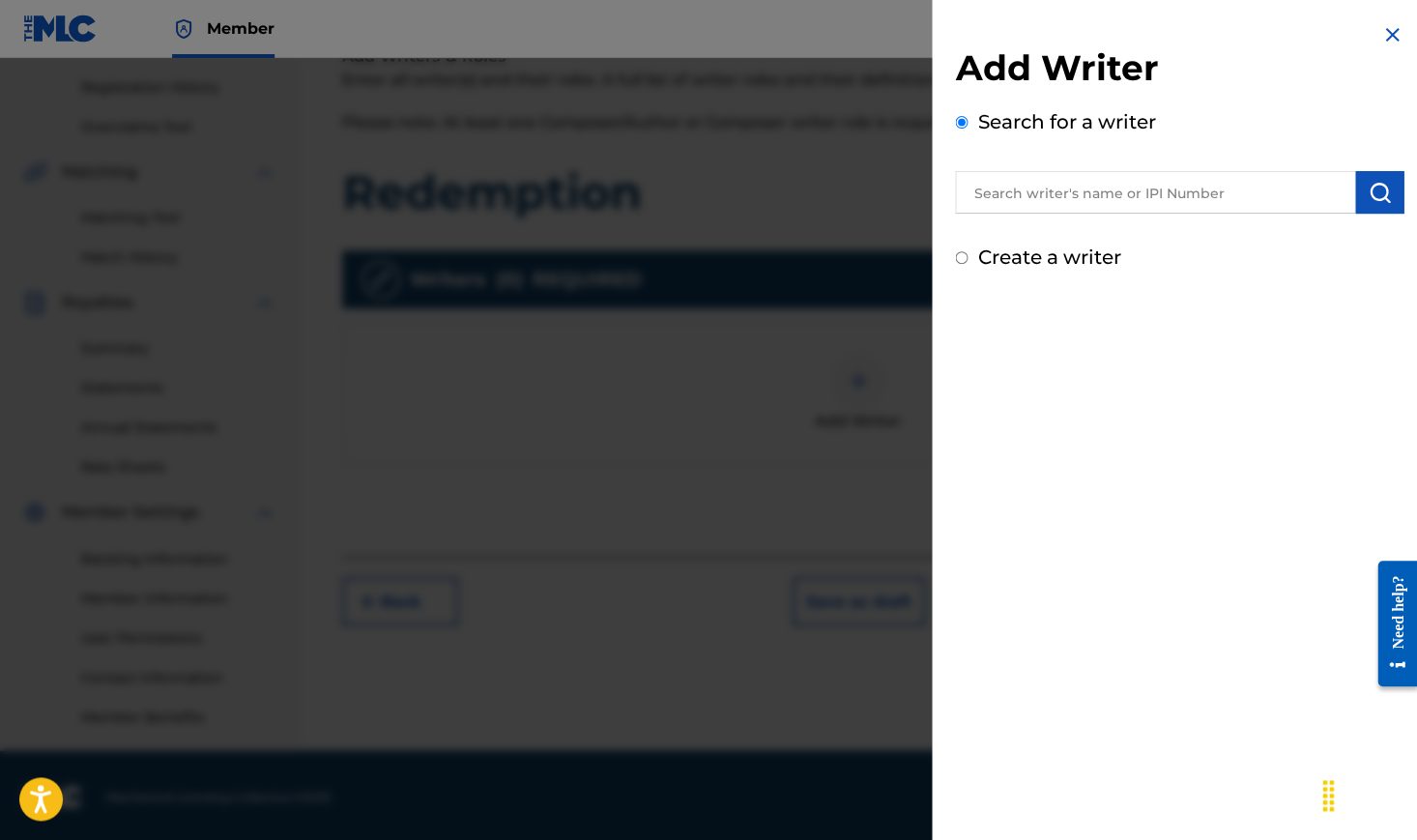 click at bounding box center (1155, 192) 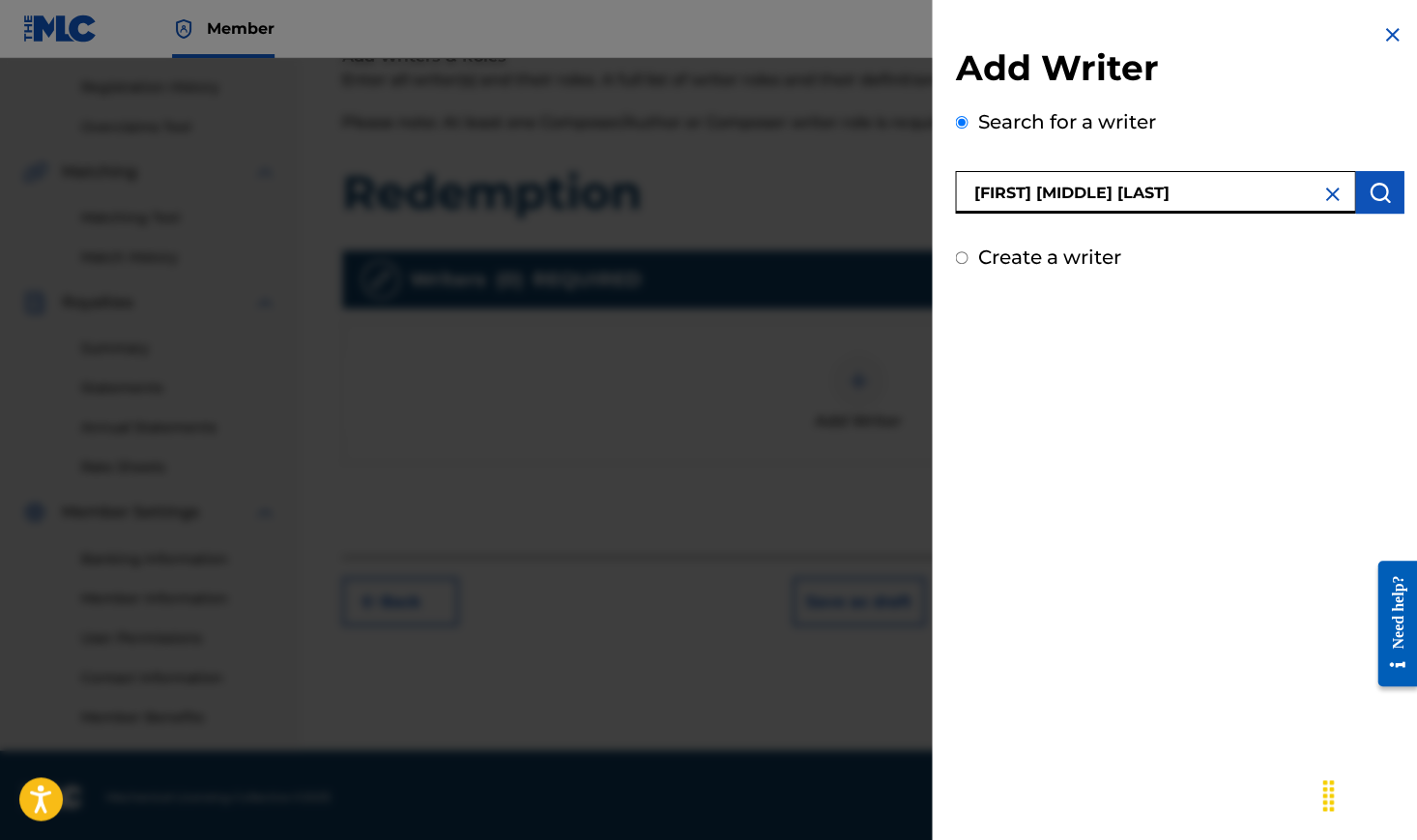 type on "[FIRST] [MIDDLE] [LAST]" 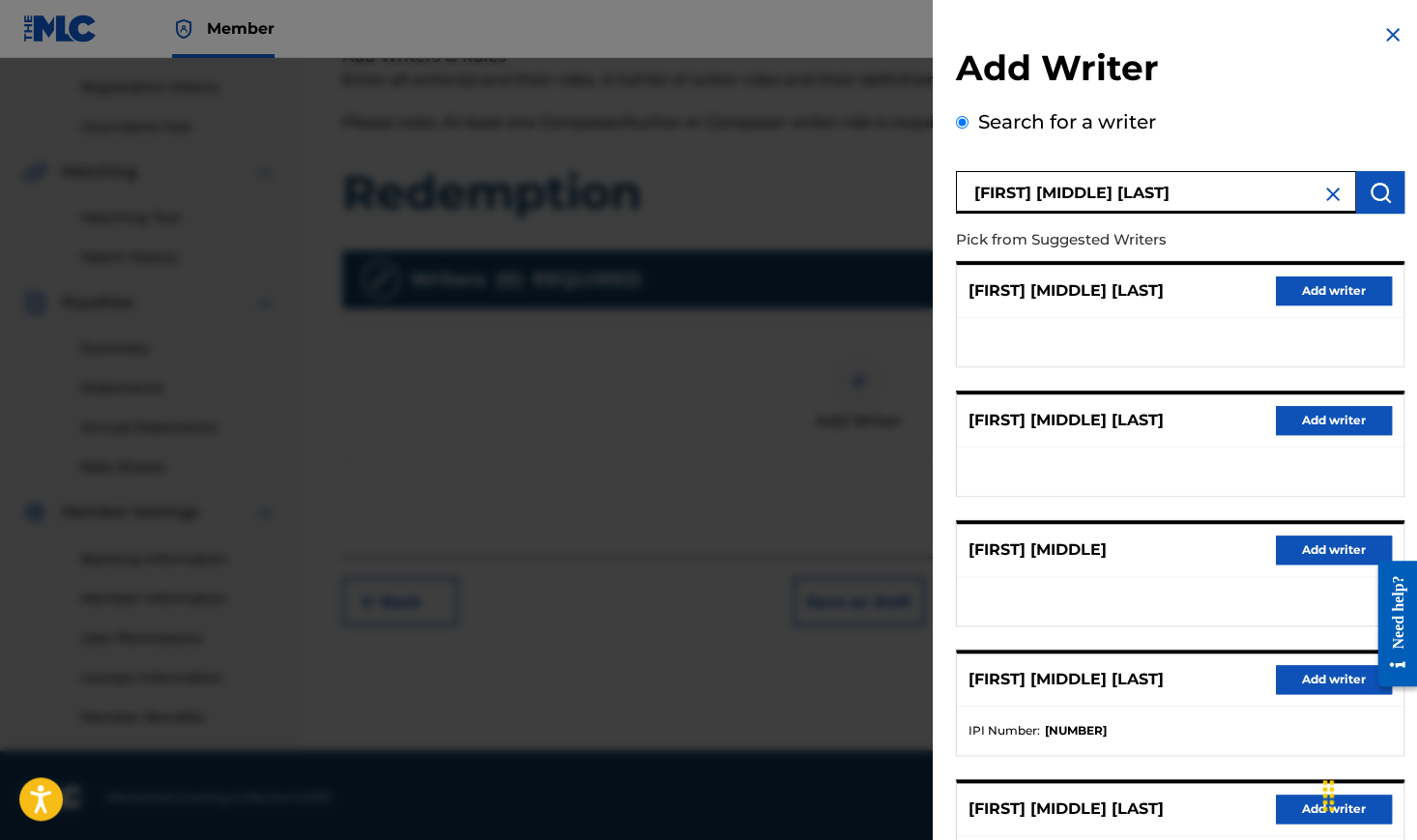 click on "Add writer" at bounding box center (1333, 680) 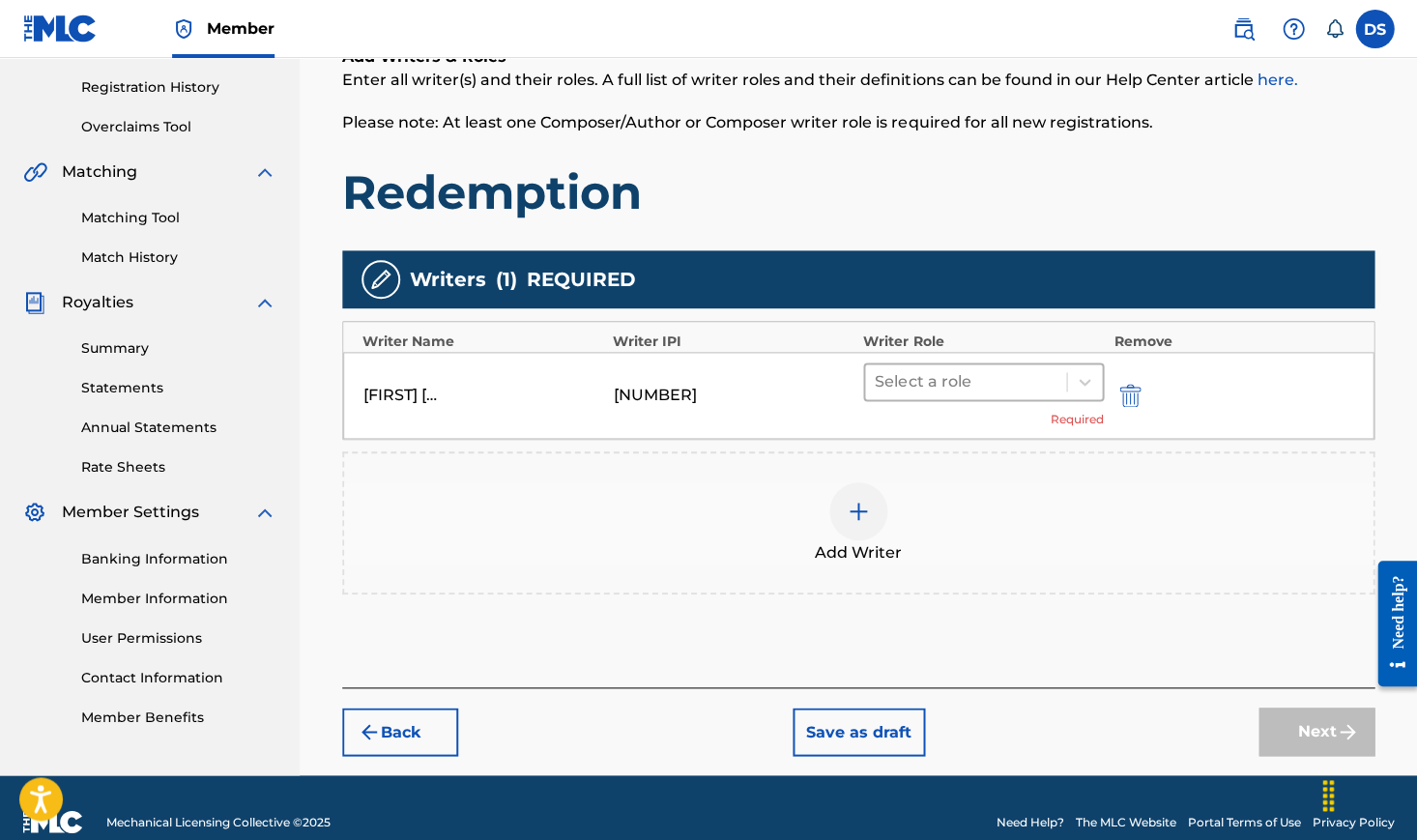 click at bounding box center (966, 382) 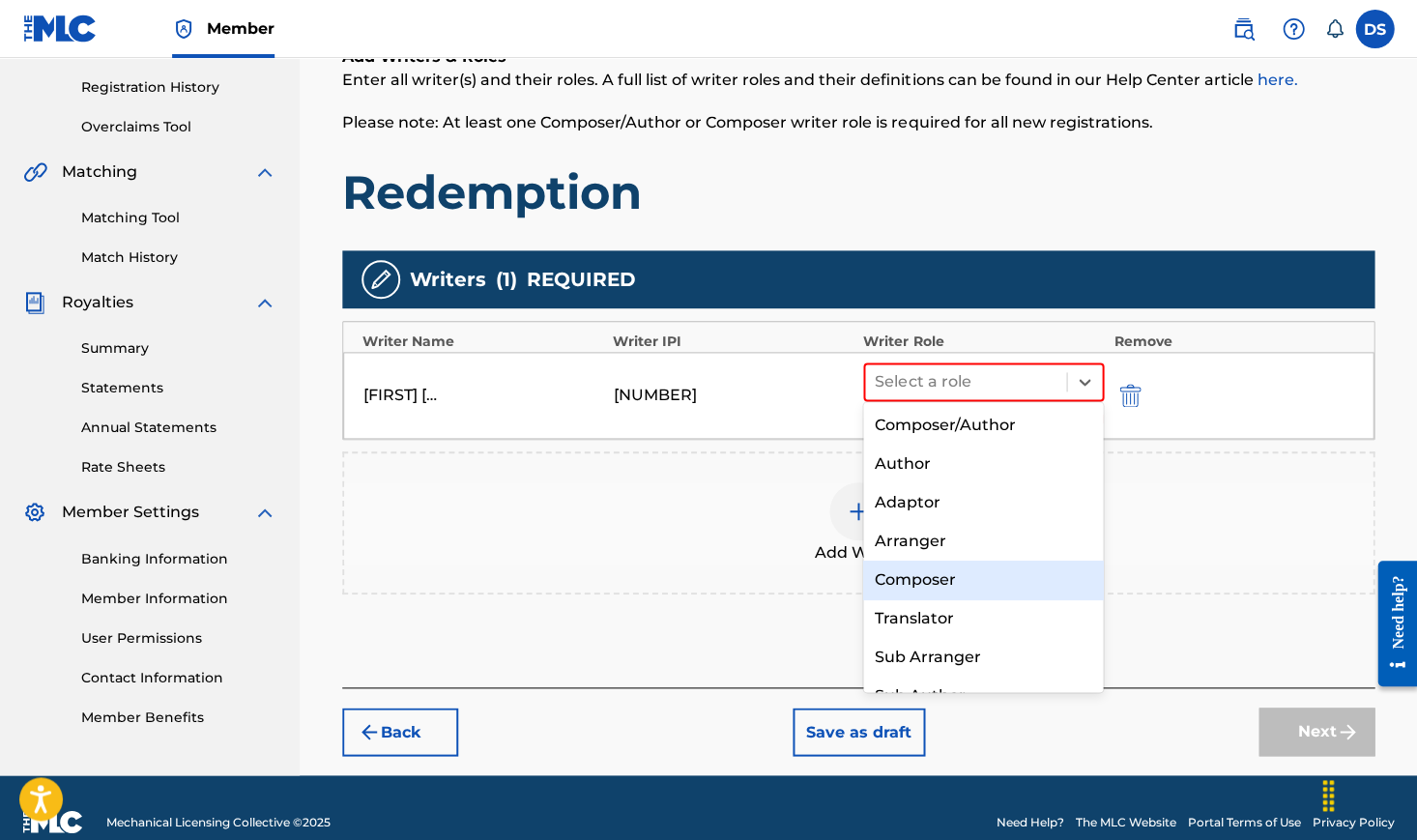 click on "Composer" at bounding box center [983, 580] 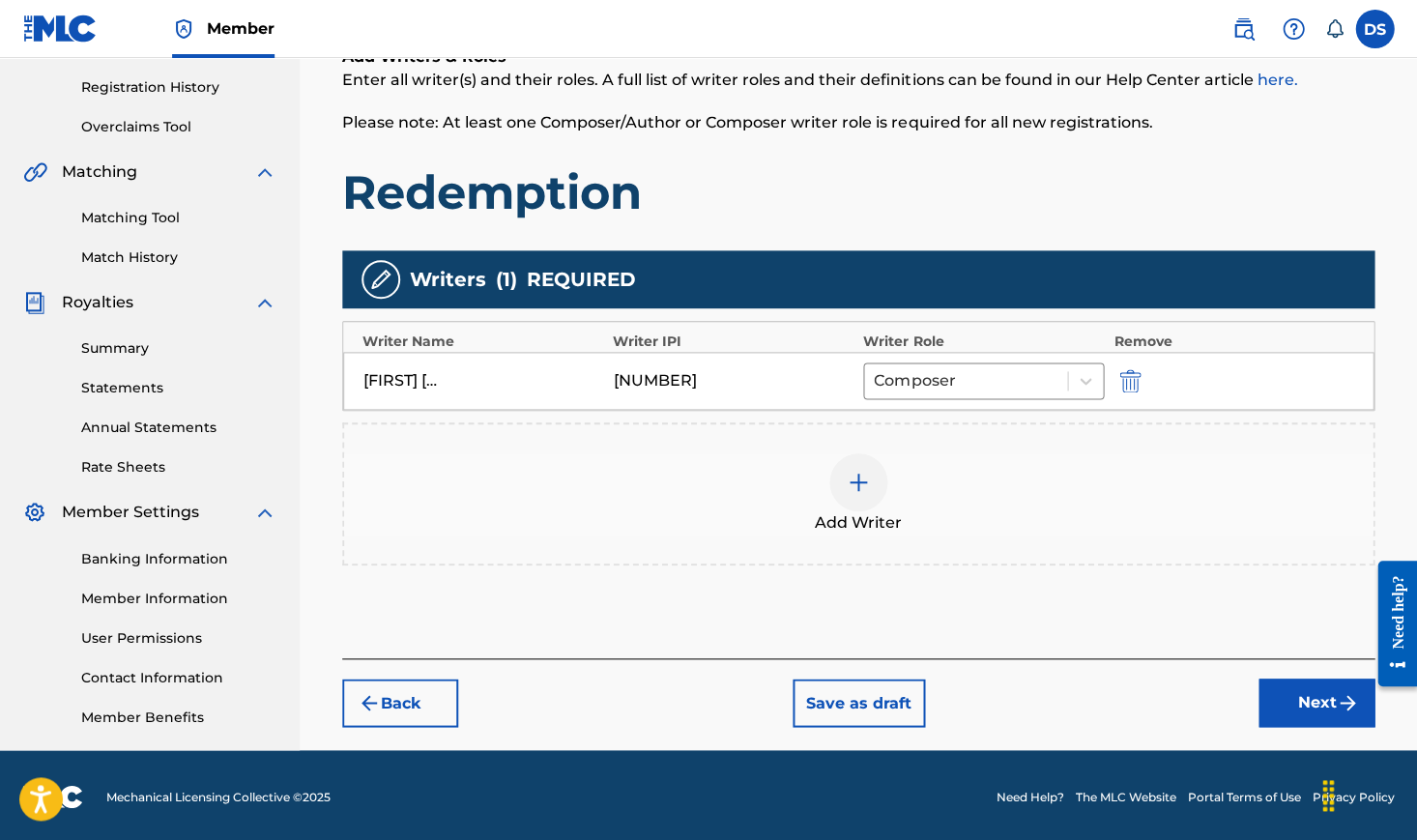 click at bounding box center [858, 482] 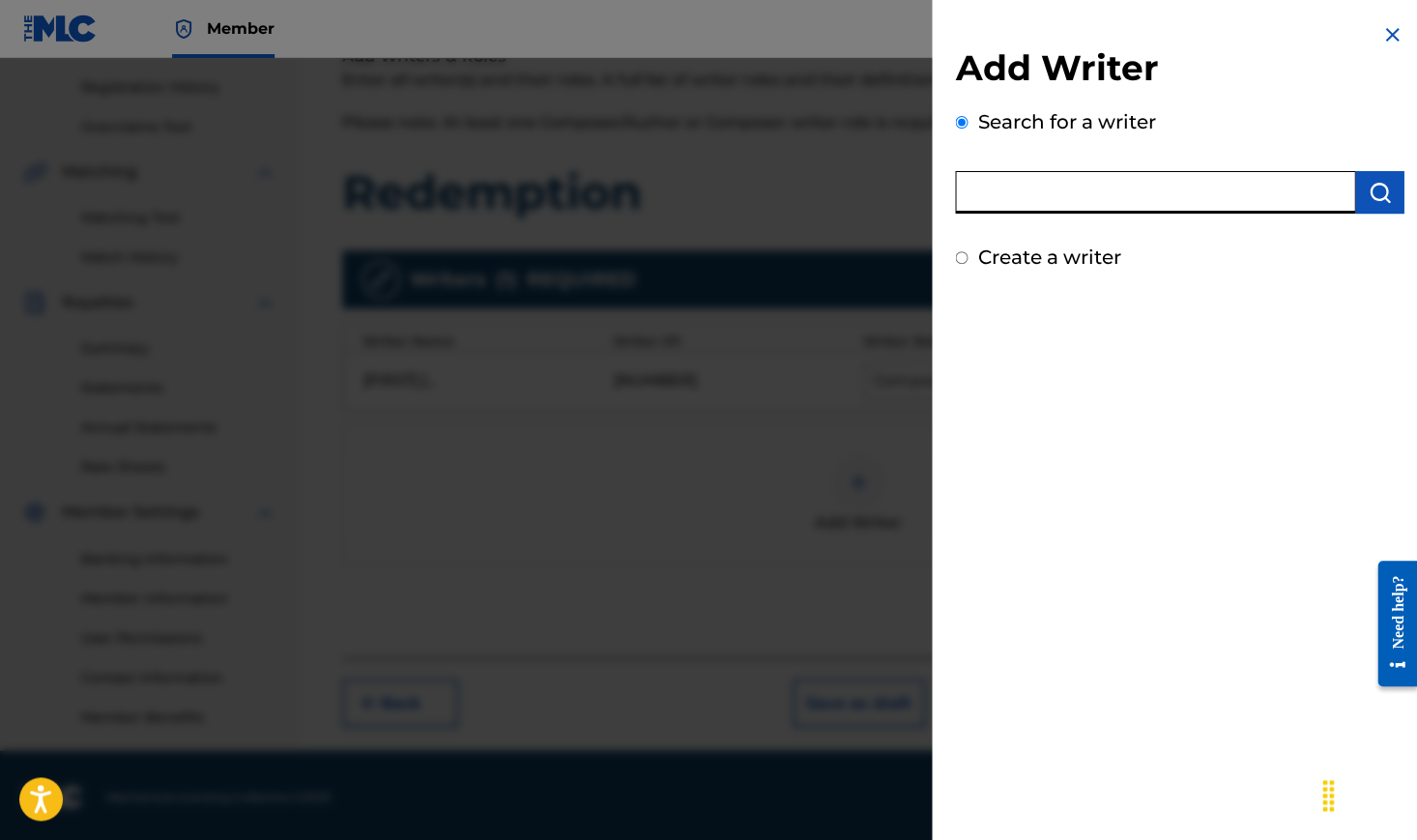 click at bounding box center (1155, 192) 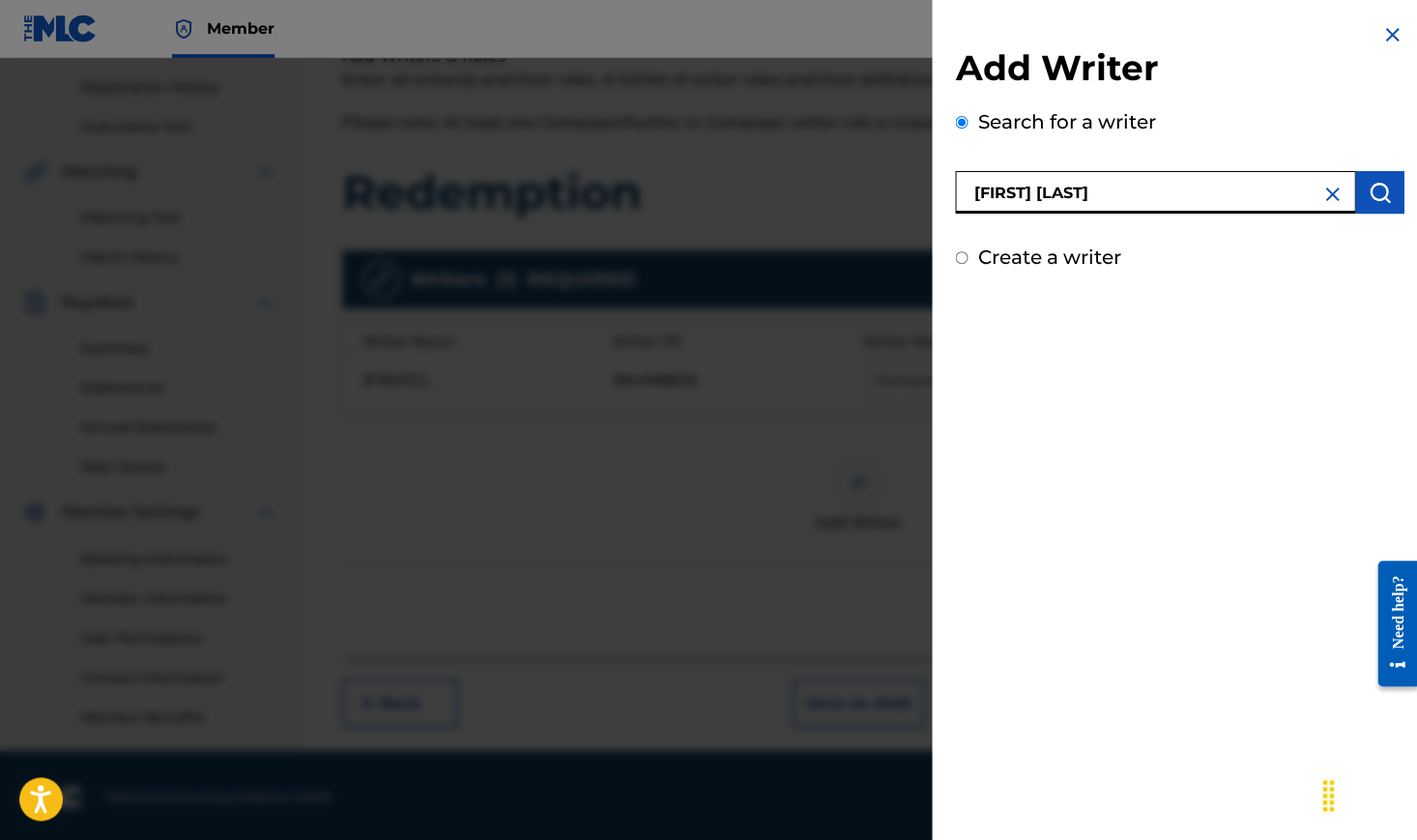 type on "[FIRST] [LAST]" 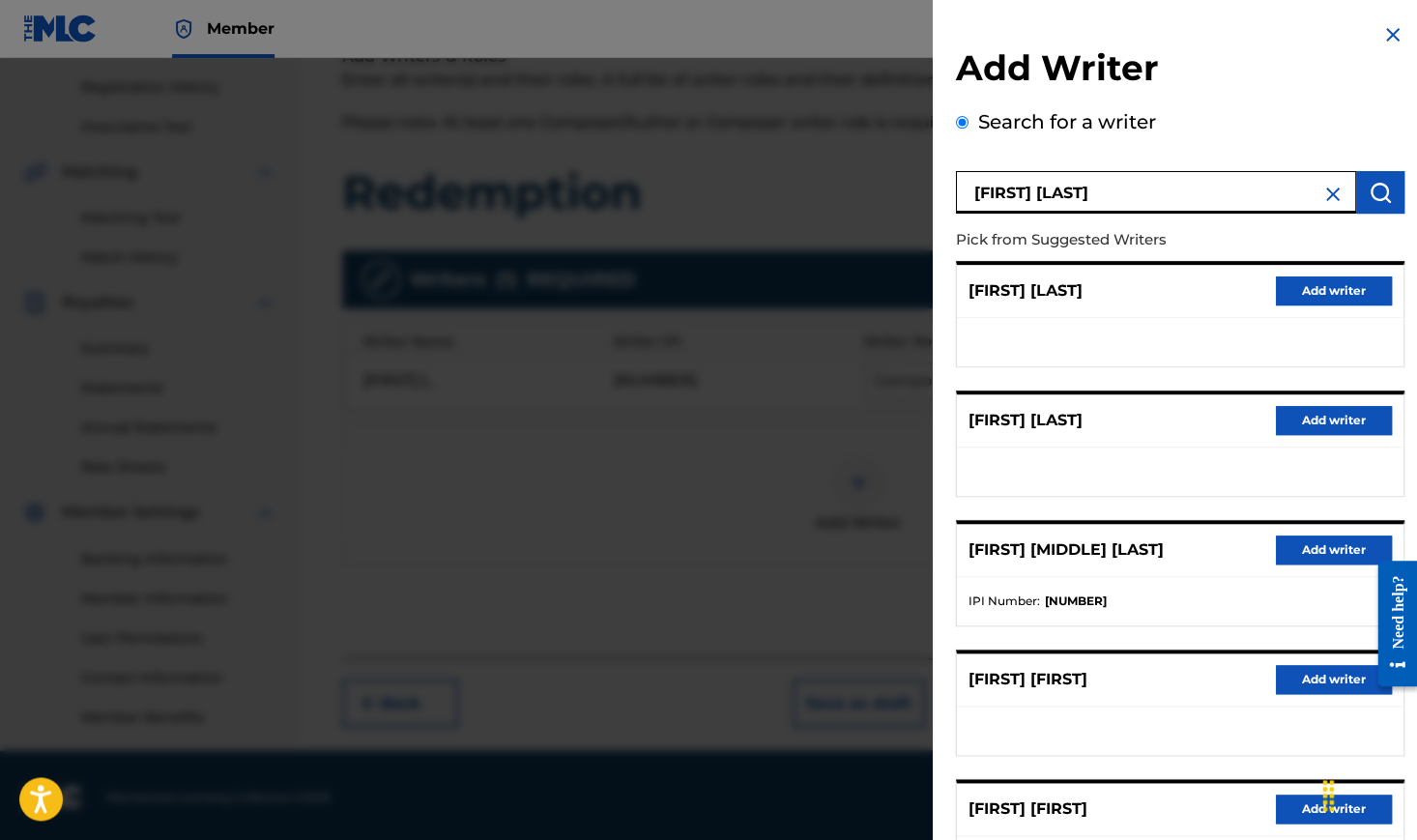 click on "Add writer" at bounding box center [1333, 550] 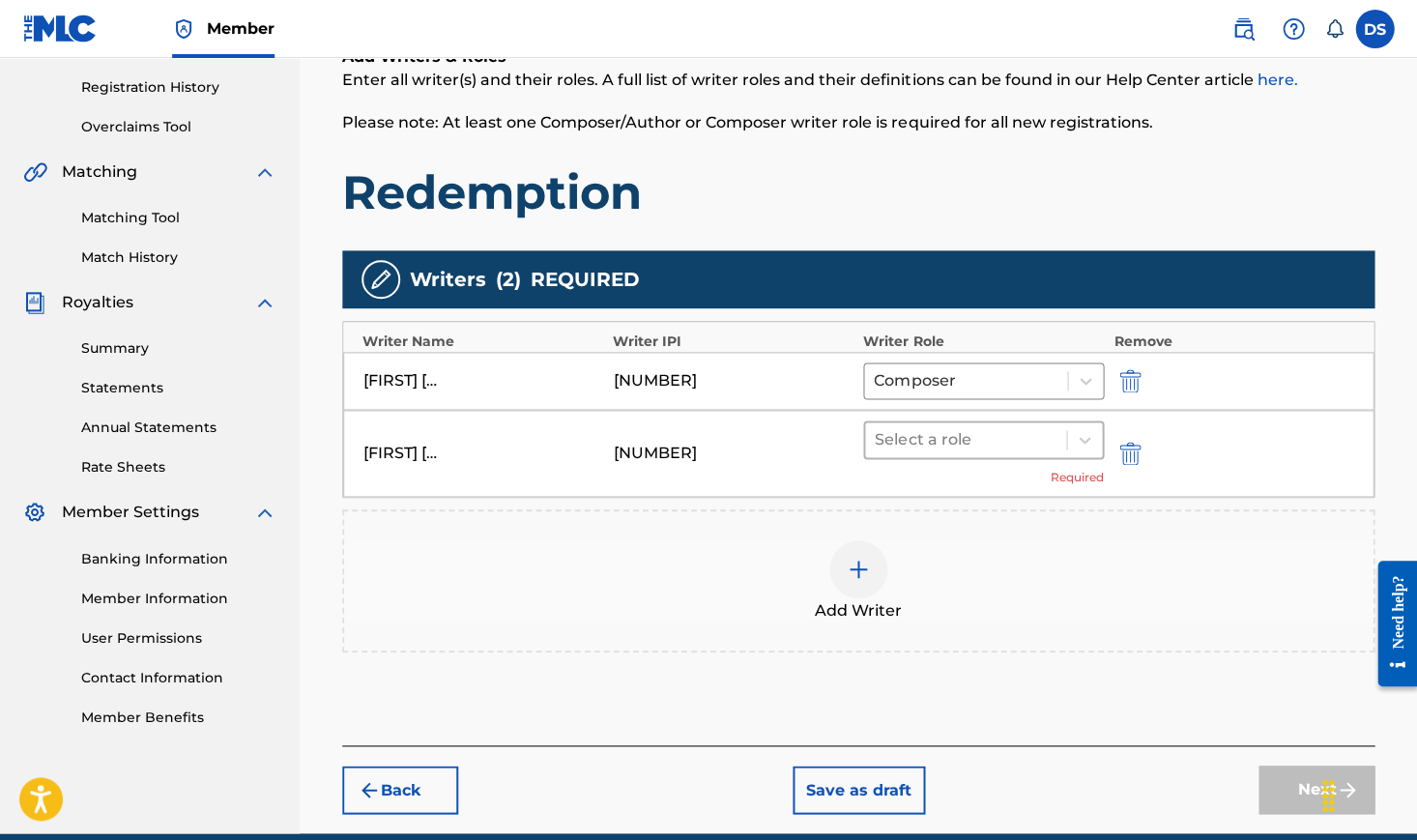 click at bounding box center (966, 440) 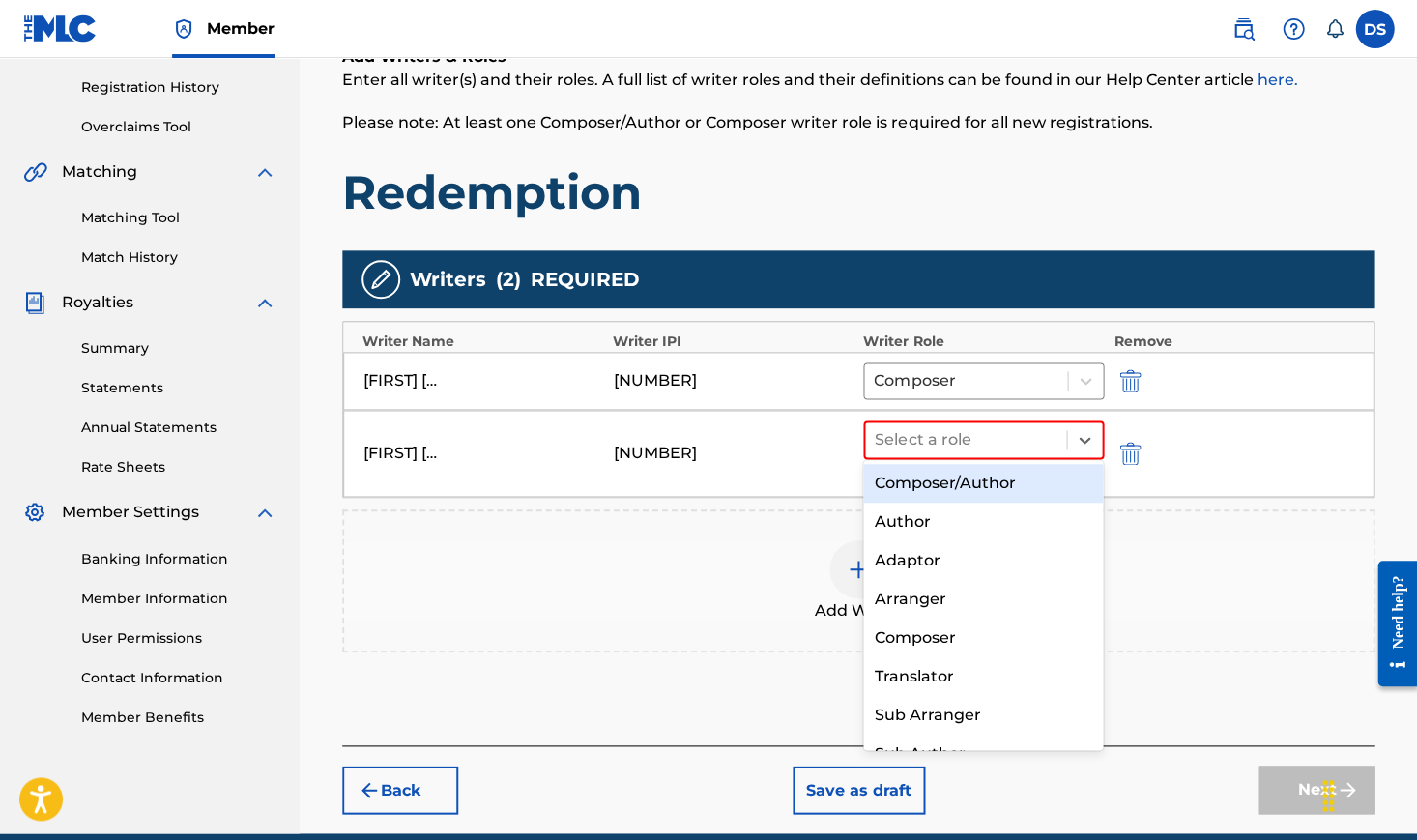 click on "Composer/Author" at bounding box center [983, 483] 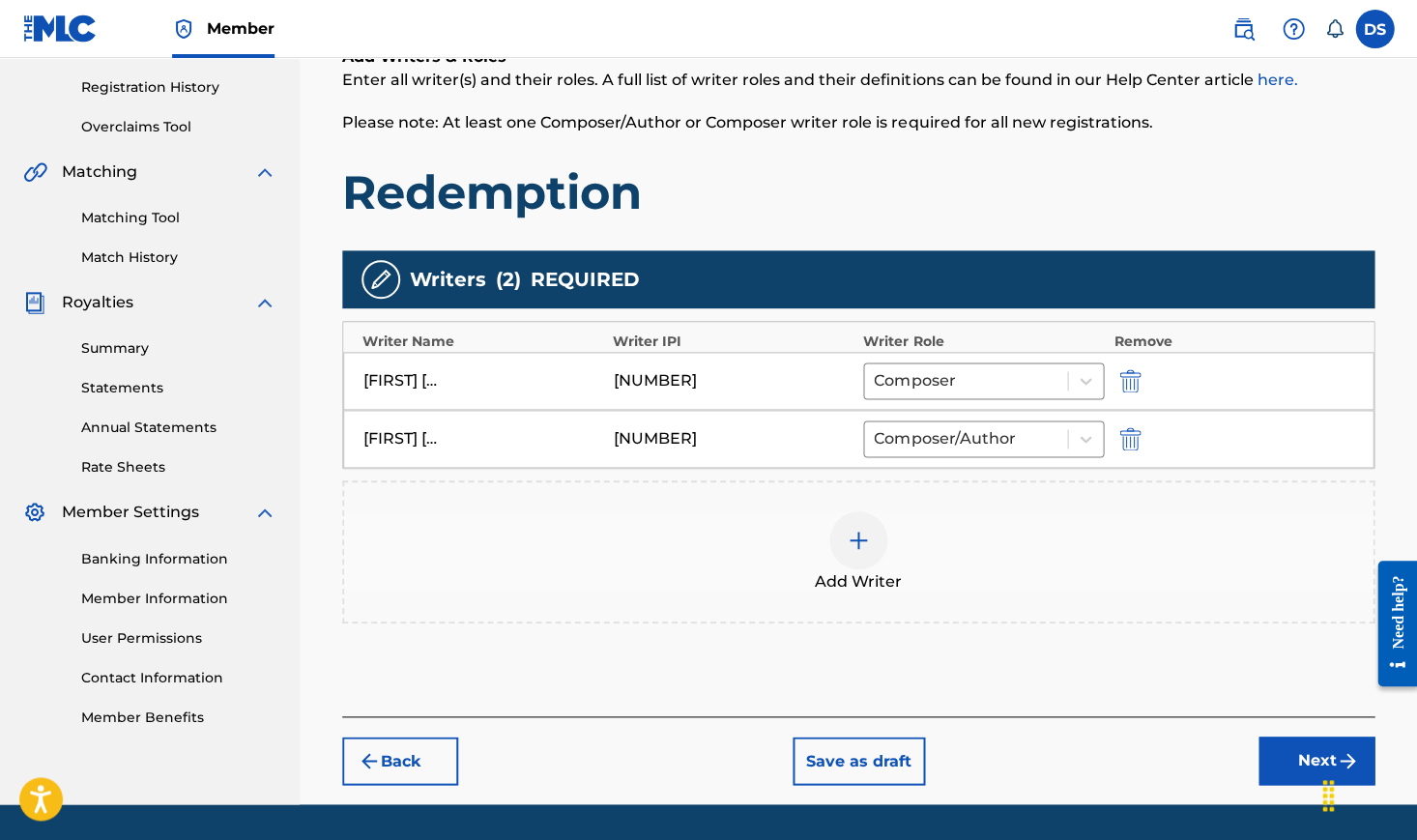 click on "Next" at bounding box center (1316, 761) 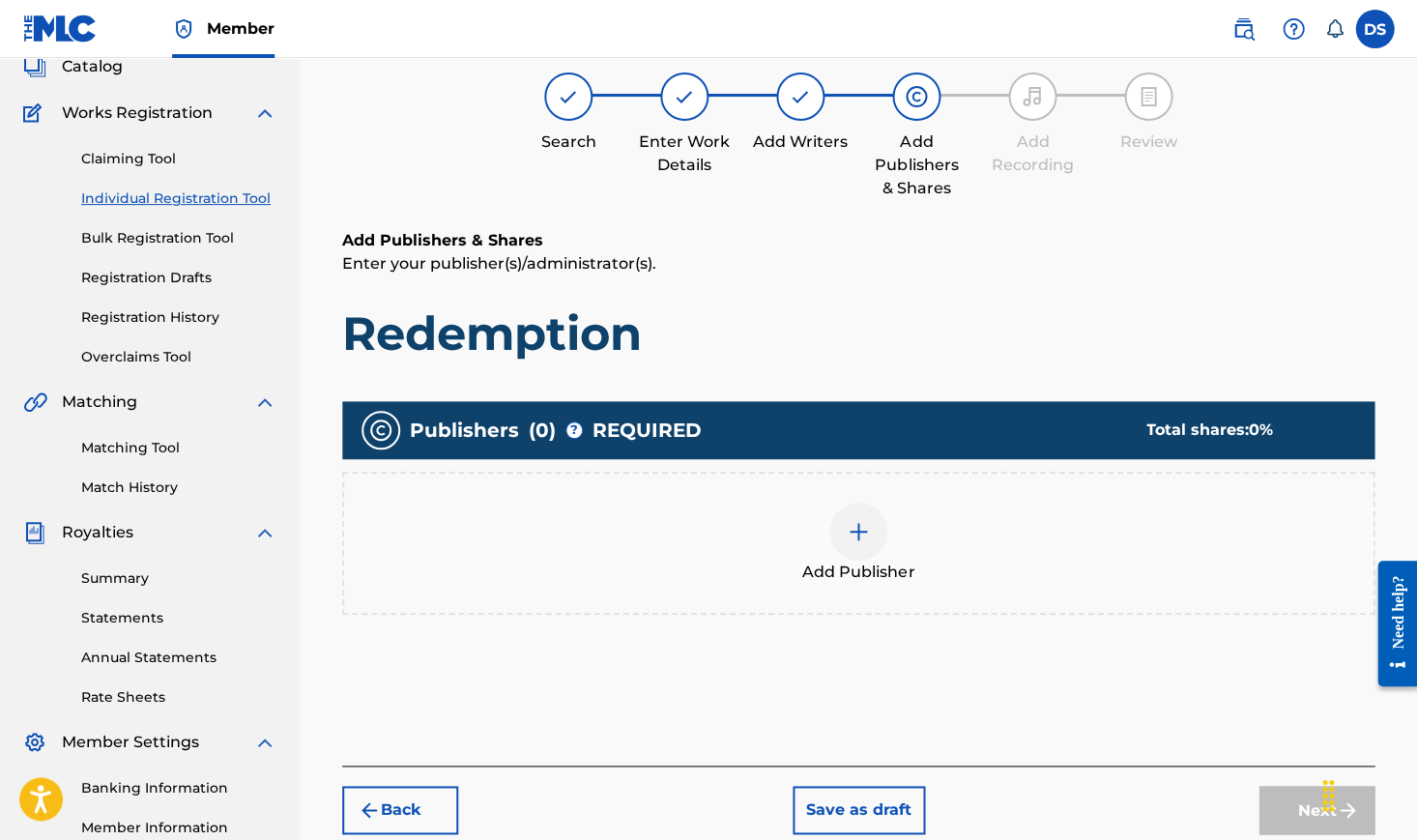 scroll, scrollTop: 86, scrollLeft: 0, axis: vertical 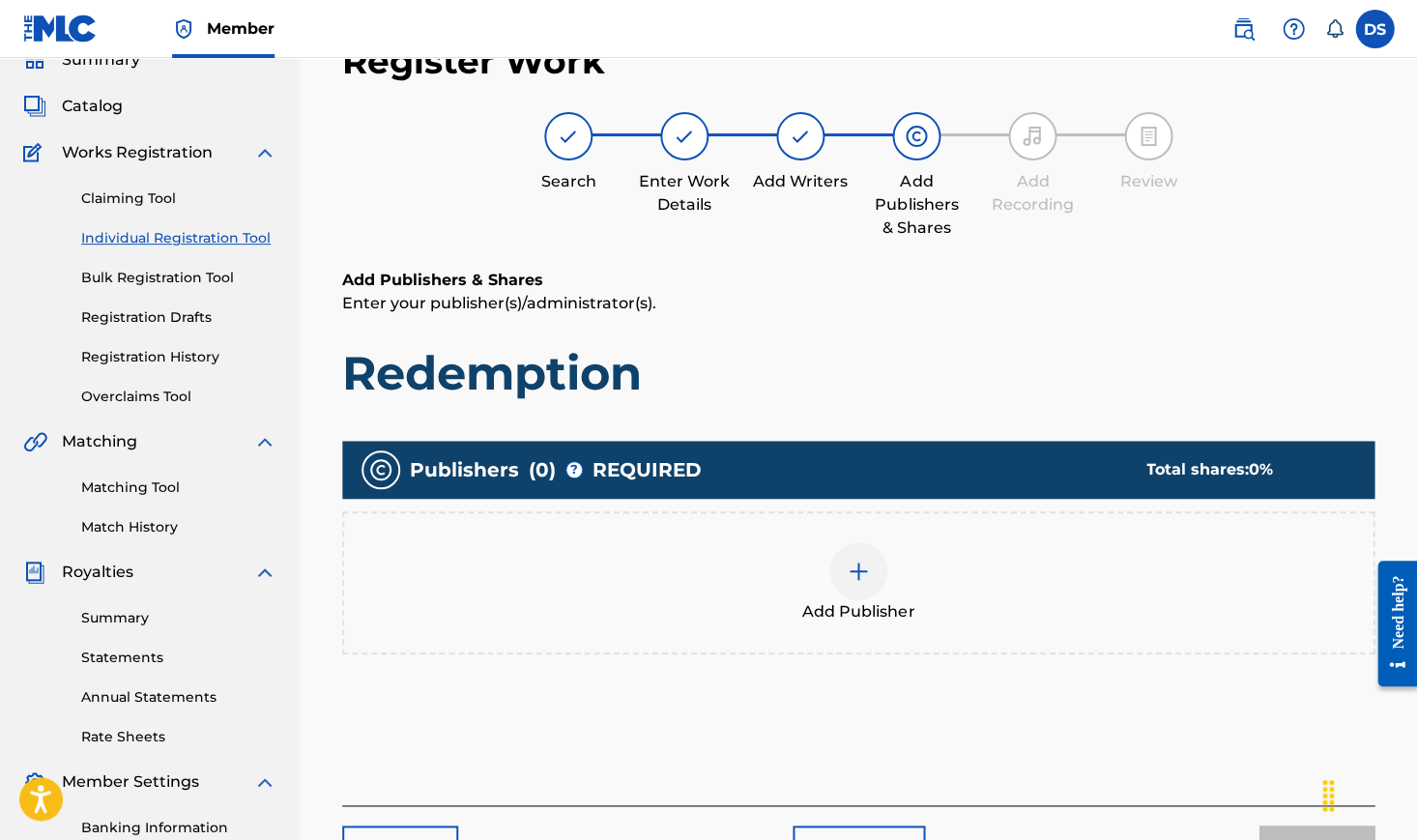 click at bounding box center [858, 571] 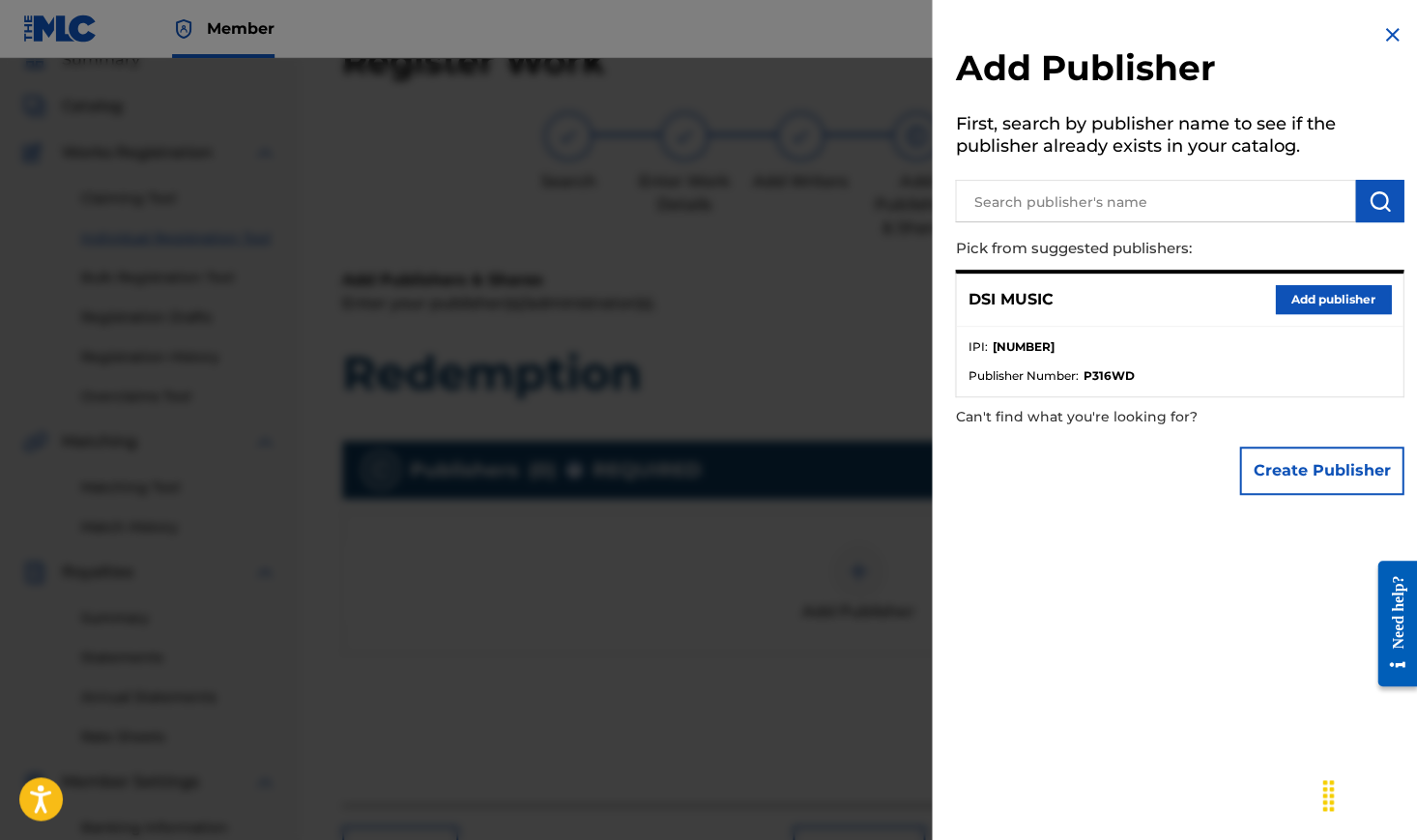 click on "Add publisher" at bounding box center (1333, 300) 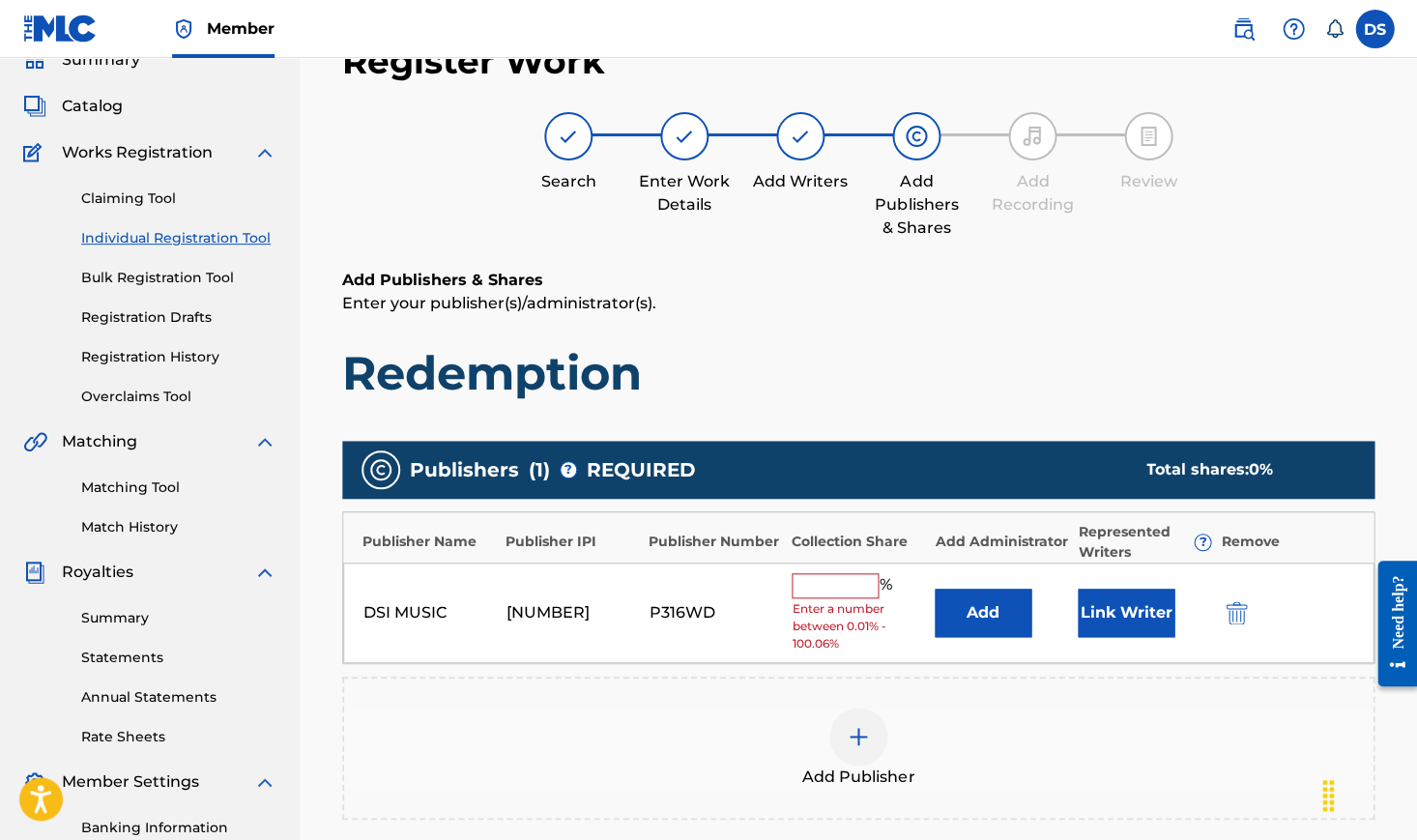 click on "DSI MUSIC [NUMBER] P316WD % Enter a number between 0.01% - 100.06% Add Link Writer" at bounding box center (858, 613) 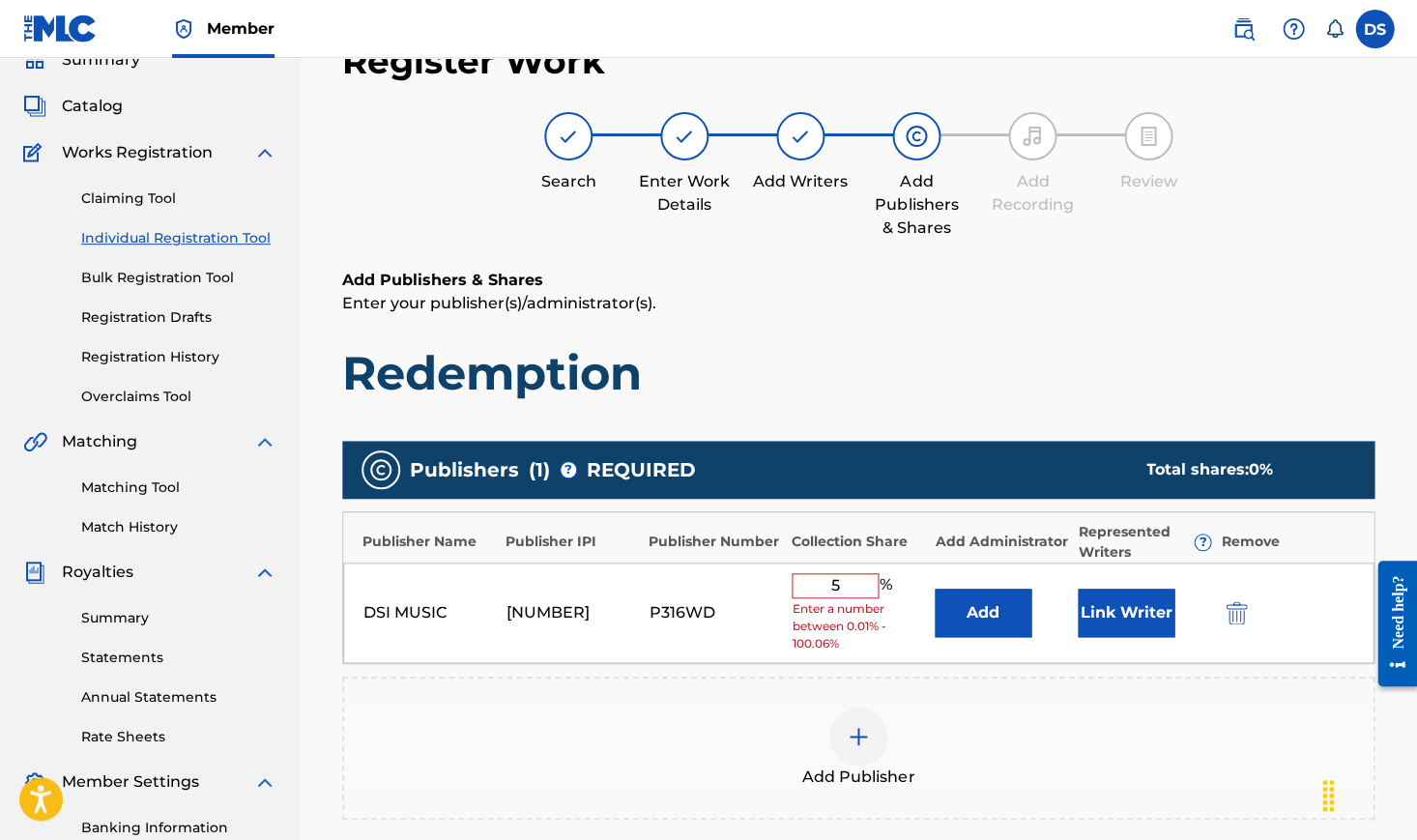 type on "50" 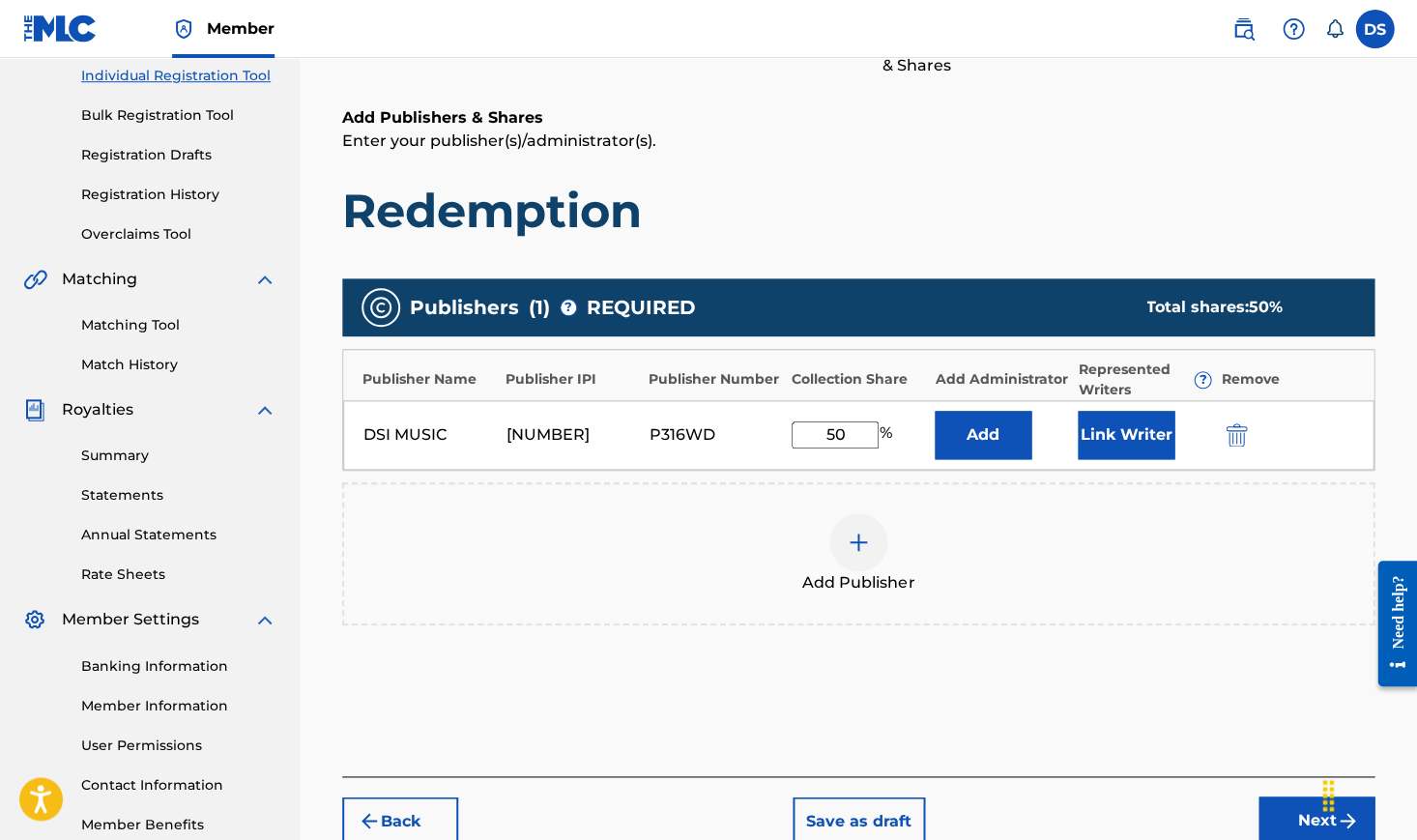 scroll, scrollTop: 299, scrollLeft: 0, axis: vertical 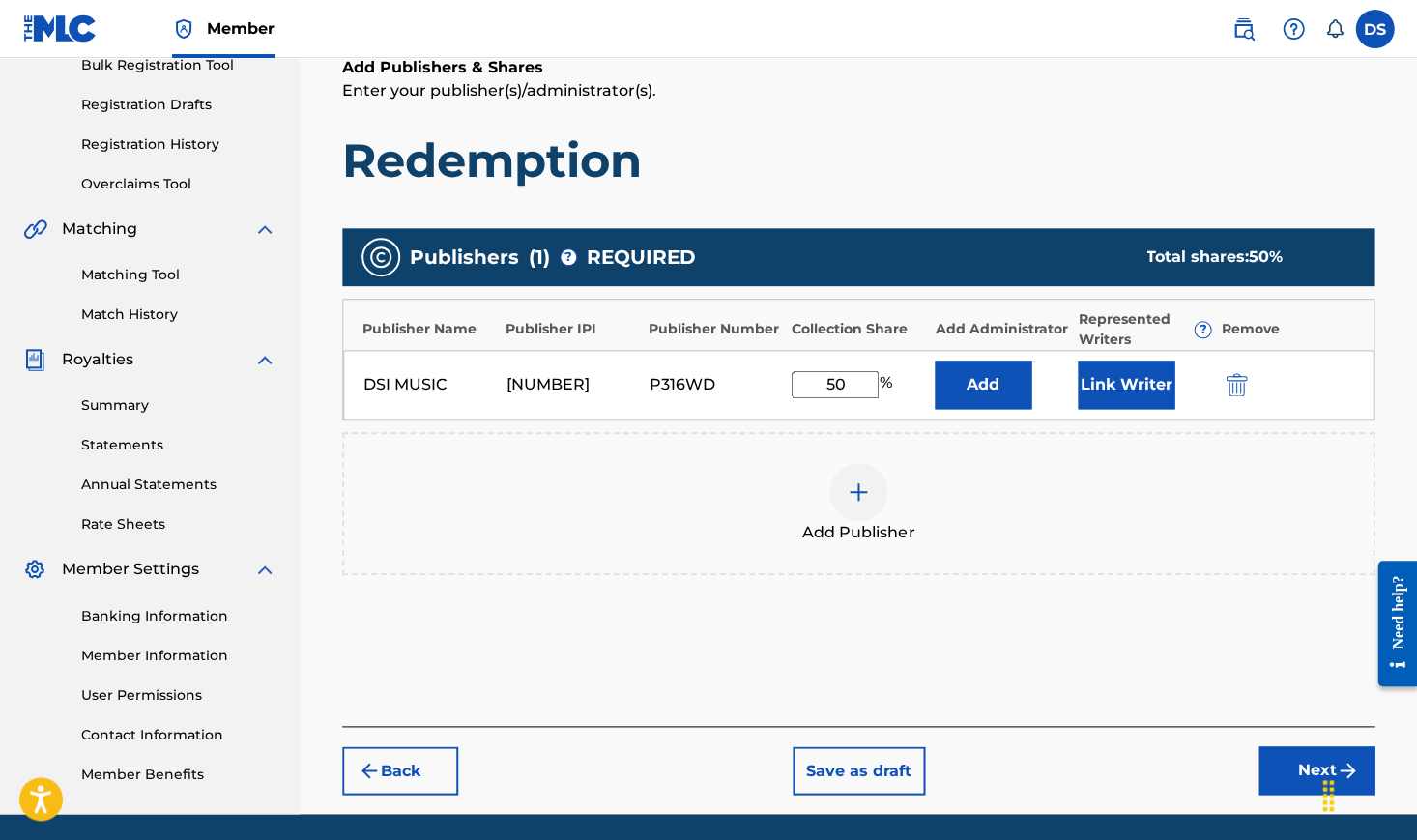 click on "Next" at bounding box center [1316, 770] 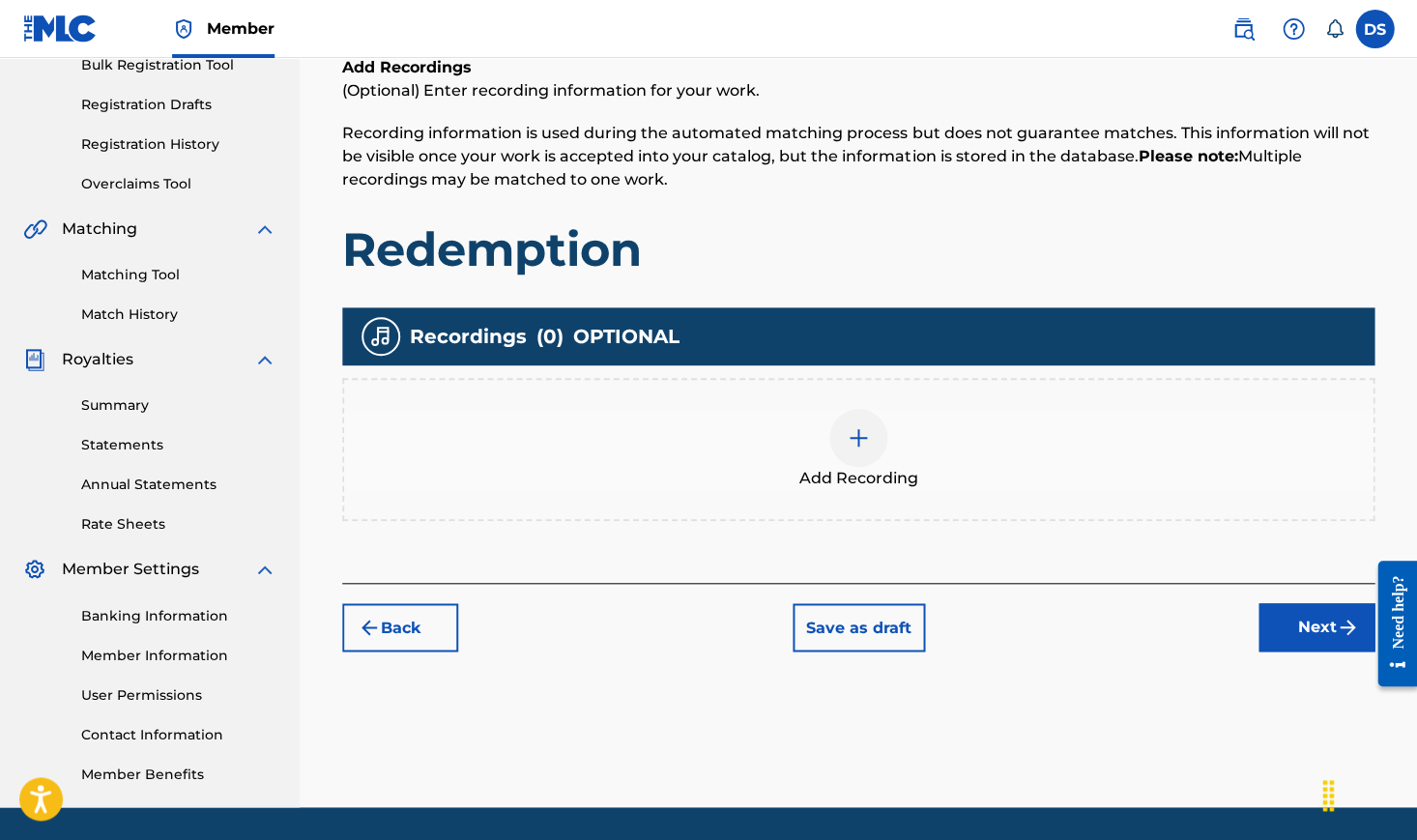 scroll, scrollTop: 86, scrollLeft: 0, axis: vertical 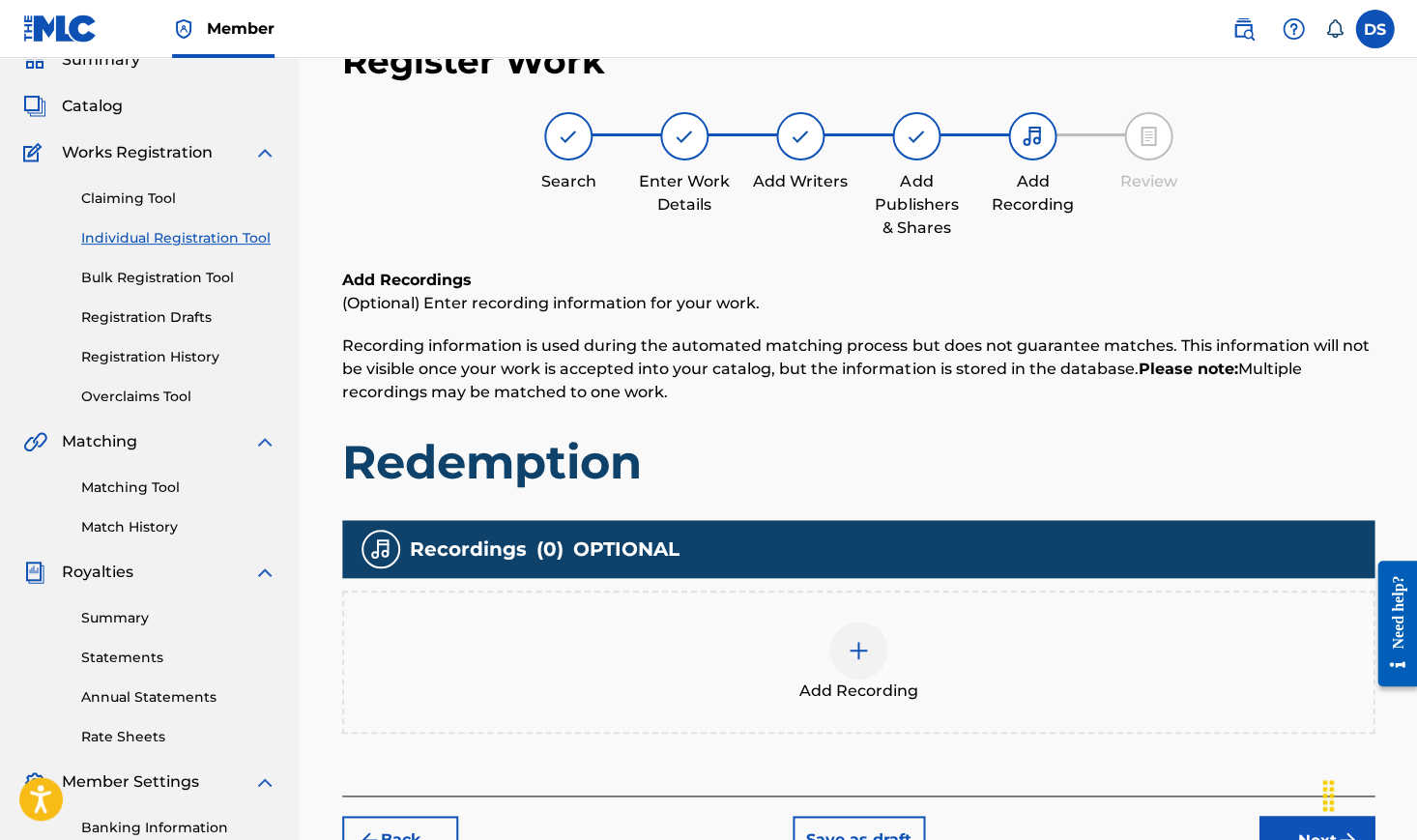 click at bounding box center (858, 651) 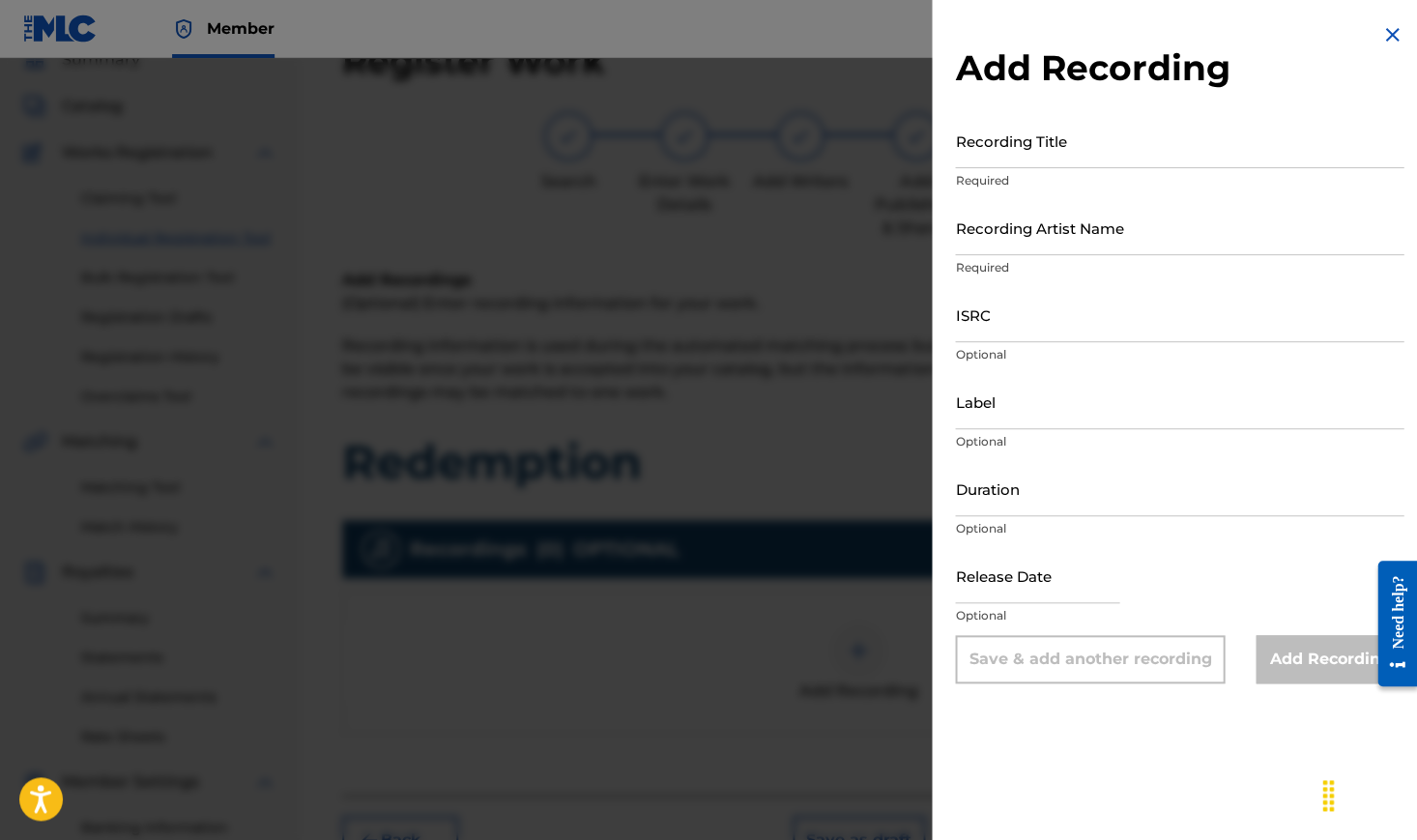 click on "Recording Title" at bounding box center [1179, 140] 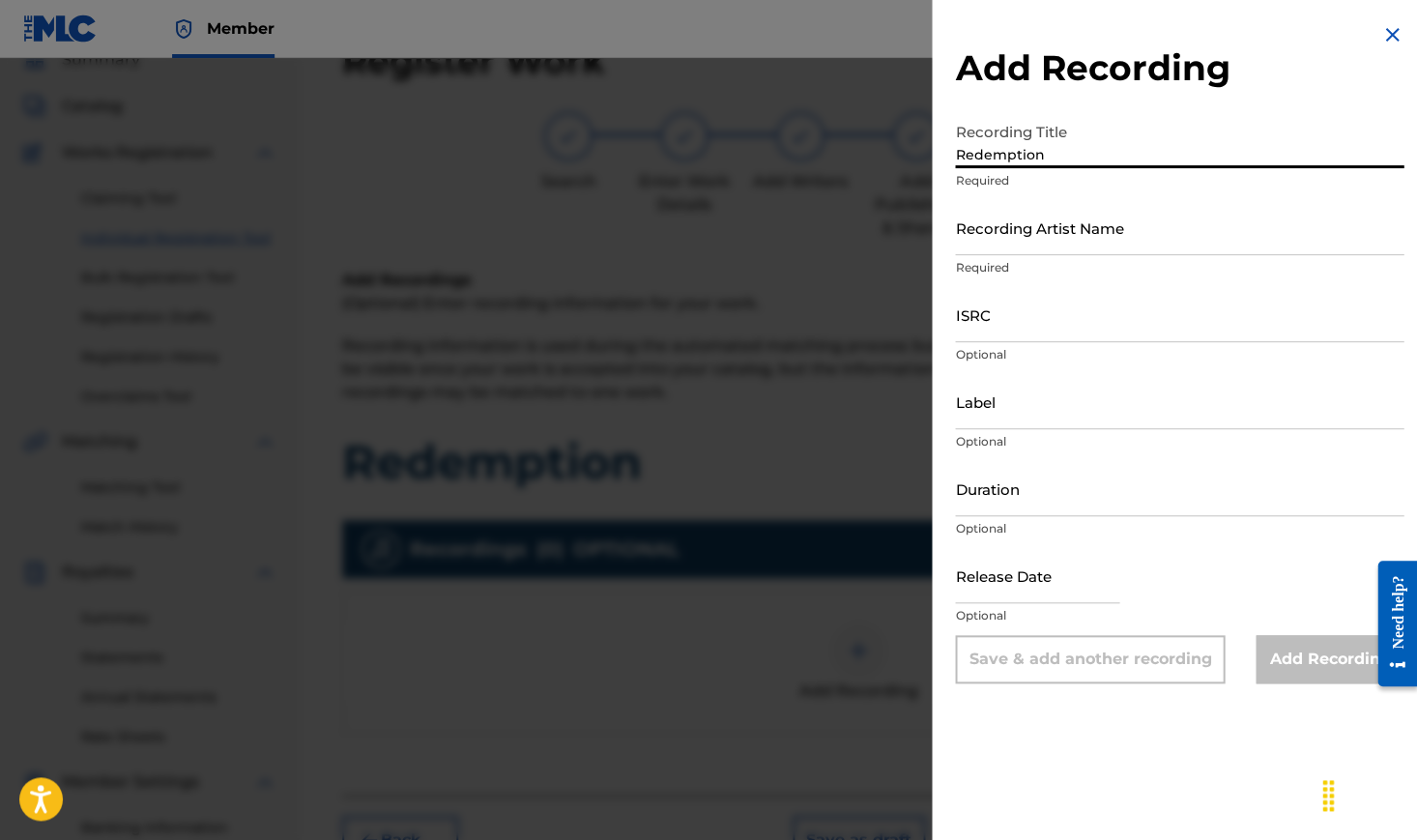 type on "Redemption" 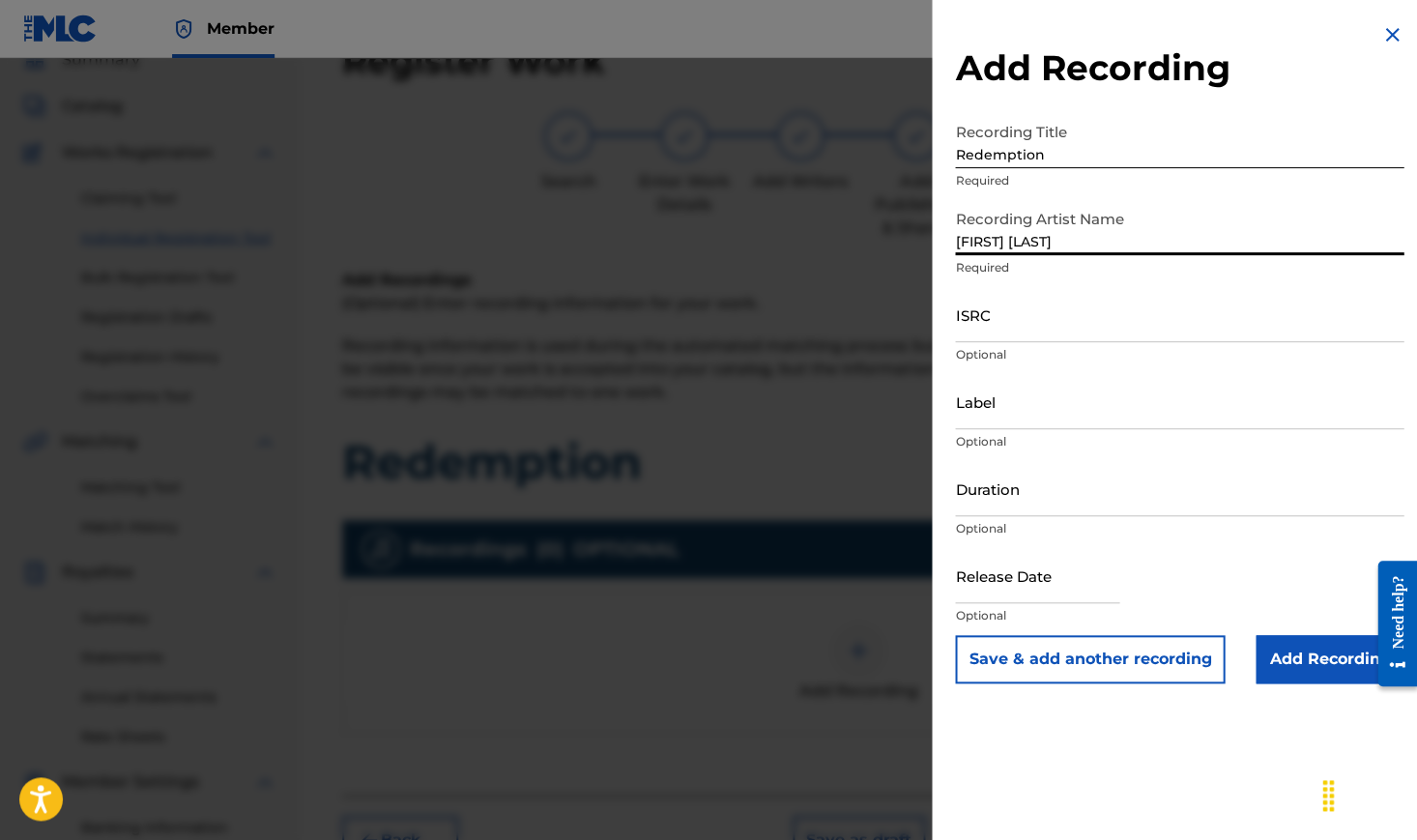 type on "[FIRST] [LAST]" 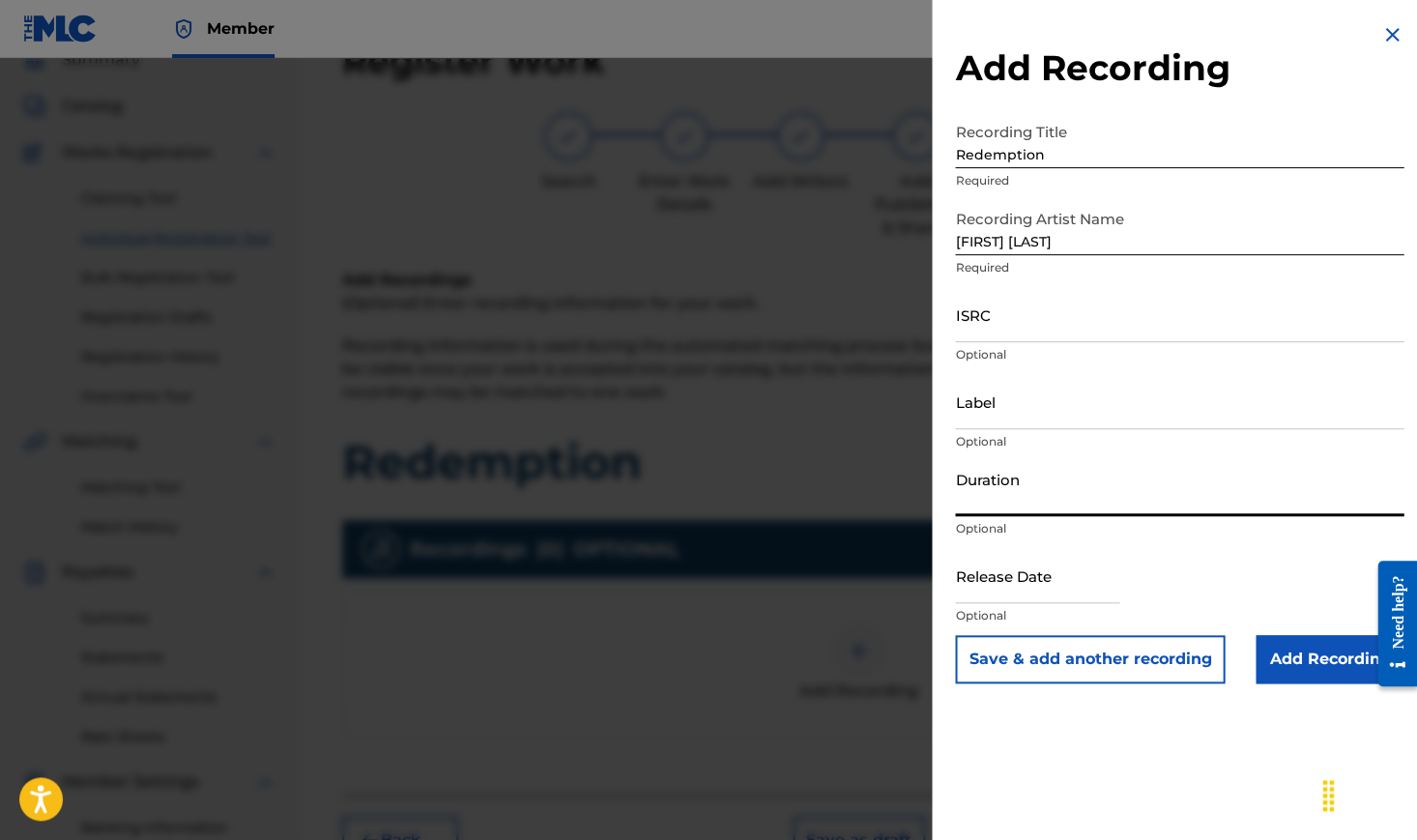 click on "Duration" at bounding box center [1179, 488] 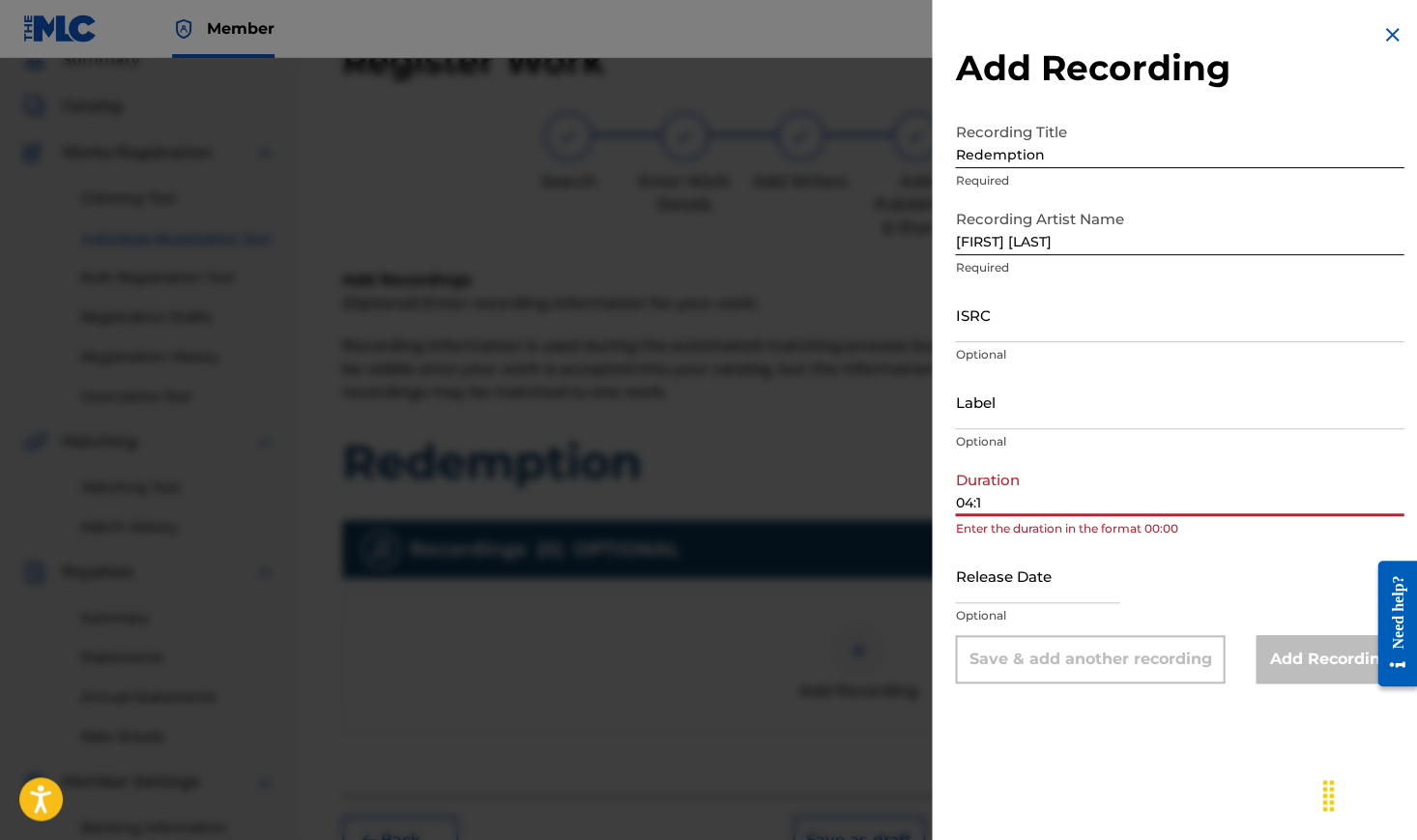 type on "04:12" 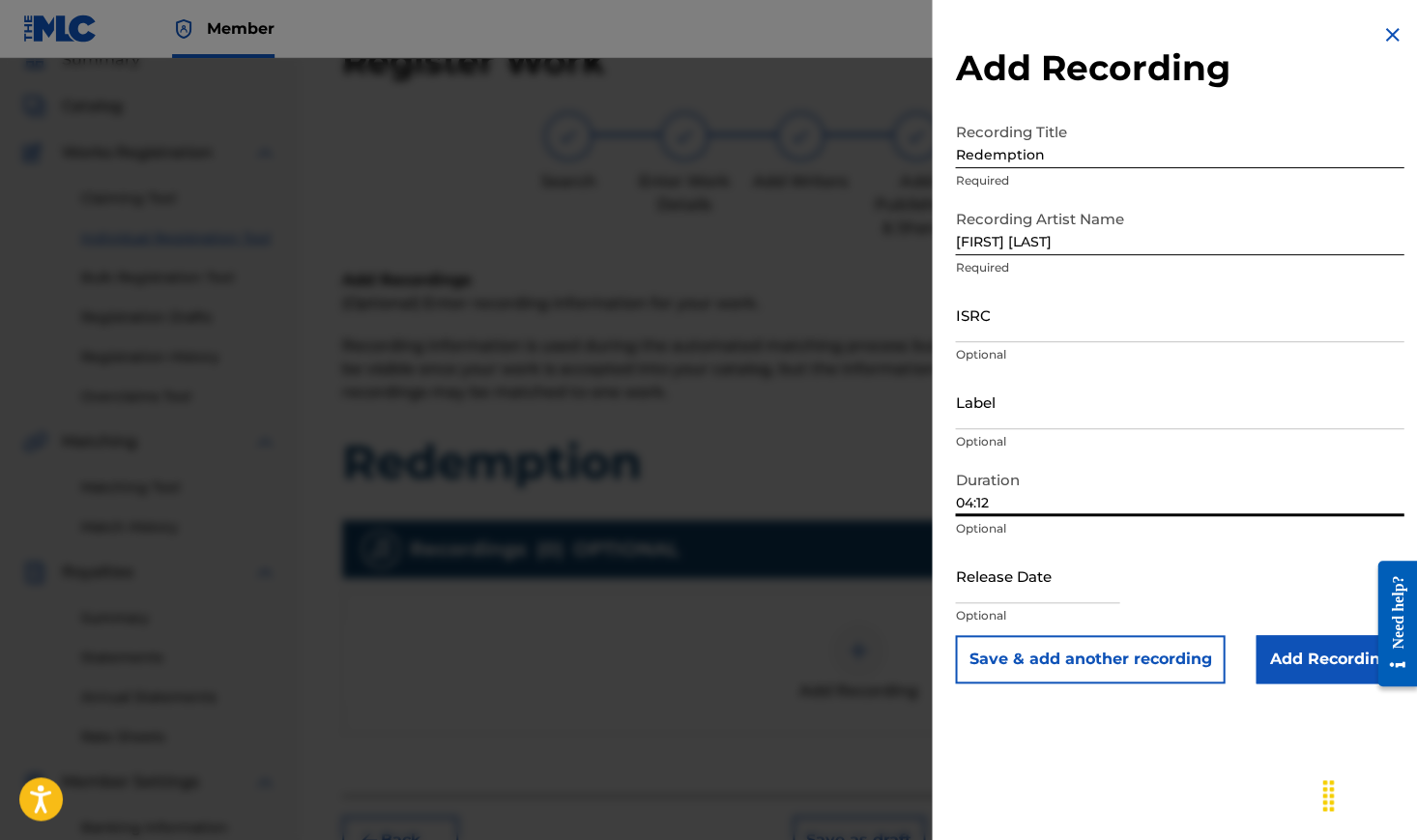 click on "Add Recording" at bounding box center (1329, 659) 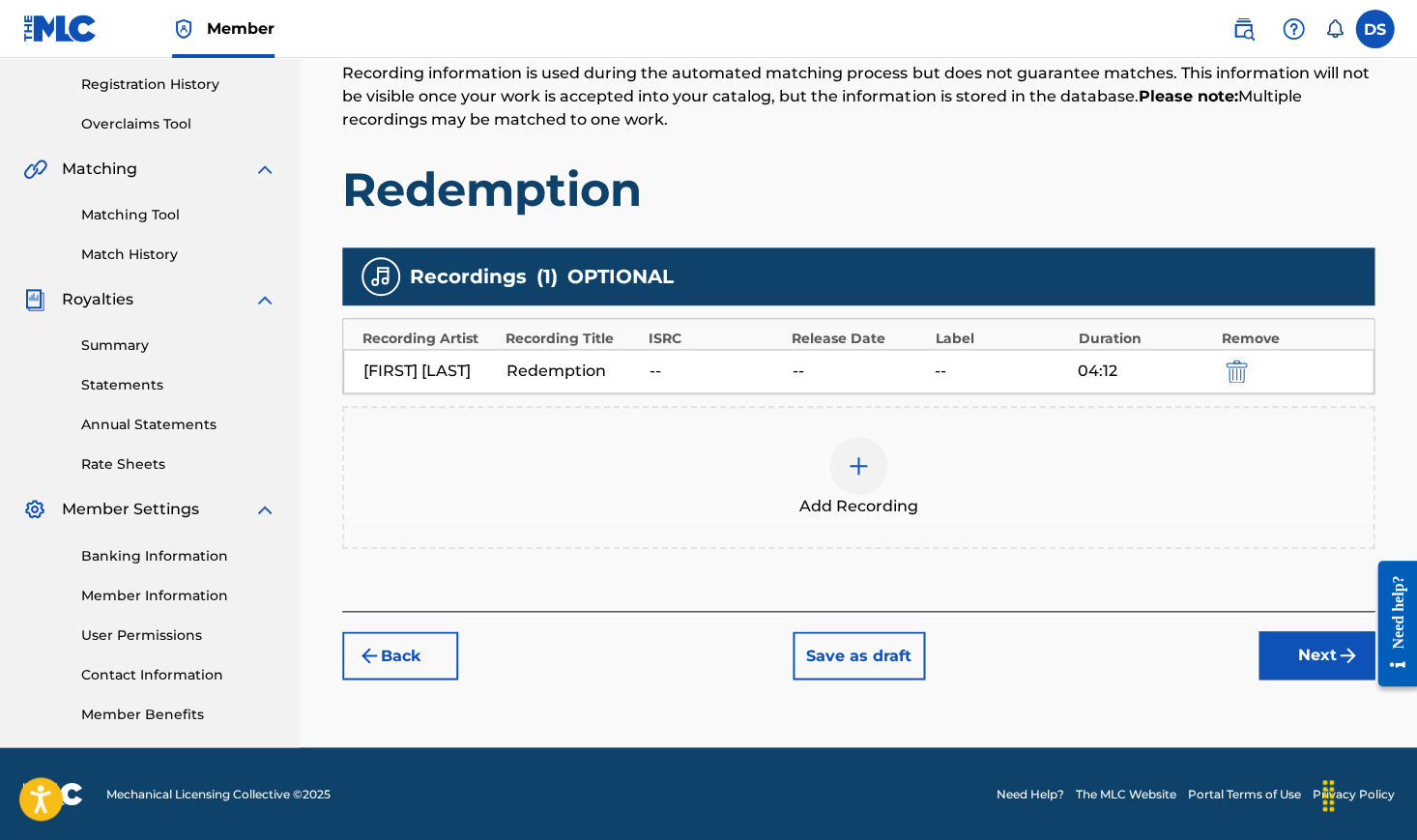 scroll, scrollTop: 356, scrollLeft: 0, axis: vertical 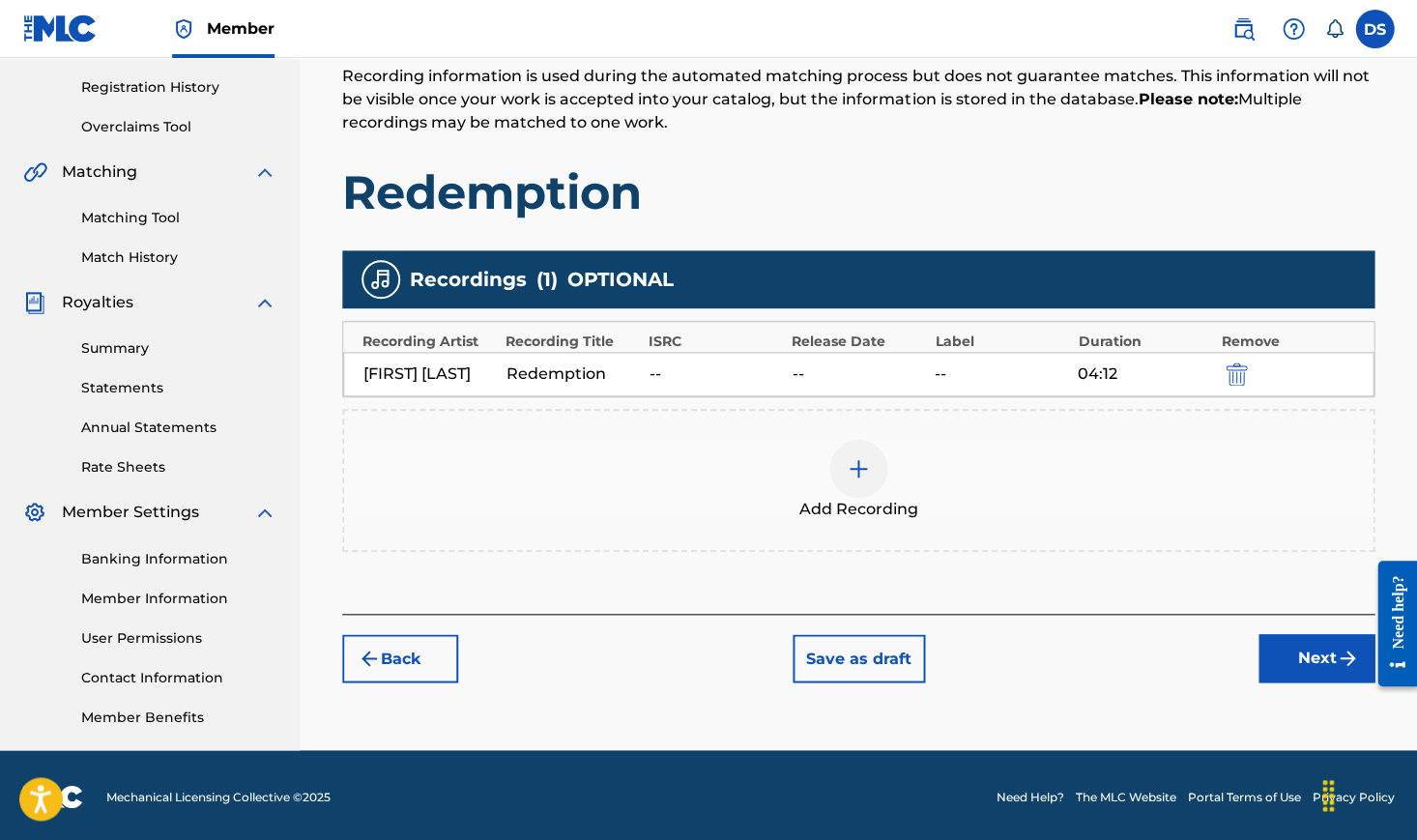 click on "Next" at bounding box center (1316, 658) 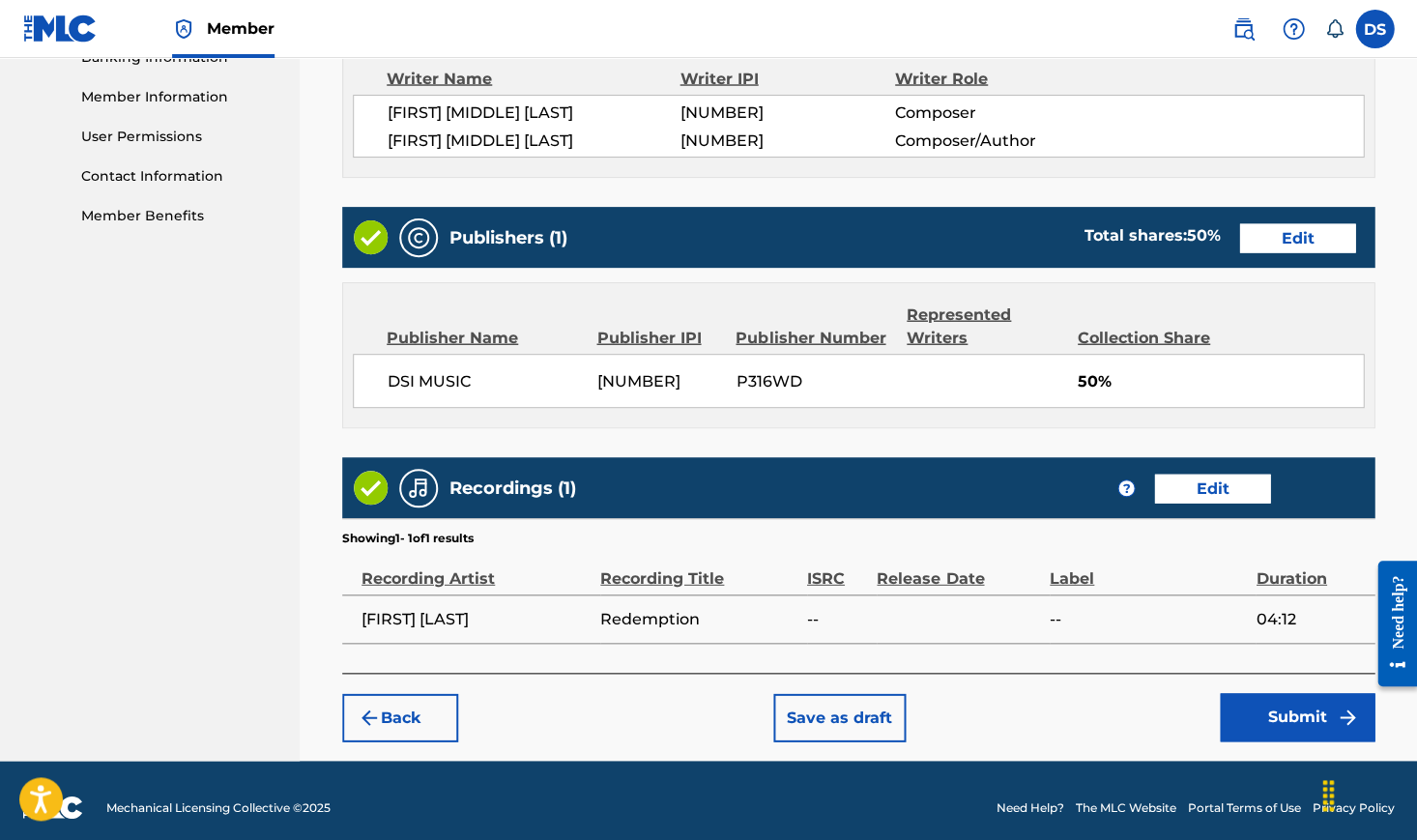 scroll, scrollTop: 856, scrollLeft: 0, axis: vertical 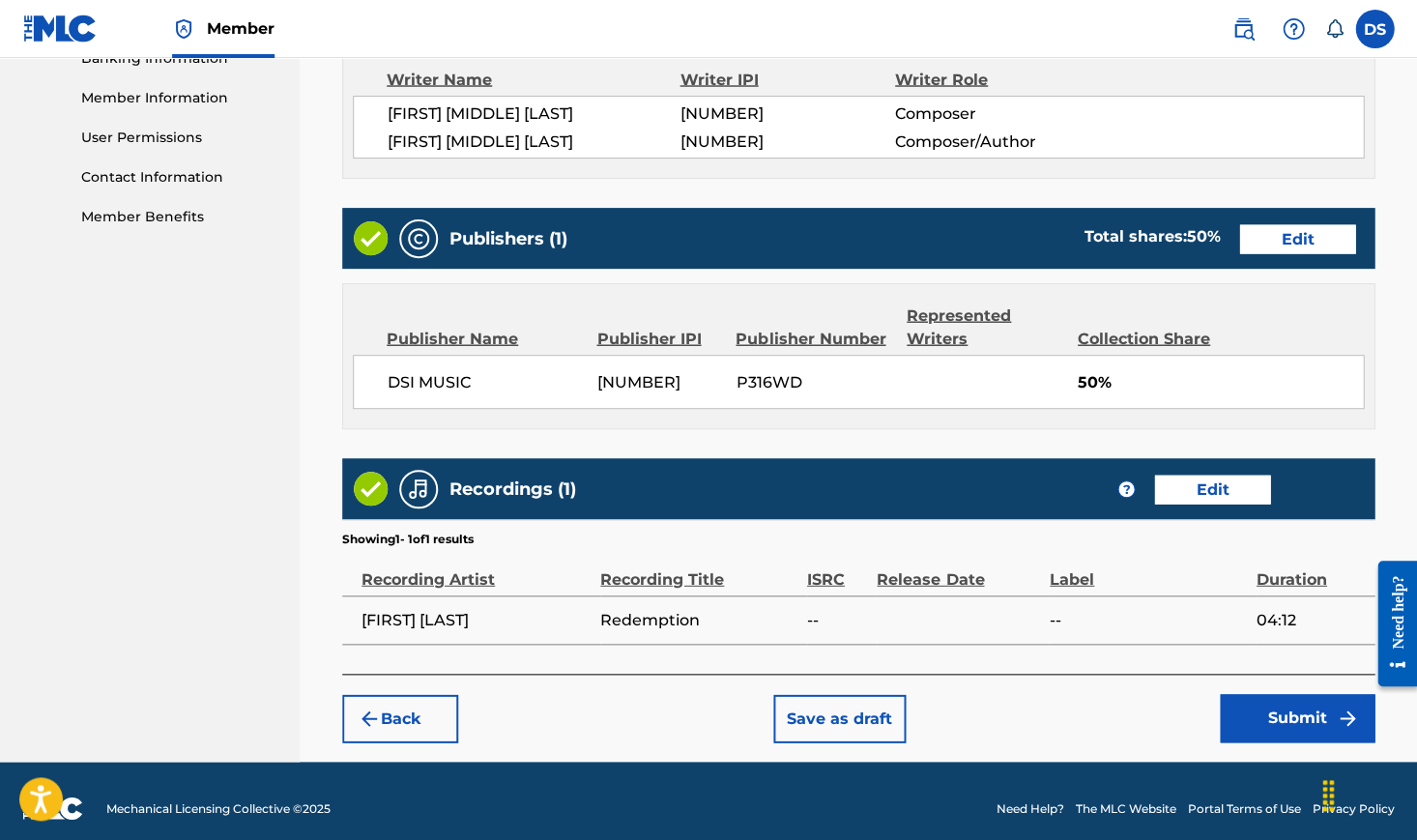 click on "Submit" at bounding box center (1297, 718) 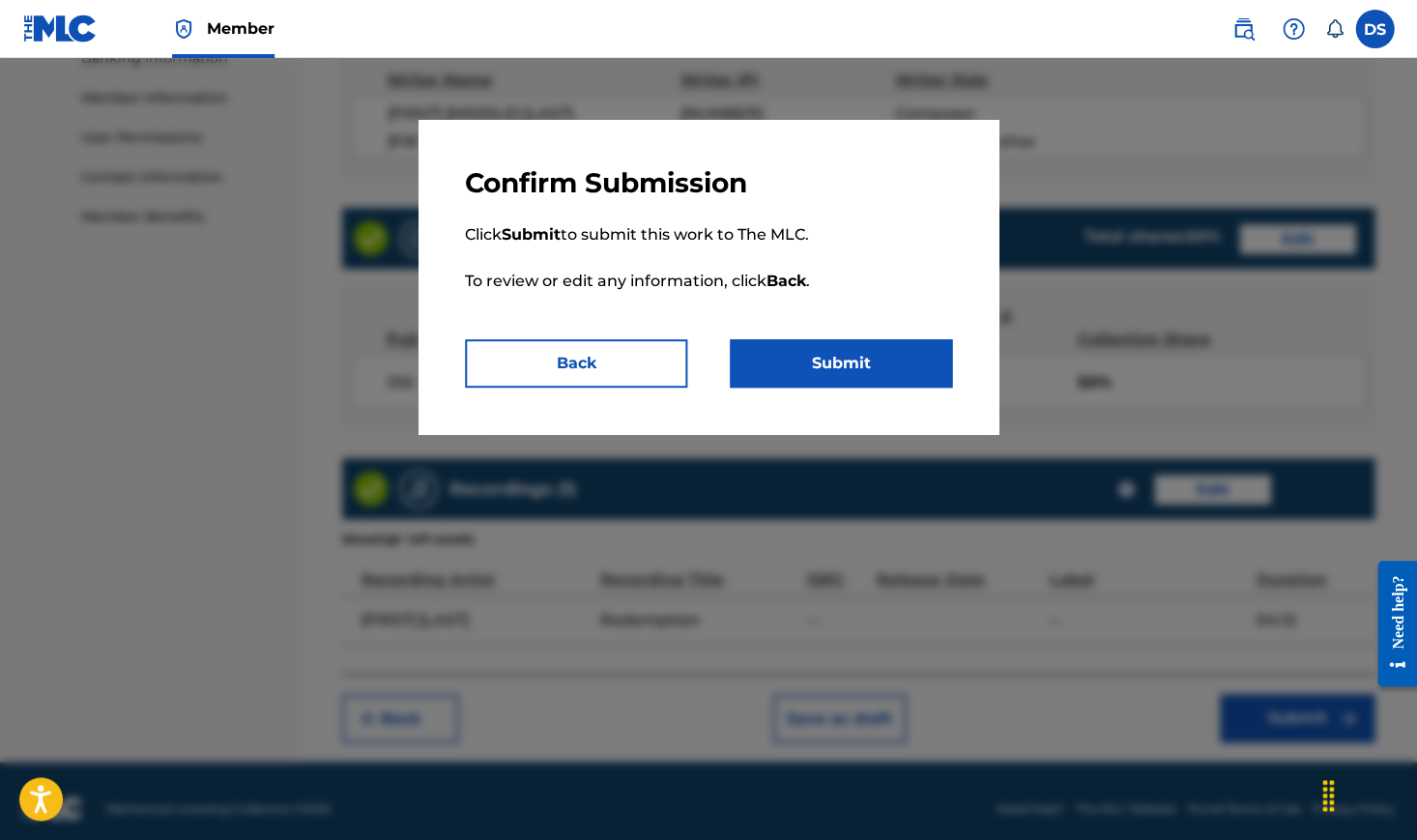 click on "Submit" at bounding box center [841, 363] 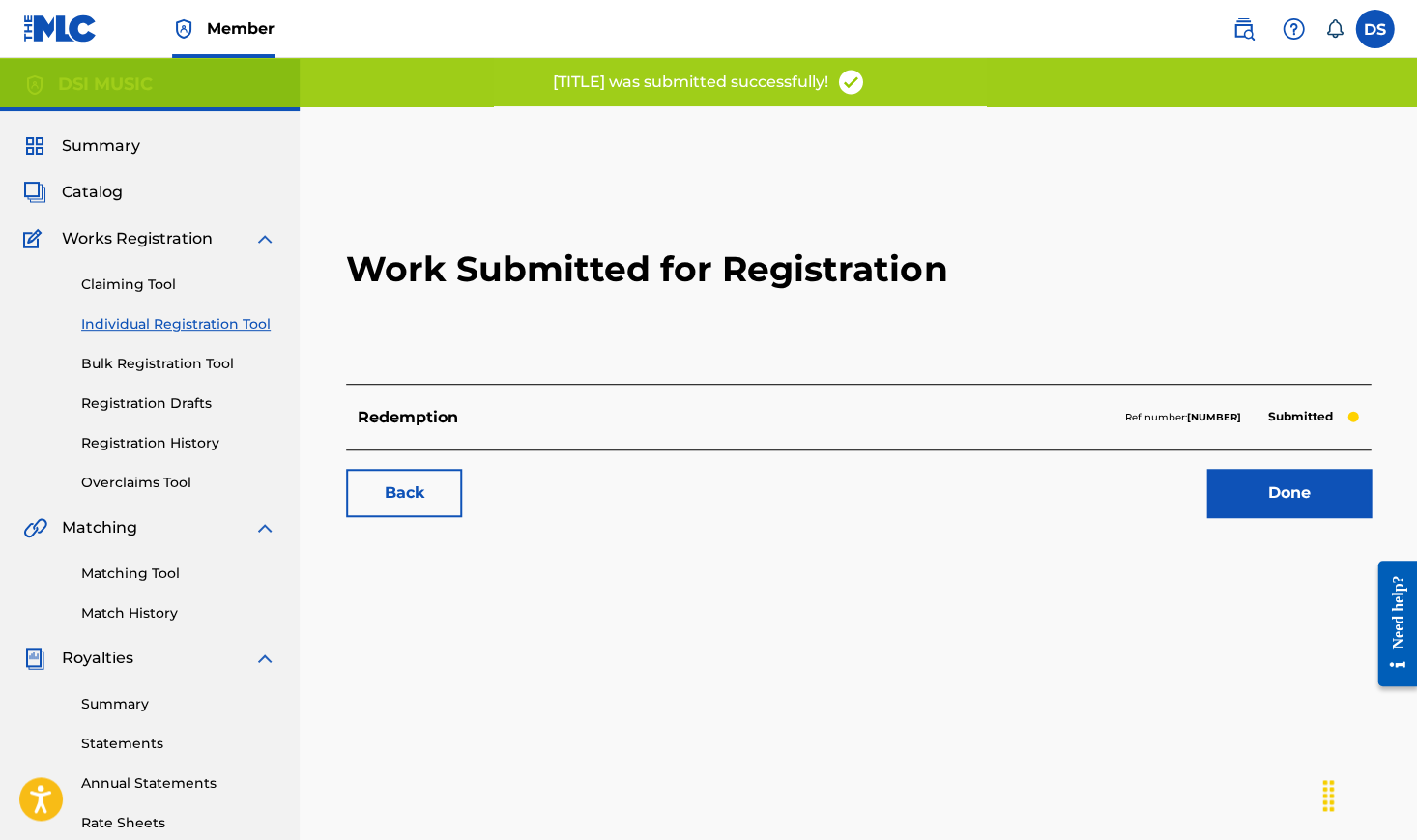 click on "Done" at bounding box center [1288, 493] 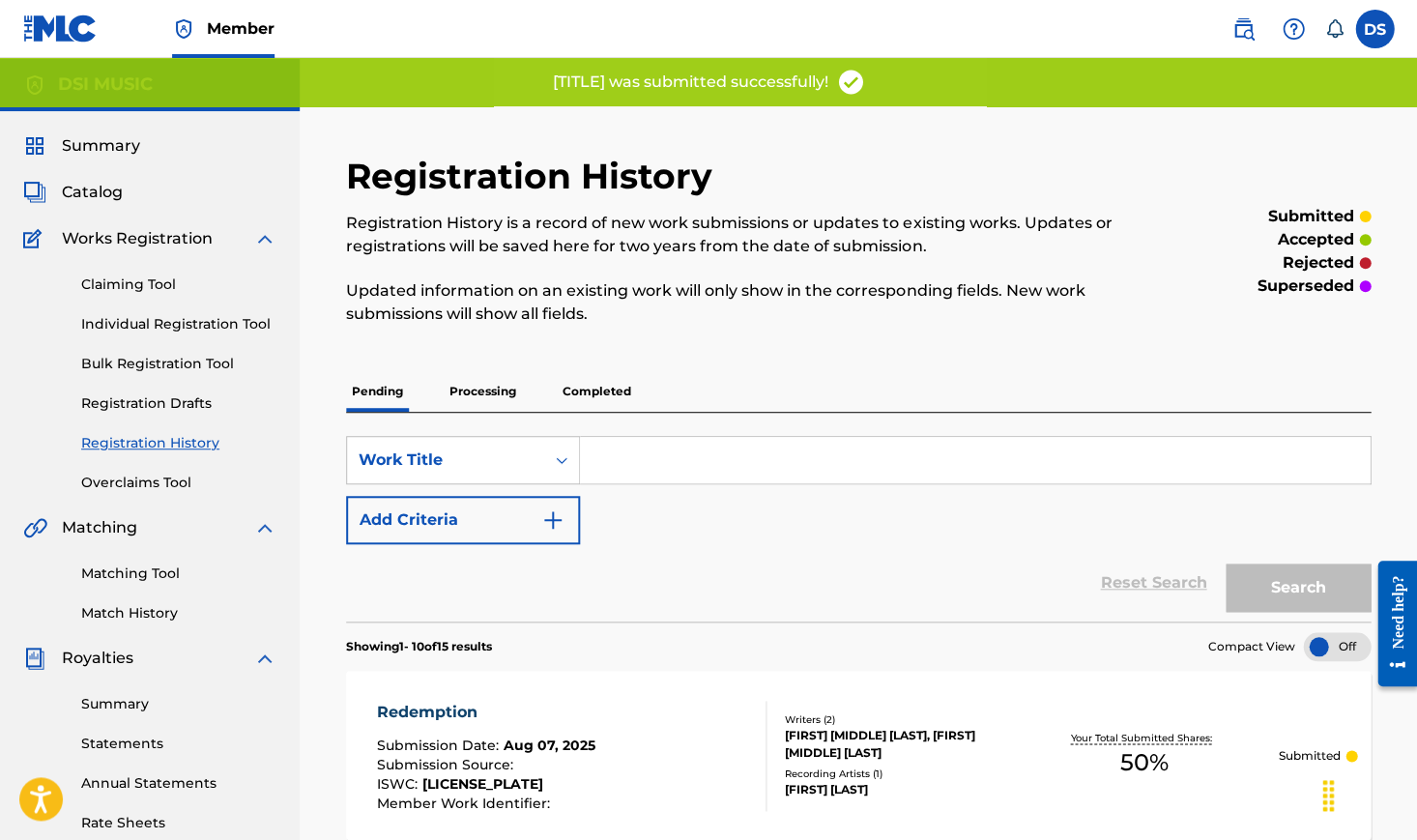 click at bounding box center (974, 460) 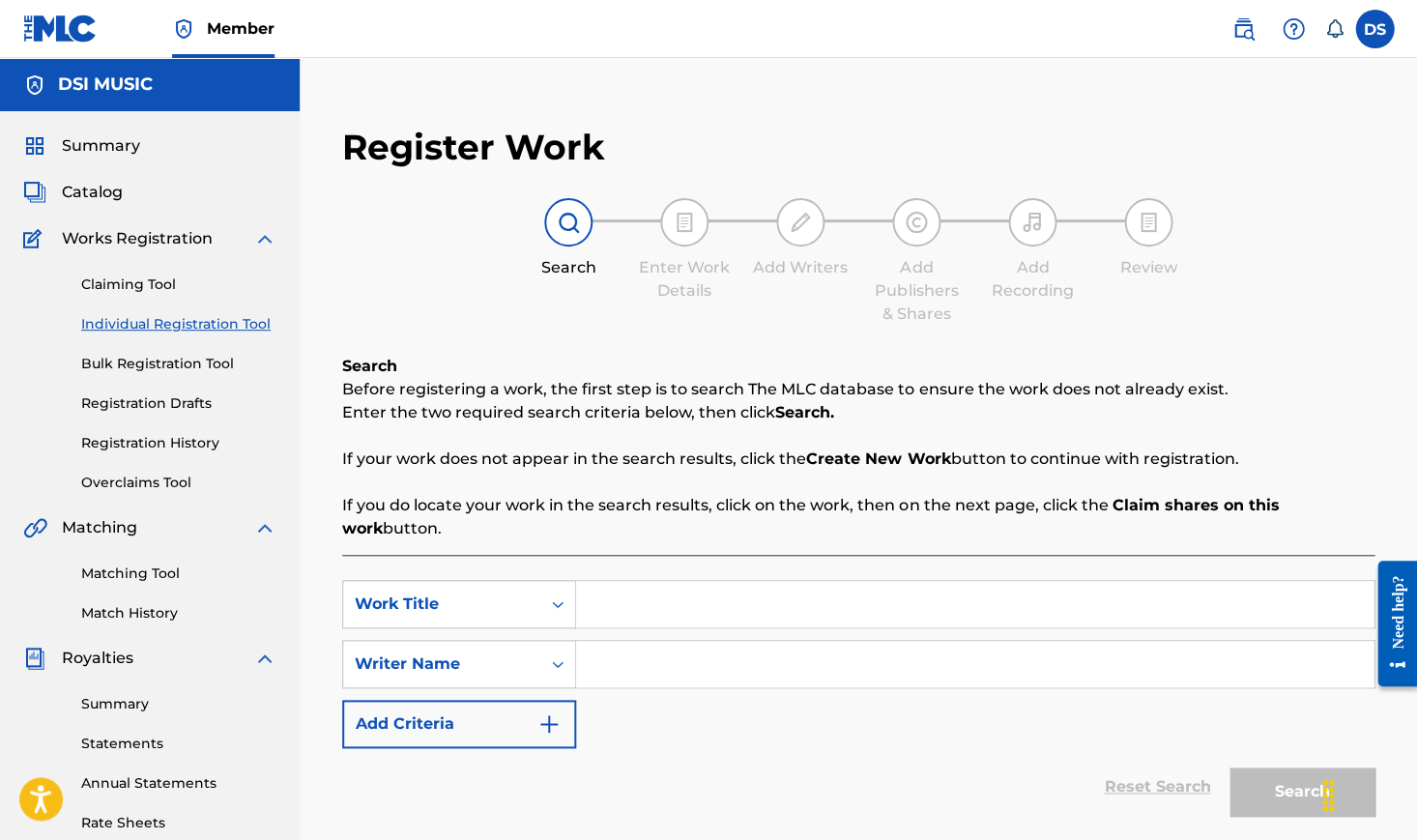 click at bounding box center [974, 604] 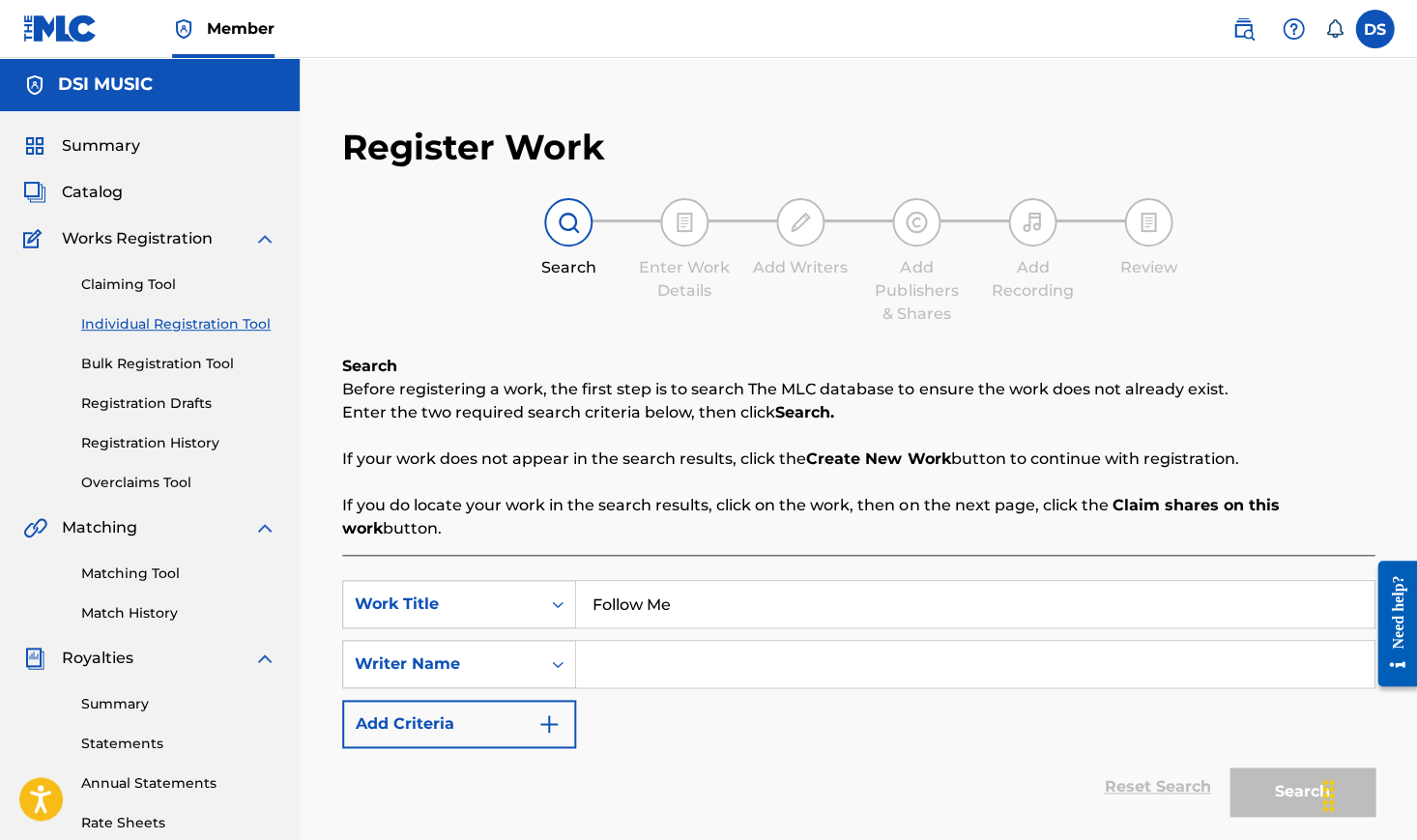 type on "Follow Me" 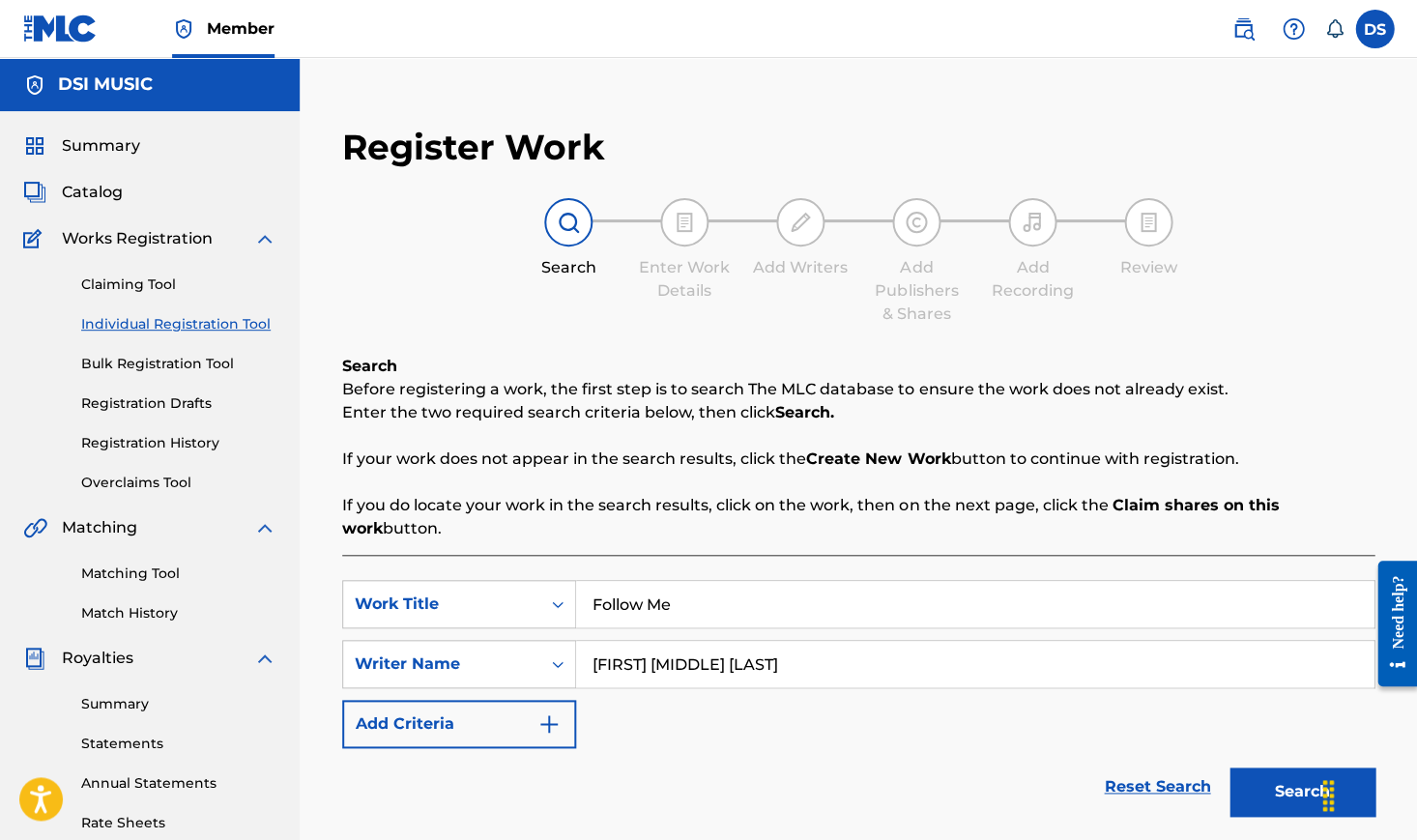 type on "[FIRST] [MIDDLE] [LAST]" 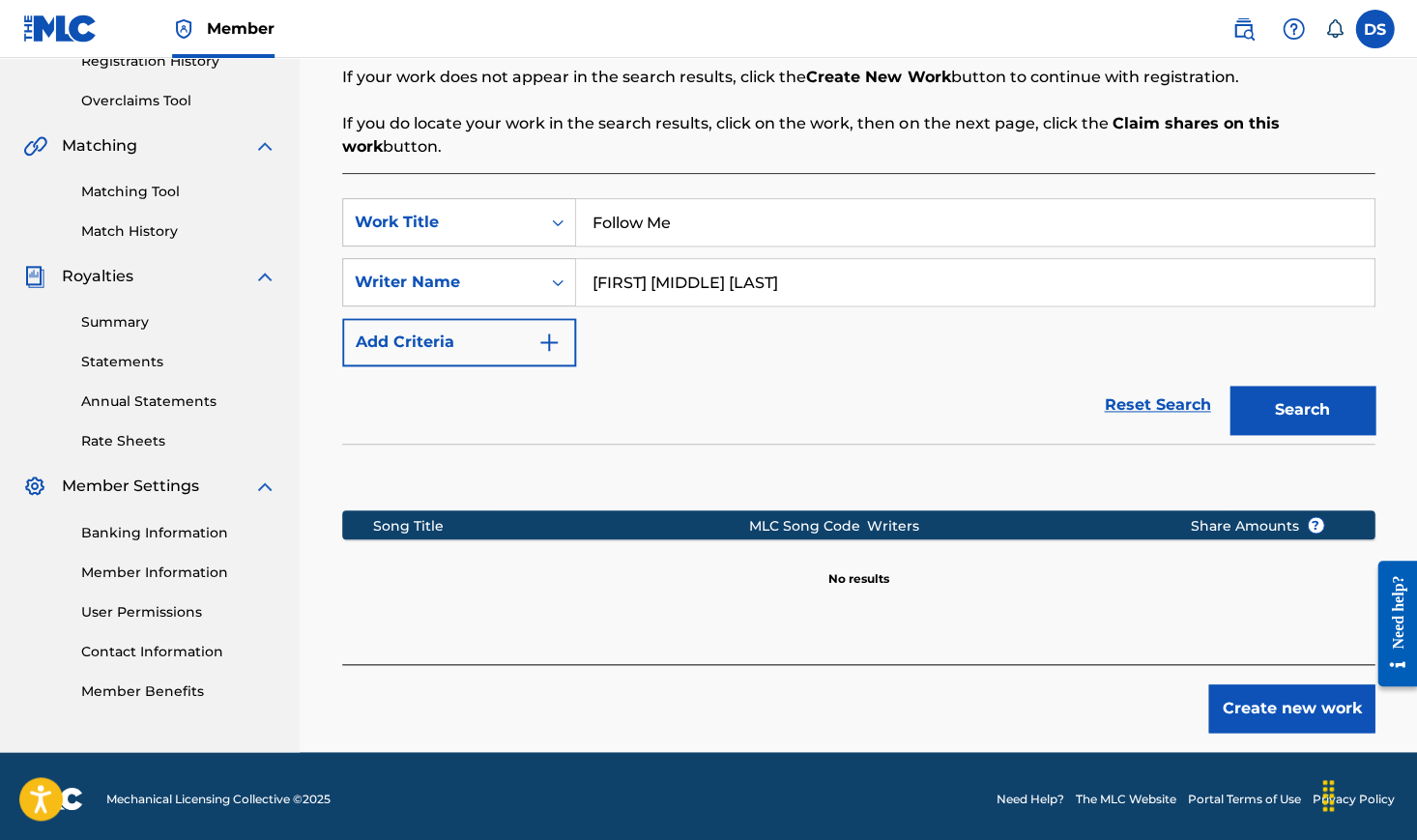 scroll, scrollTop: 380, scrollLeft: 0, axis: vertical 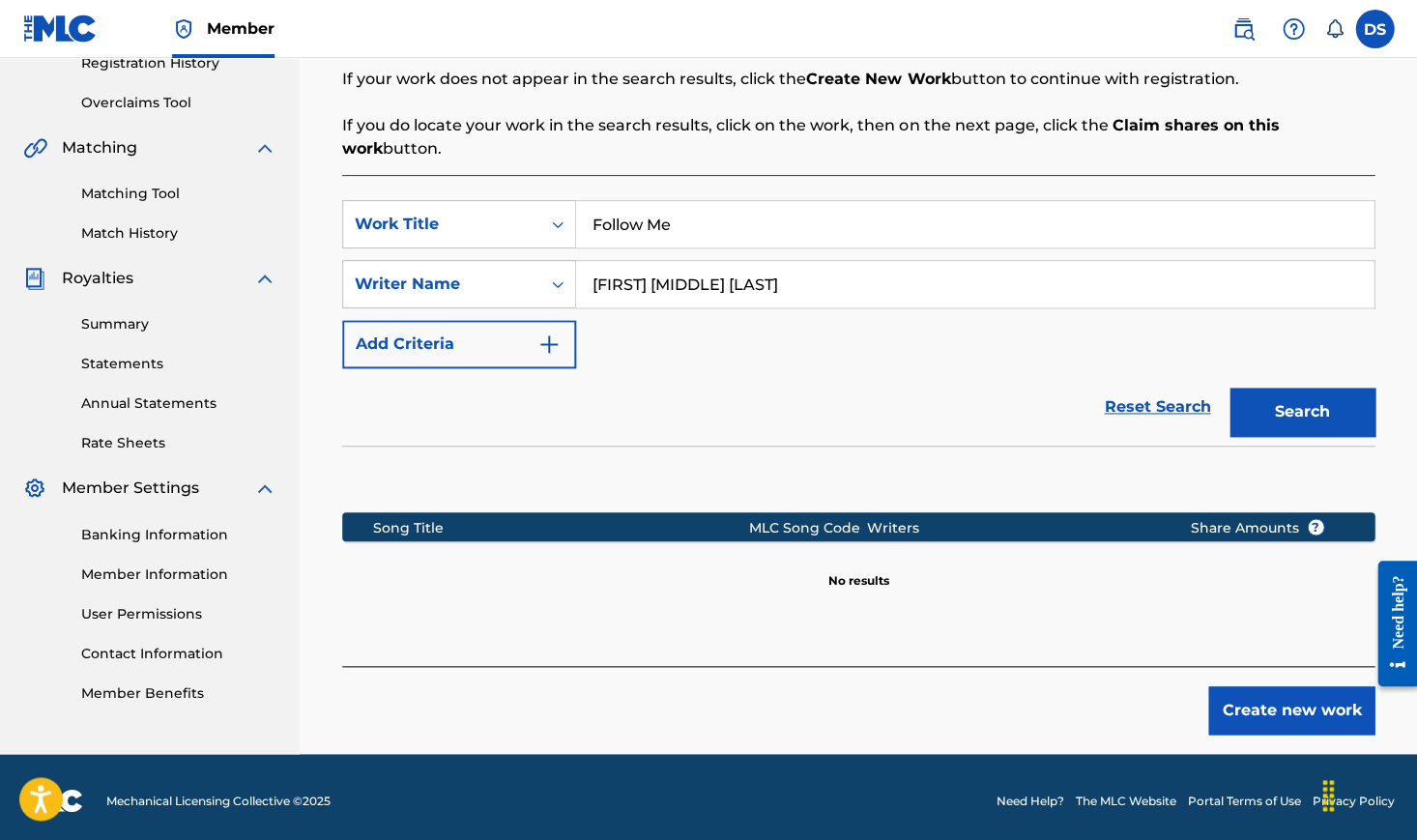 click on "Create new work" at bounding box center (1291, 710) 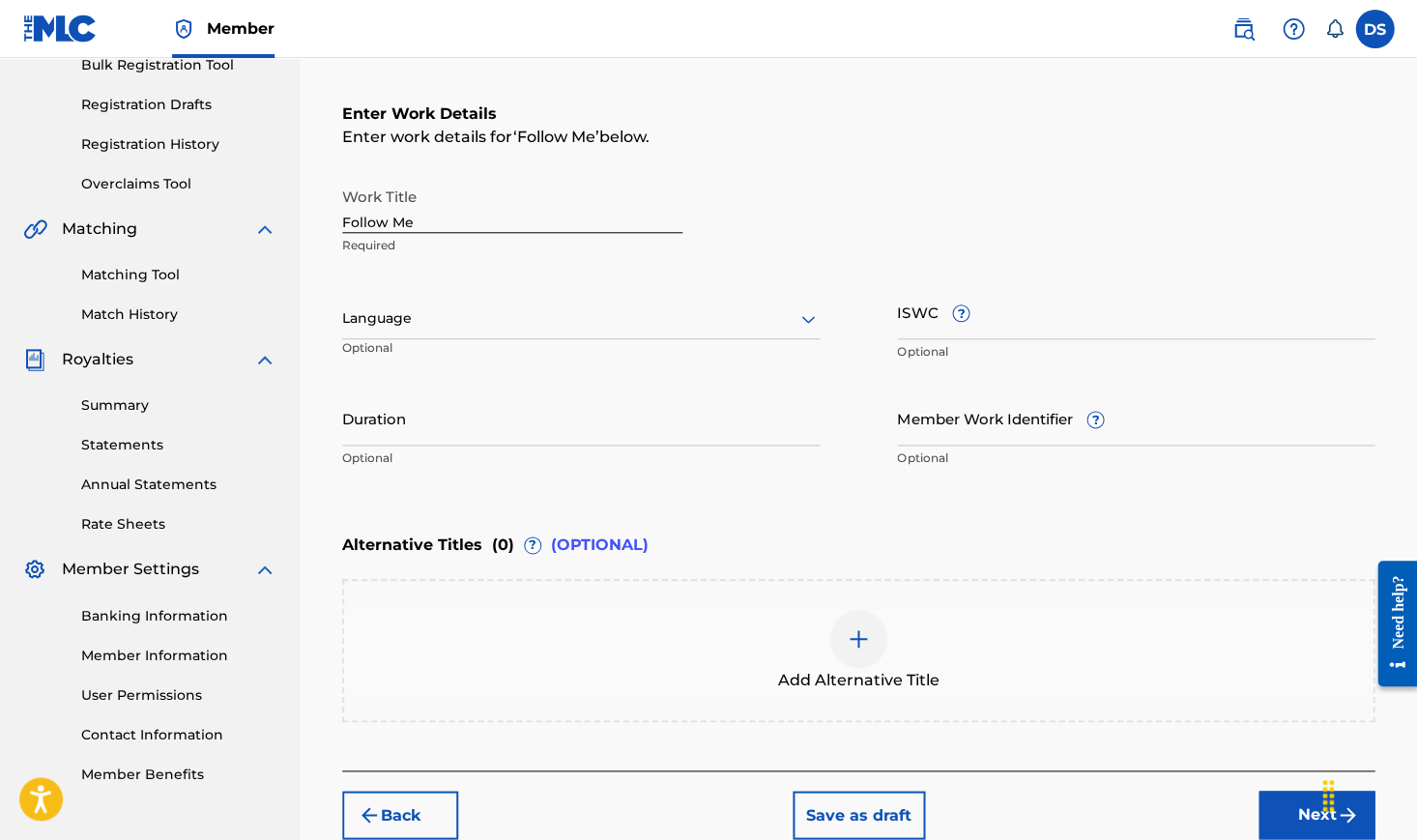 scroll, scrollTop: 298, scrollLeft: 0, axis: vertical 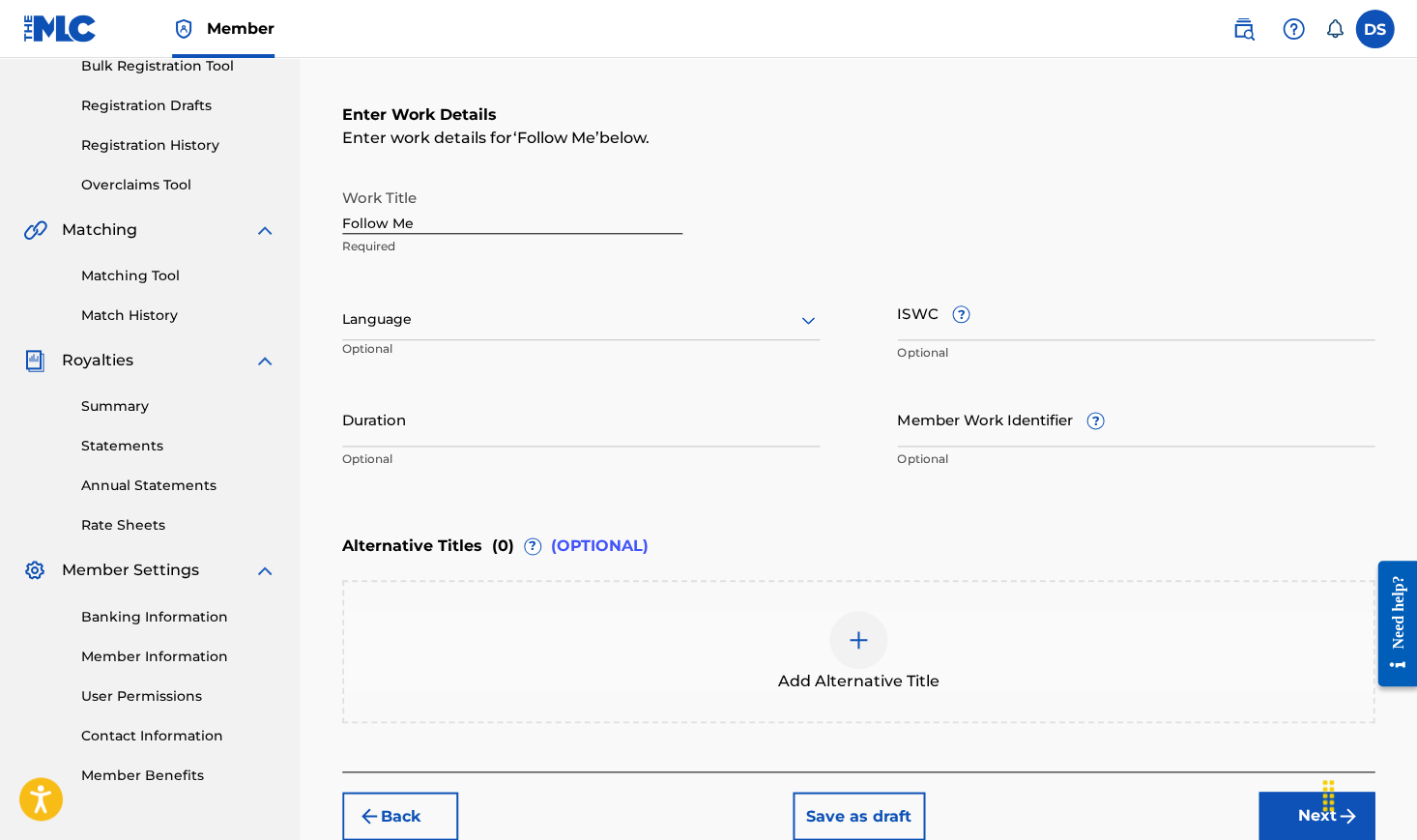 click at bounding box center (581, 319) 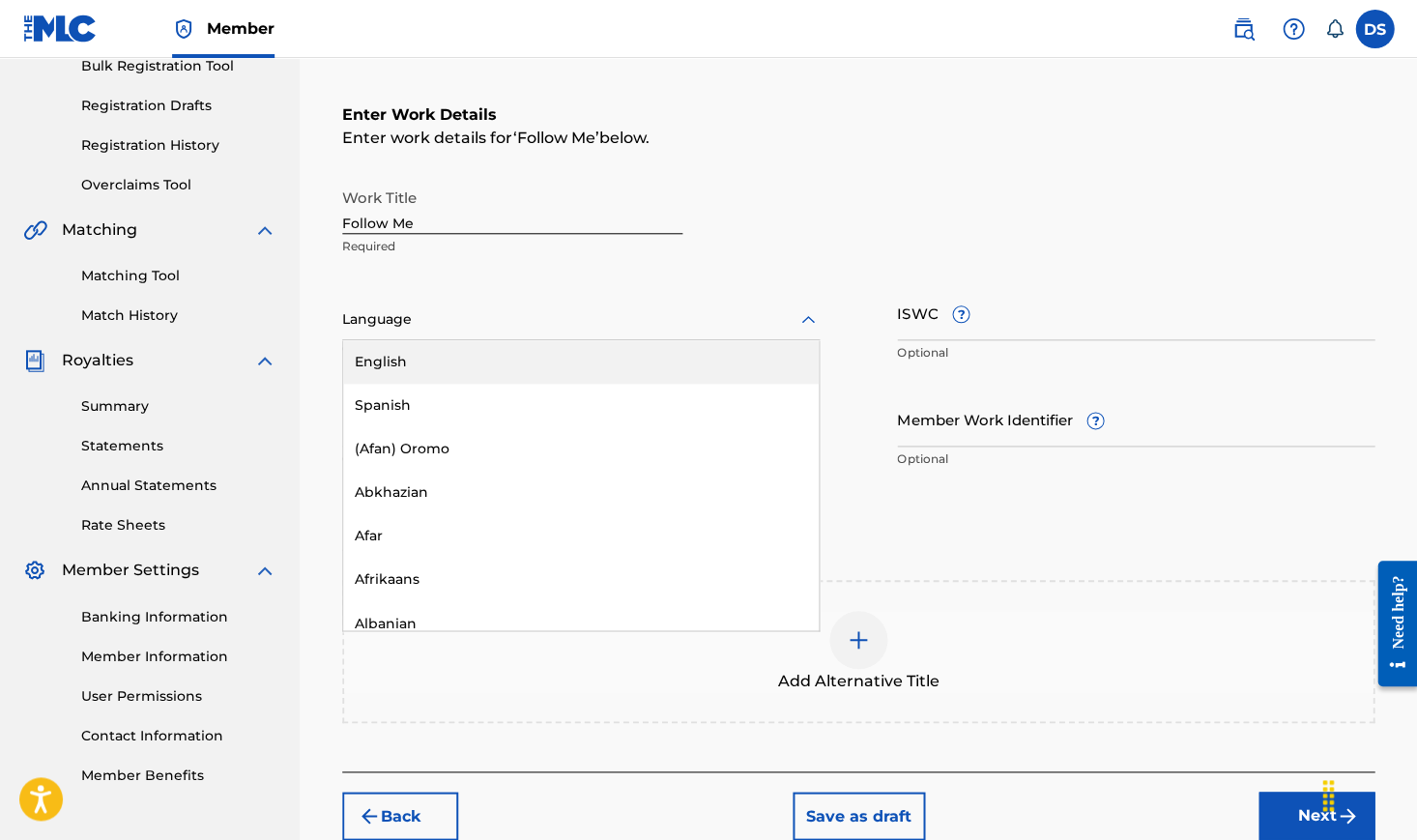 click on "English" at bounding box center [581, 362] 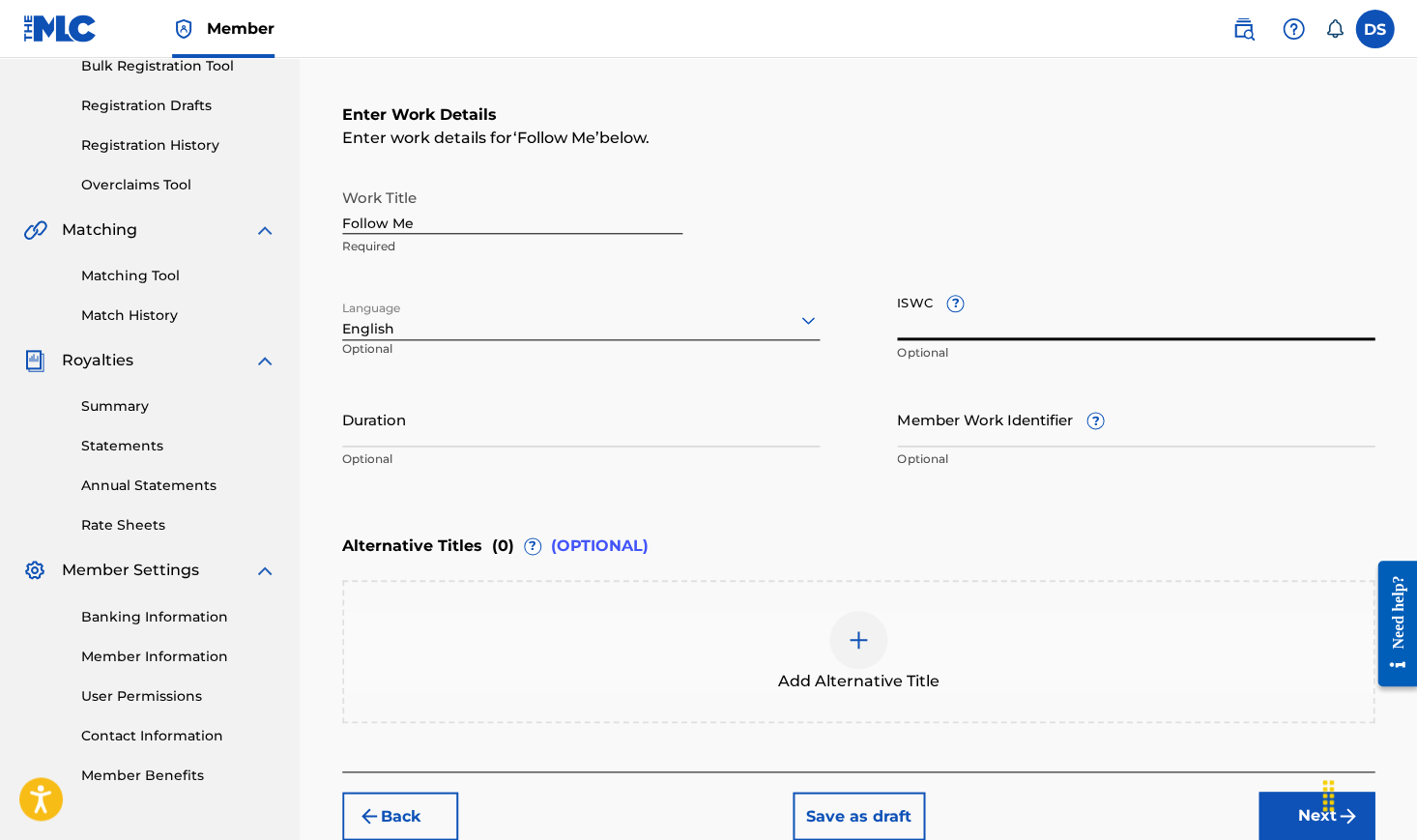 click on "ISWC   ?" at bounding box center [1136, 312] 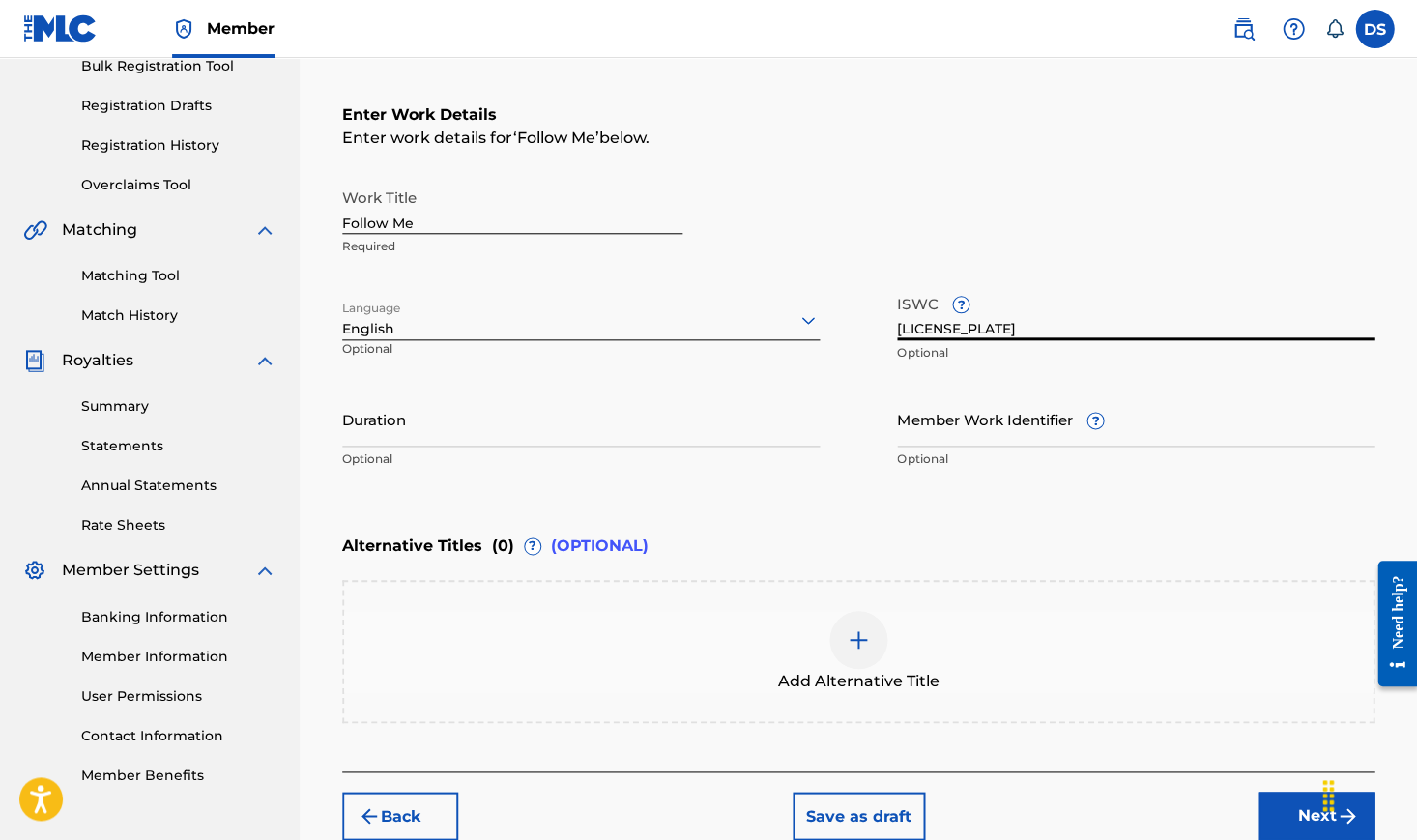 type on "[LICENSE_PLATE]" 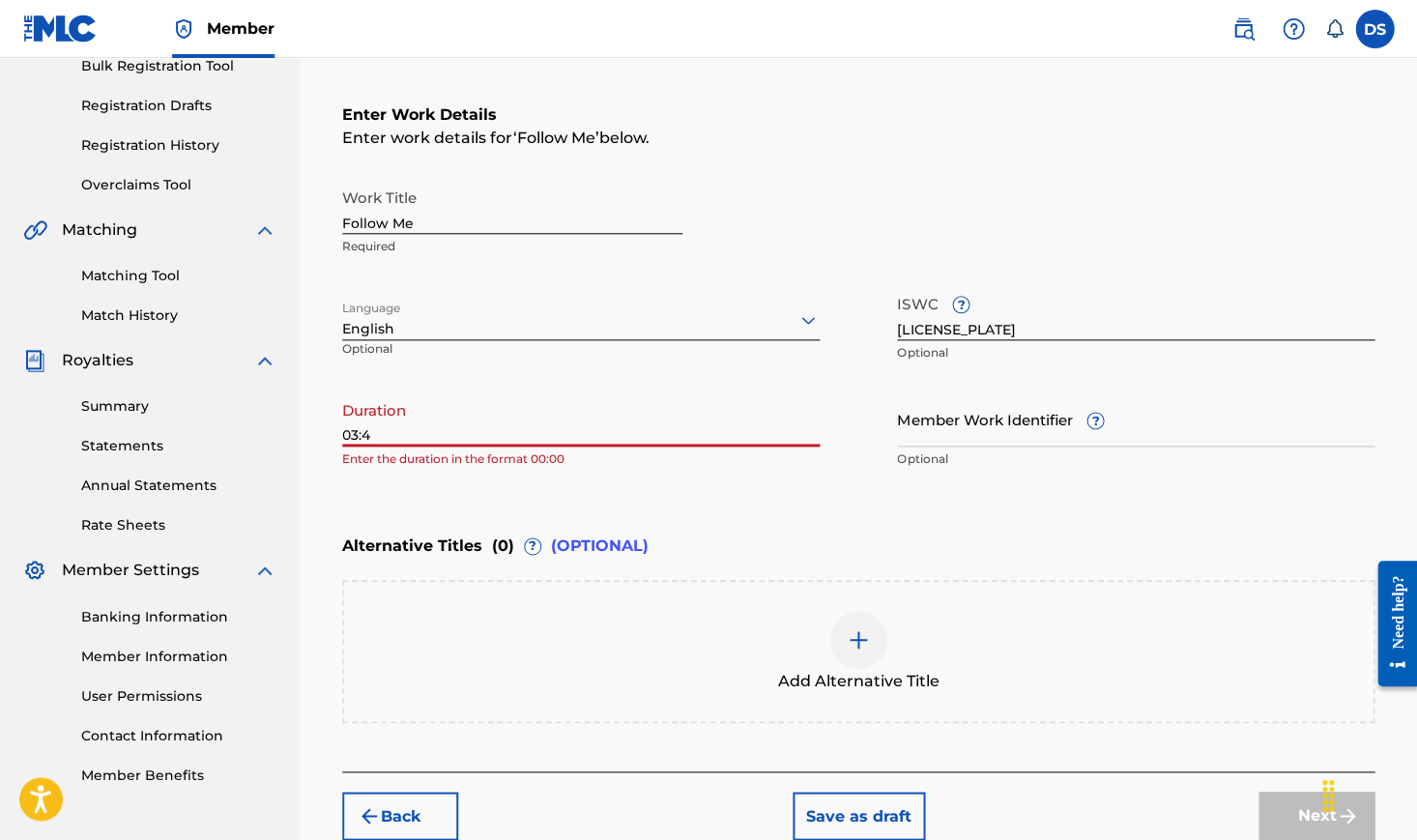 type on "03:41" 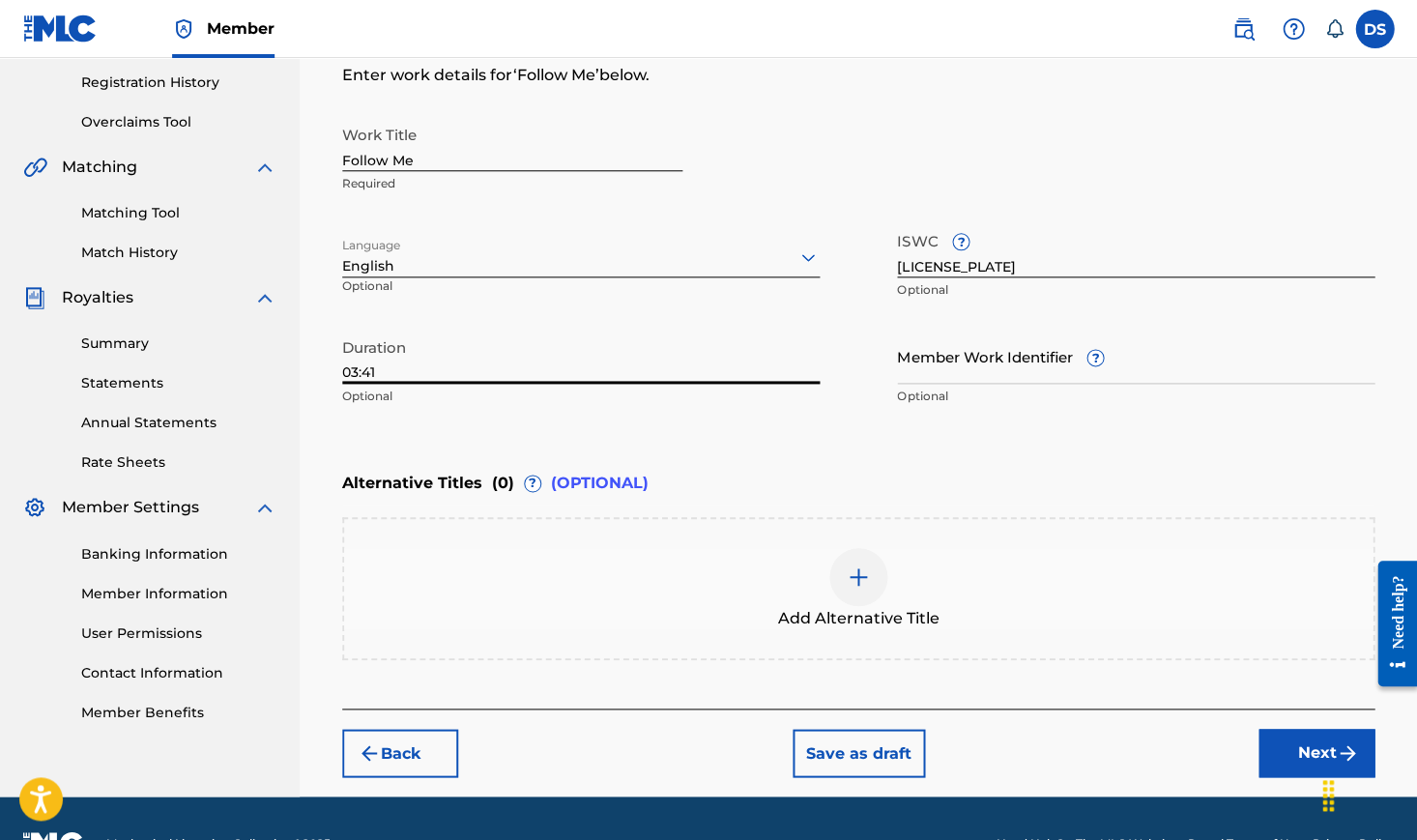 scroll, scrollTop: 362, scrollLeft: 0, axis: vertical 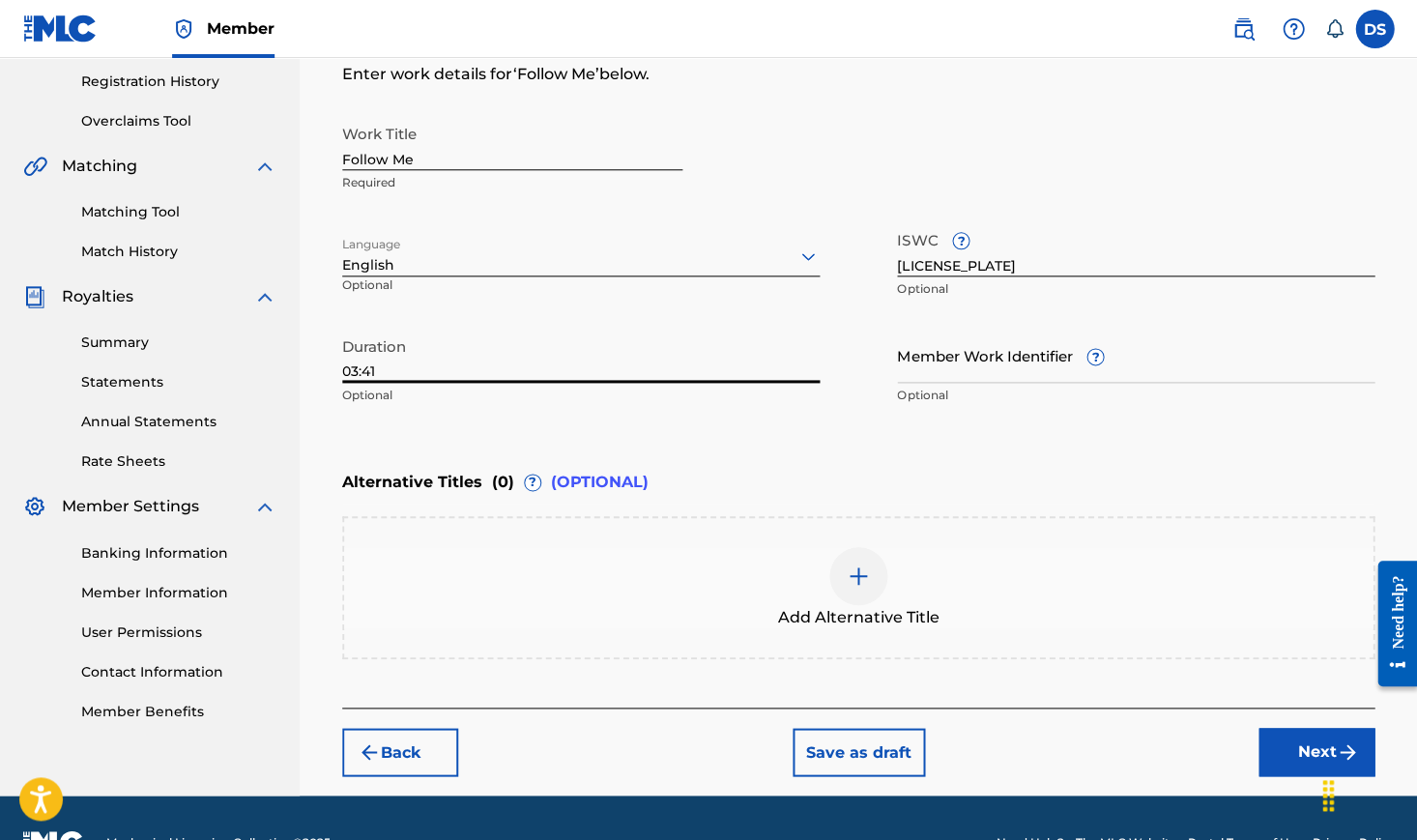 click on "Next" at bounding box center (1316, 752) 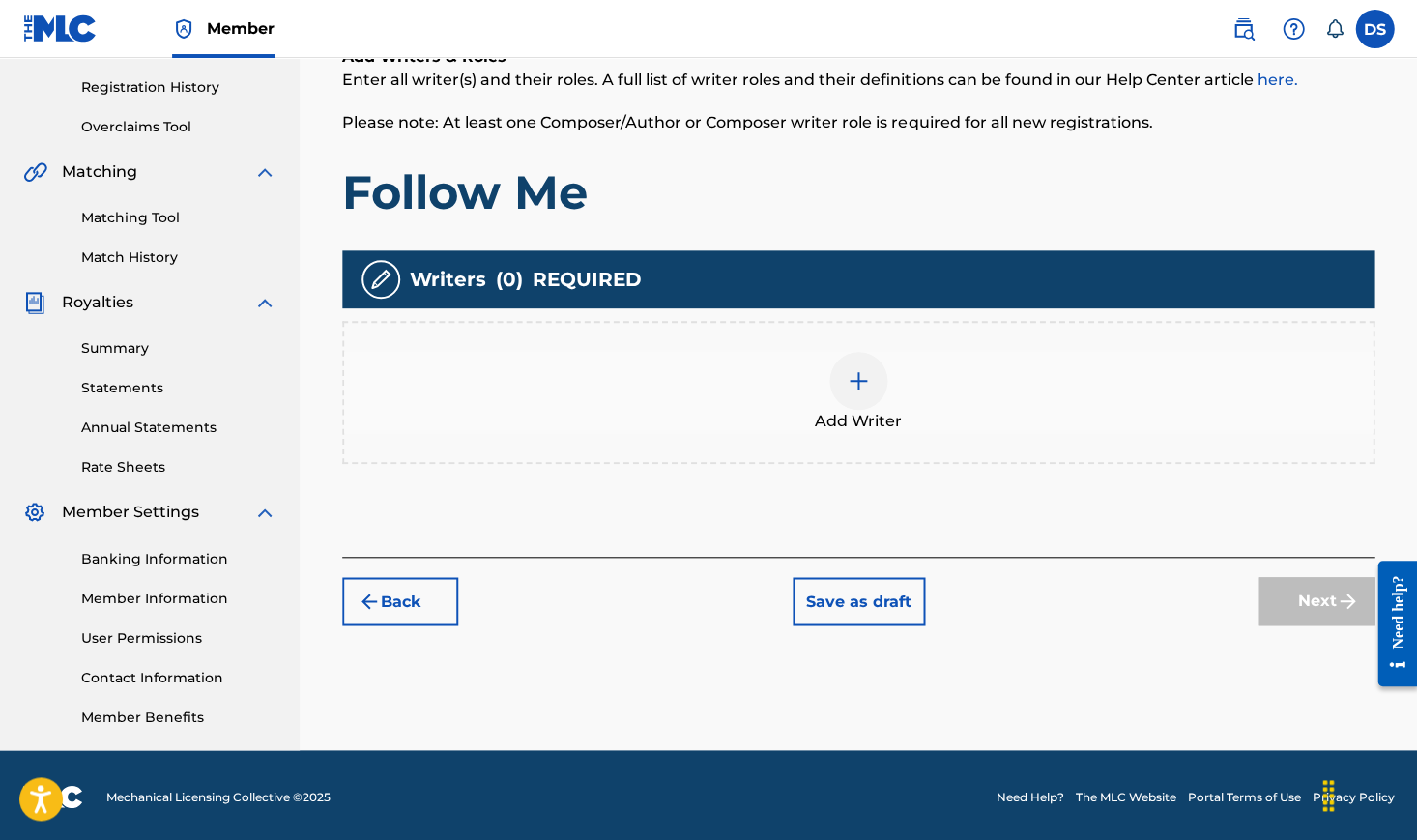 click at bounding box center (858, 381) 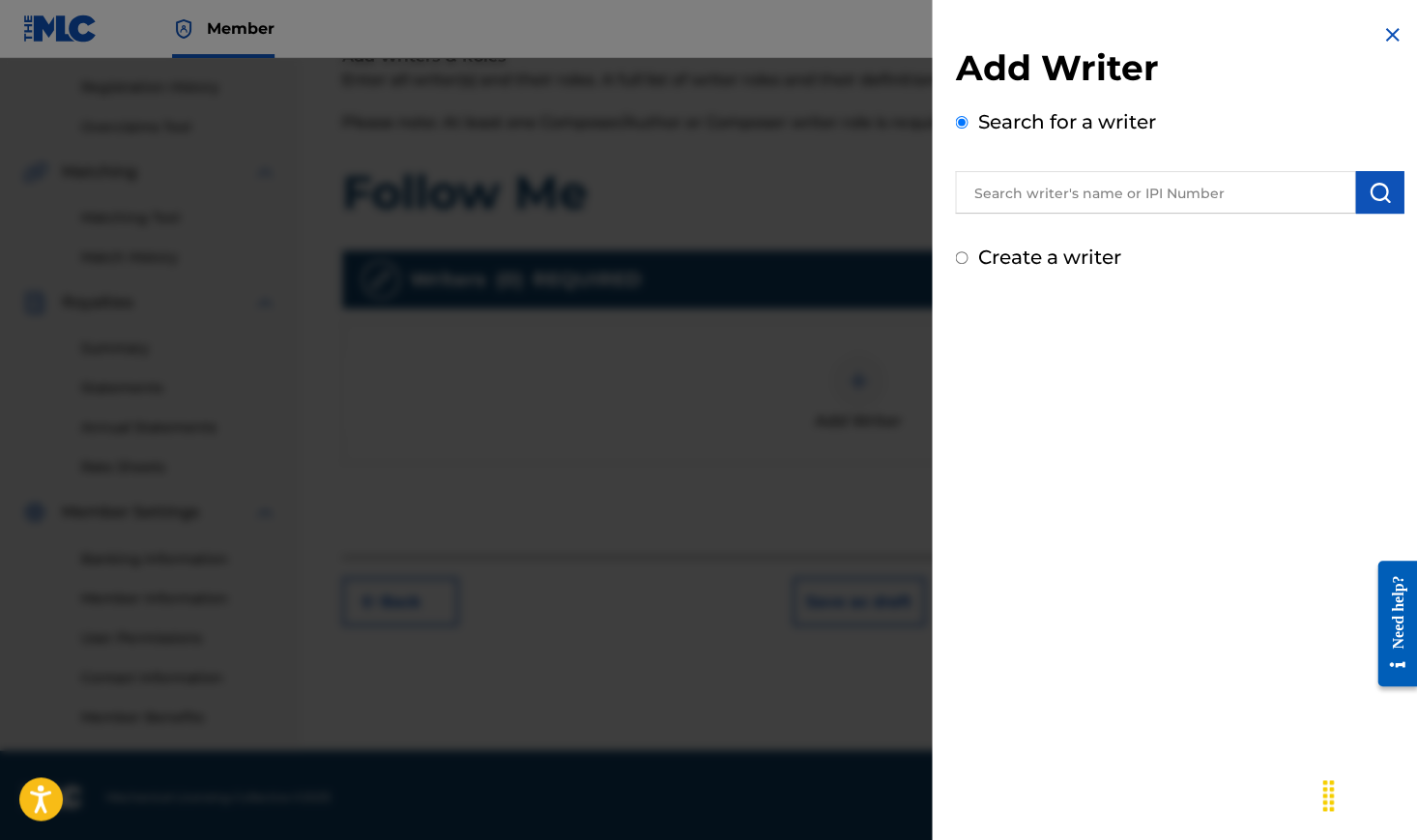 click at bounding box center (1155, 192) 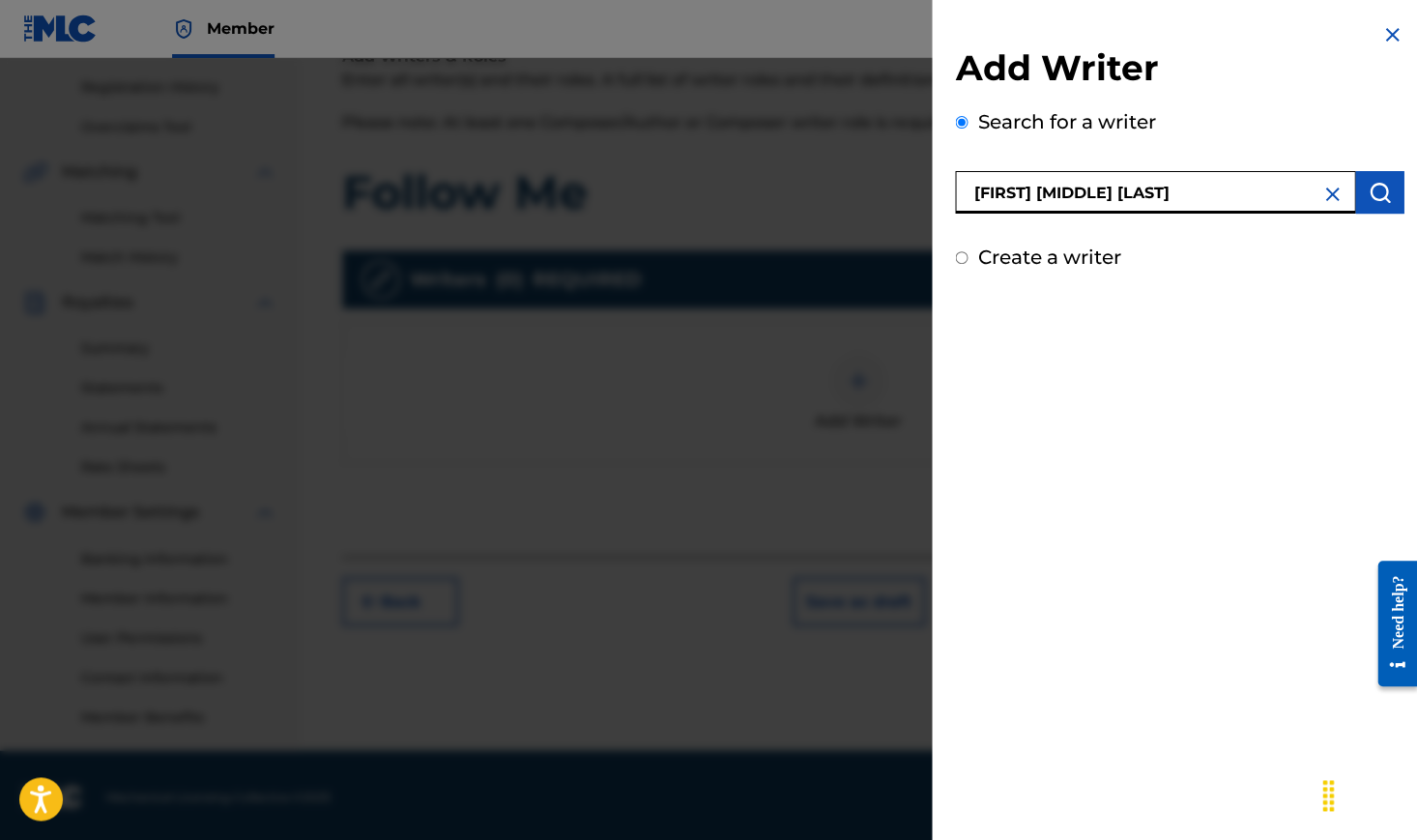 type on "[FIRST] [MIDDLE] [LAST]" 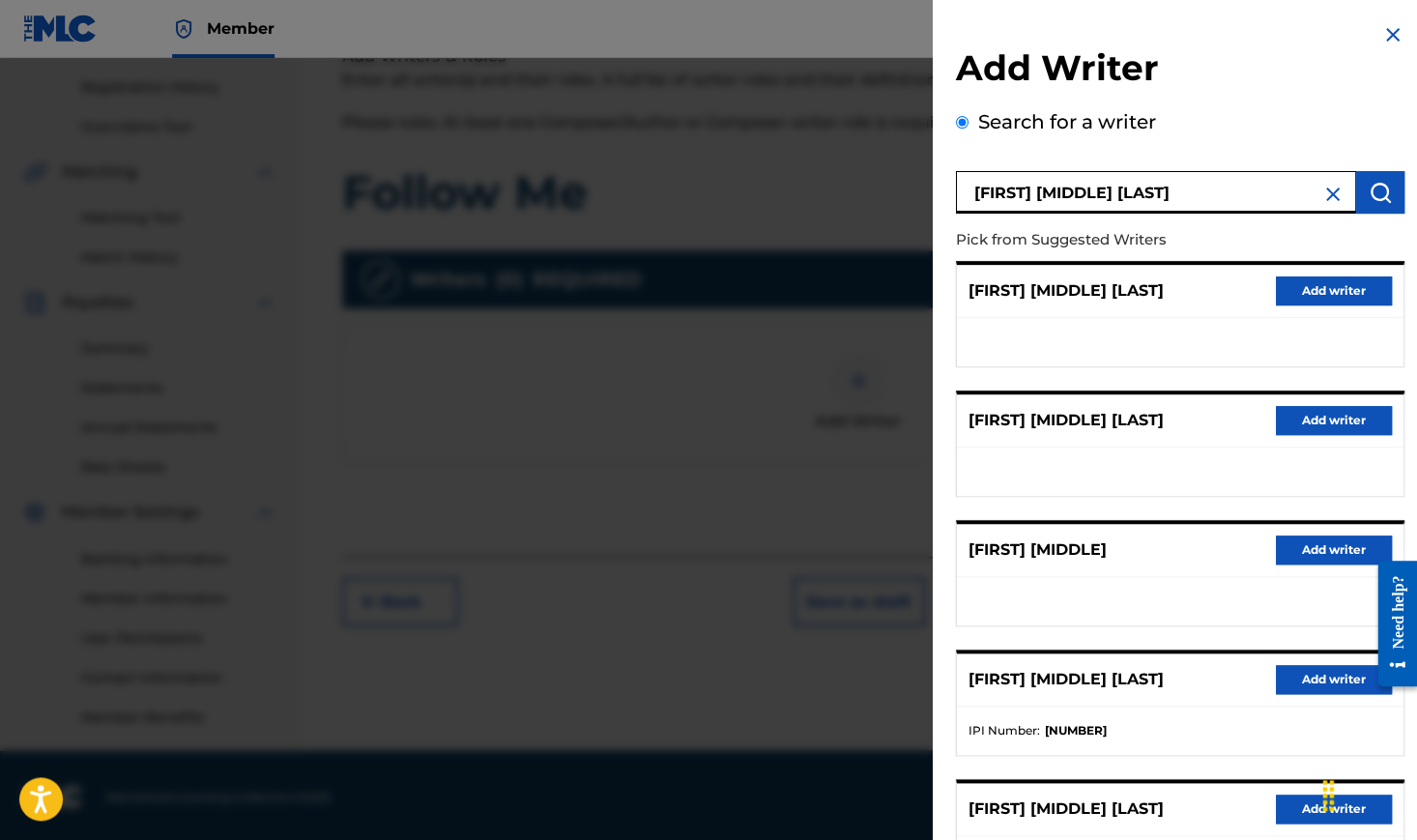 click on "Add writer" at bounding box center (1333, 680) 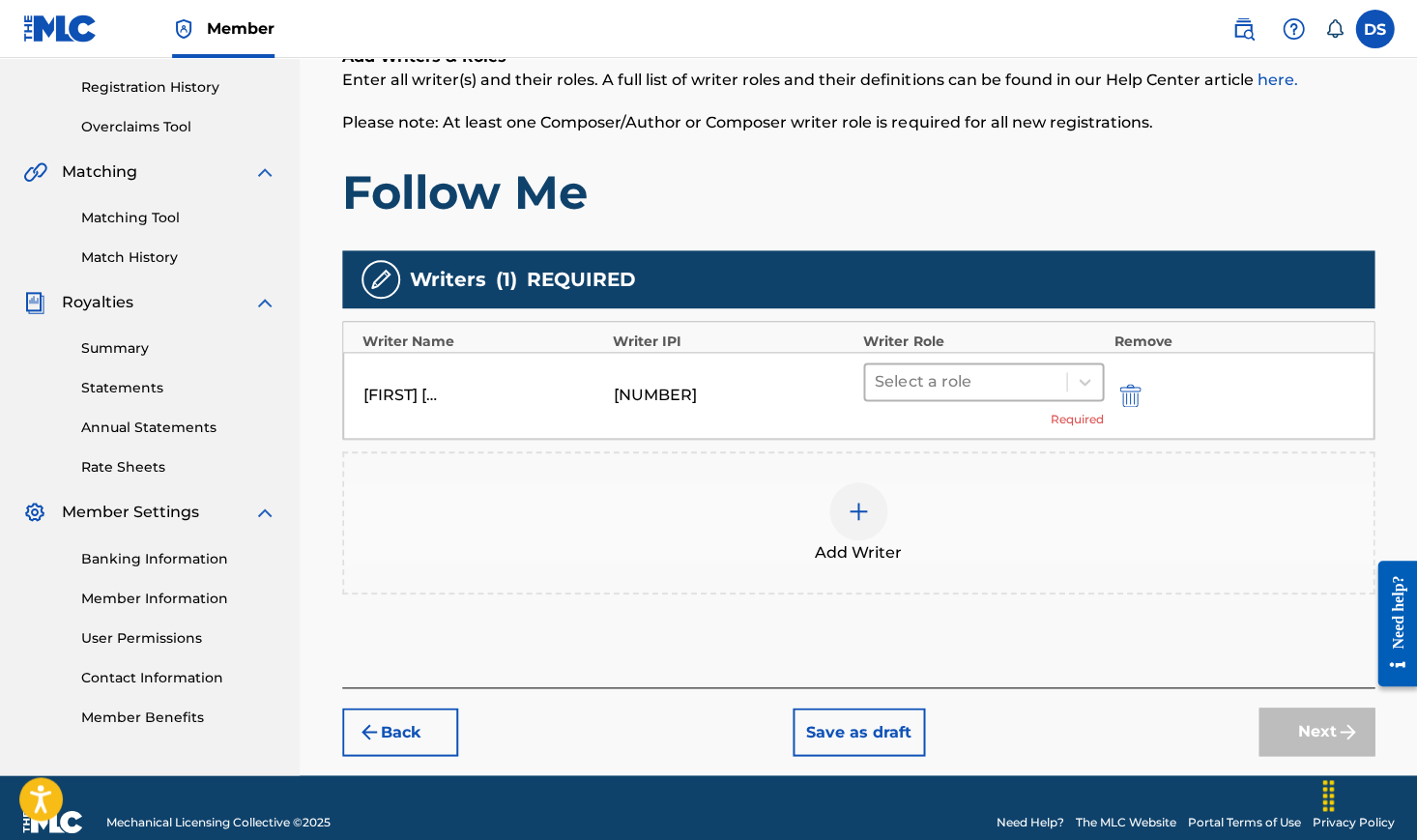 click at bounding box center (966, 382) 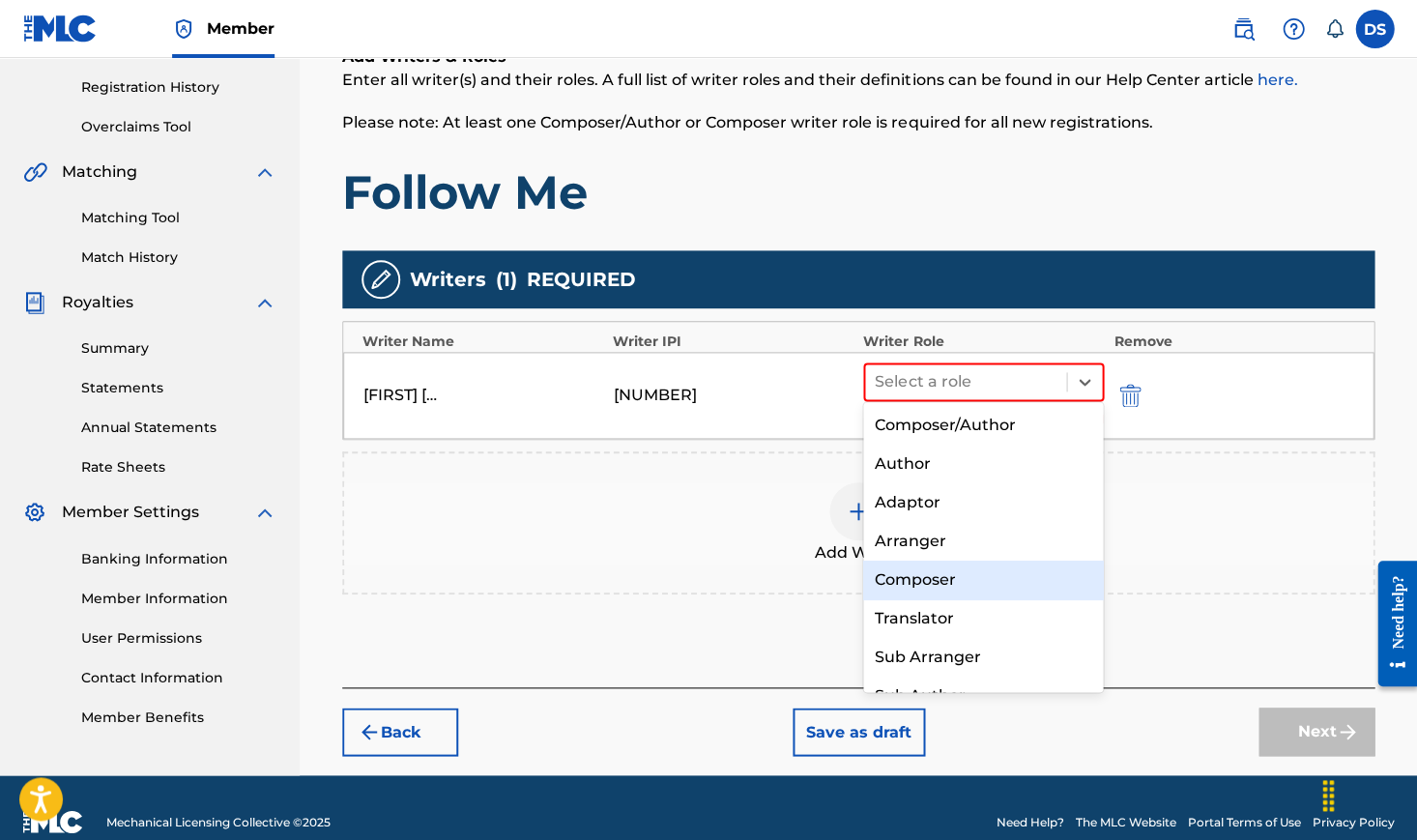 click on "Composer" at bounding box center [983, 580] 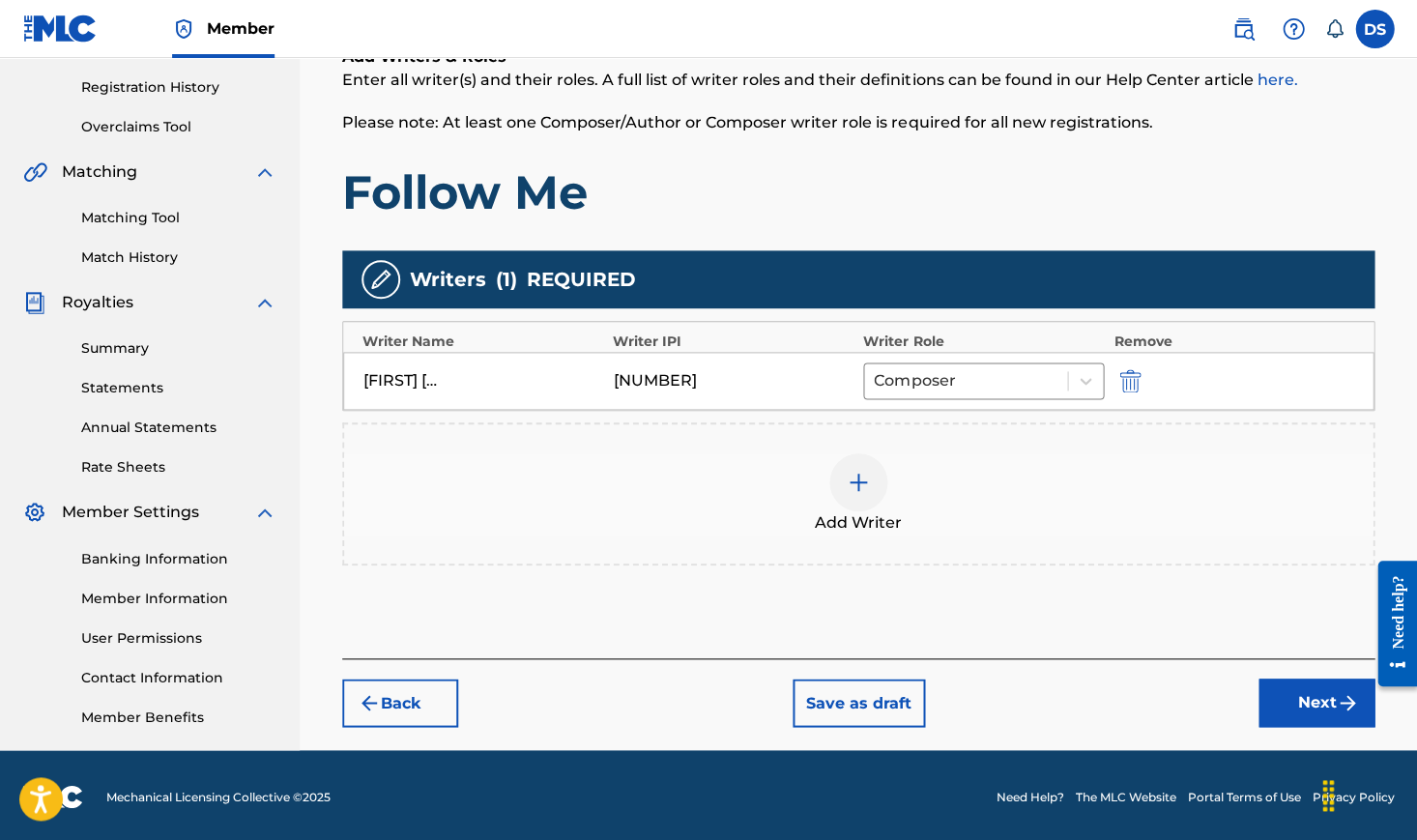 click at bounding box center (858, 482) 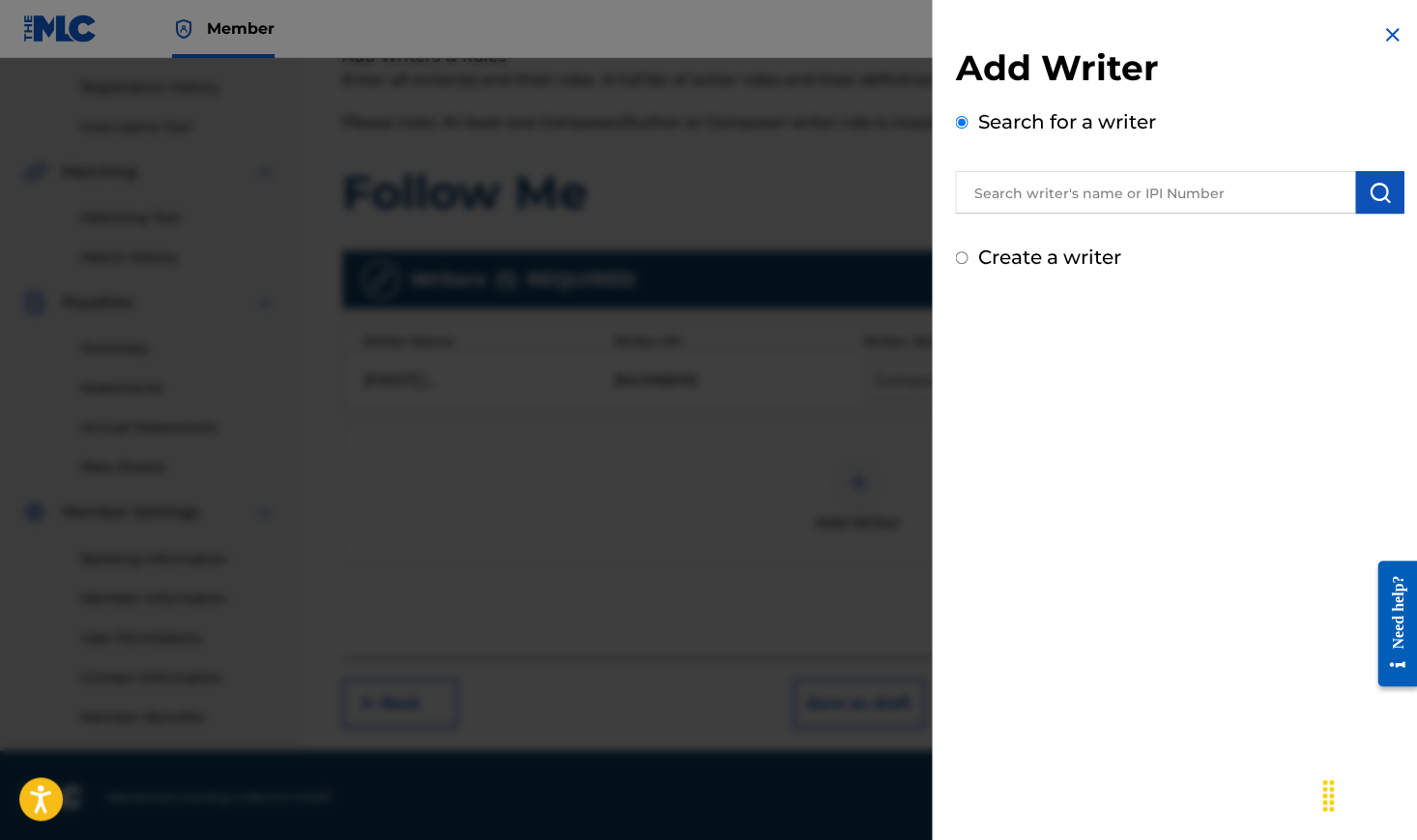 click at bounding box center (1155, 192) 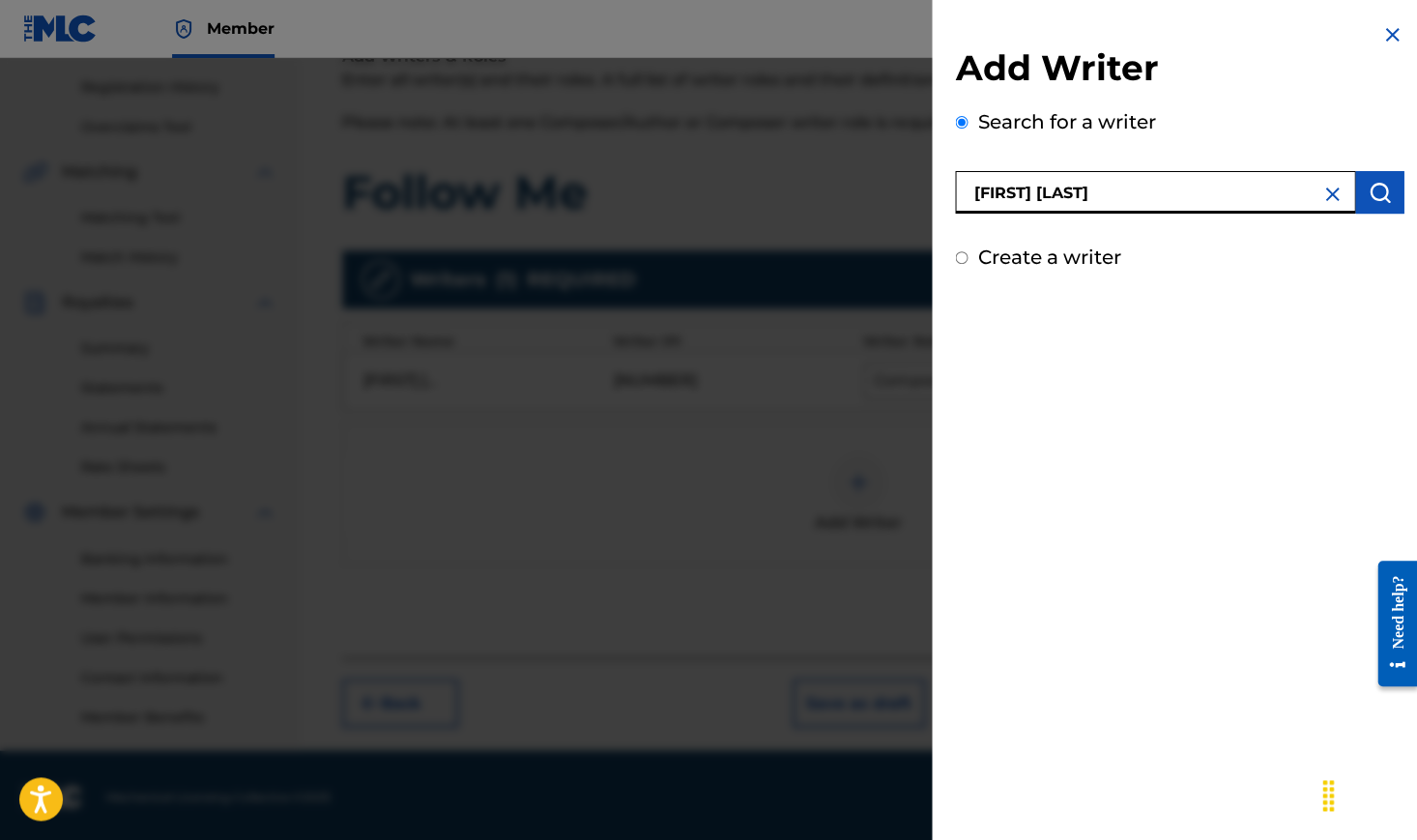 type on "[FIRST] [LAST]" 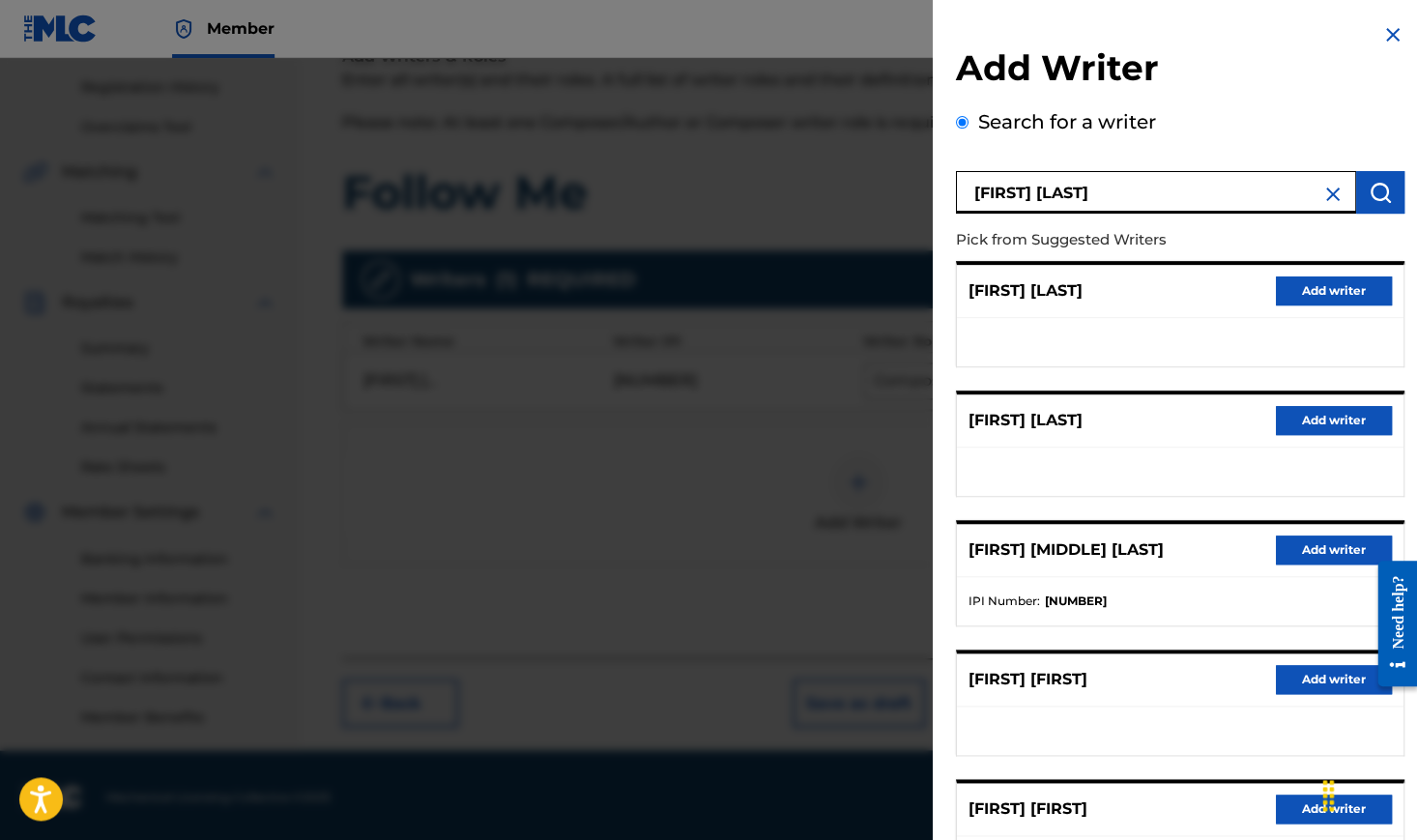 click on "Add writer" at bounding box center [1333, 550] 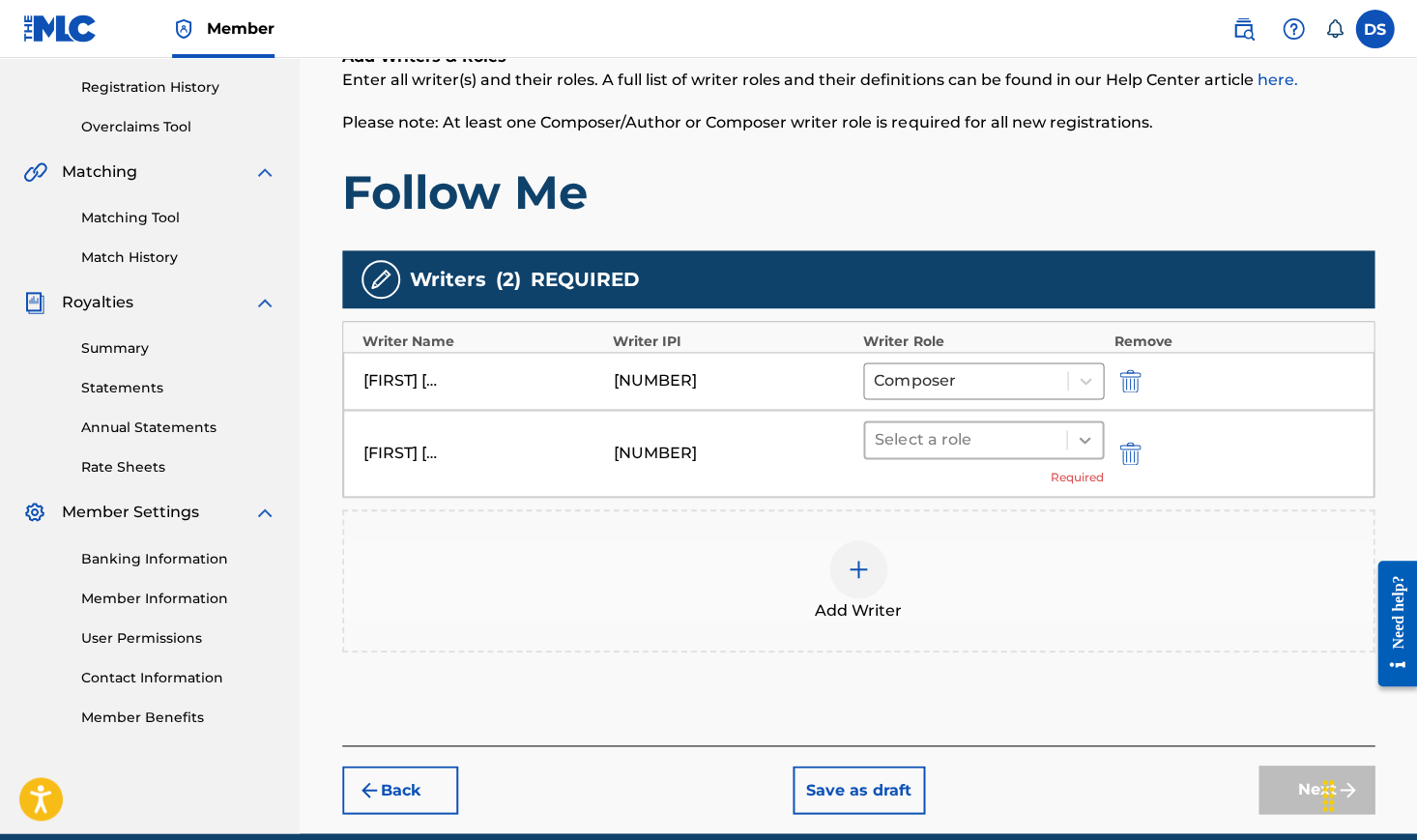 click 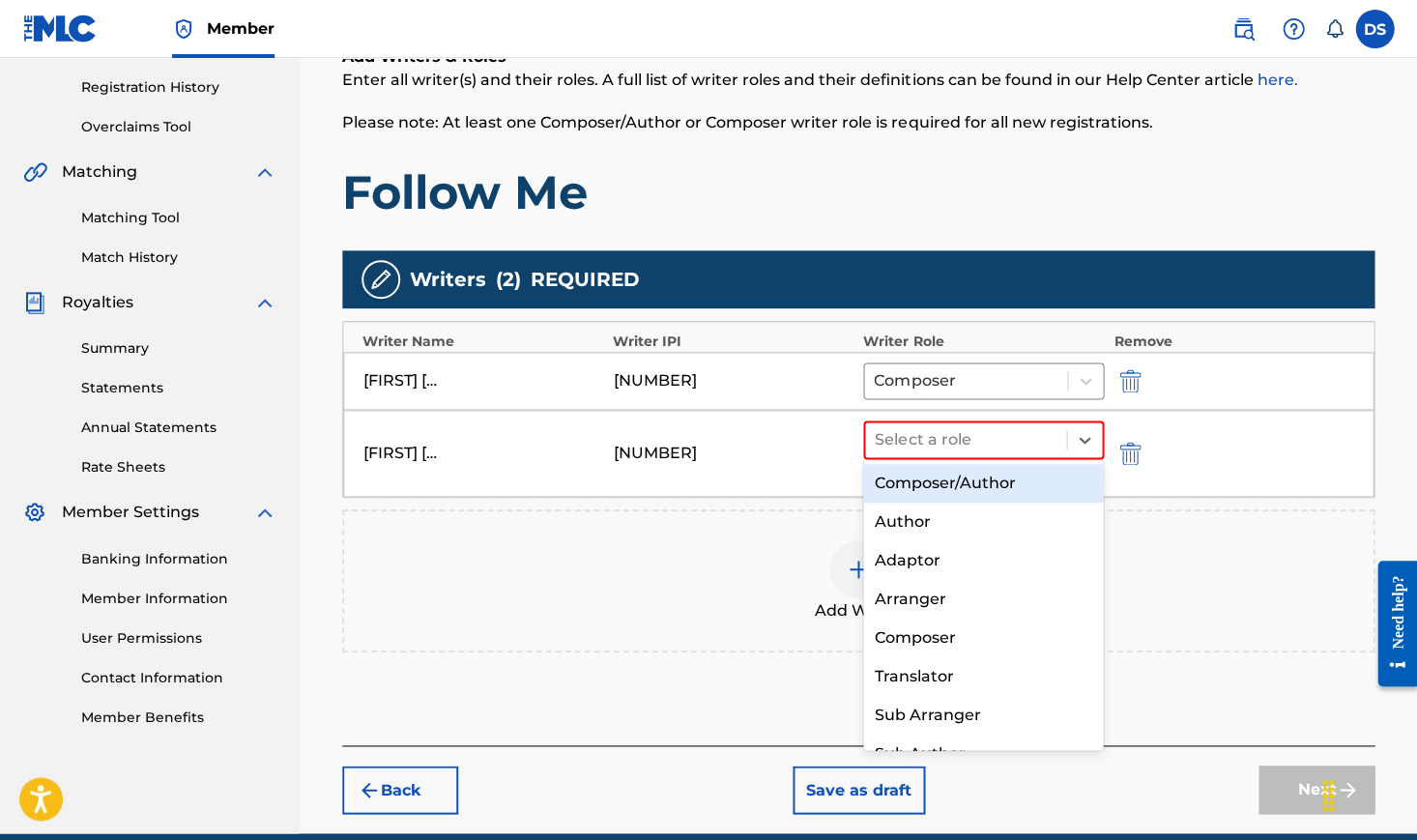 click on "Composer/Author" at bounding box center (983, 483) 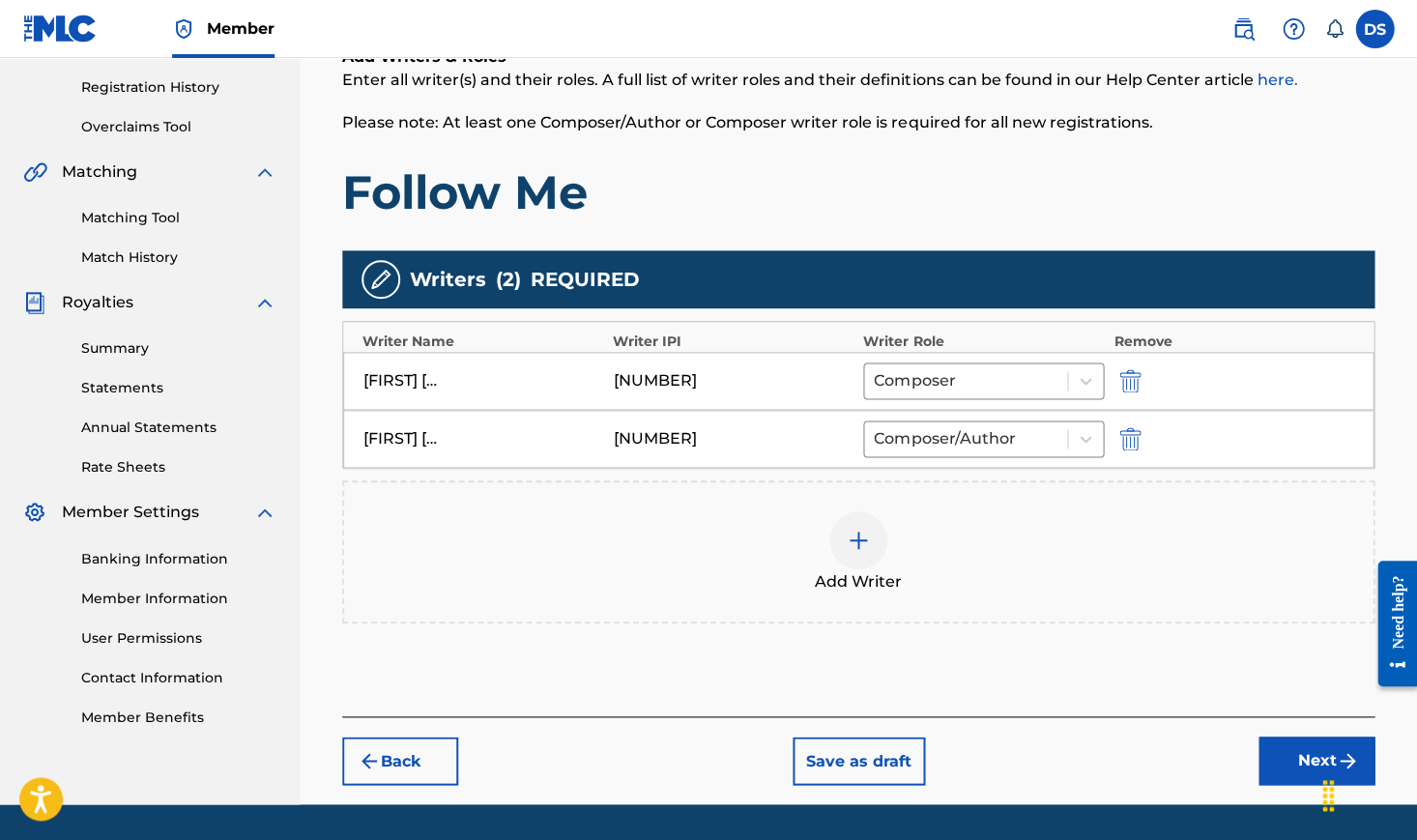 click on "Next" at bounding box center (1316, 761) 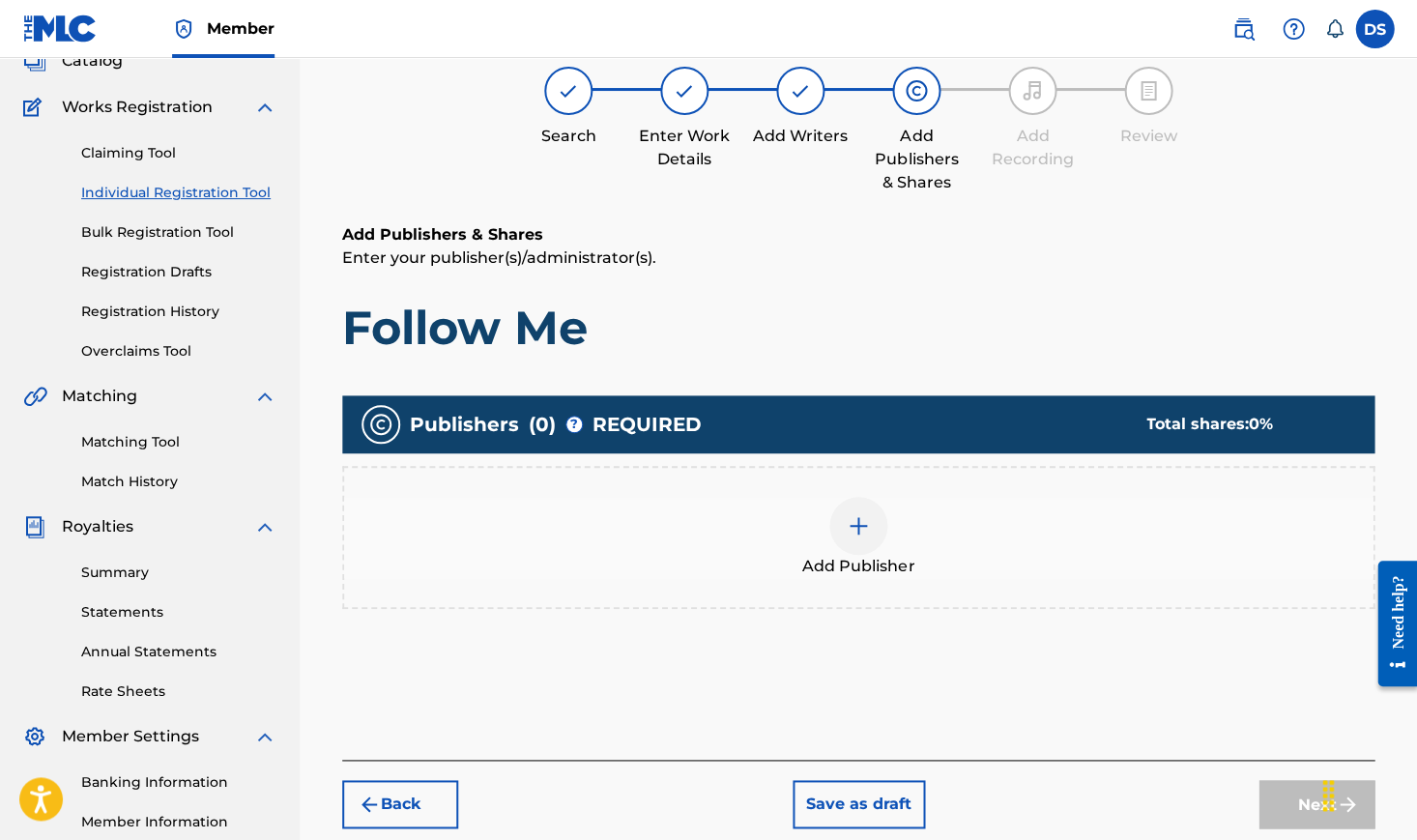 scroll, scrollTop: 86, scrollLeft: 0, axis: vertical 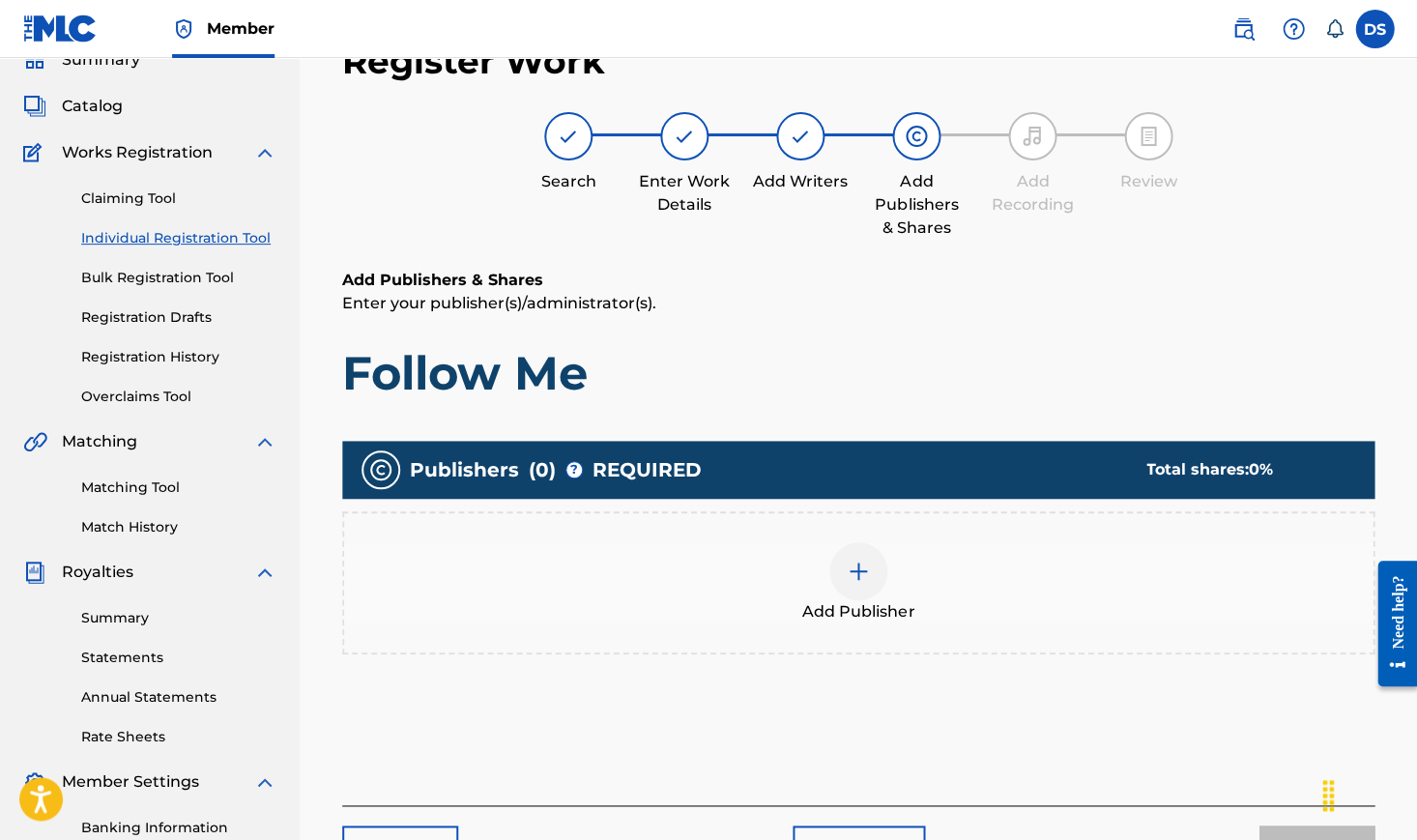 click on "Add Publisher" at bounding box center (858, 583) 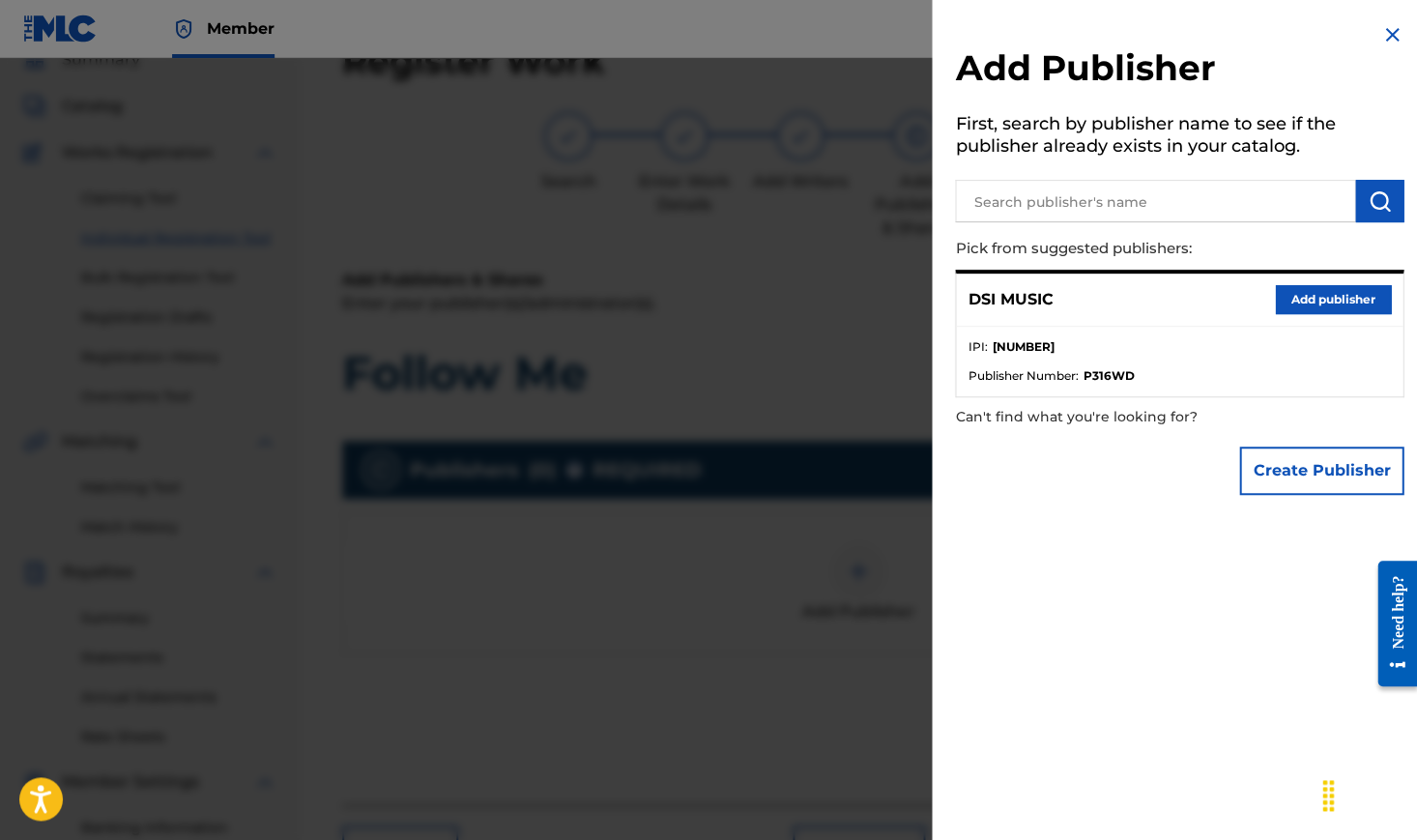 click on "Add publisher" at bounding box center [1333, 300] 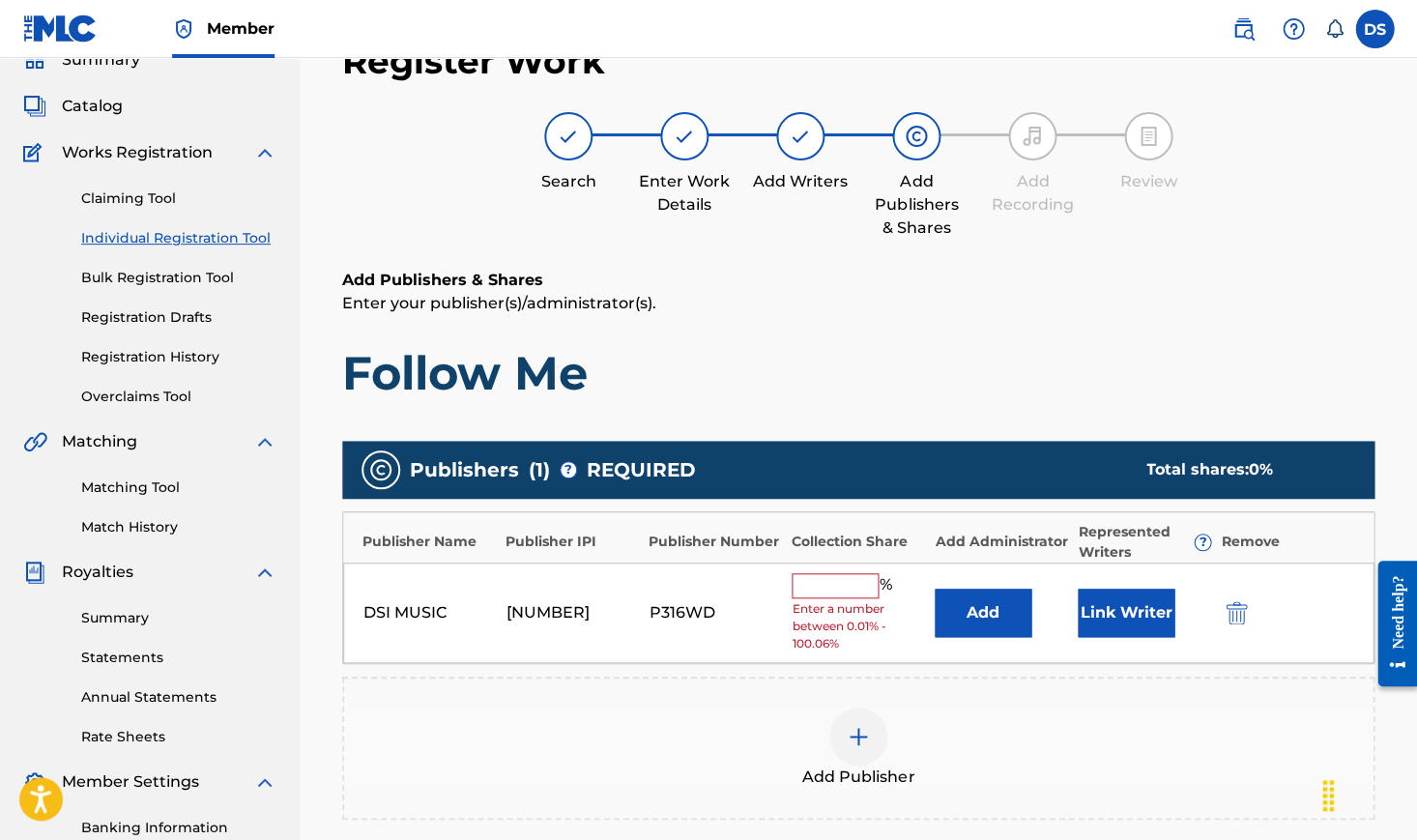 click at bounding box center (835, 586) 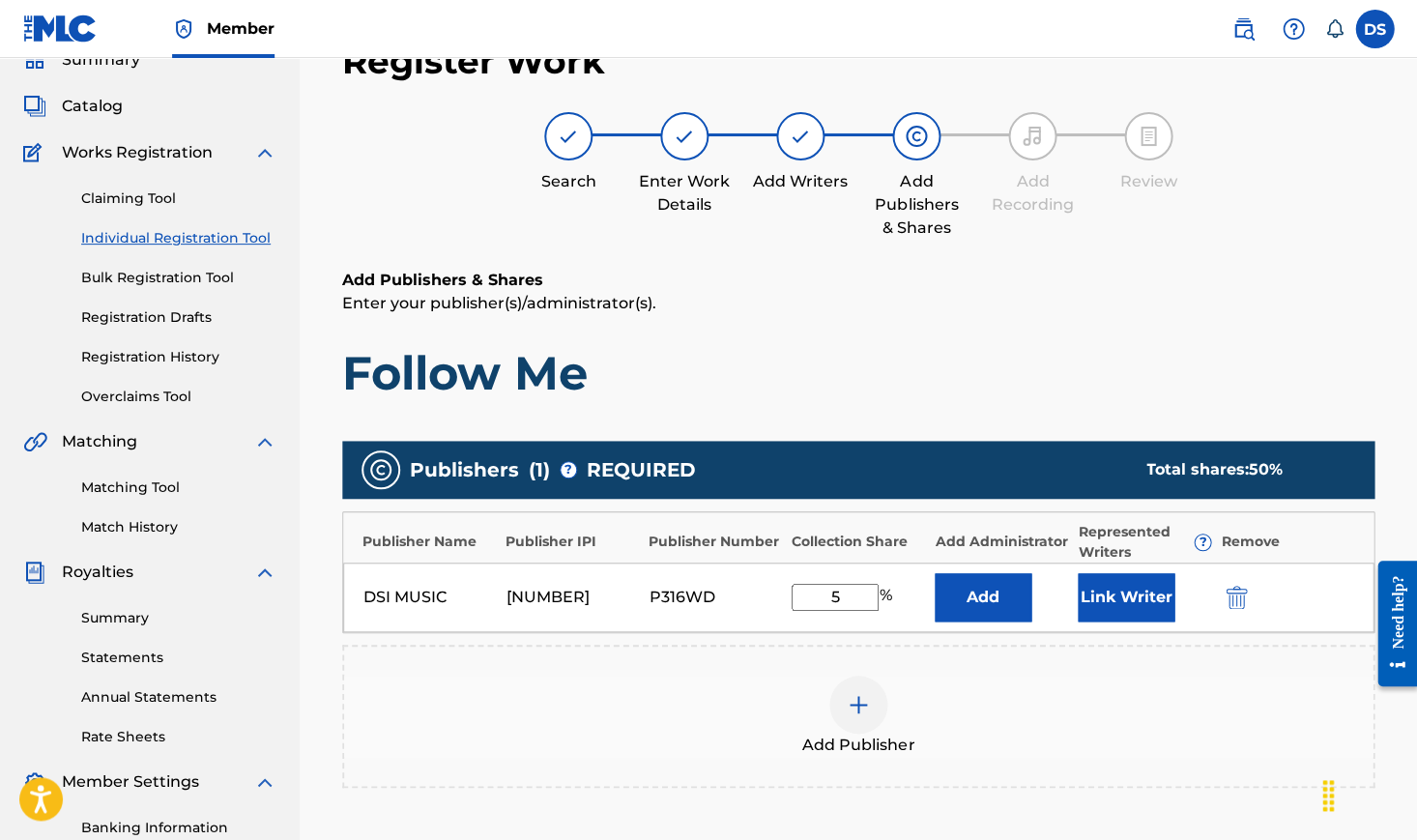 type on "50" 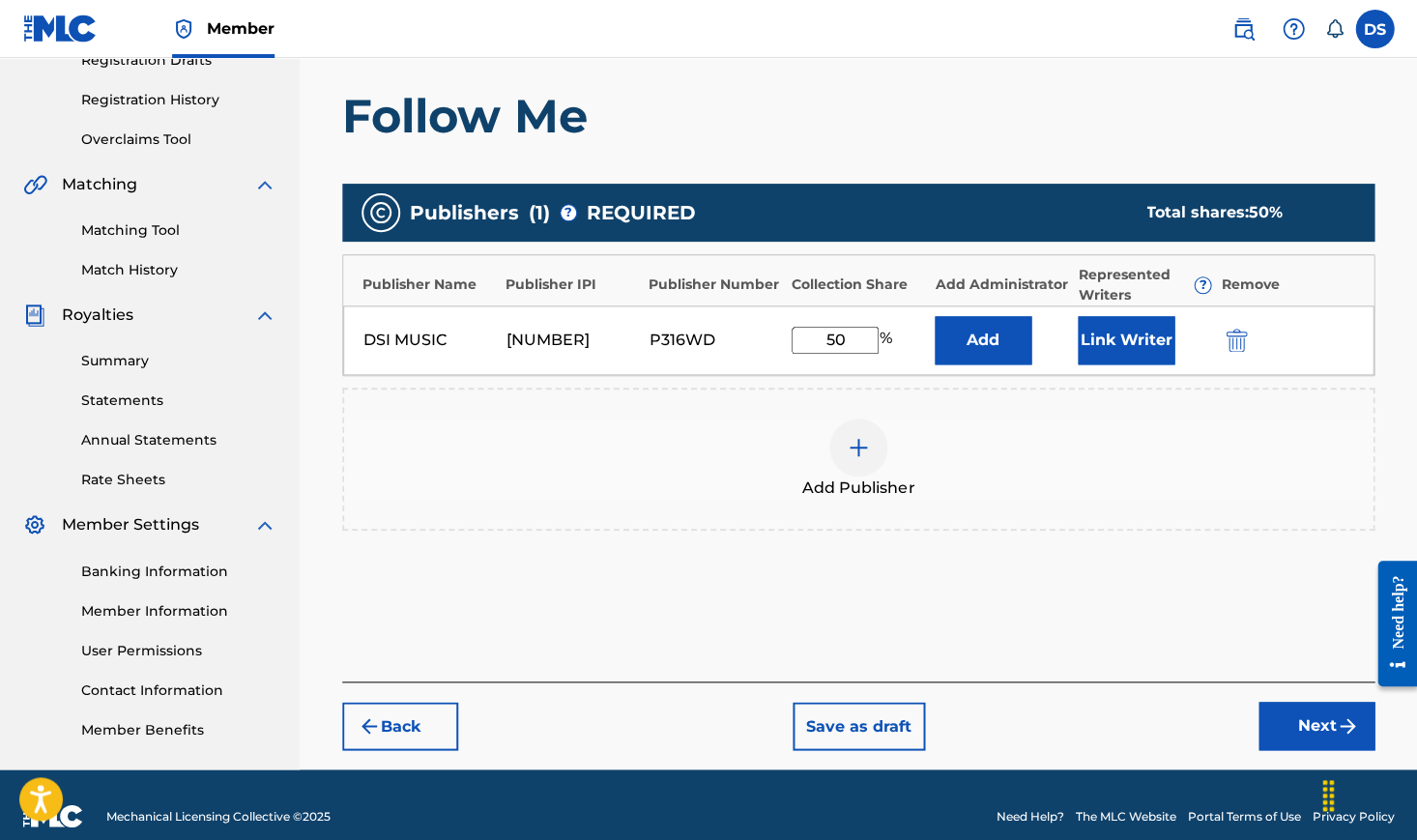click on "Next" at bounding box center [1316, 726] 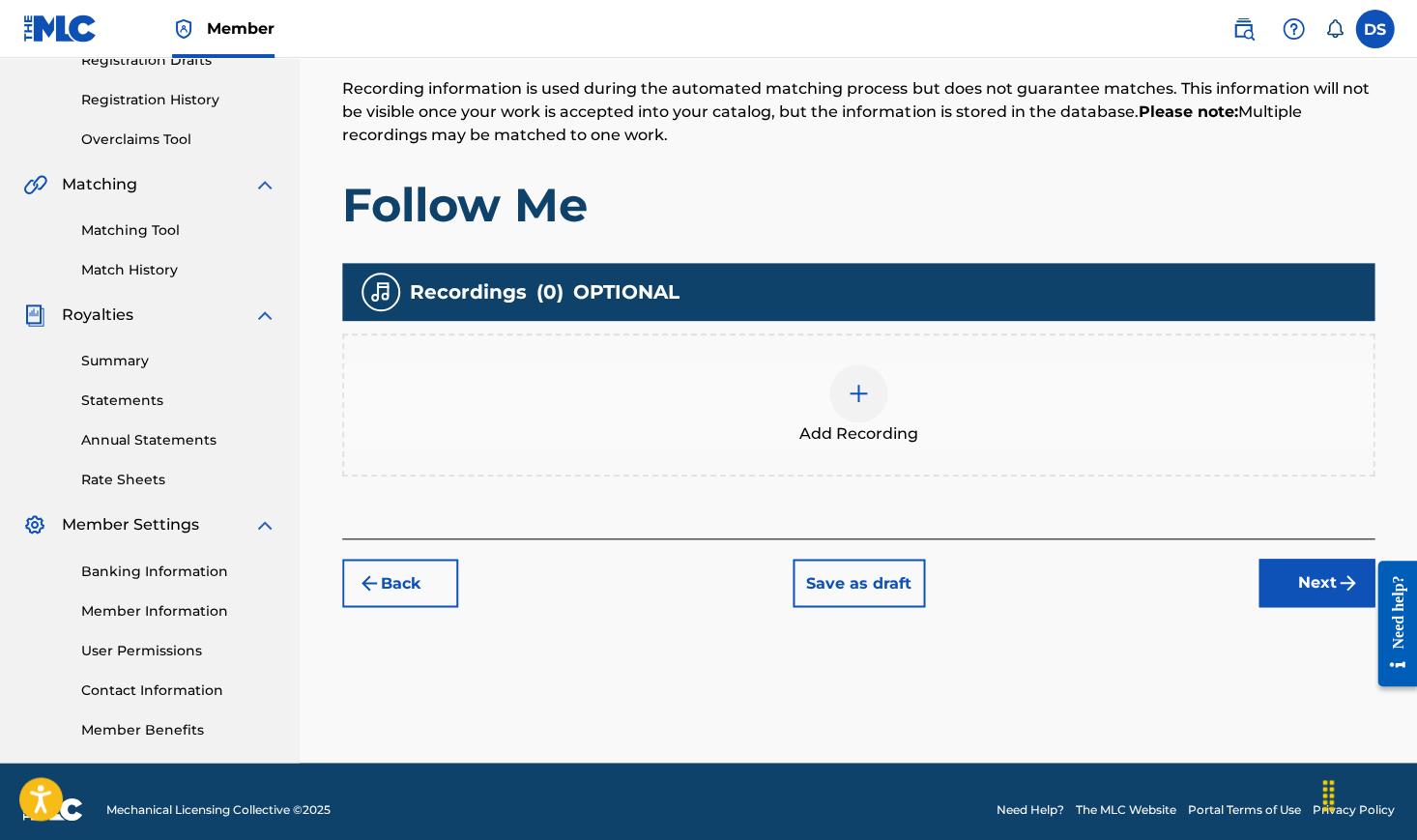 scroll, scrollTop: 86, scrollLeft: 0, axis: vertical 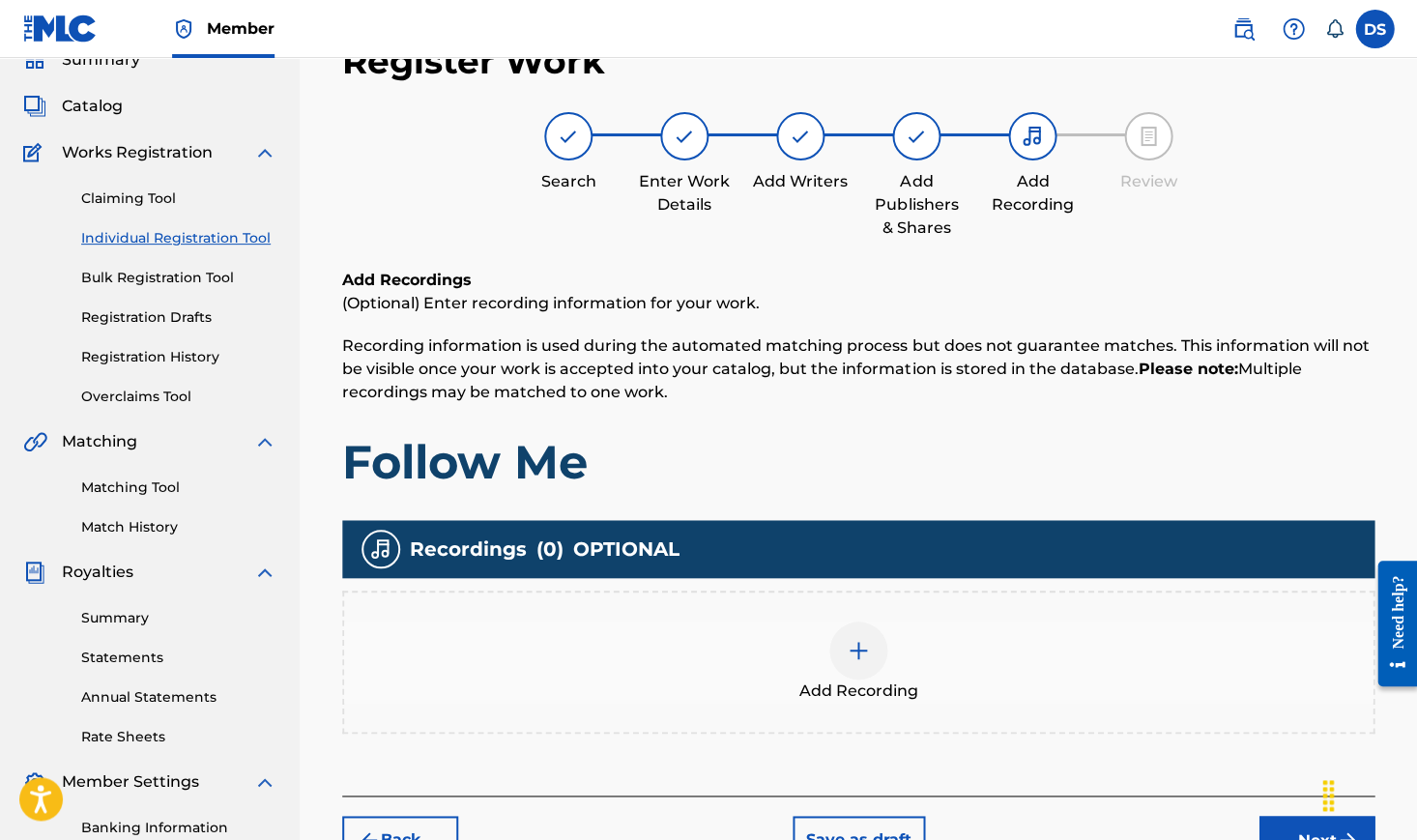 click at bounding box center [858, 651] 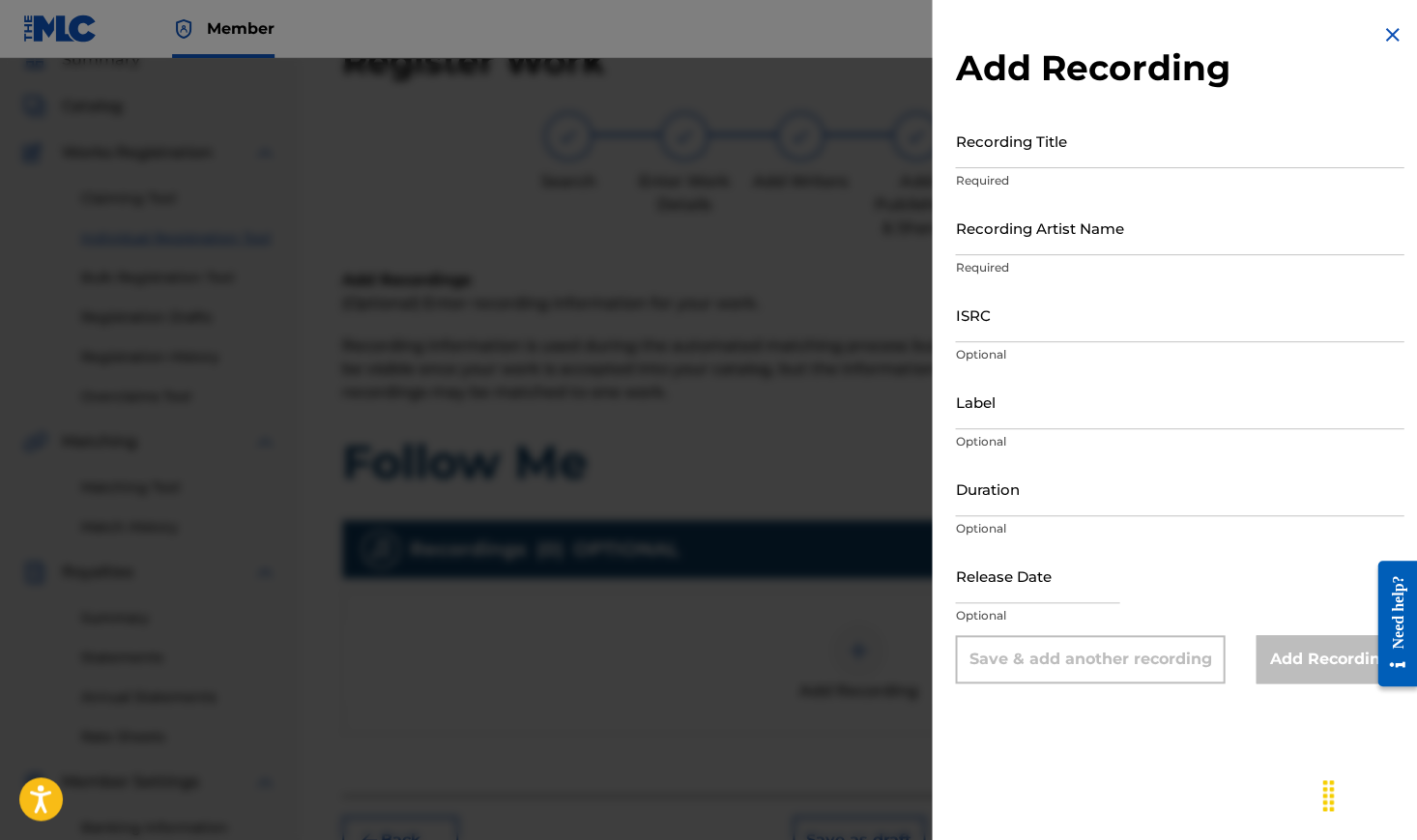 click on "Recording Title" at bounding box center [1179, 140] 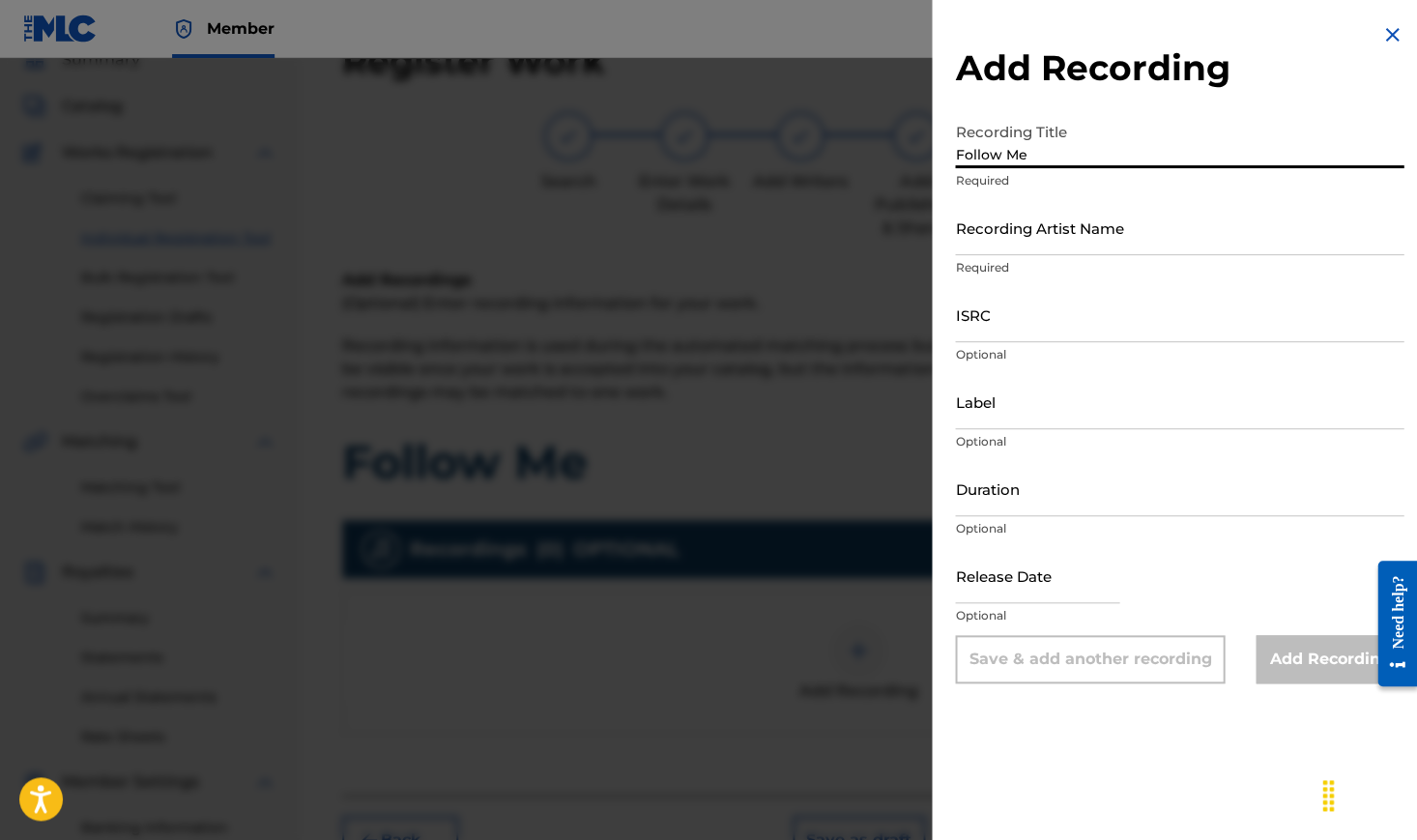 type on "Follow Me" 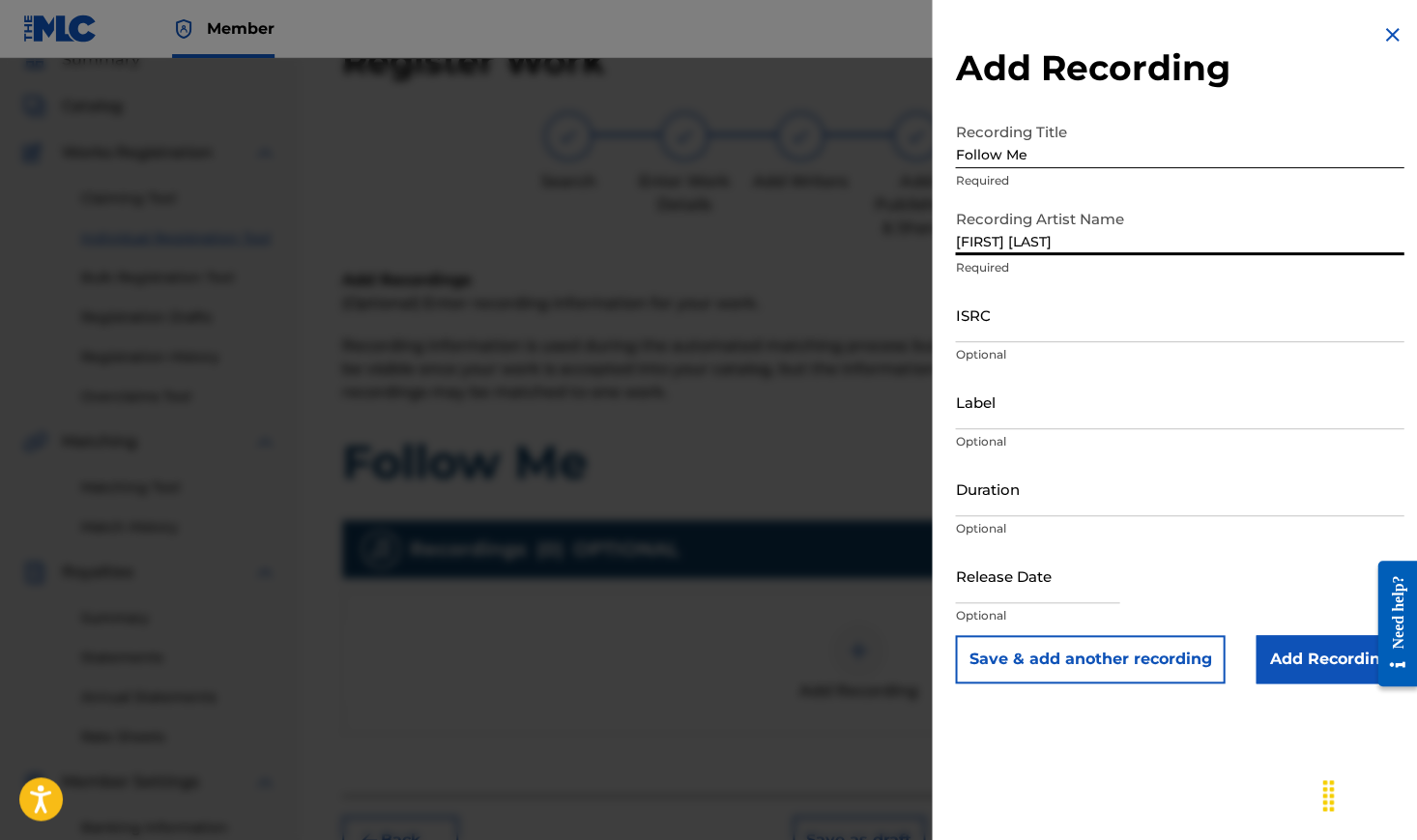 type on "[FIRST] [LAST]" 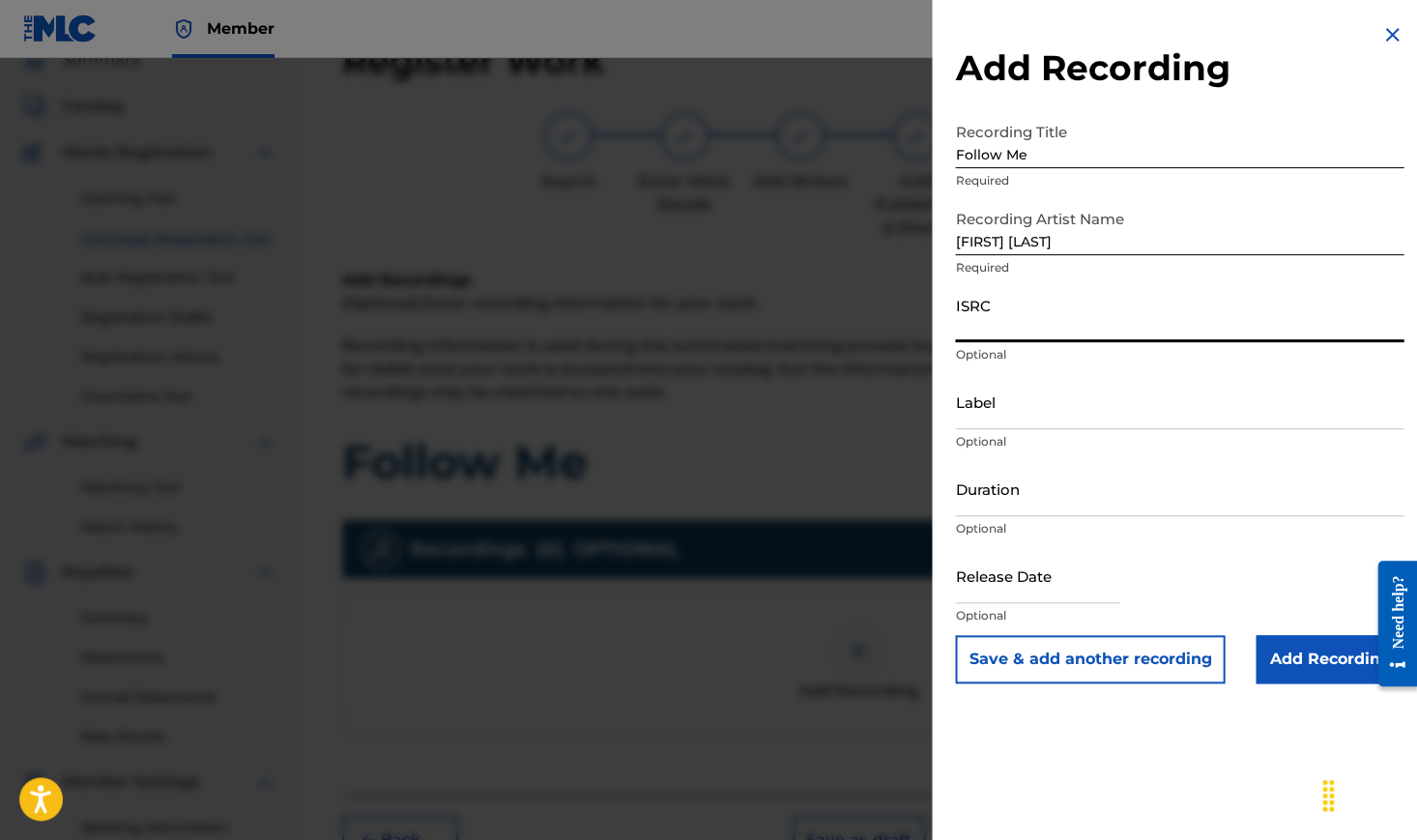 click on "ISRC" at bounding box center [1179, 314] 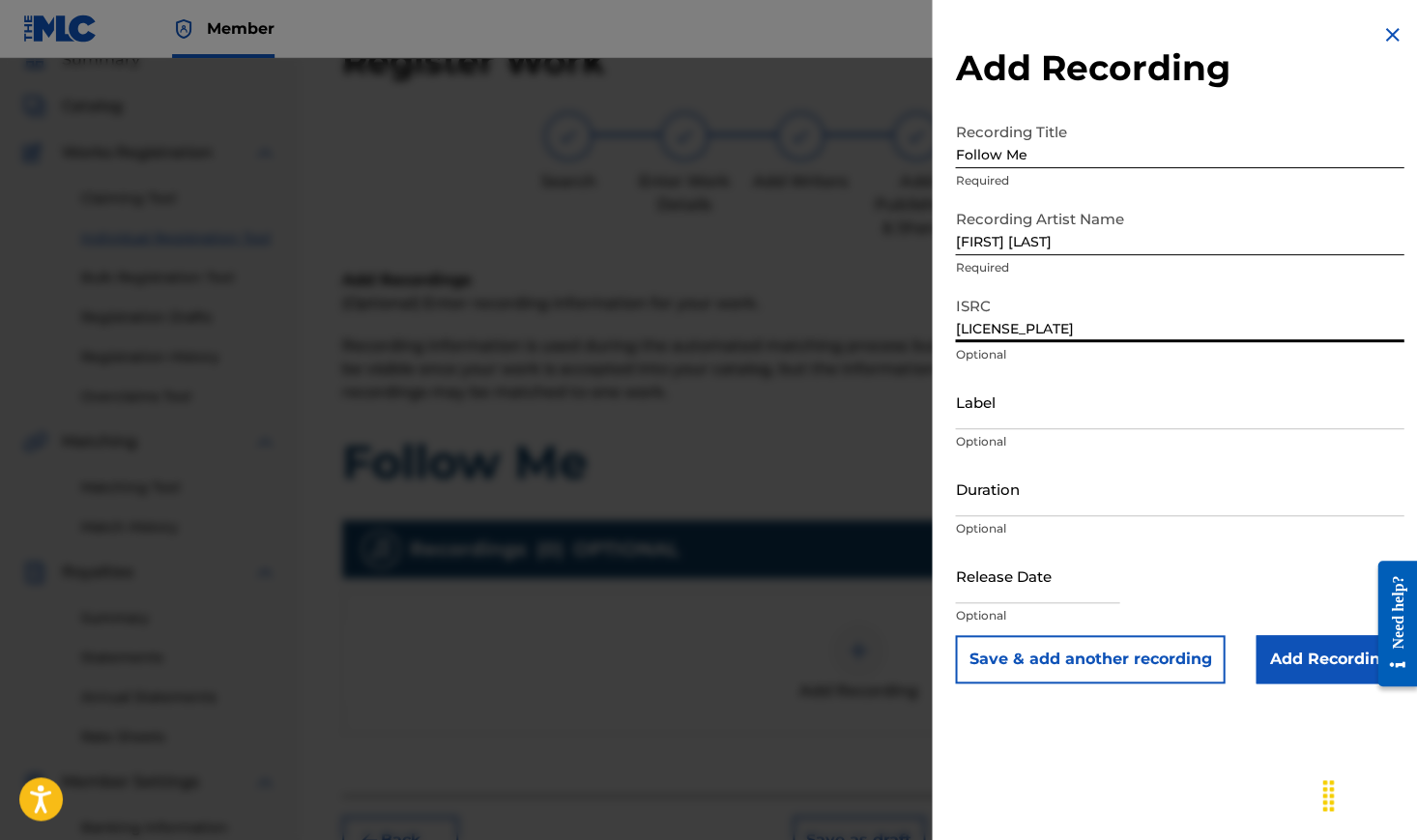 type on "[LICENSE_PLATE]" 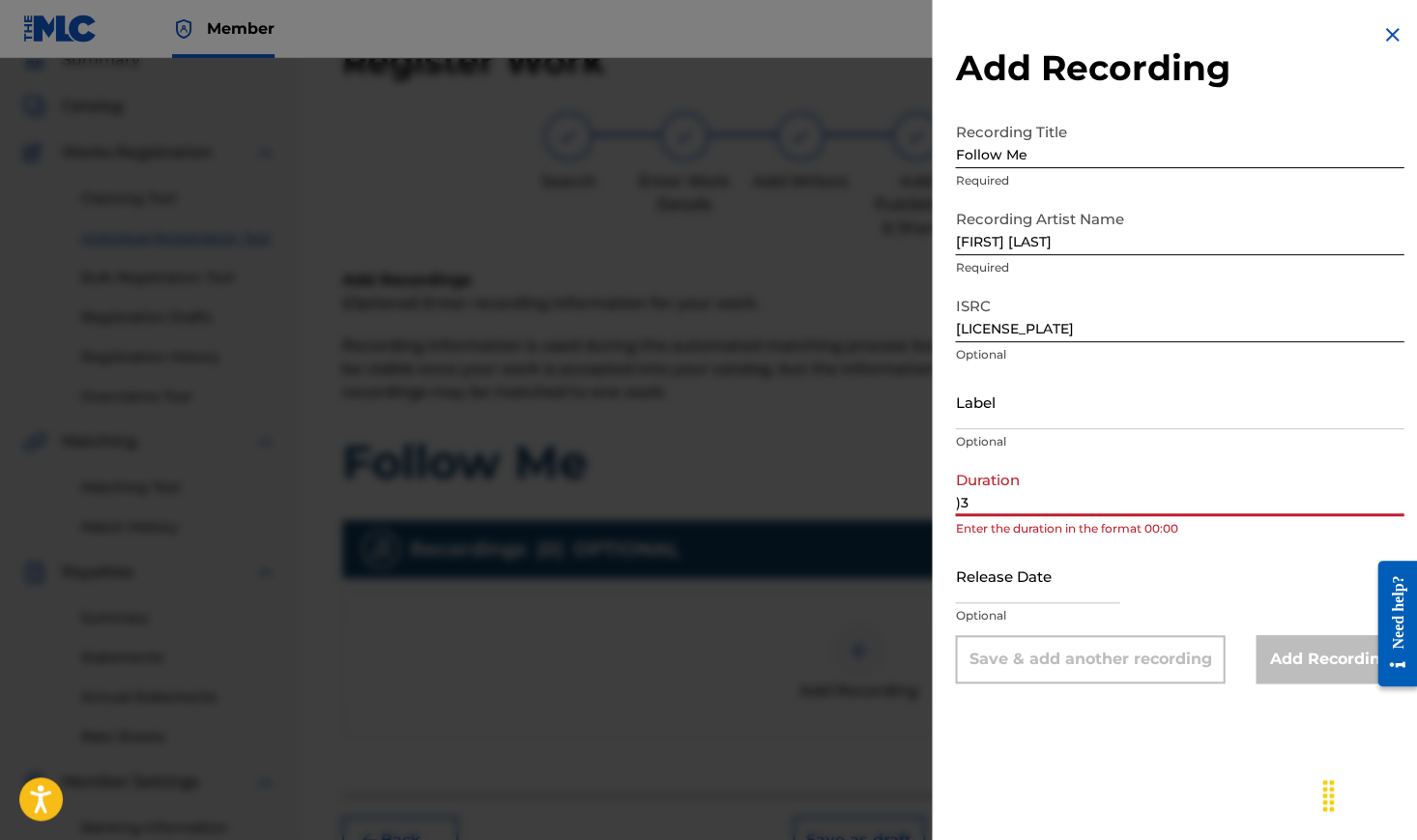 type on ")" 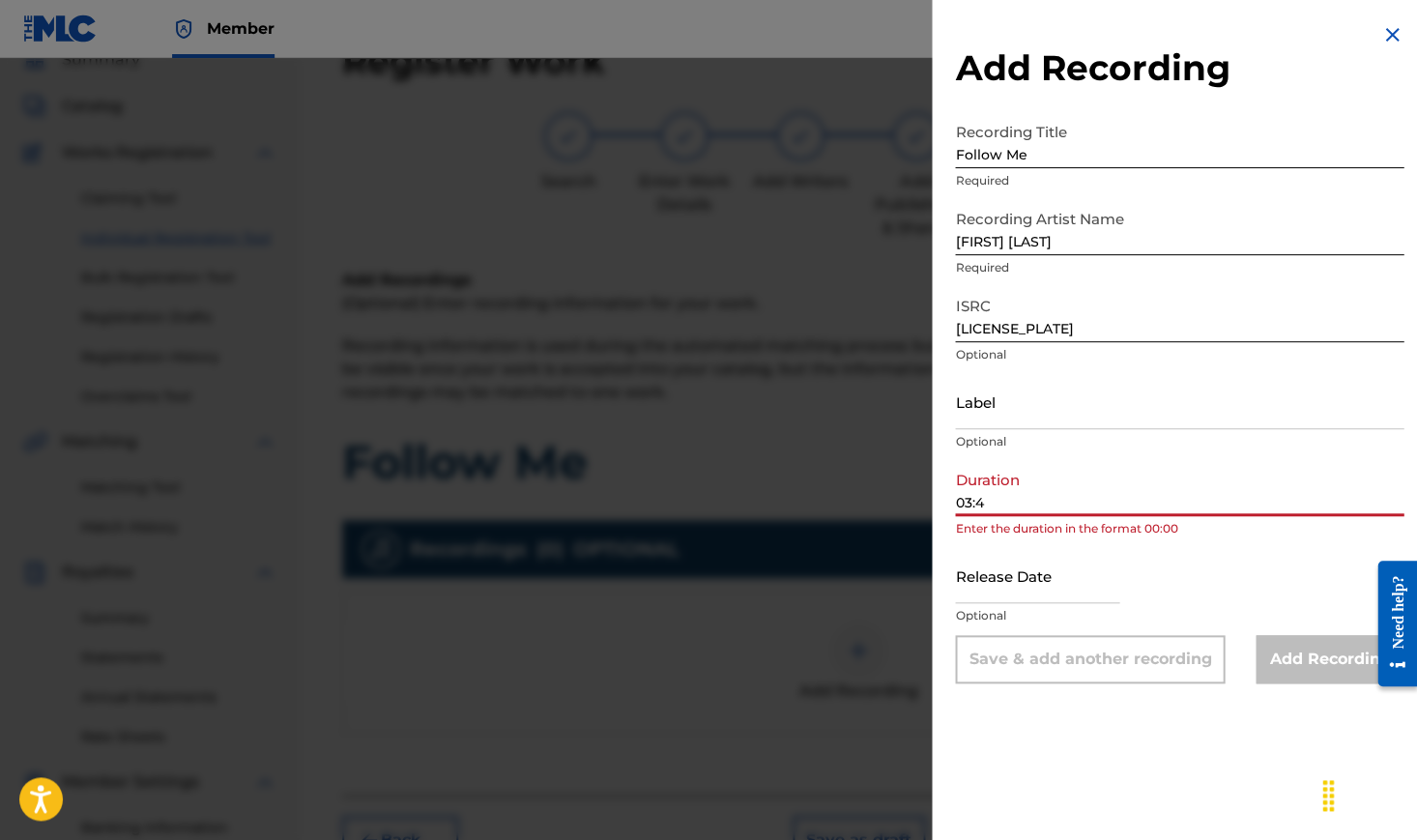 type on "03:41" 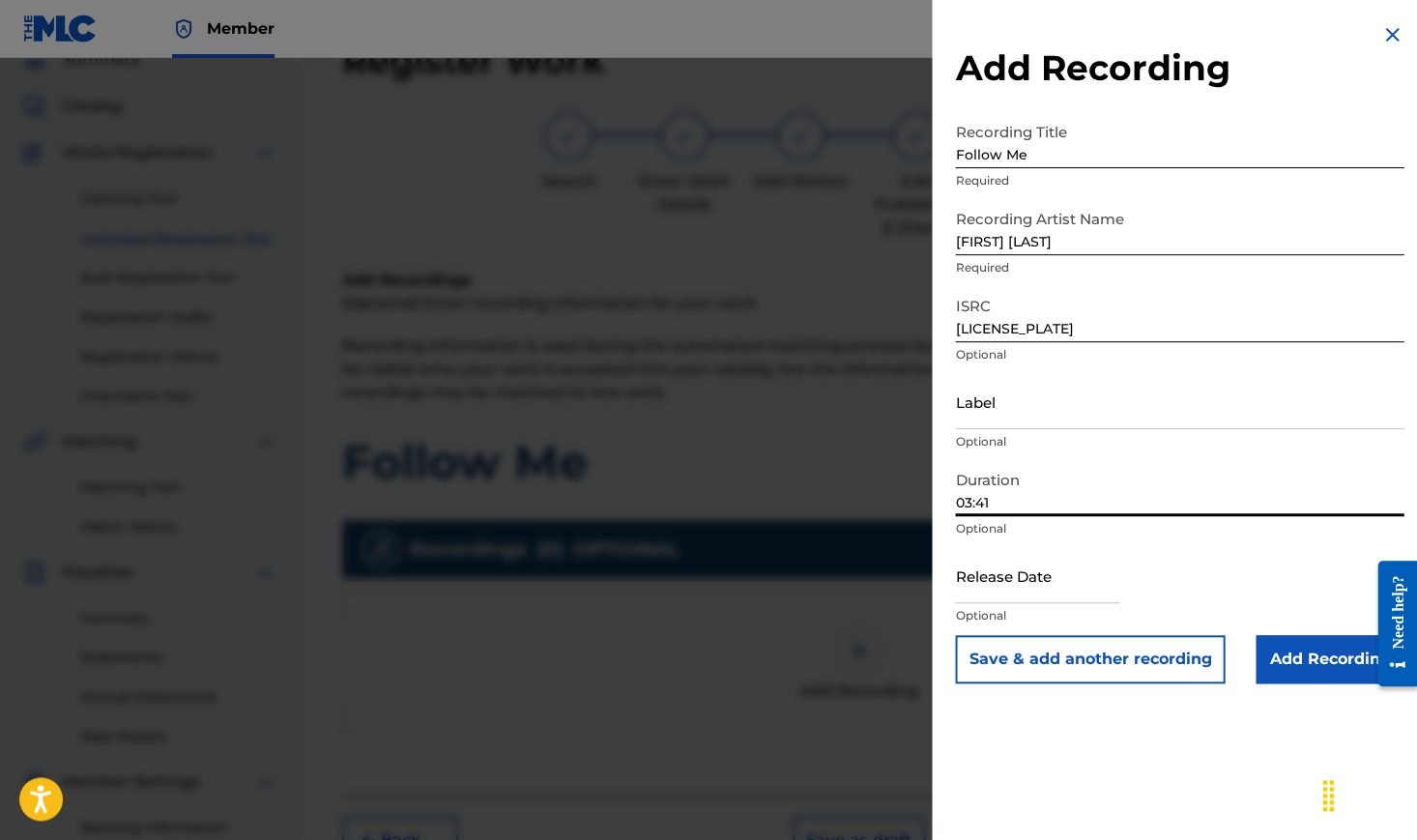 click on "Add Recording" at bounding box center [1329, 659] 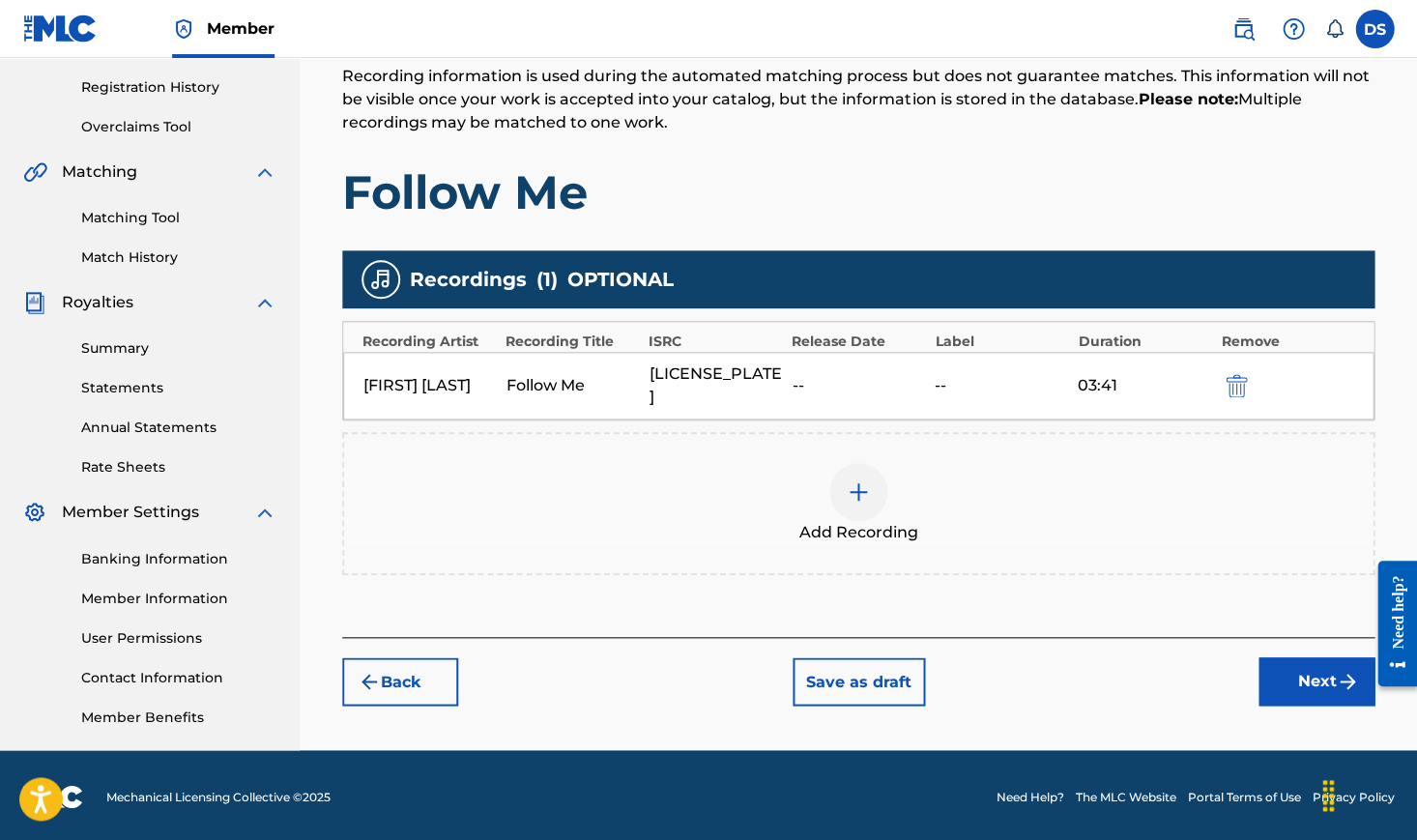 click on "Next" at bounding box center [1316, 681] 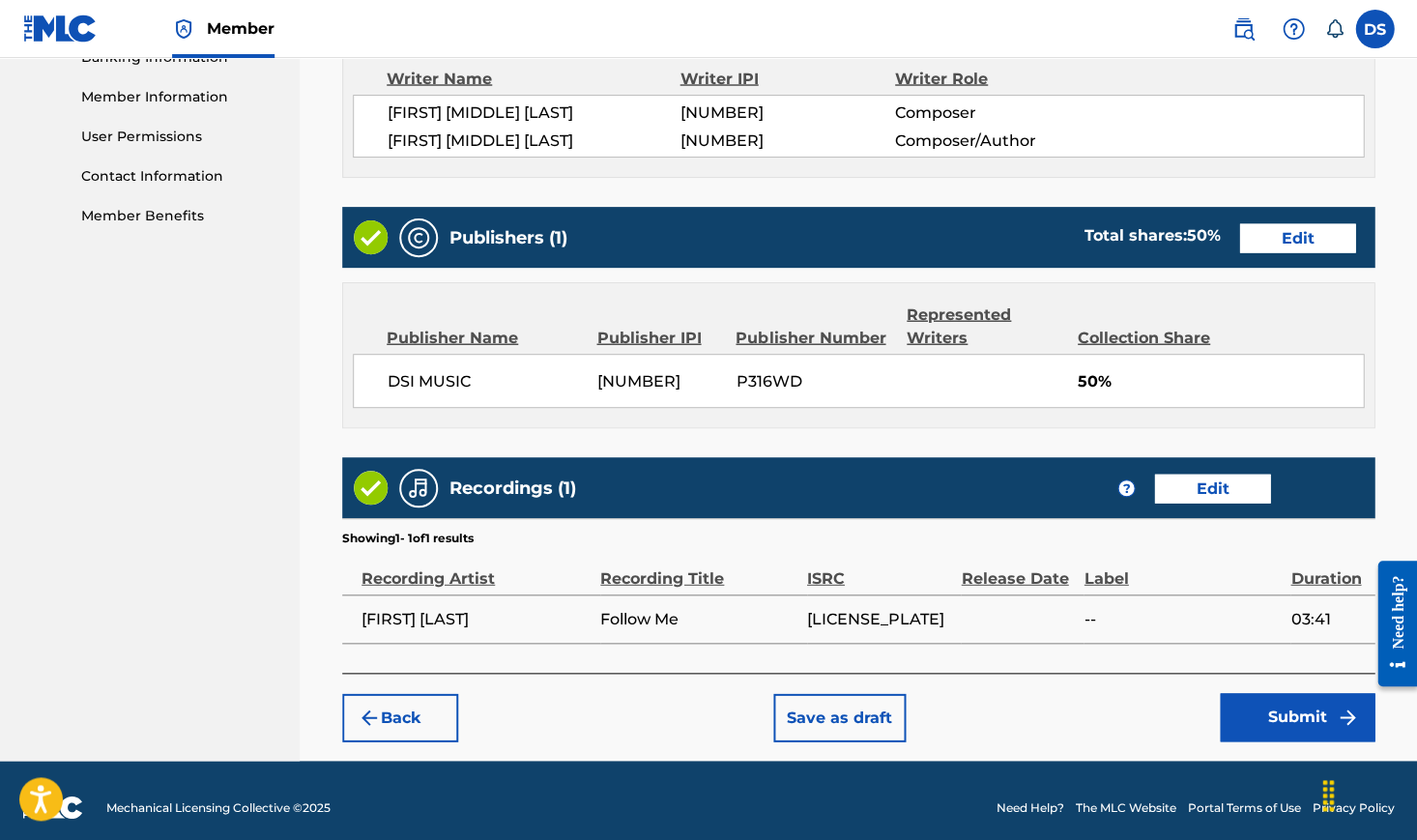 scroll, scrollTop: 856, scrollLeft: 0, axis: vertical 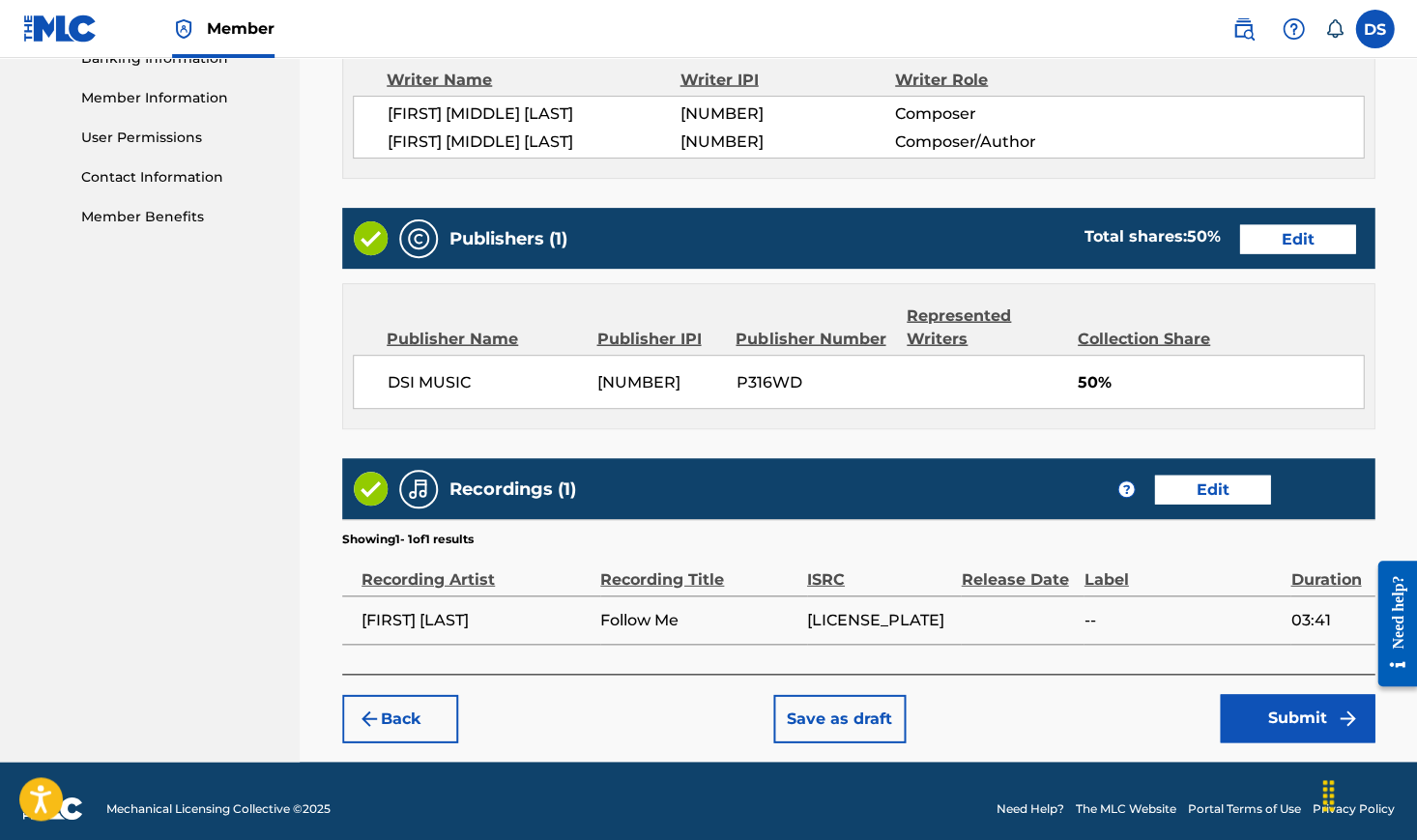 click on "Submit" at bounding box center (1297, 718) 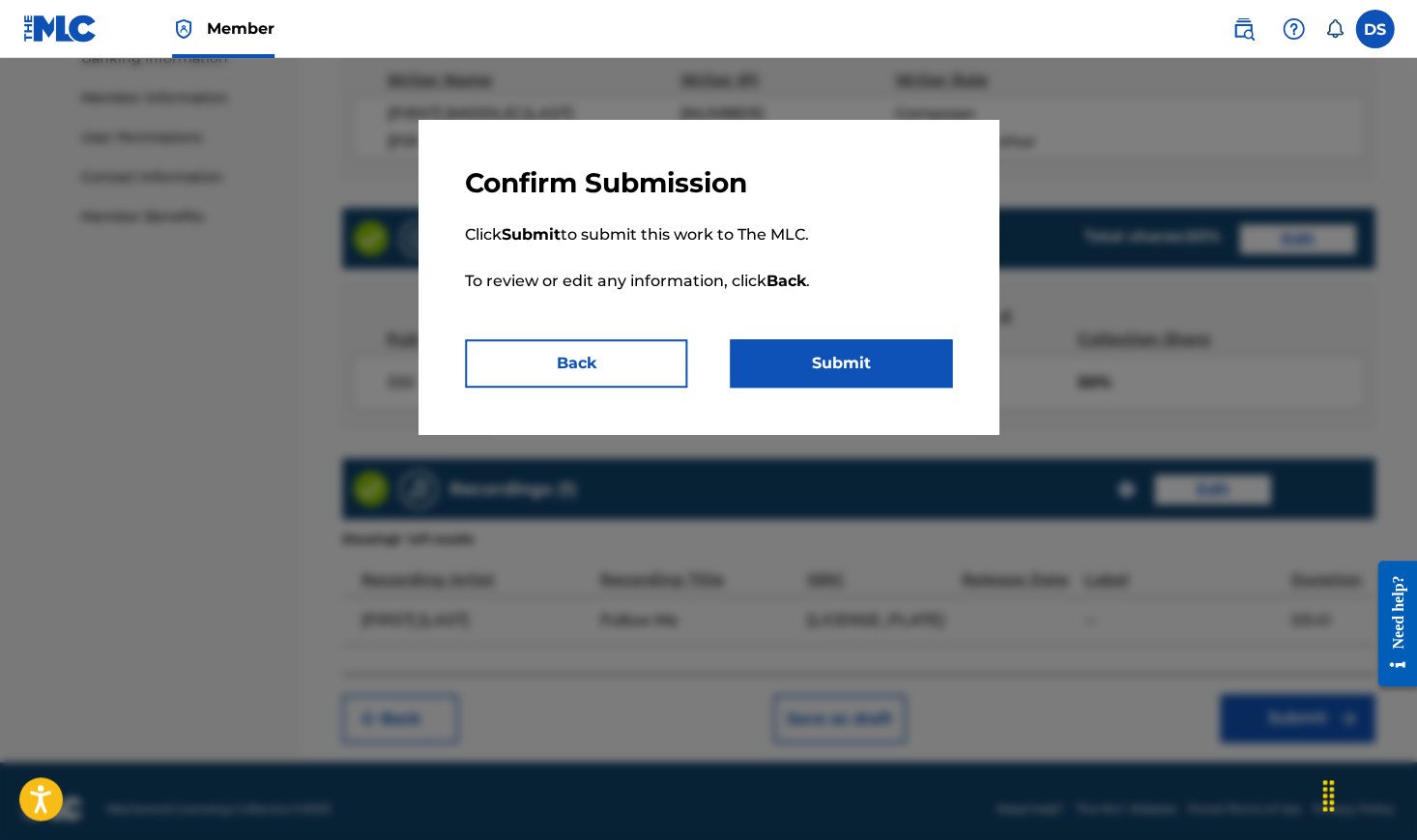 click on "Submit" at bounding box center [841, 363] 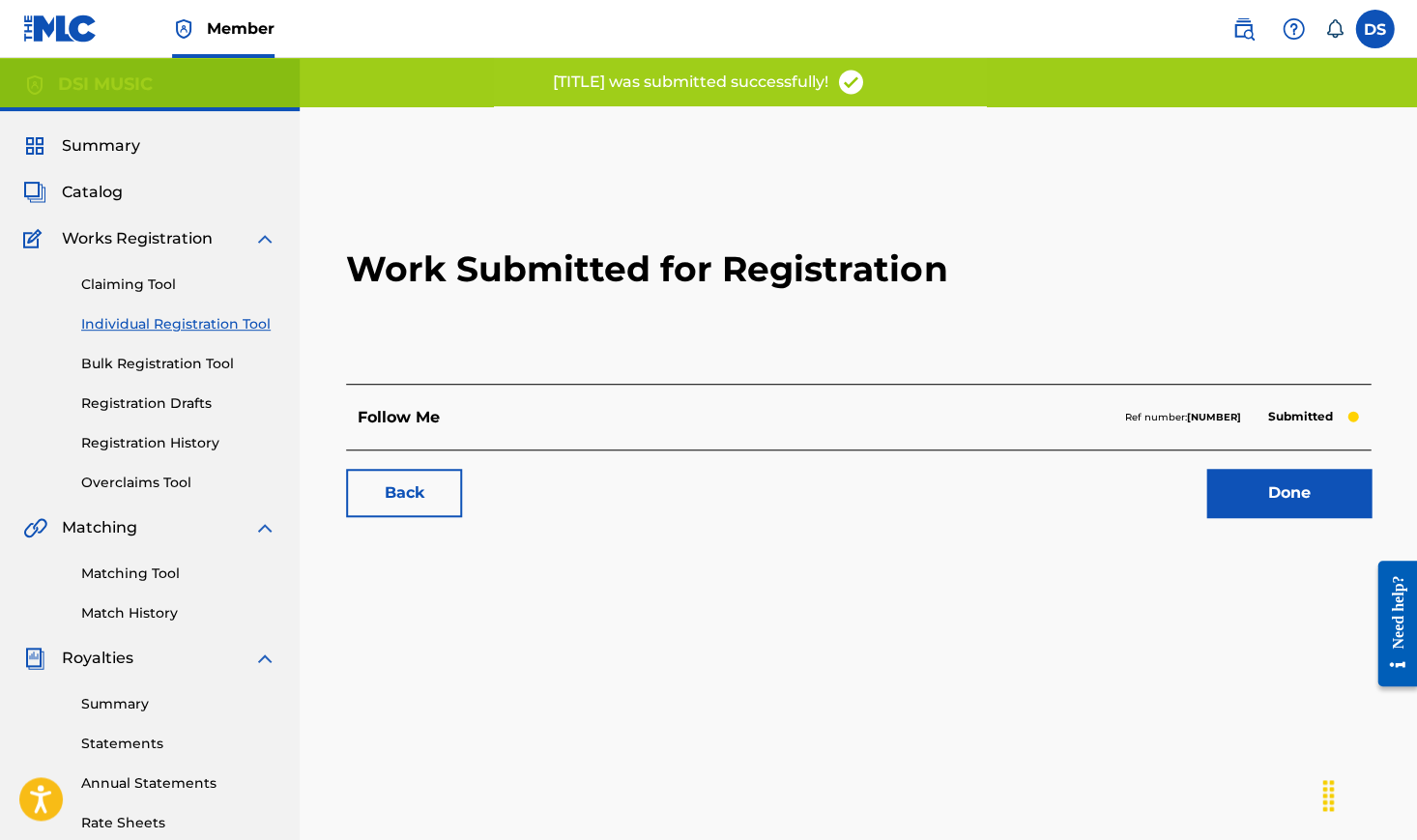 click on "Done" at bounding box center (1288, 493) 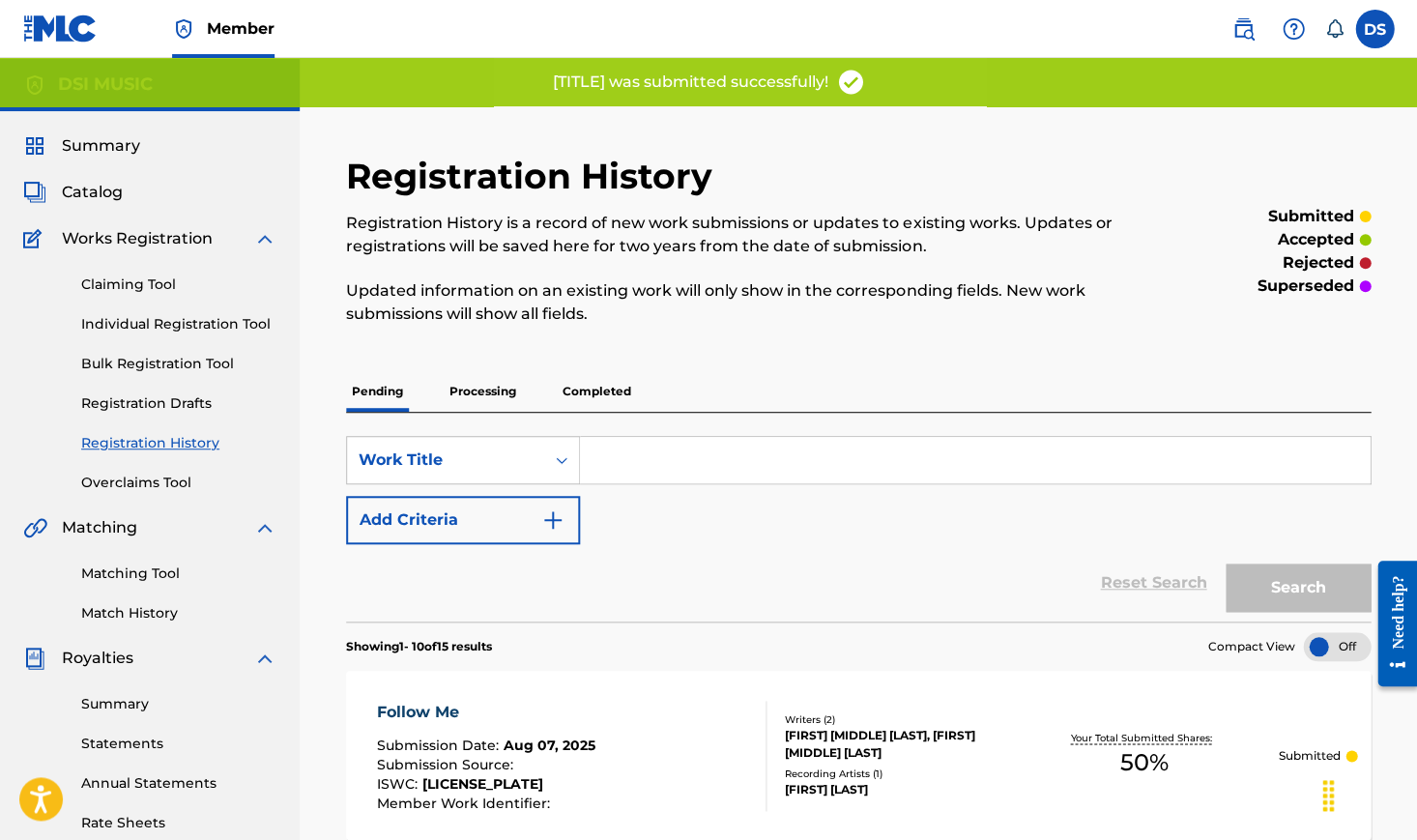 click on "Individual Registration Tool" at bounding box center (179, 324) 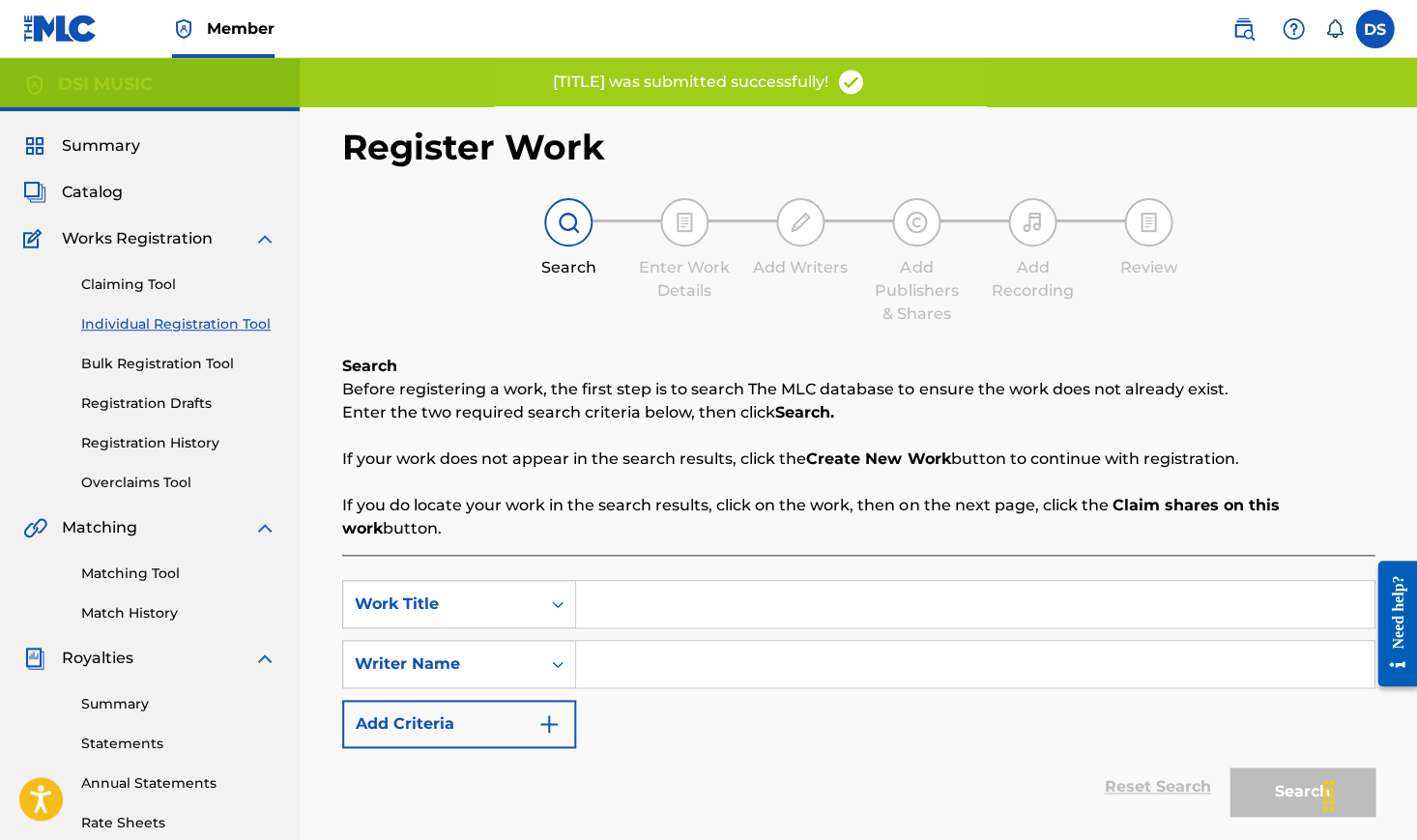 click at bounding box center [974, 604] 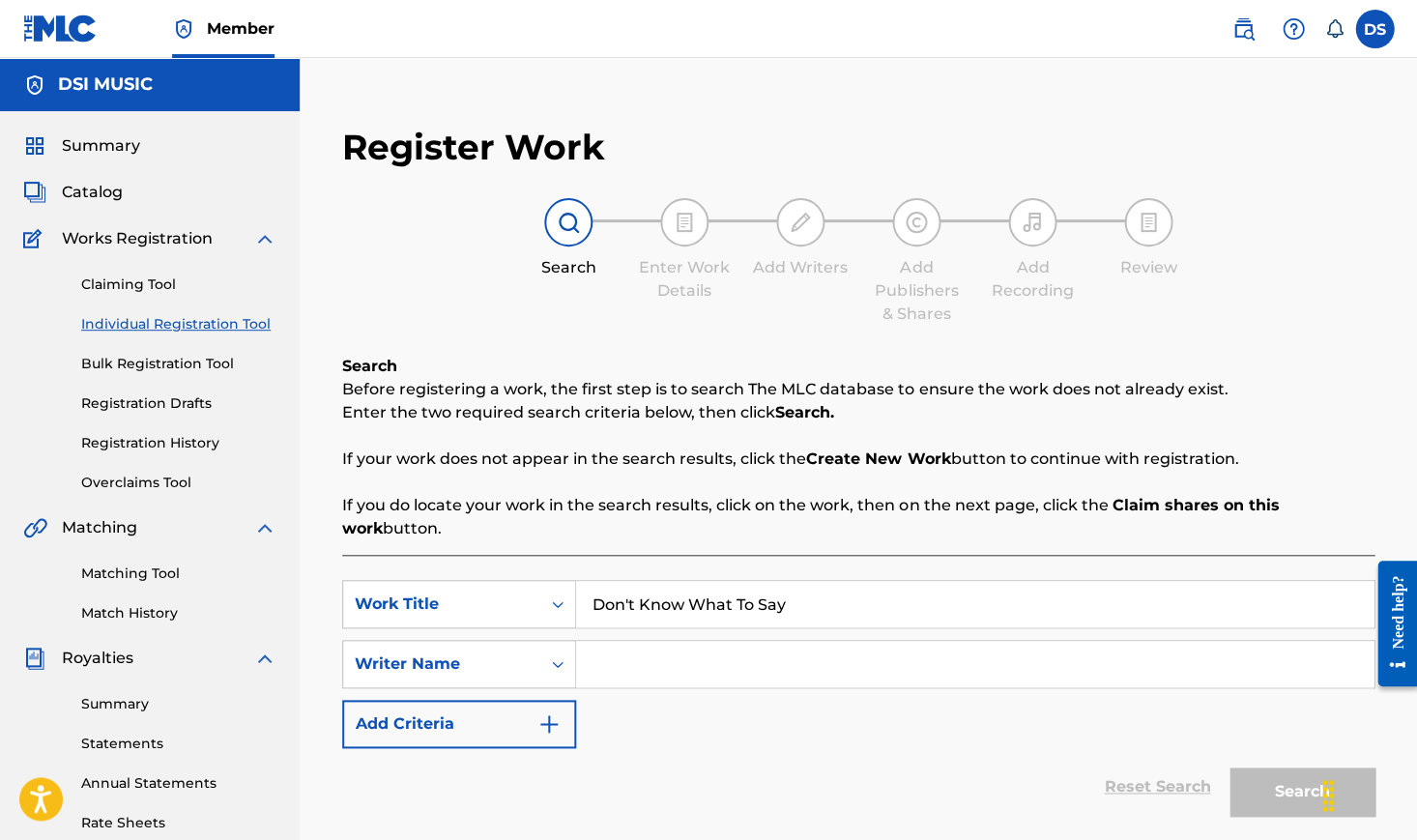 type on "Don't Know What To Say" 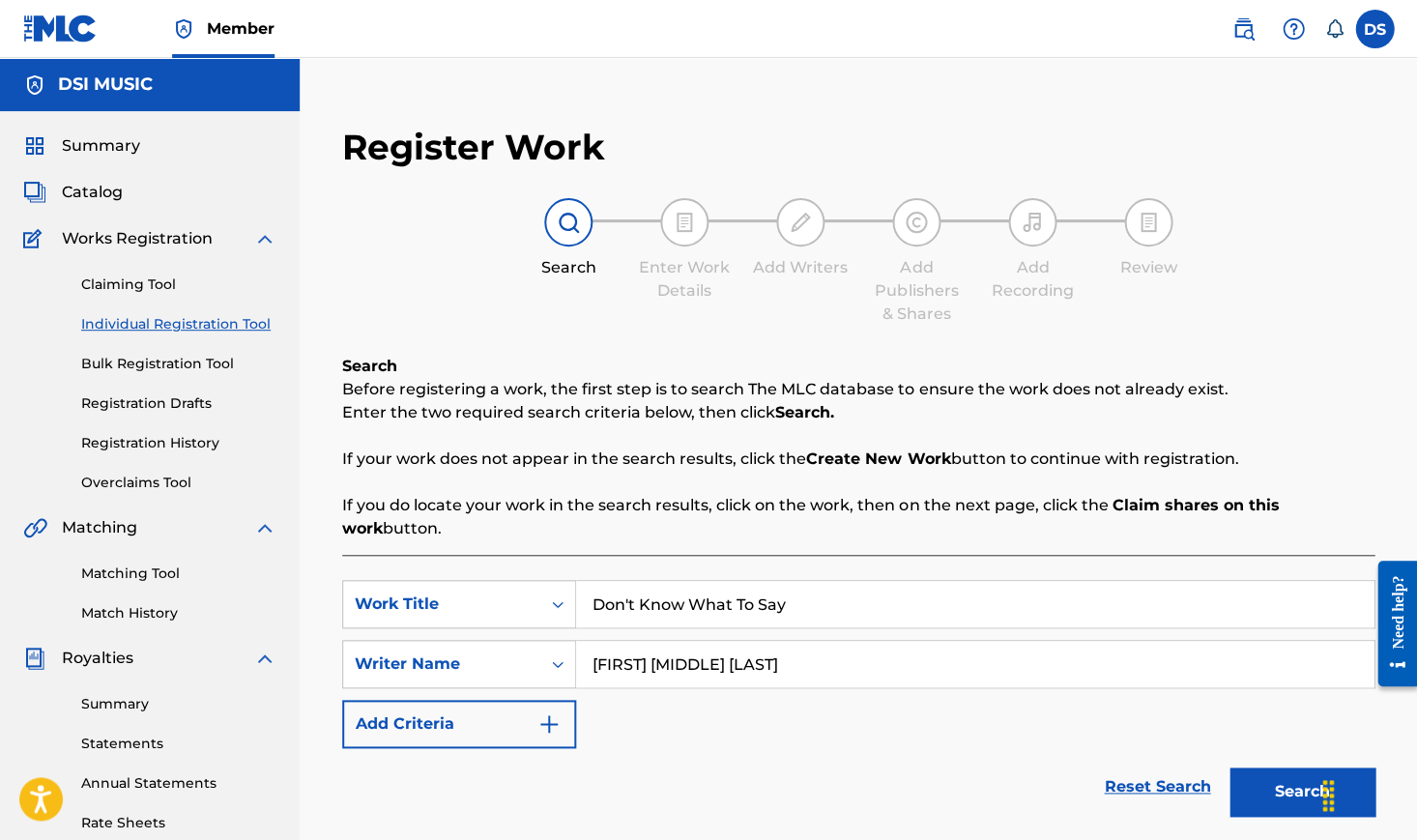 type on "[FIRST] [MIDDLE] [LAST]" 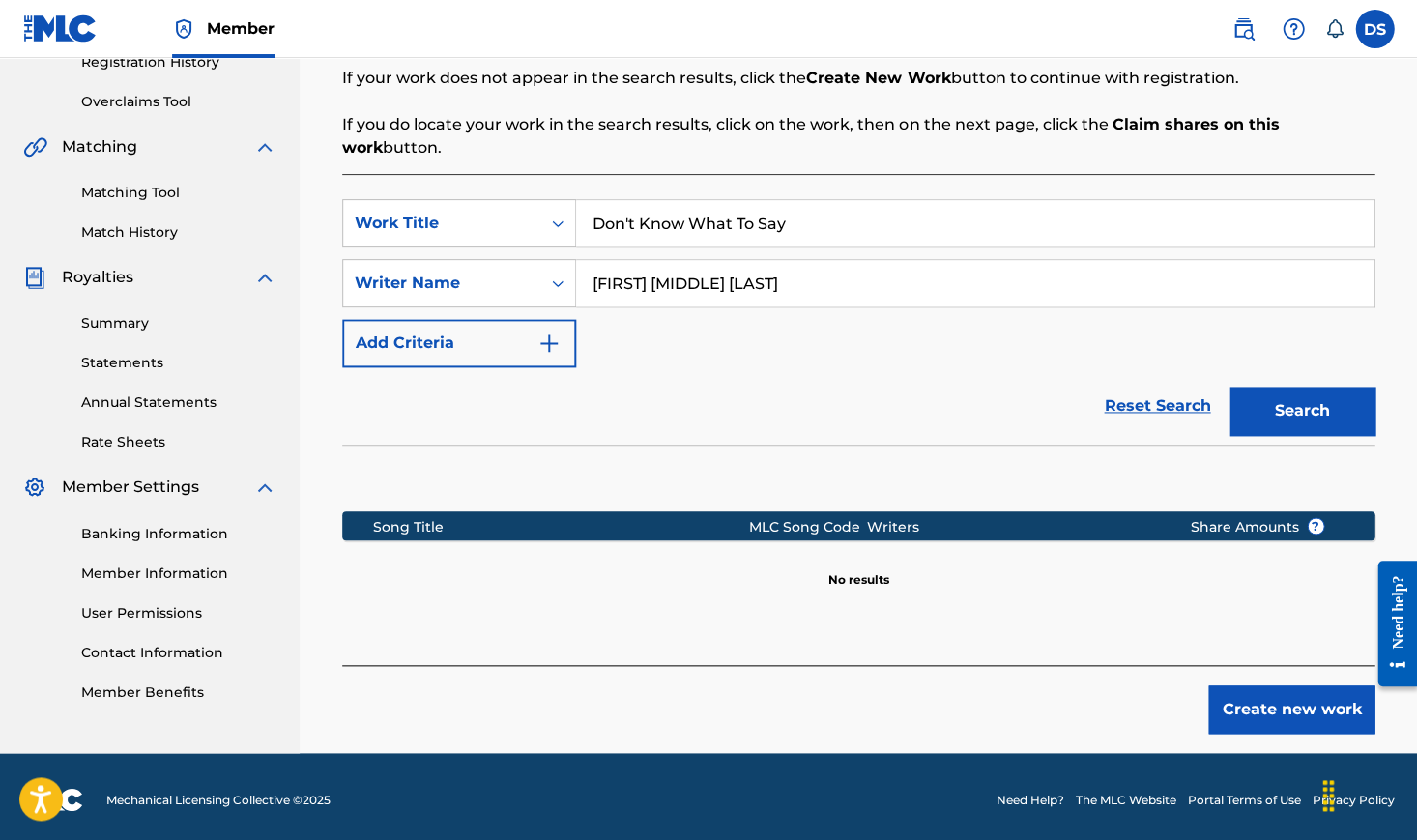 scroll, scrollTop: 380, scrollLeft: 0, axis: vertical 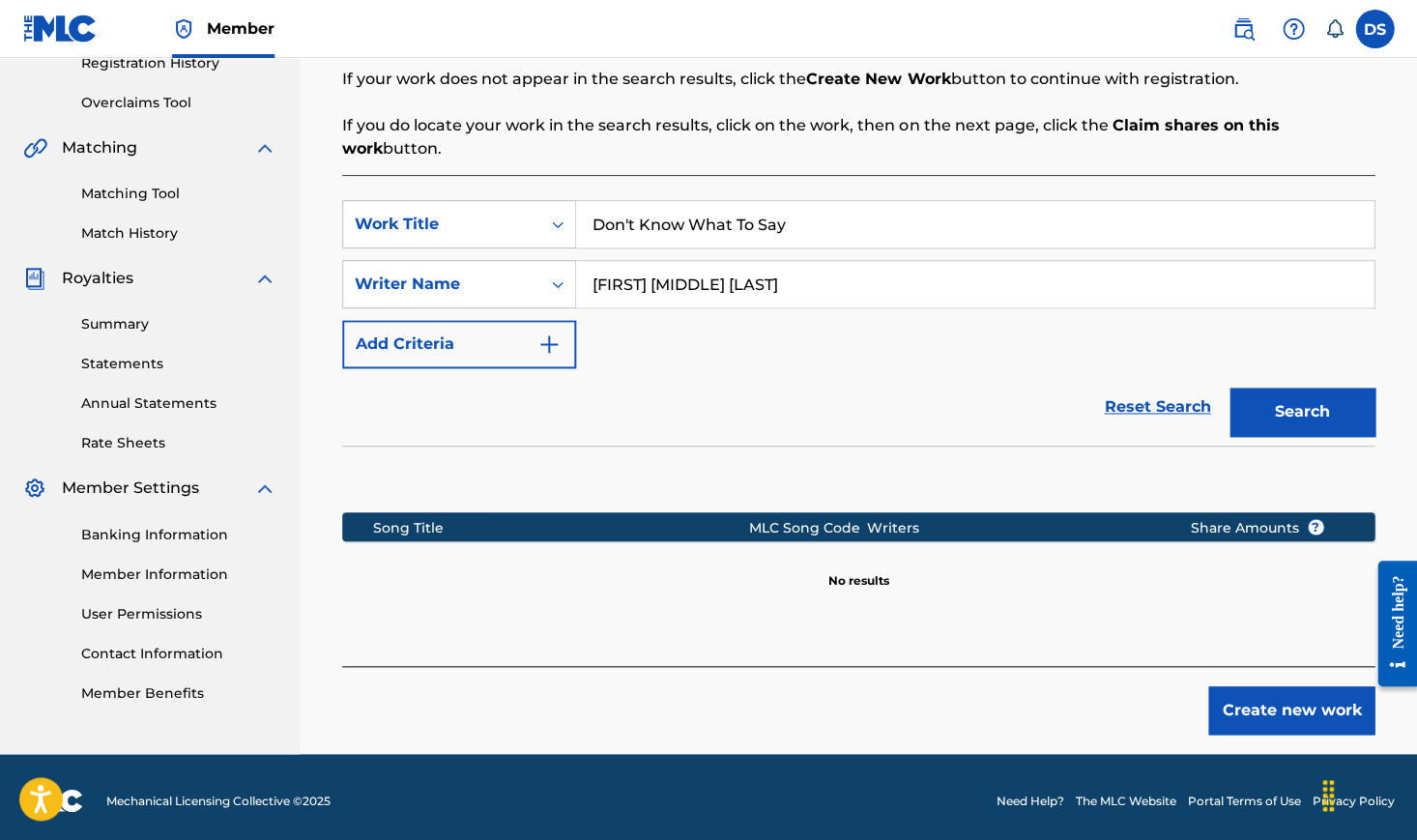 click on "Create new work" at bounding box center (1291, 710) 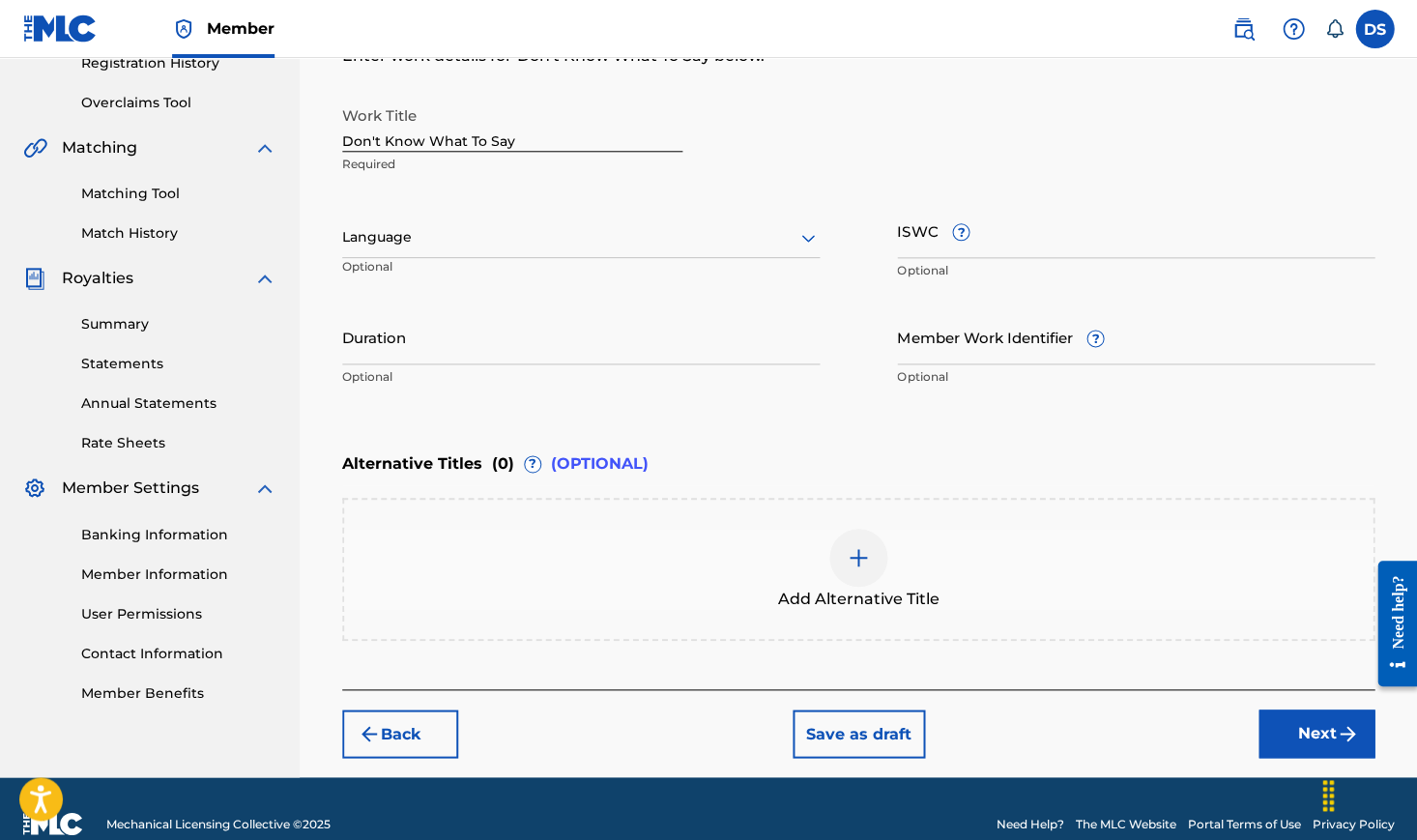 click at bounding box center (581, 237) 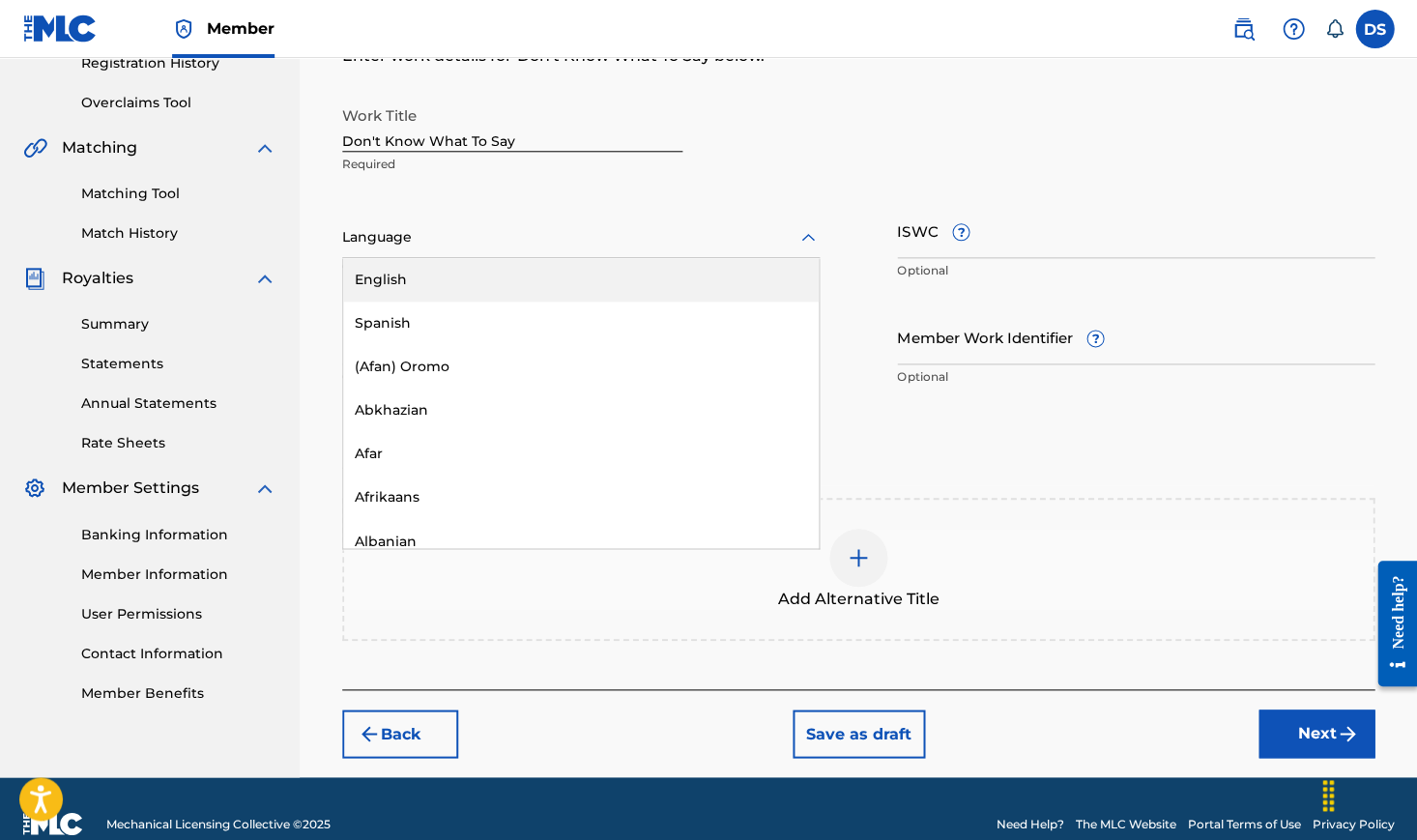 click on "English" at bounding box center (581, 279) 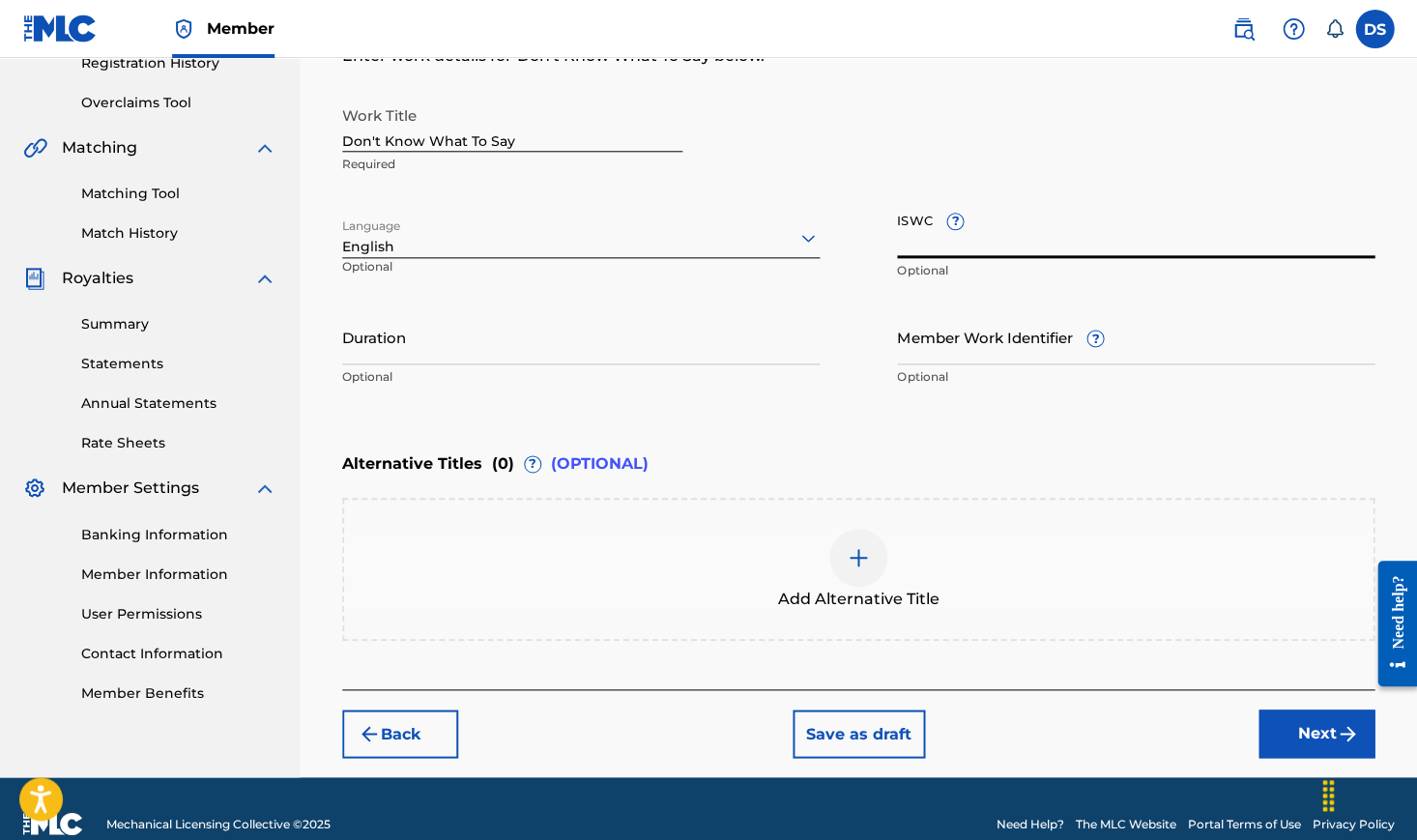 click on "ISWC   ?" at bounding box center [1136, 230] 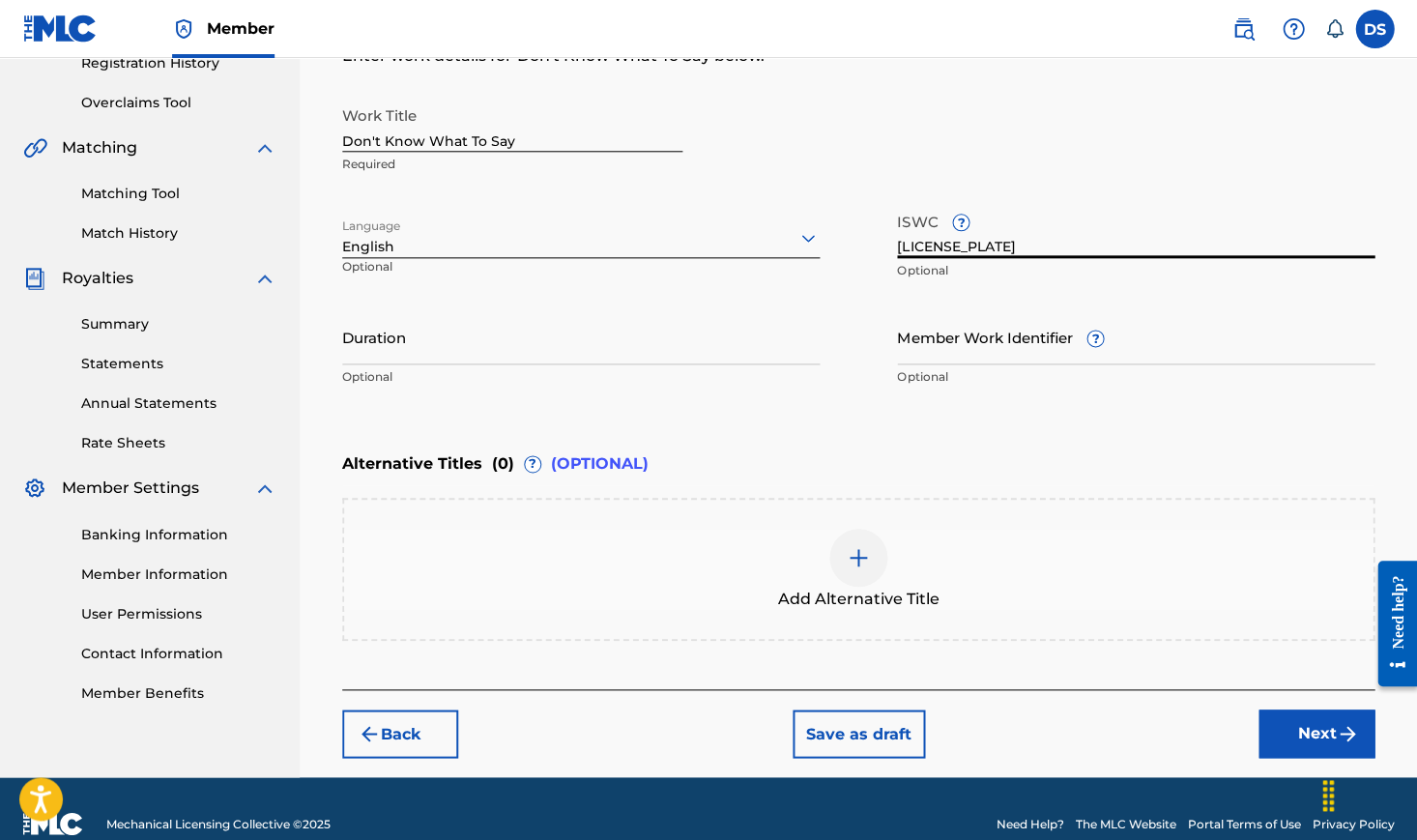 type on "[LICENSE_PLATE]" 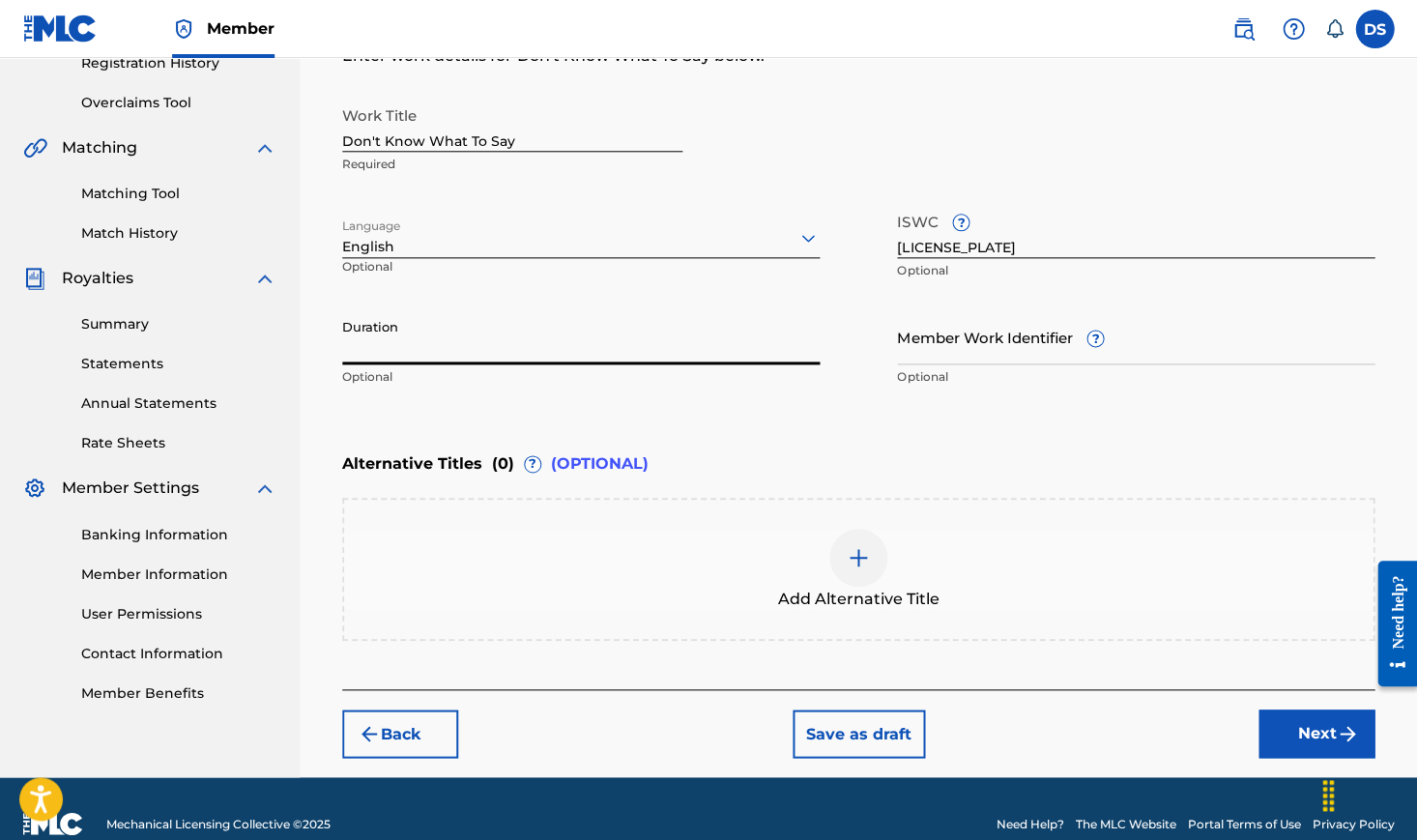 click on "Duration" at bounding box center (581, 336) 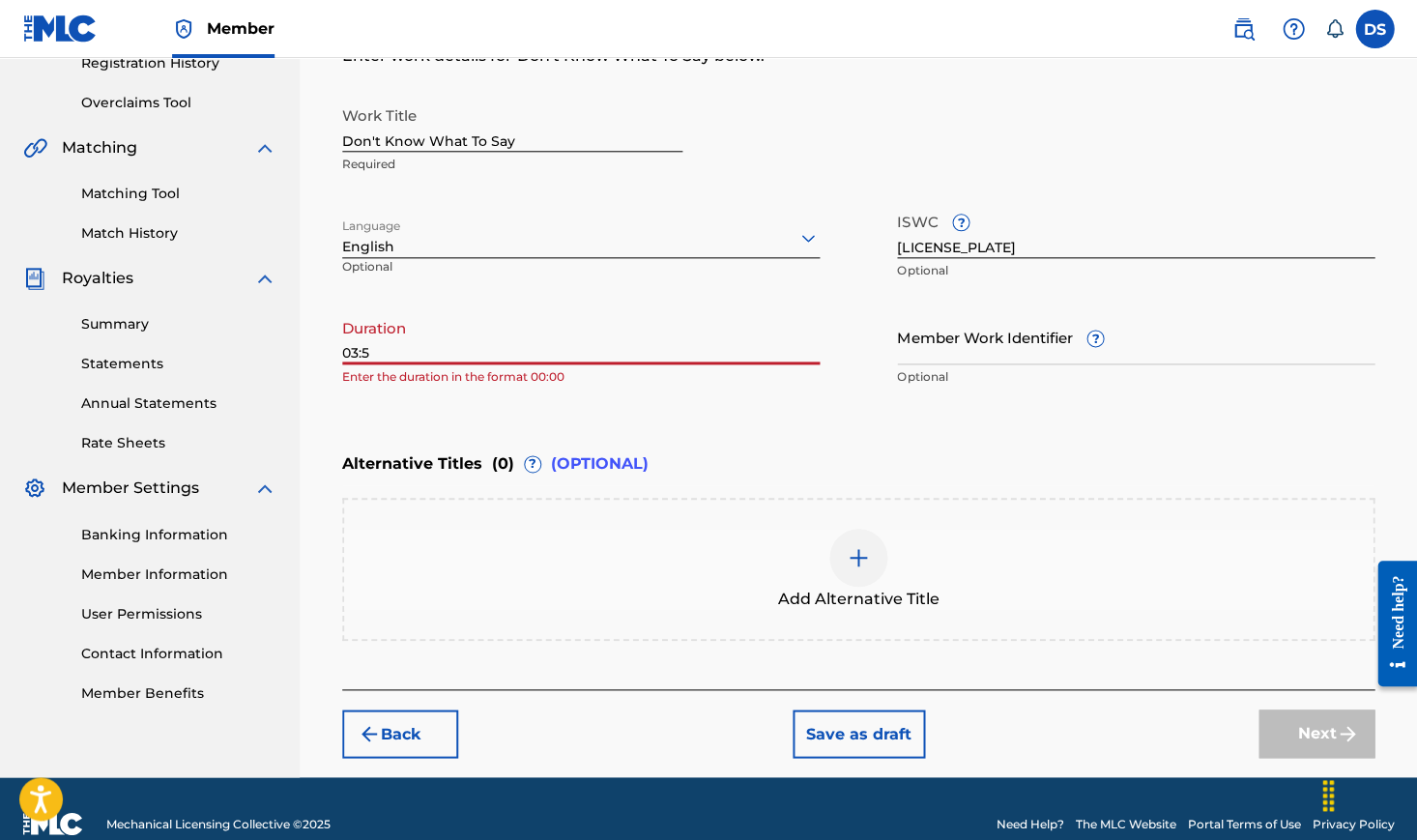 type on "03:55" 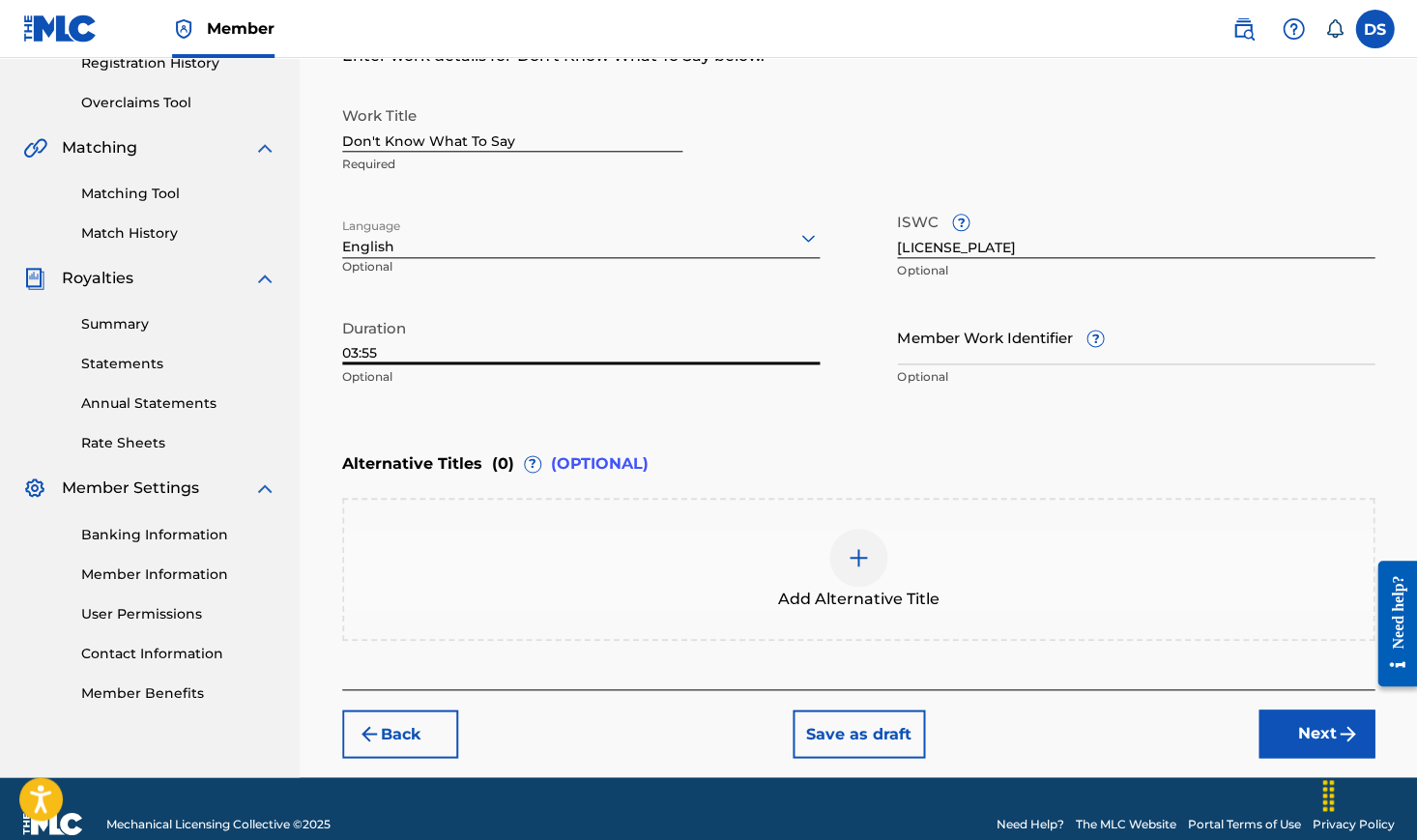 click on "Next" at bounding box center (1316, 734) 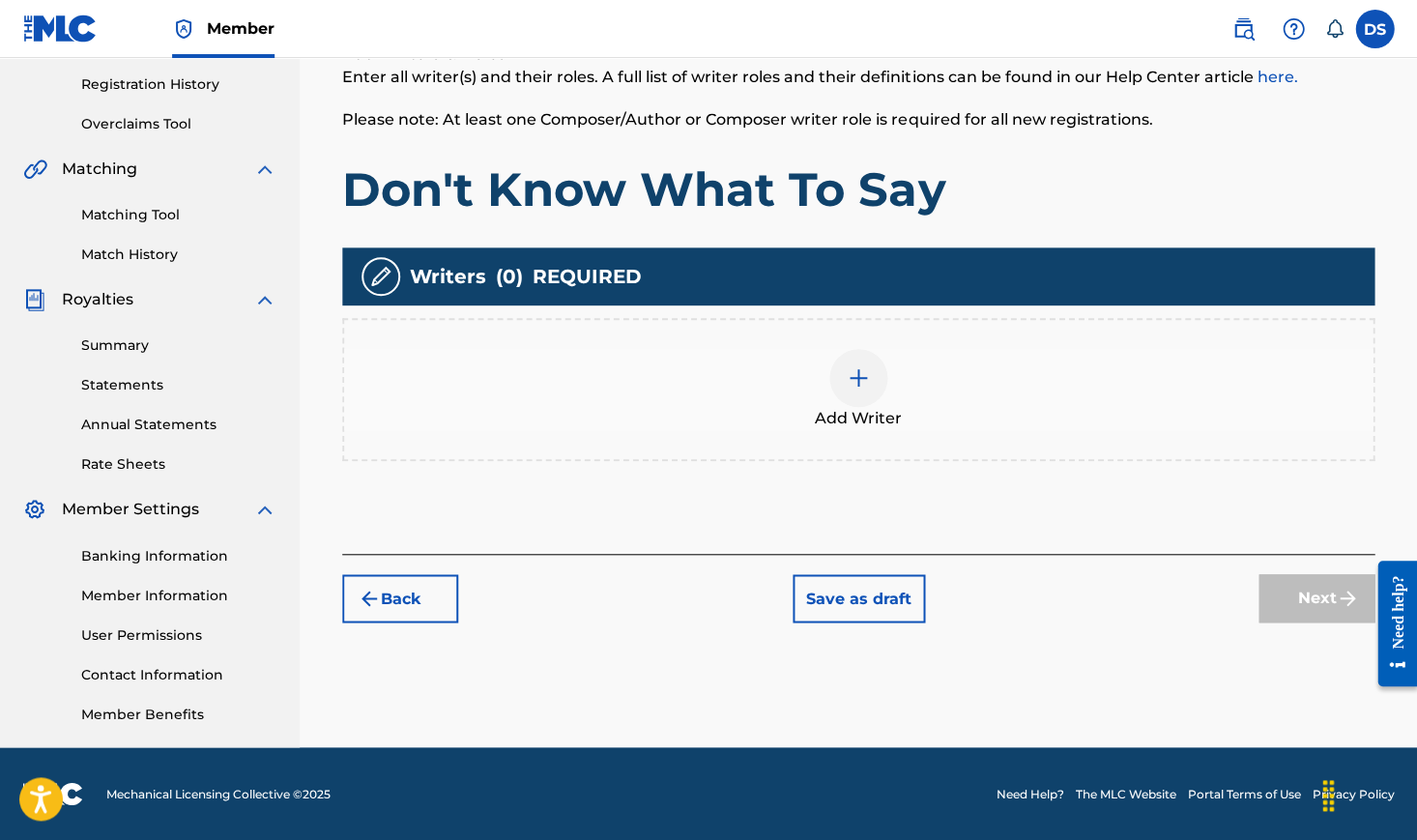 scroll, scrollTop: 356, scrollLeft: 0, axis: vertical 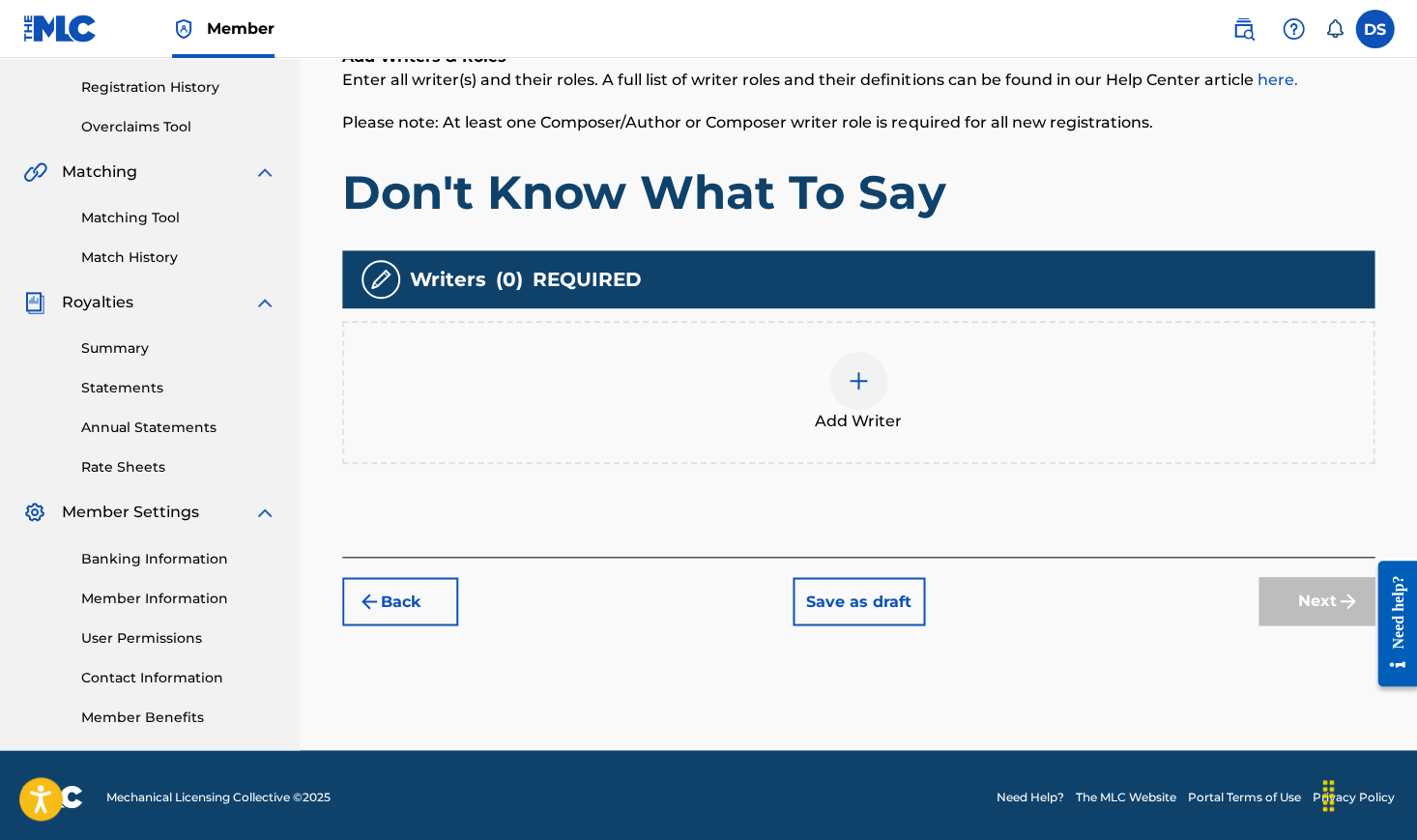 click at bounding box center (858, 381) 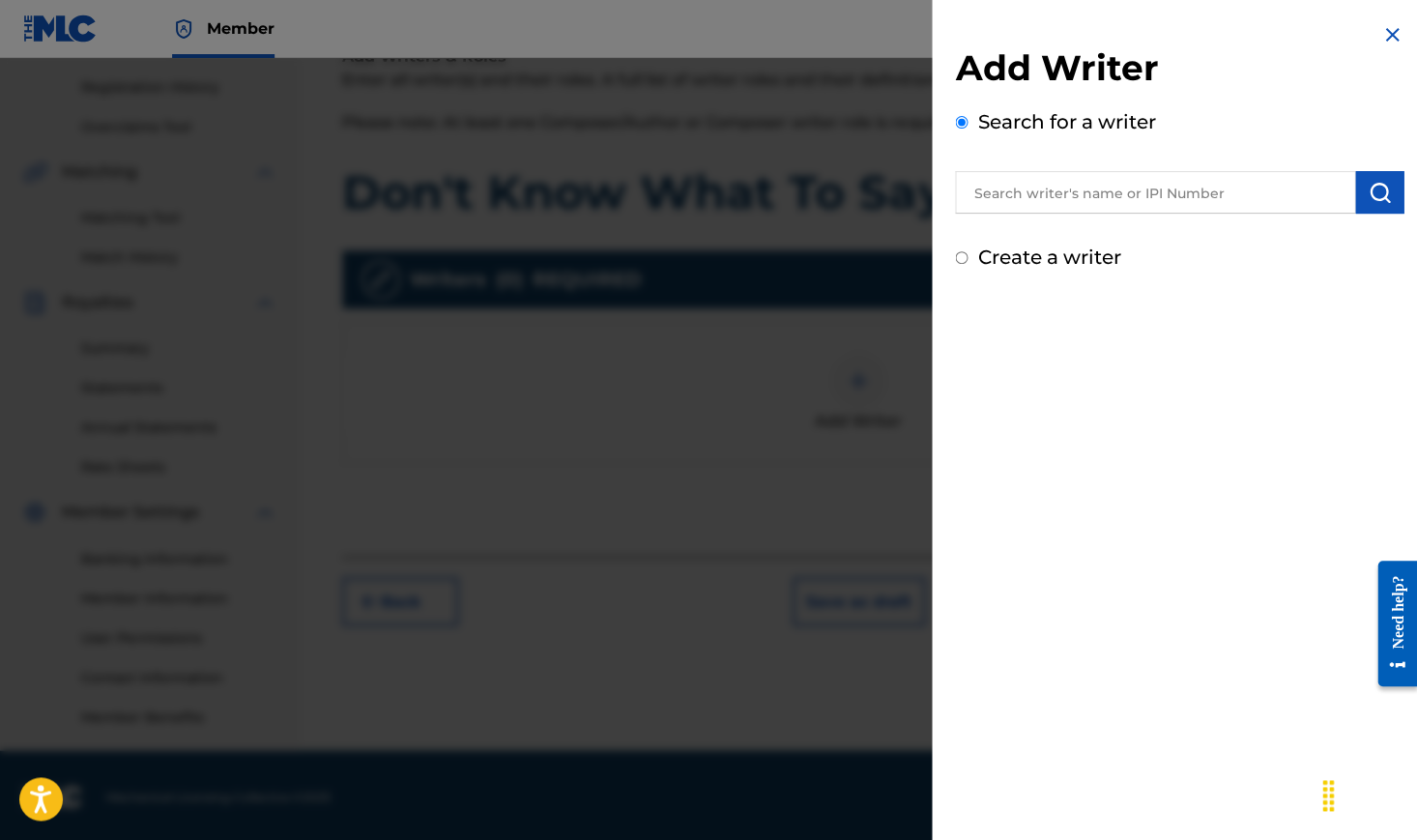 click at bounding box center (1155, 192) 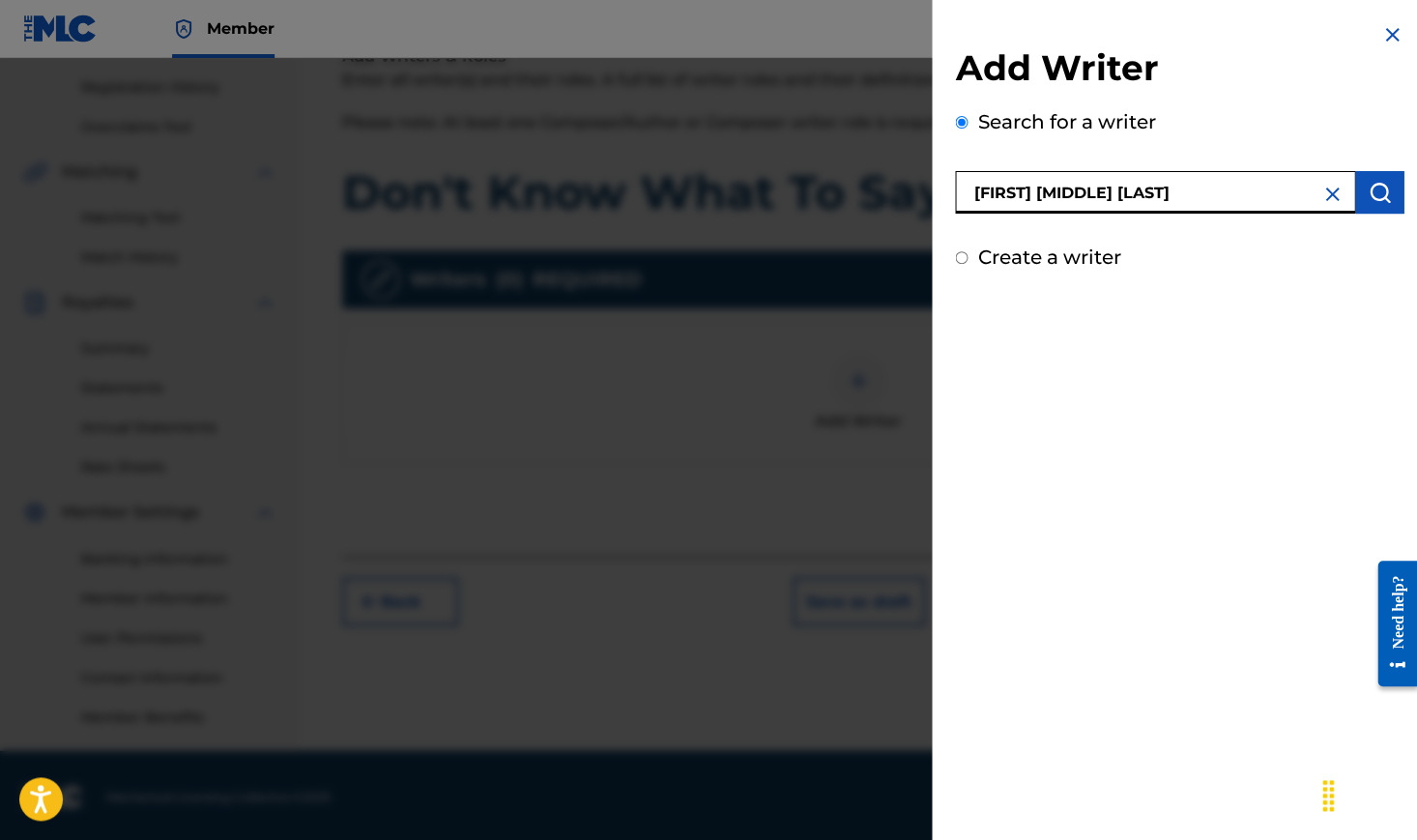 click on "[FIRST] [MIDDLE] [LAST]" at bounding box center (1155, 192) 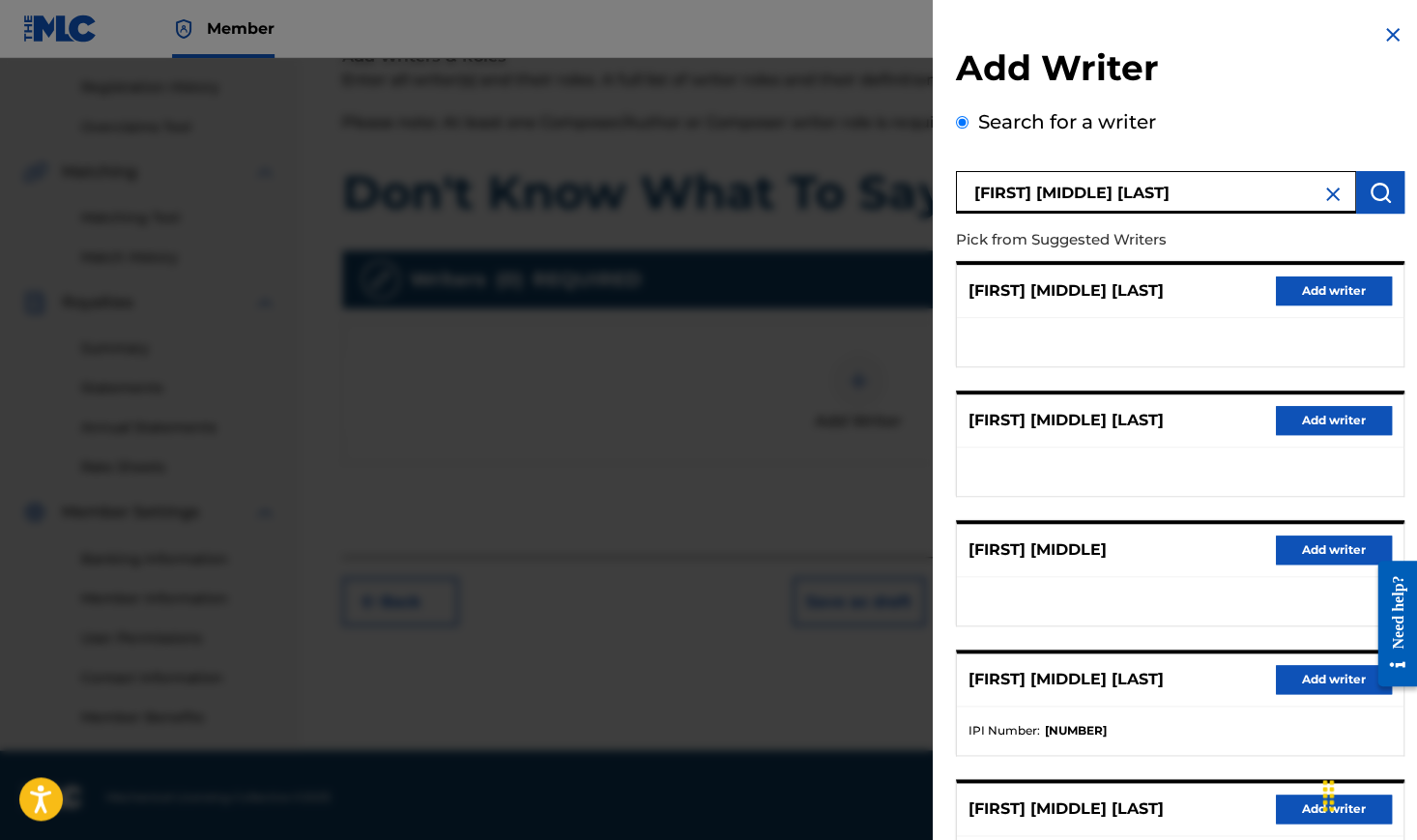 click on "Add writer" at bounding box center (1333, 680) 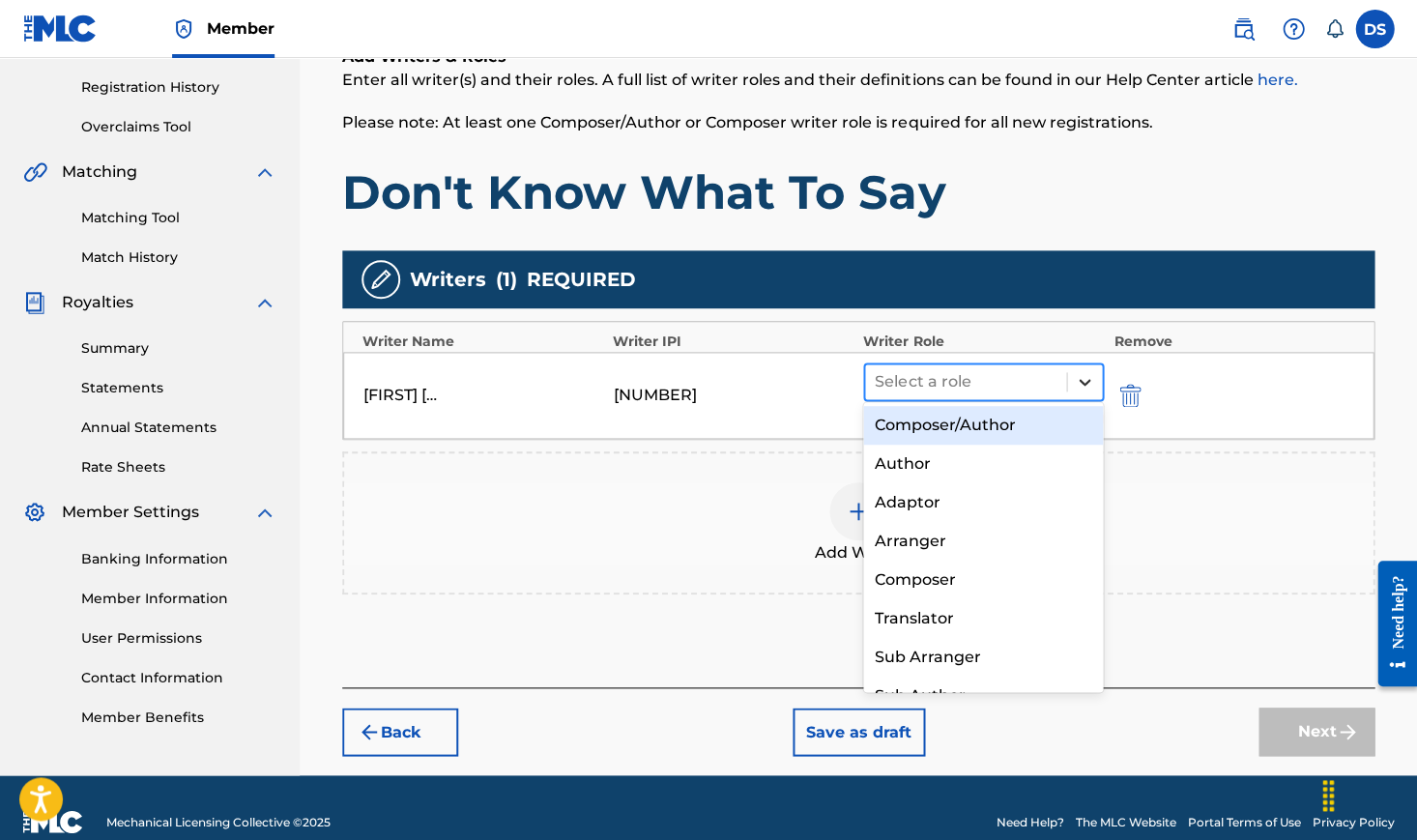 click 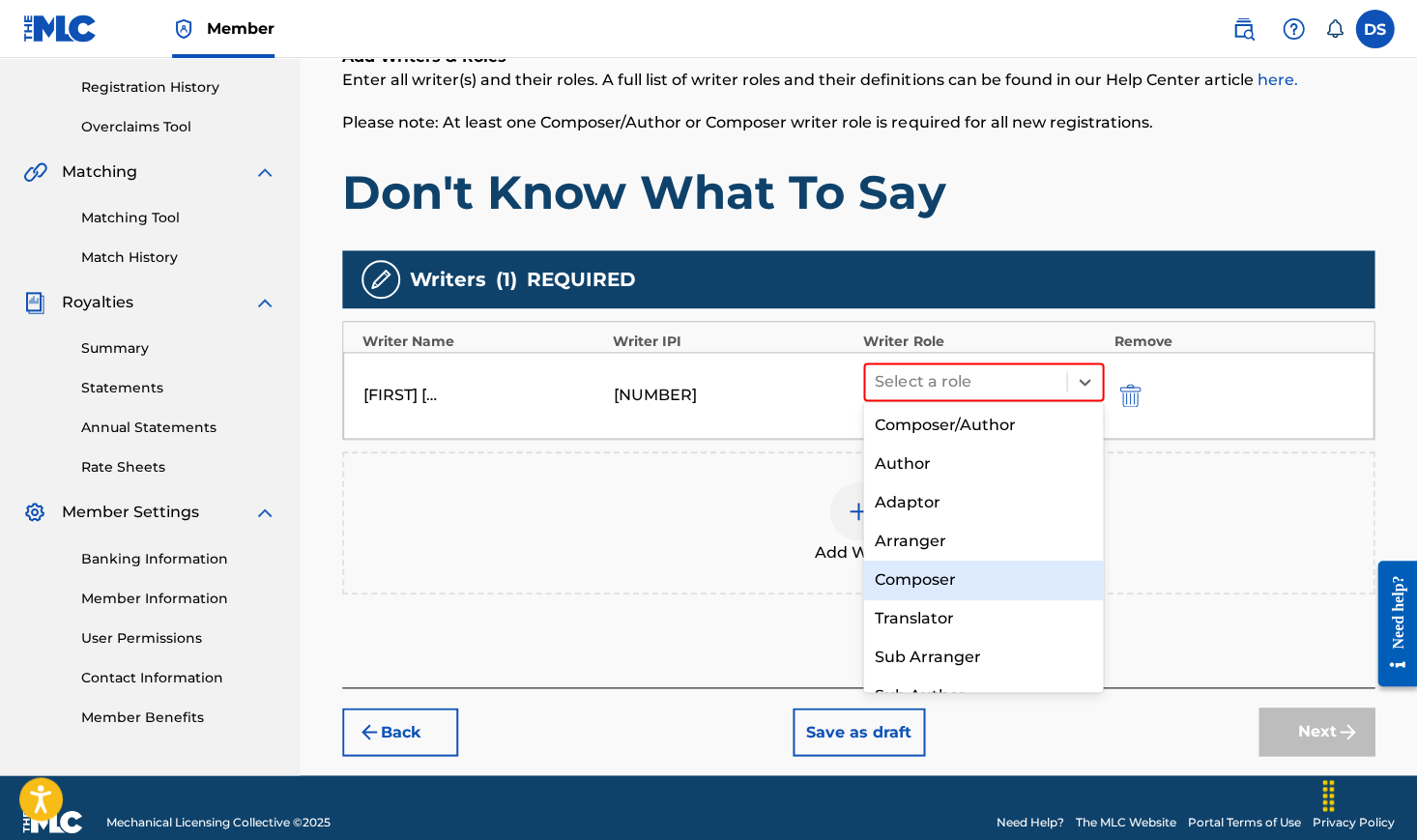 click on "Composer" at bounding box center [983, 580] 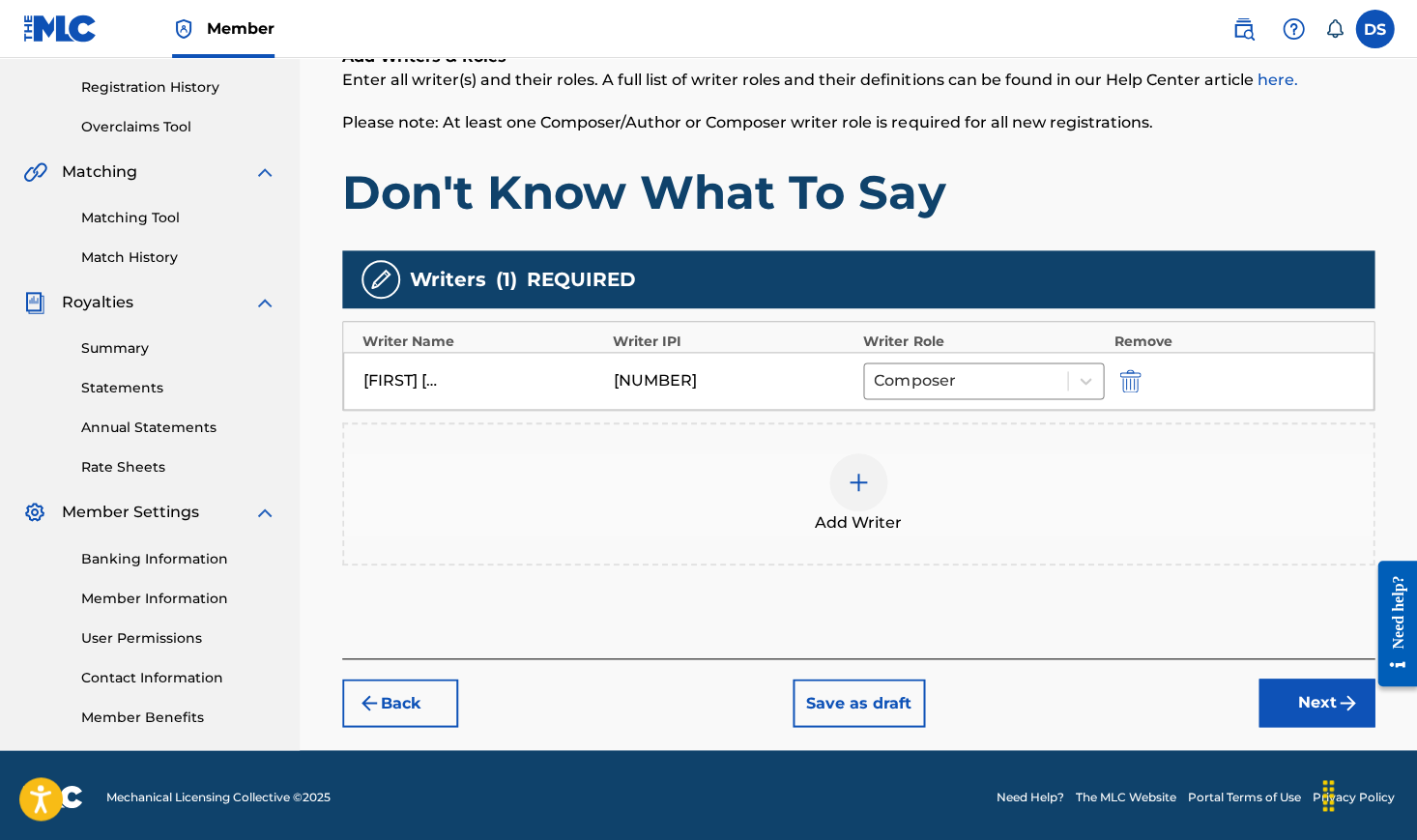click at bounding box center [858, 482] 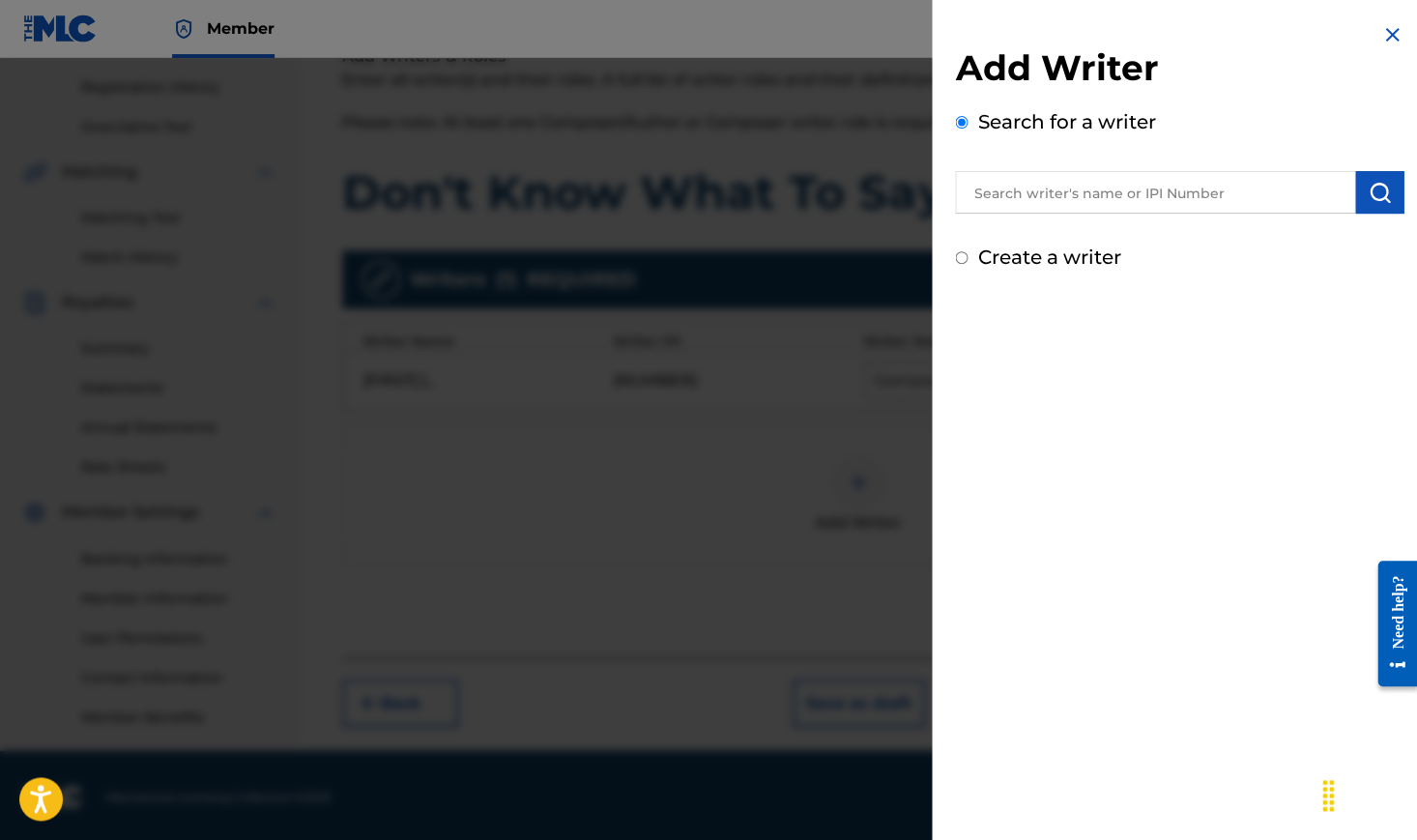 click at bounding box center [1155, 192] 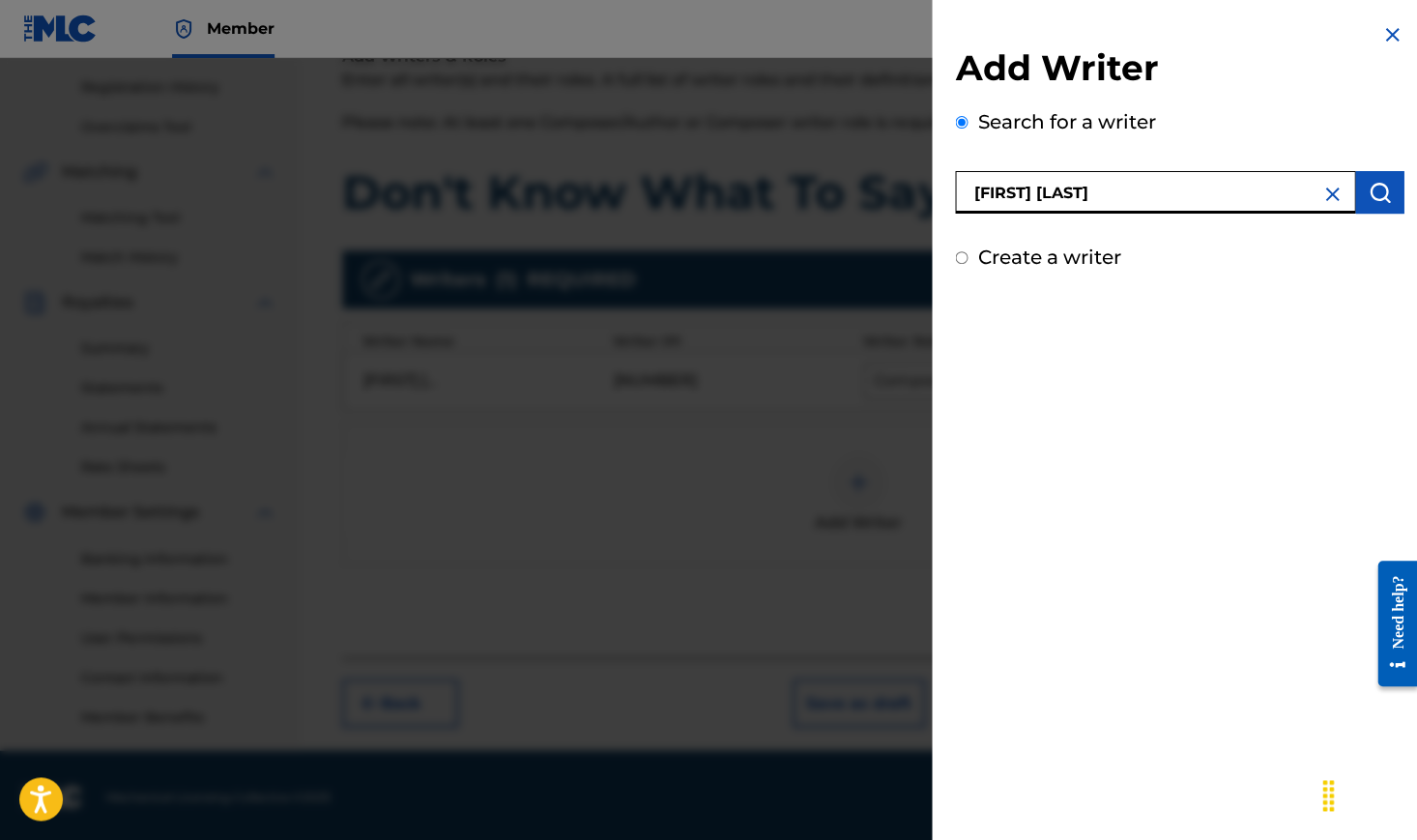 type on "[FIRST] [LAST]" 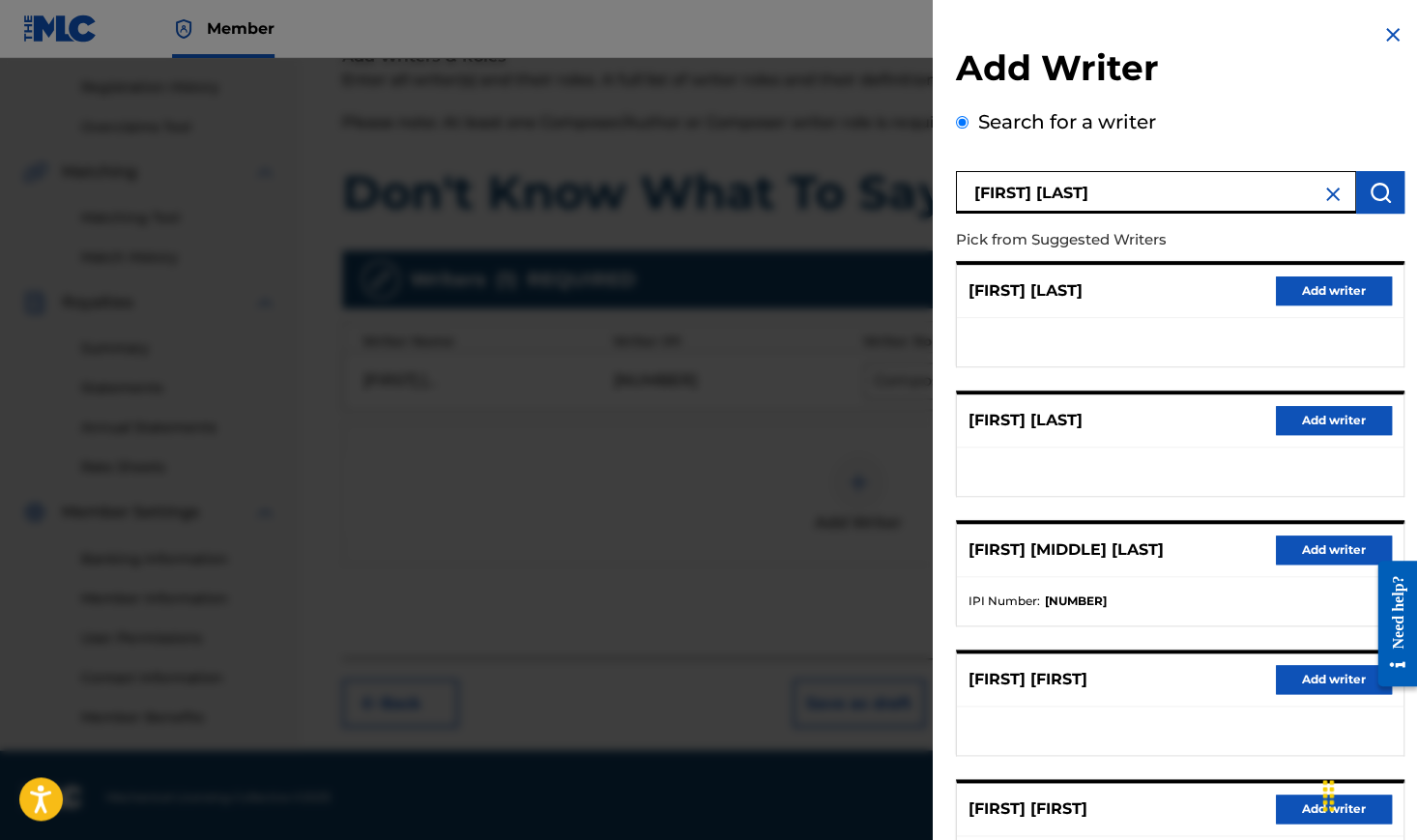 click on "Add writer" at bounding box center (1333, 550) 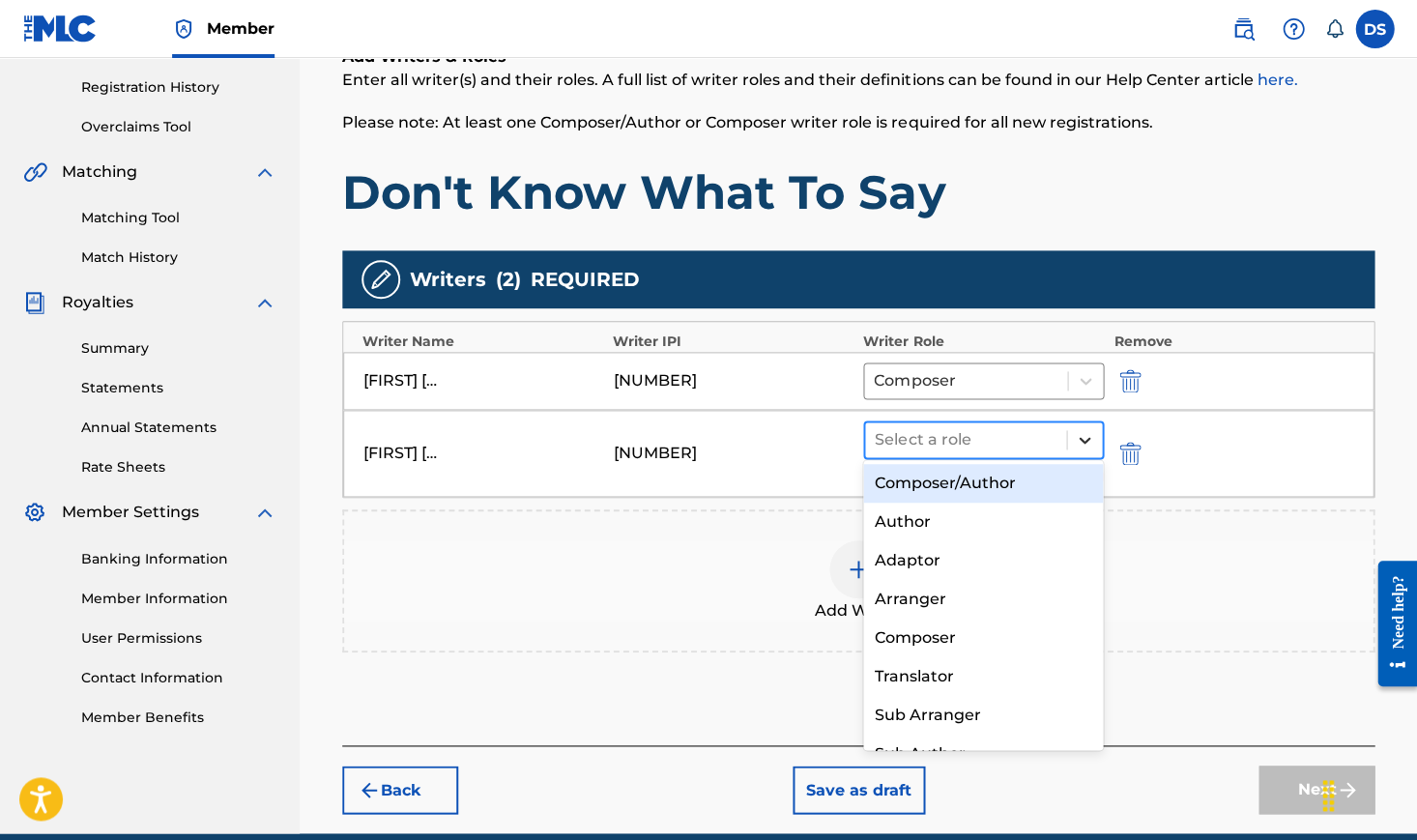 click at bounding box center [1084, 440] 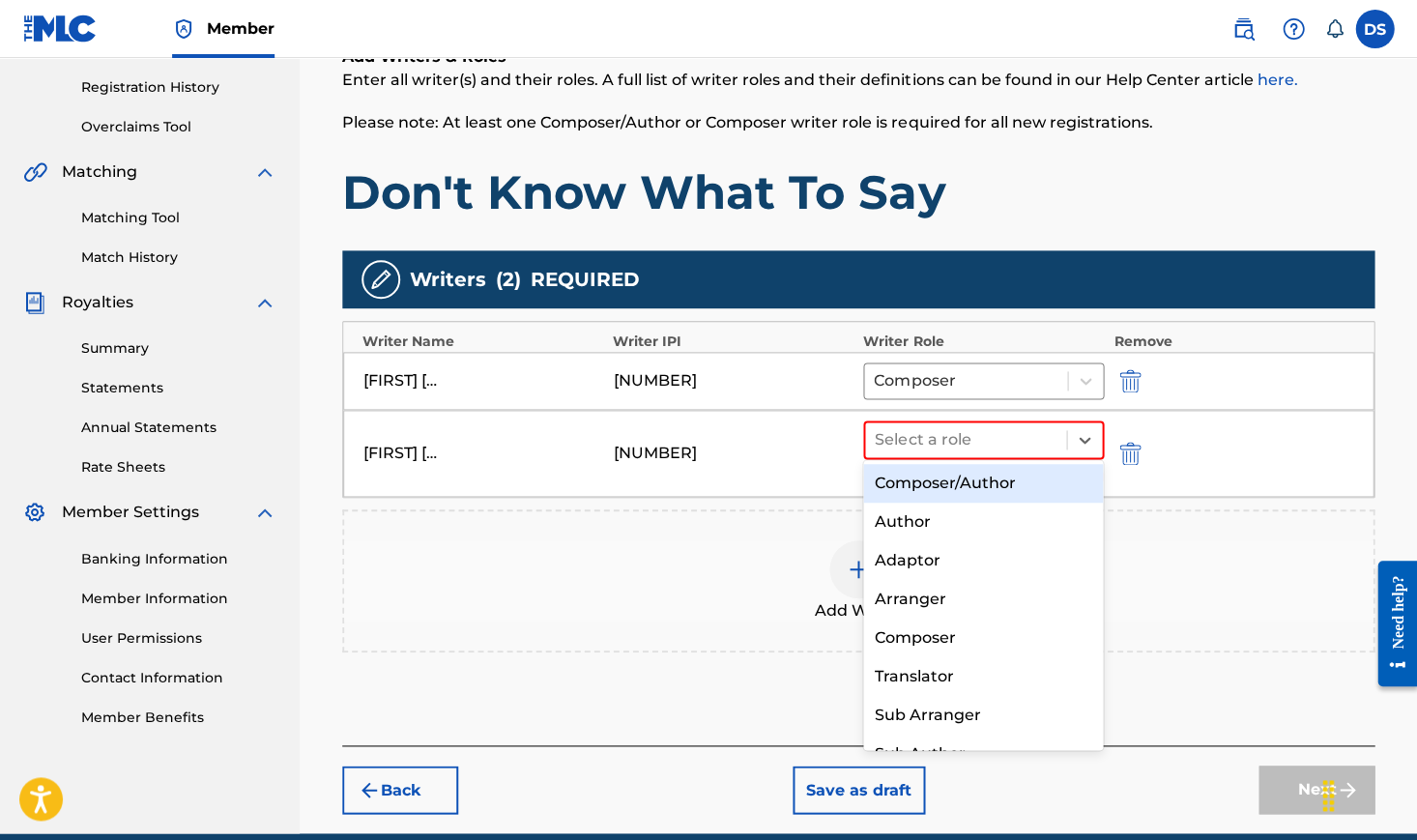 click on "Composer/Author" at bounding box center [983, 483] 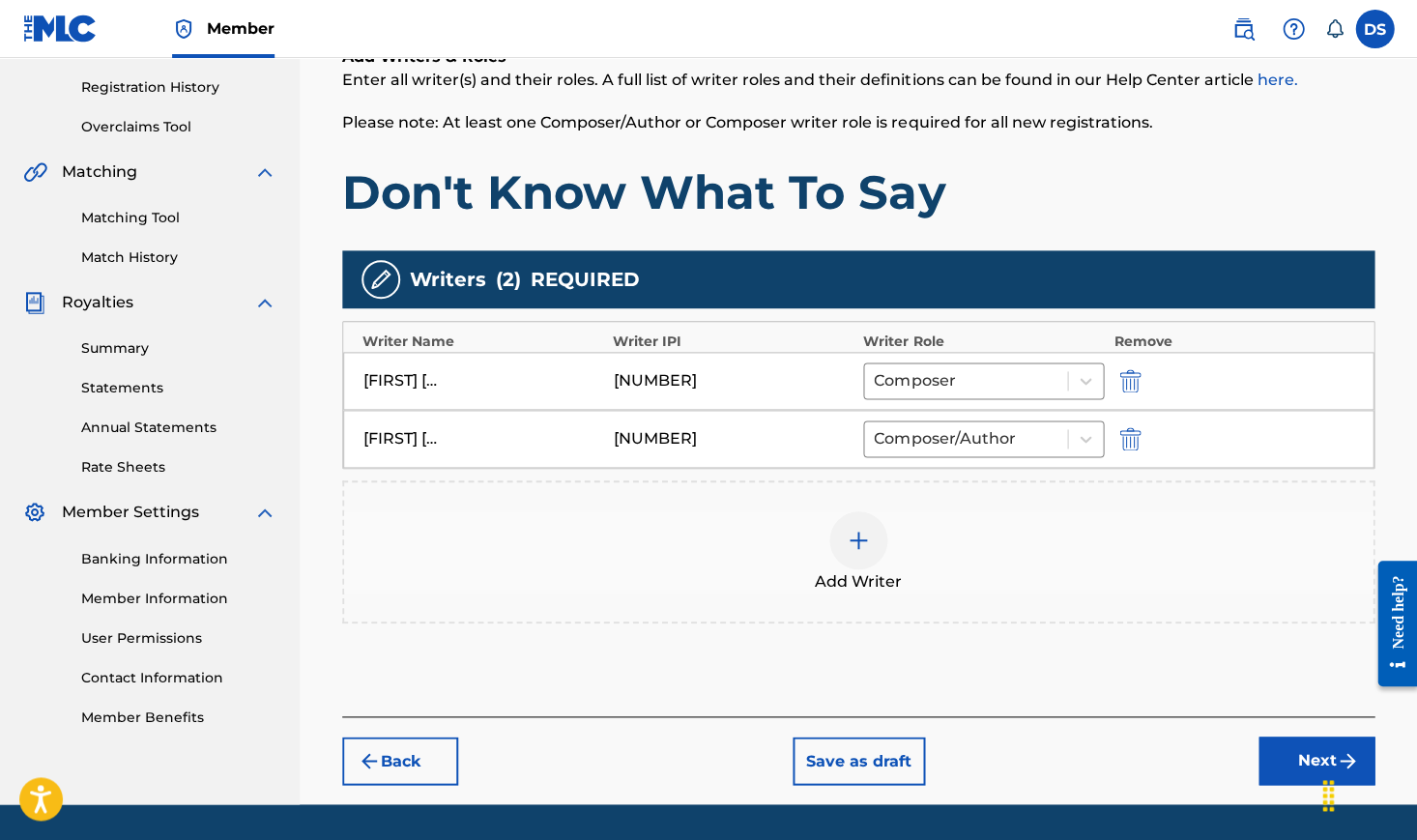 click on "Next" at bounding box center [1316, 761] 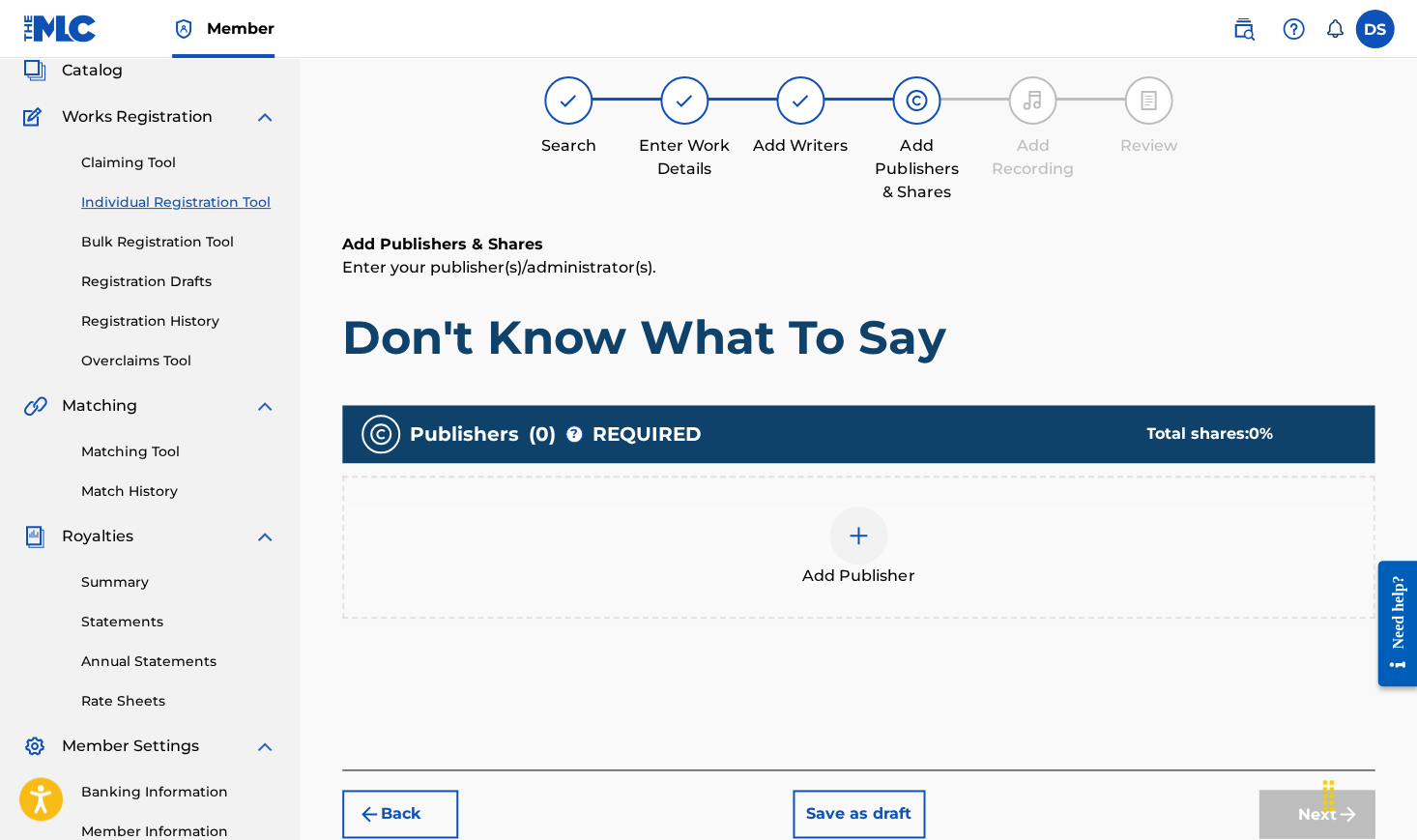 scroll, scrollTop: 86, scrollLeft: 0, axis: vertical 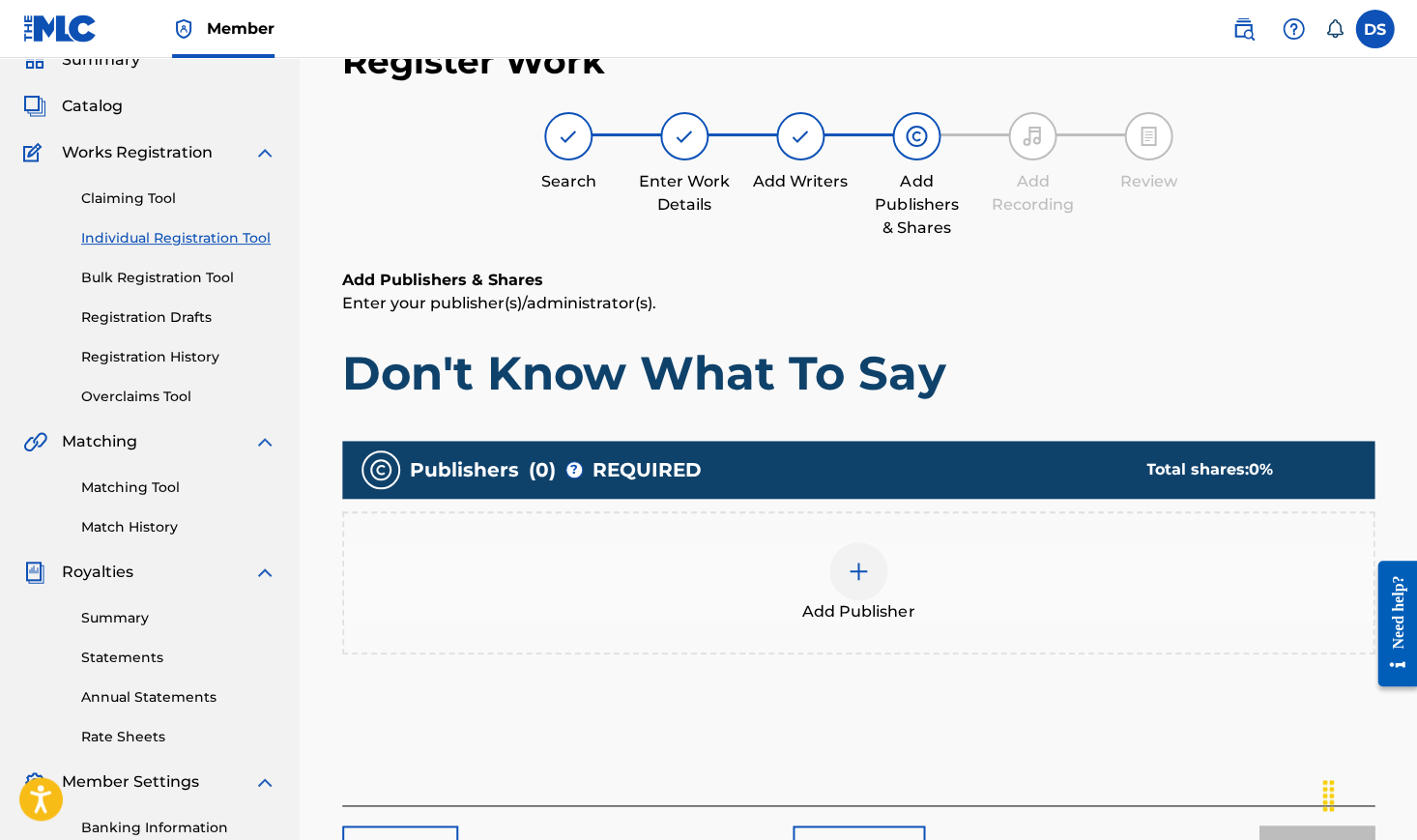 click at bounding box center [858, 571] 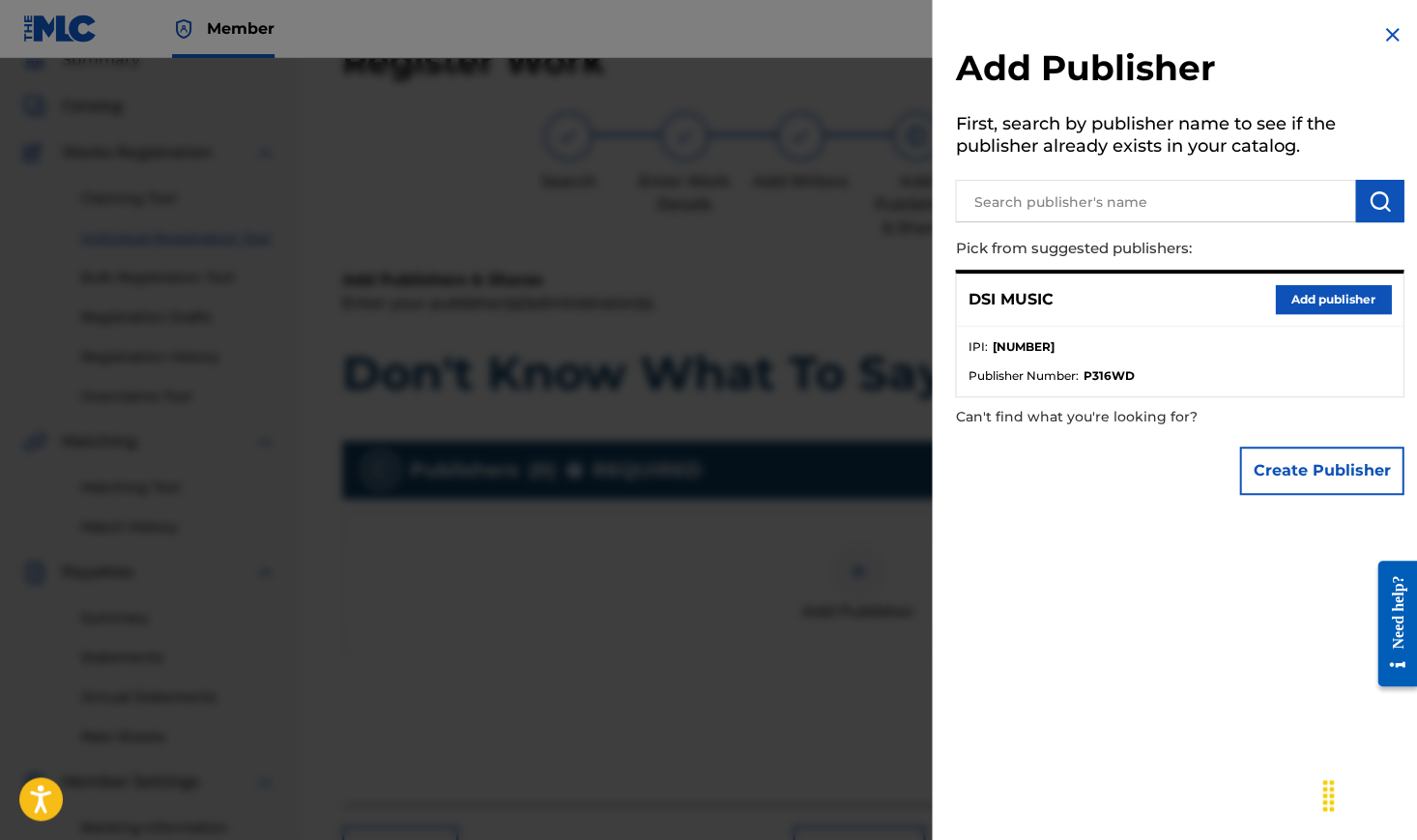 click on "Add publisher" at bounding box center (1333, 300) 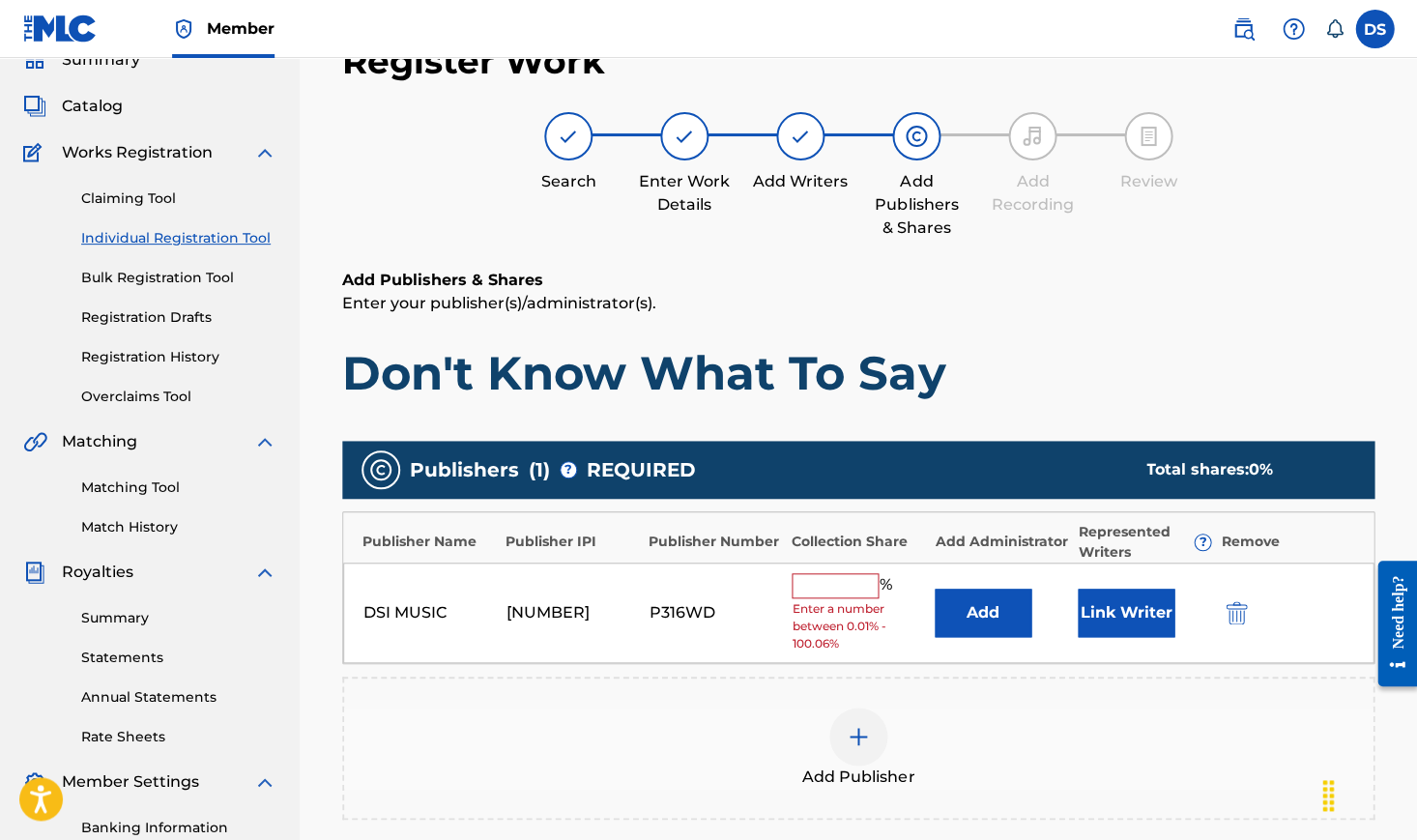 click at bounding box center [835, 586] 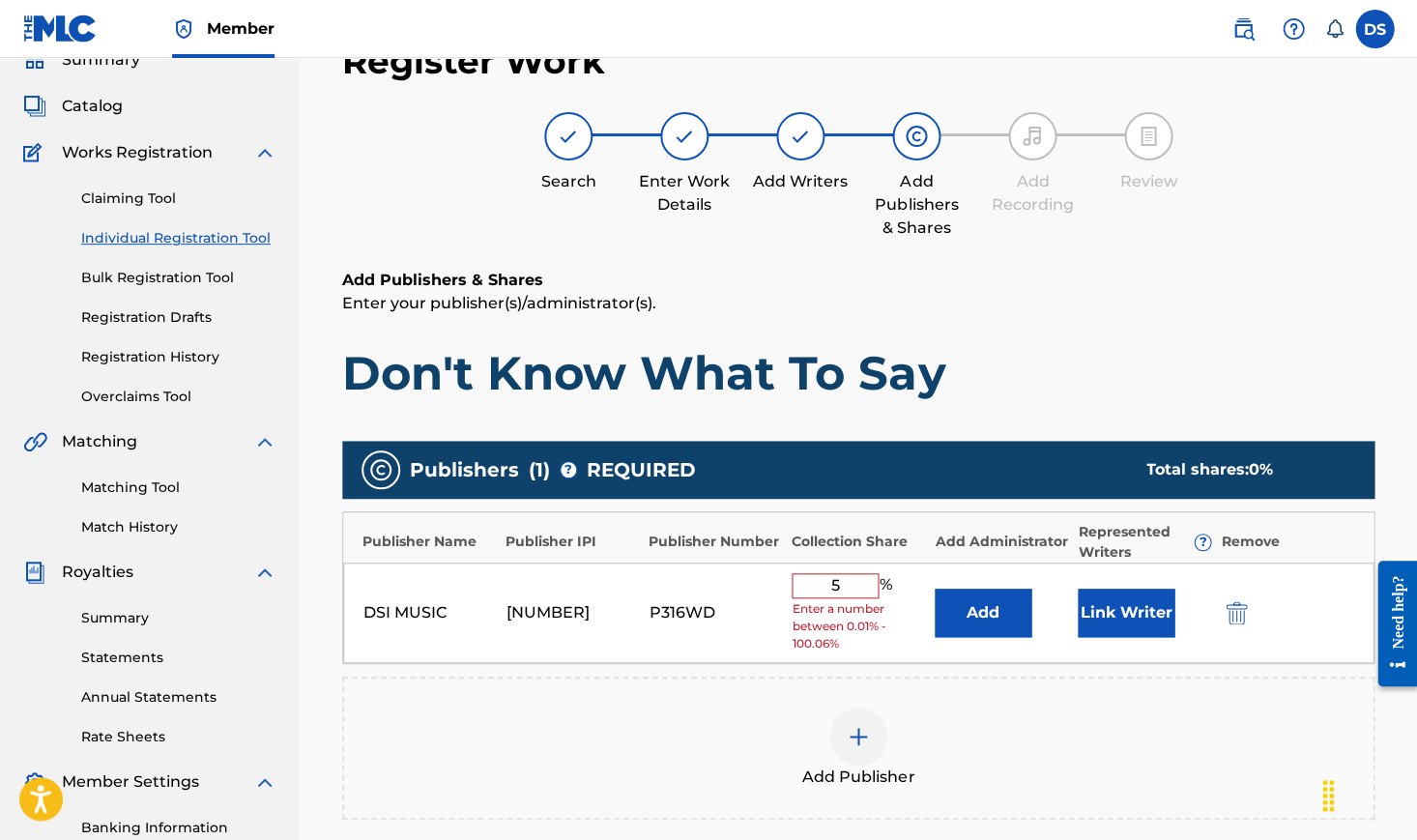type on "50" 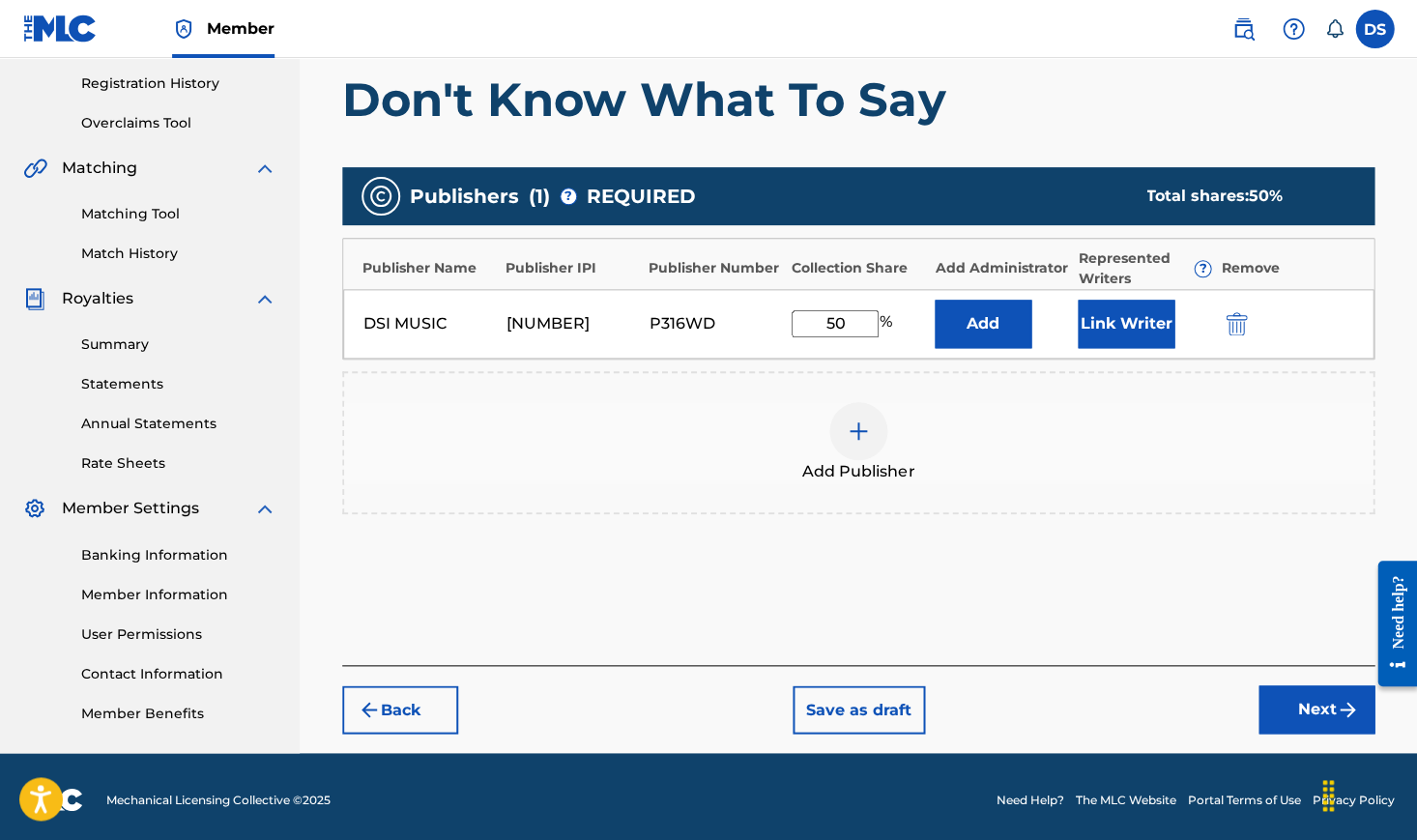 click on "Next" at bounding box center [1316, 710] 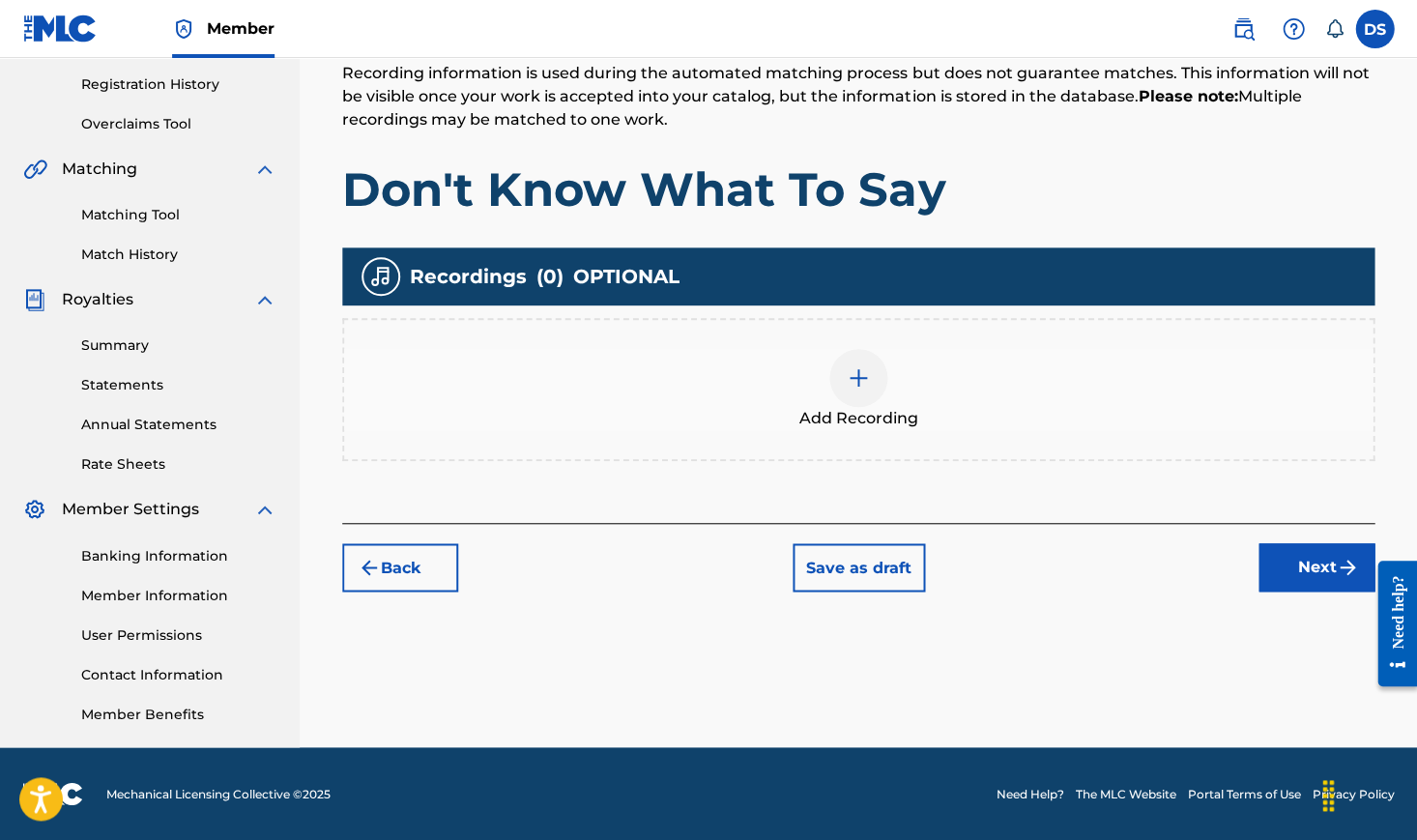 scroll, scrollTop: 356, scrollLeft: 0, axis: vertical 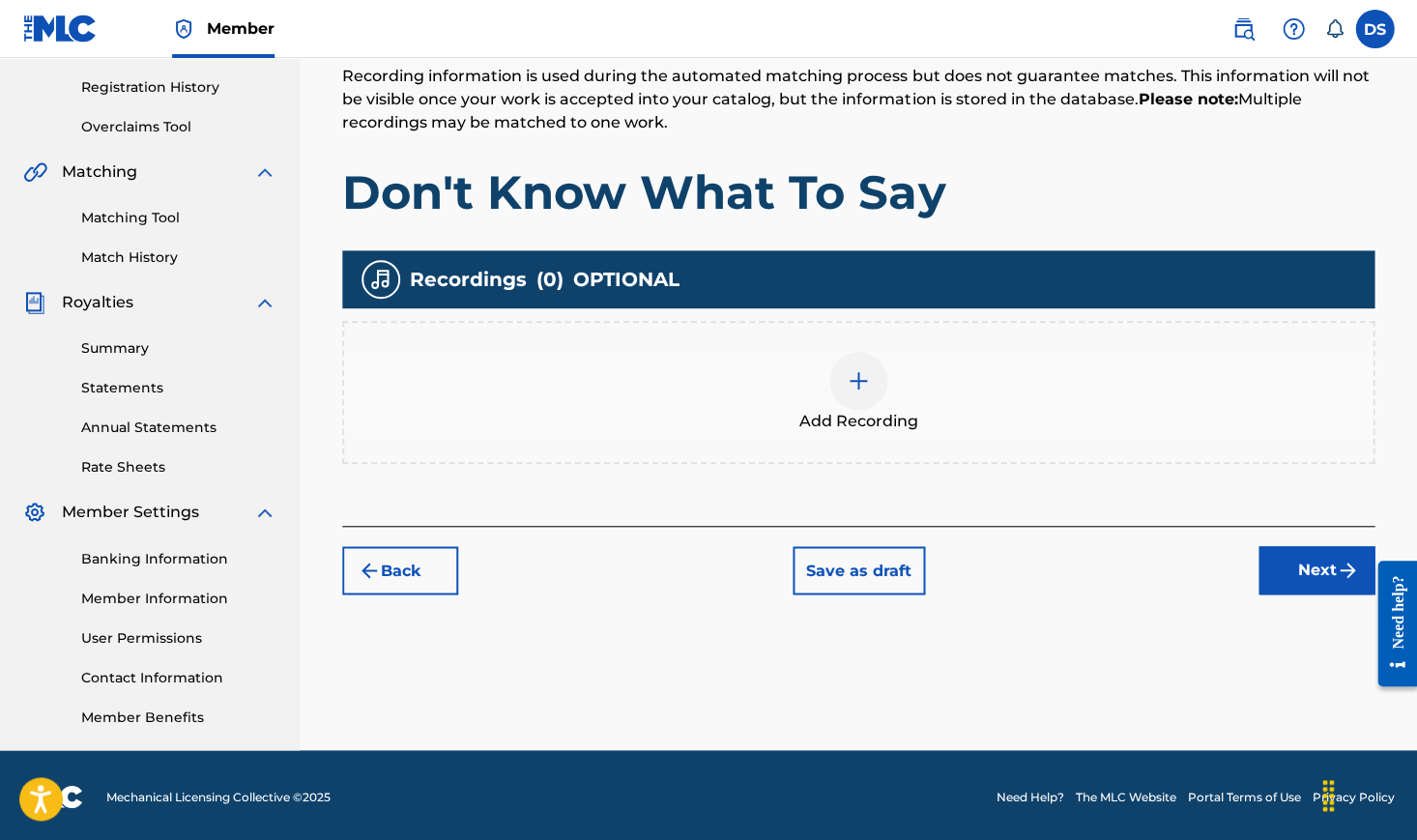 click at bounding box center [858, 381] 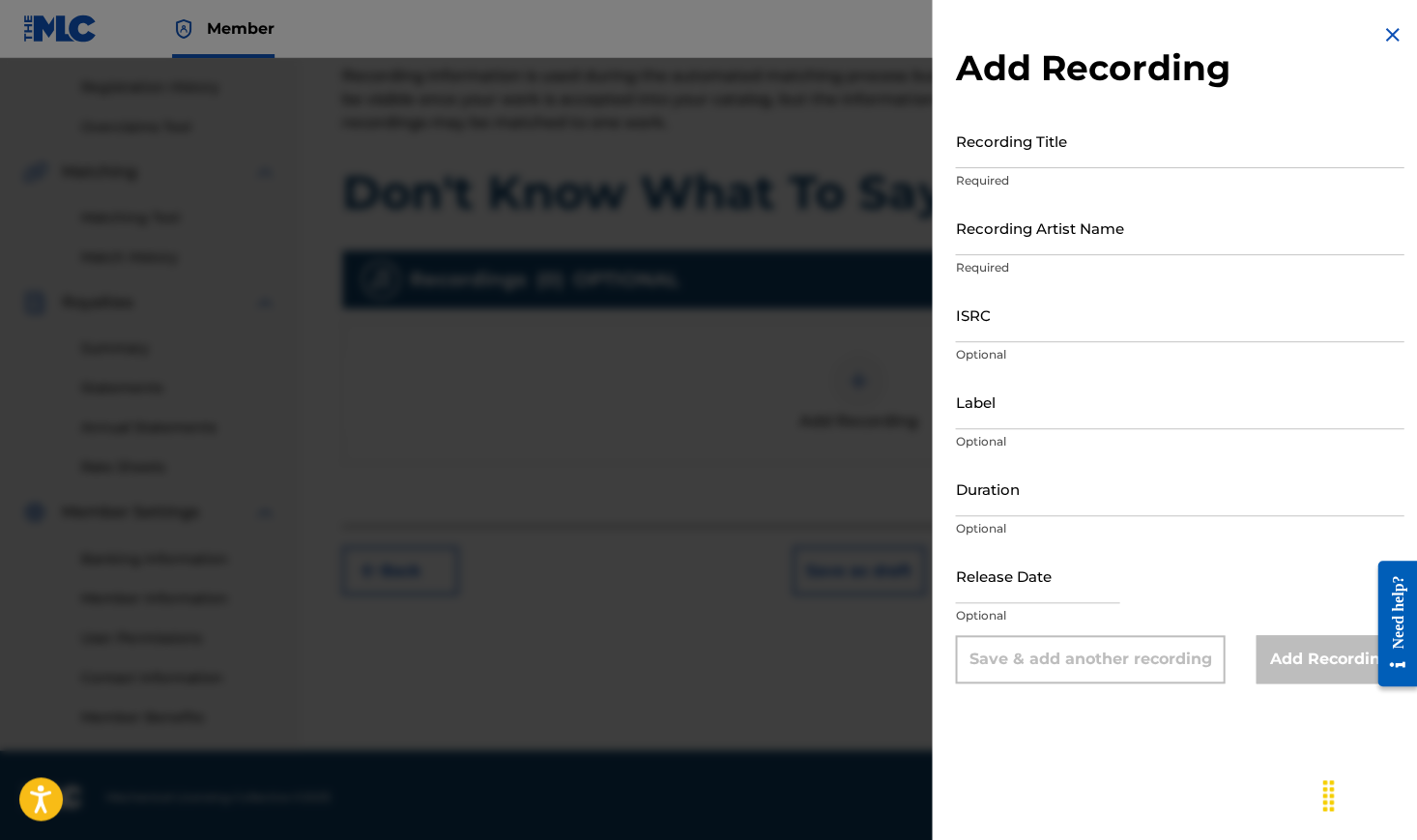 click on "Recording Title" at bounding box center [1179, 140] 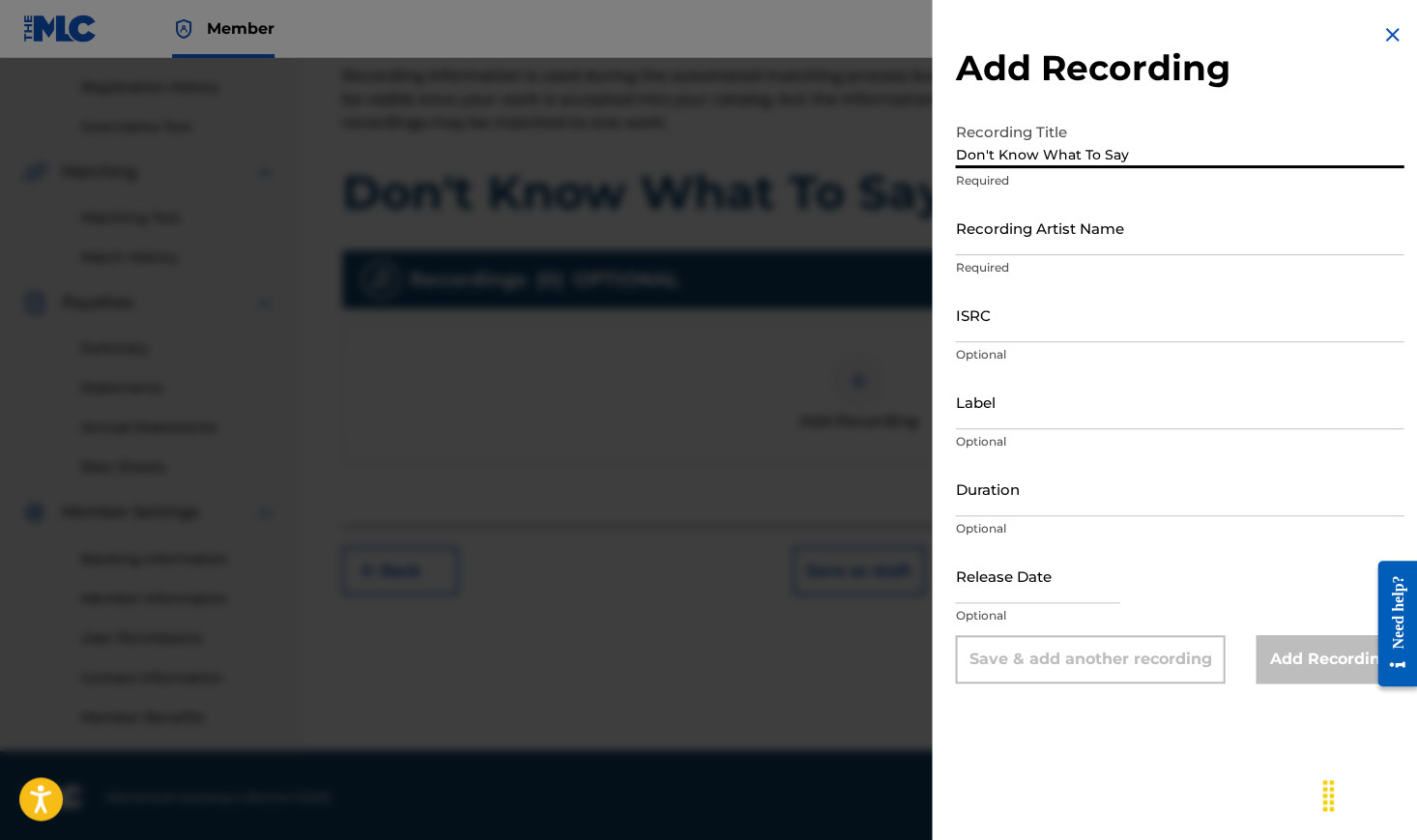 type on "Don't Know What To Say" 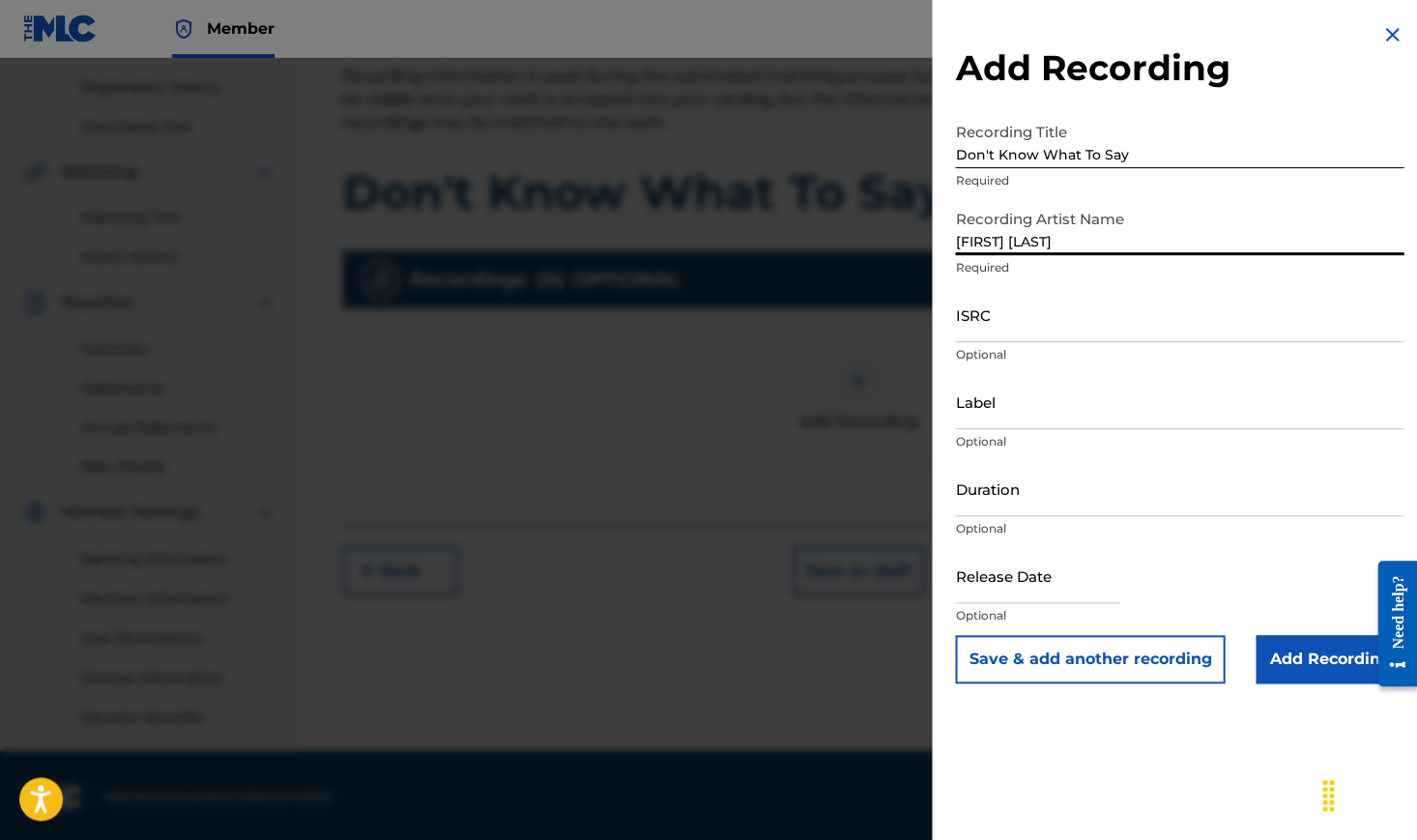 type on "[FIRST] [LAST]" 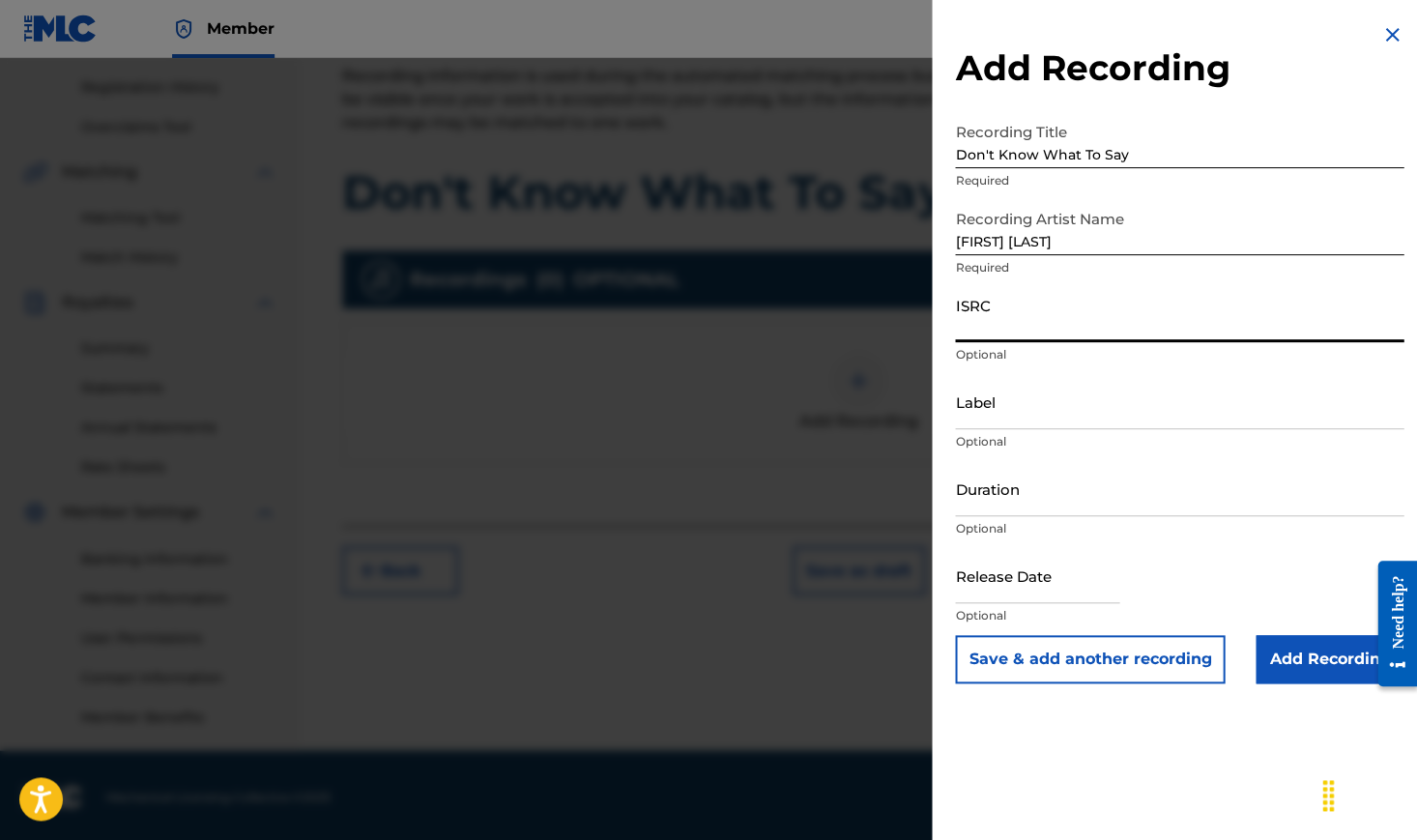 click on "Duration" at bounding box center (1179, 488) 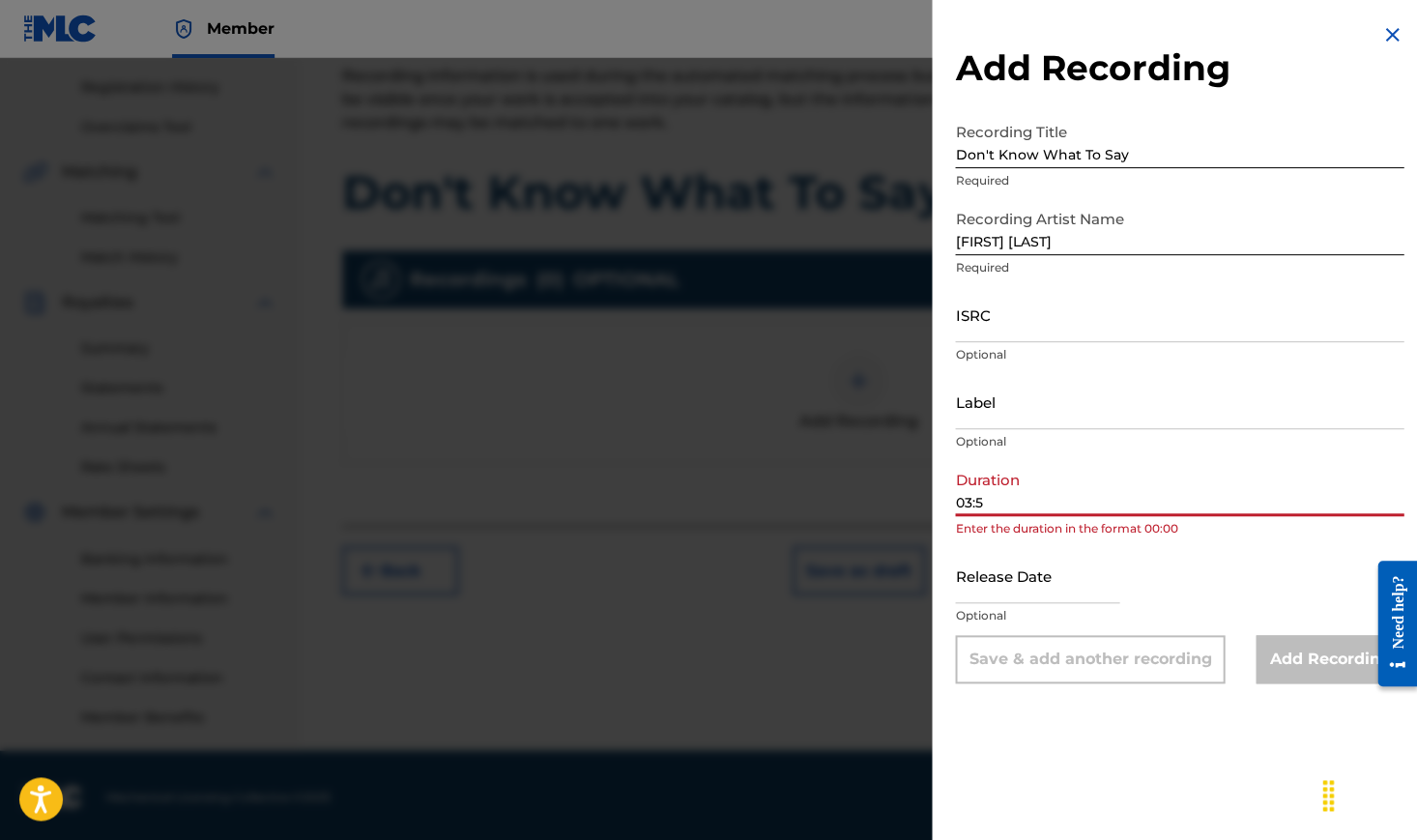 type on "03:55" 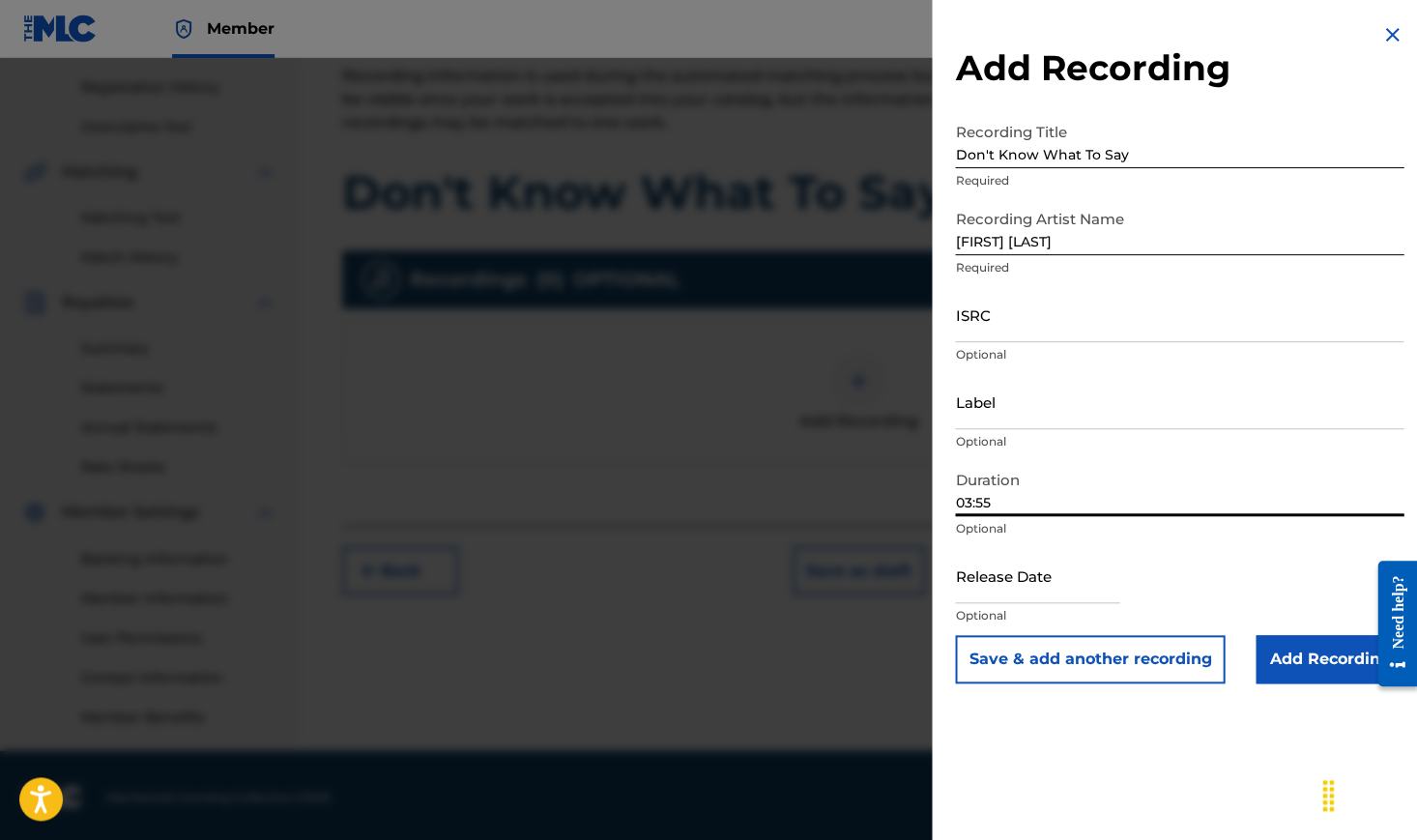 click on "Add Recording" at bounding box center (1329, 659) 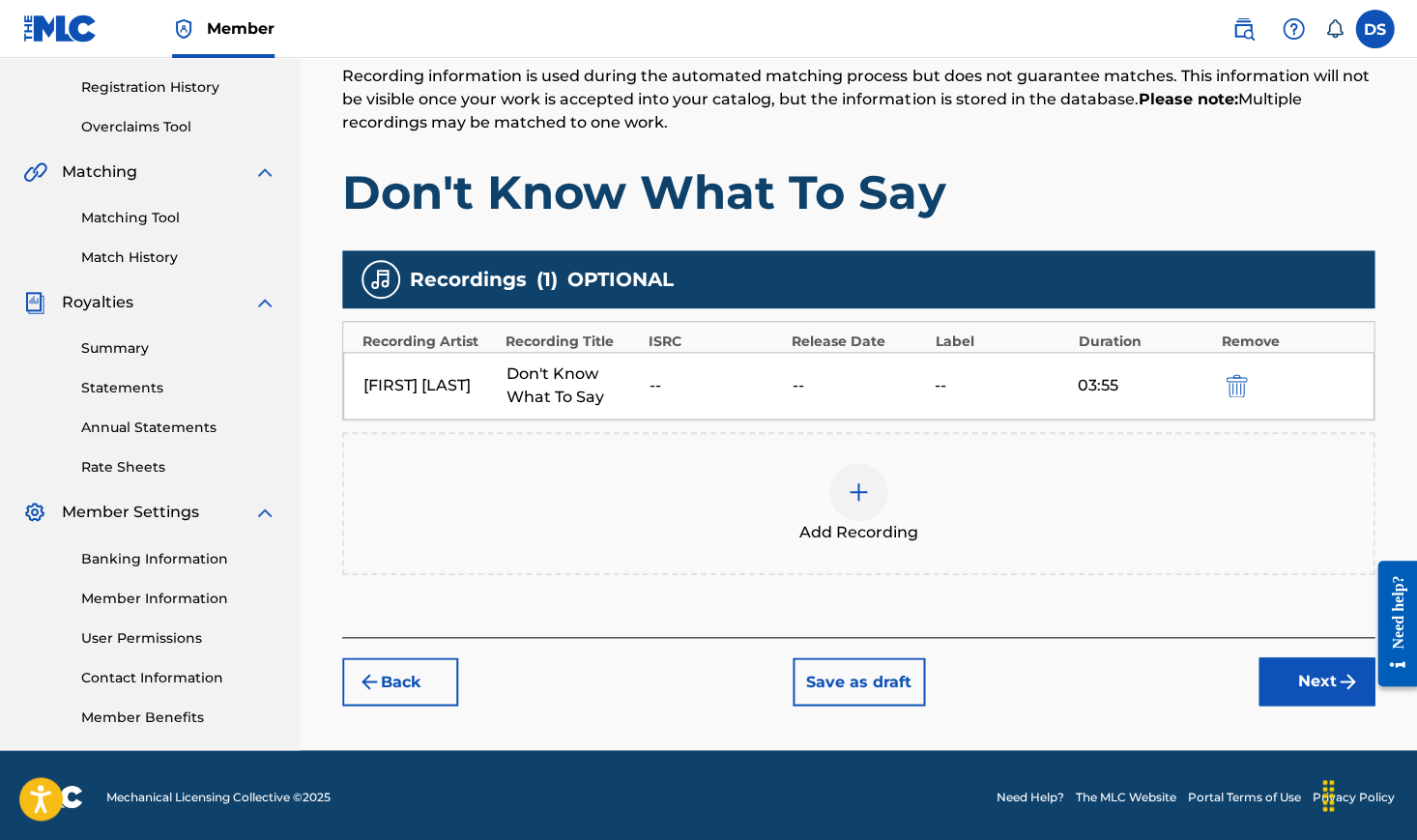 click on "Next" at bounding box center (1316, 681) 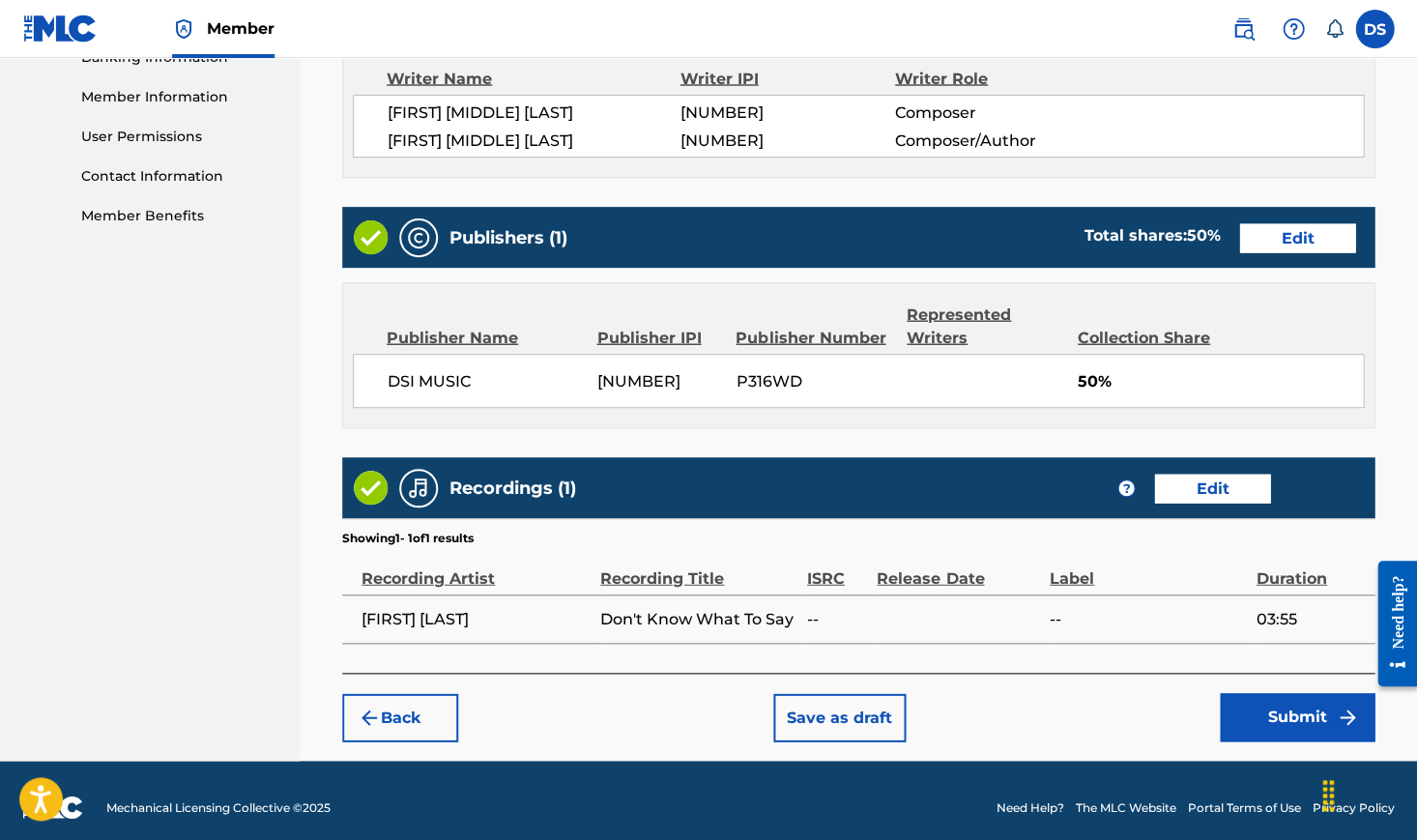 scroll, scrollTop: 856, scrollLeft: 0, axis: vertical 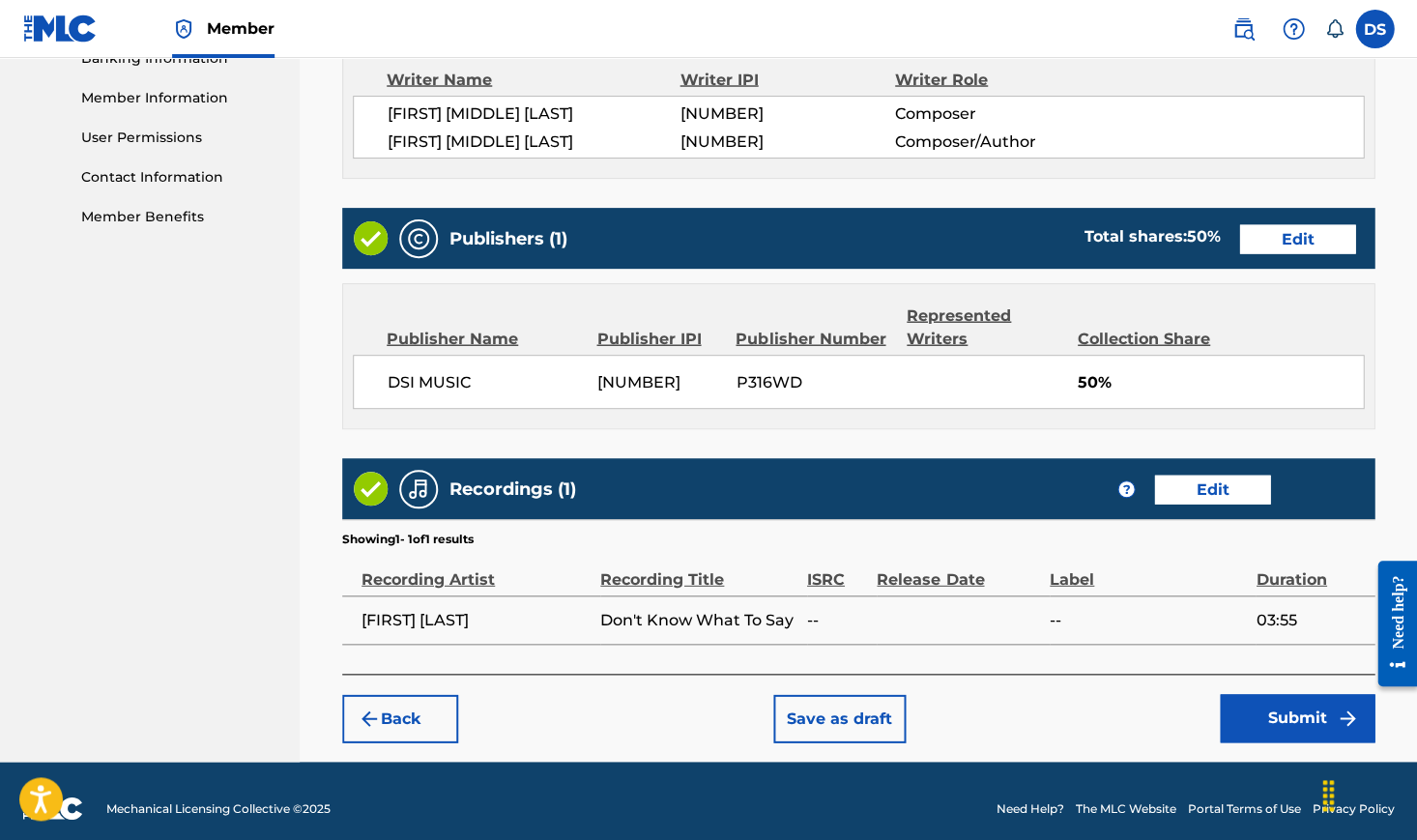 click on "Submit" at bounding box center (1297, 718) 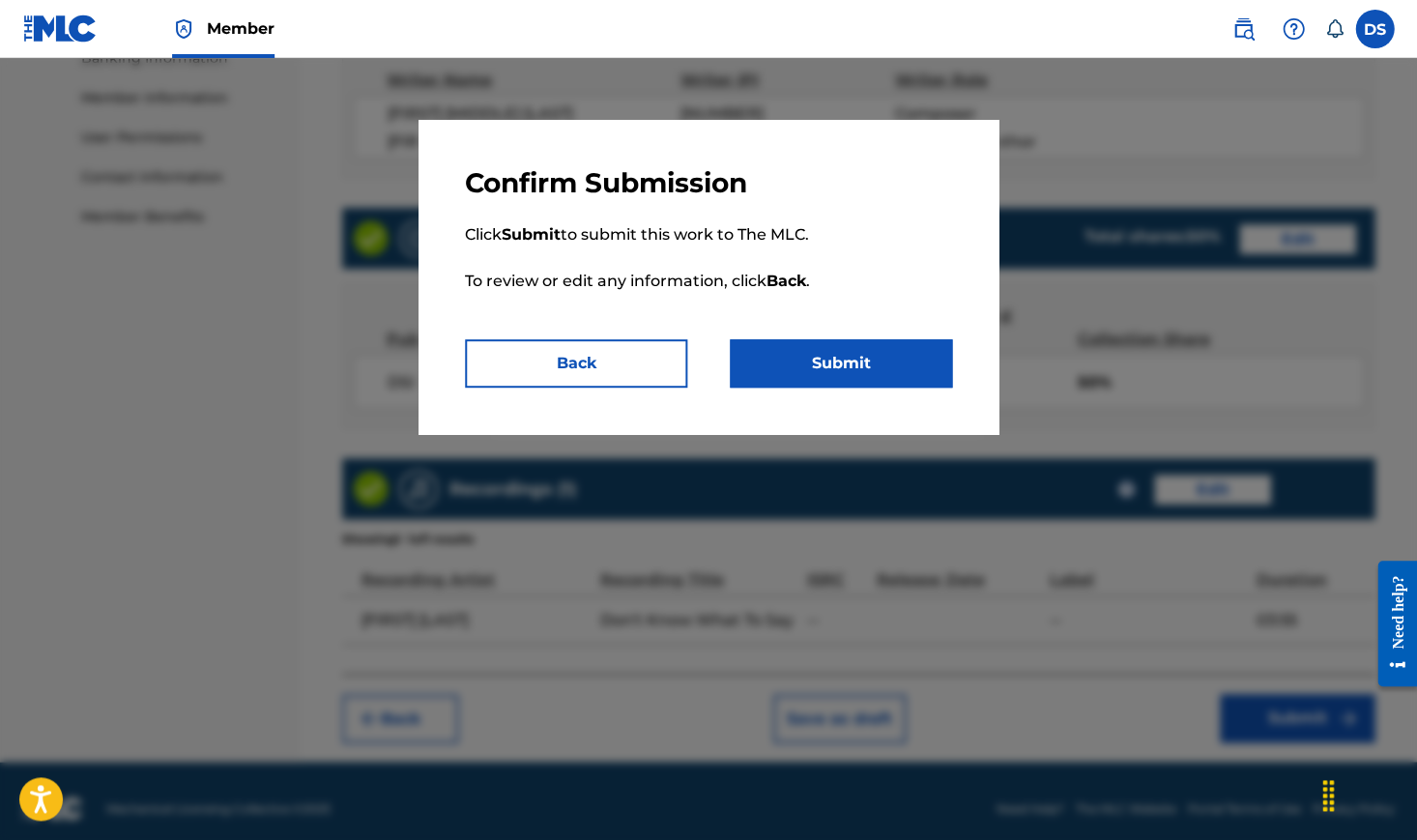 click on "Submit" at bounding box center (841, 363) 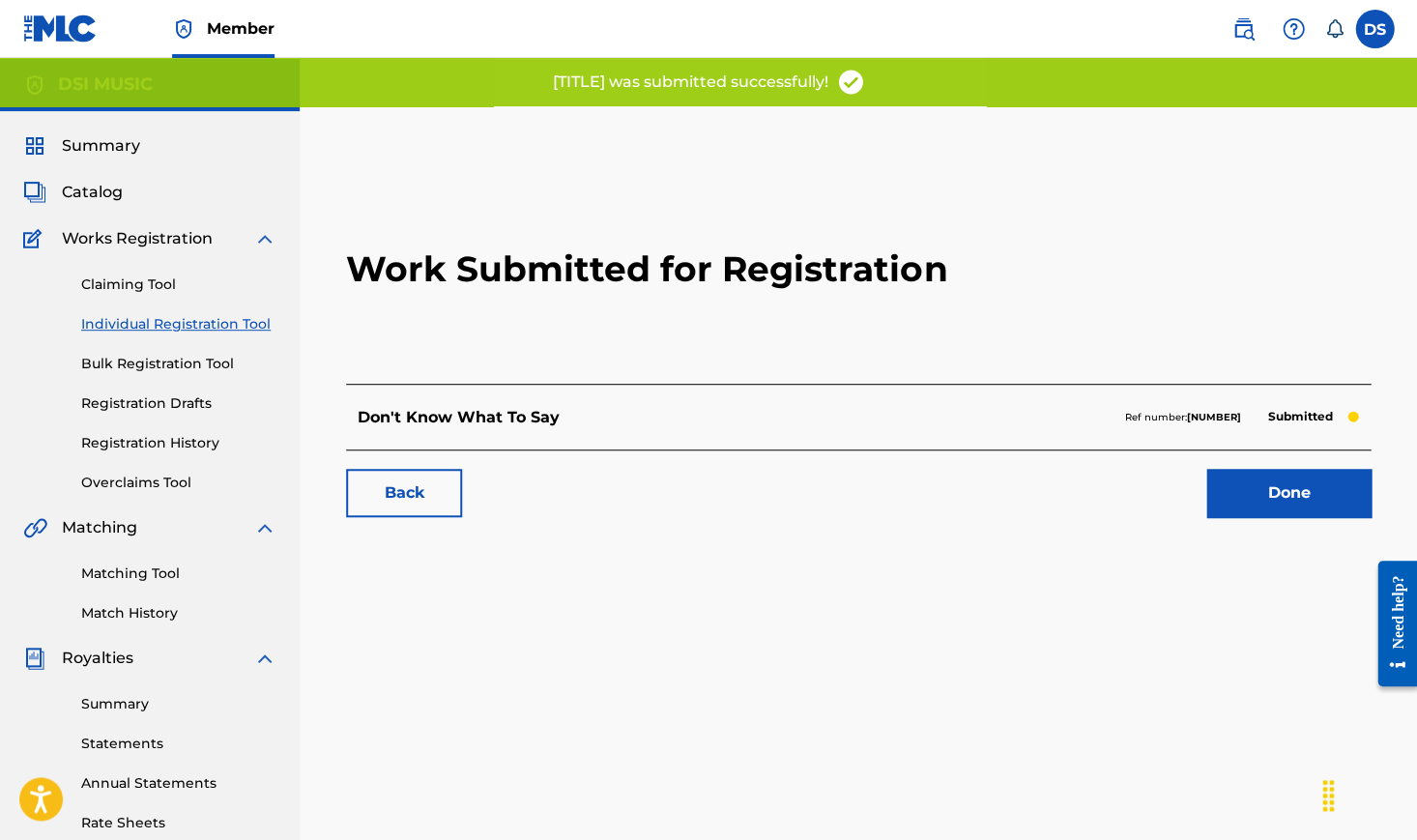 click on "Done" at bounding box center (1288, 493) 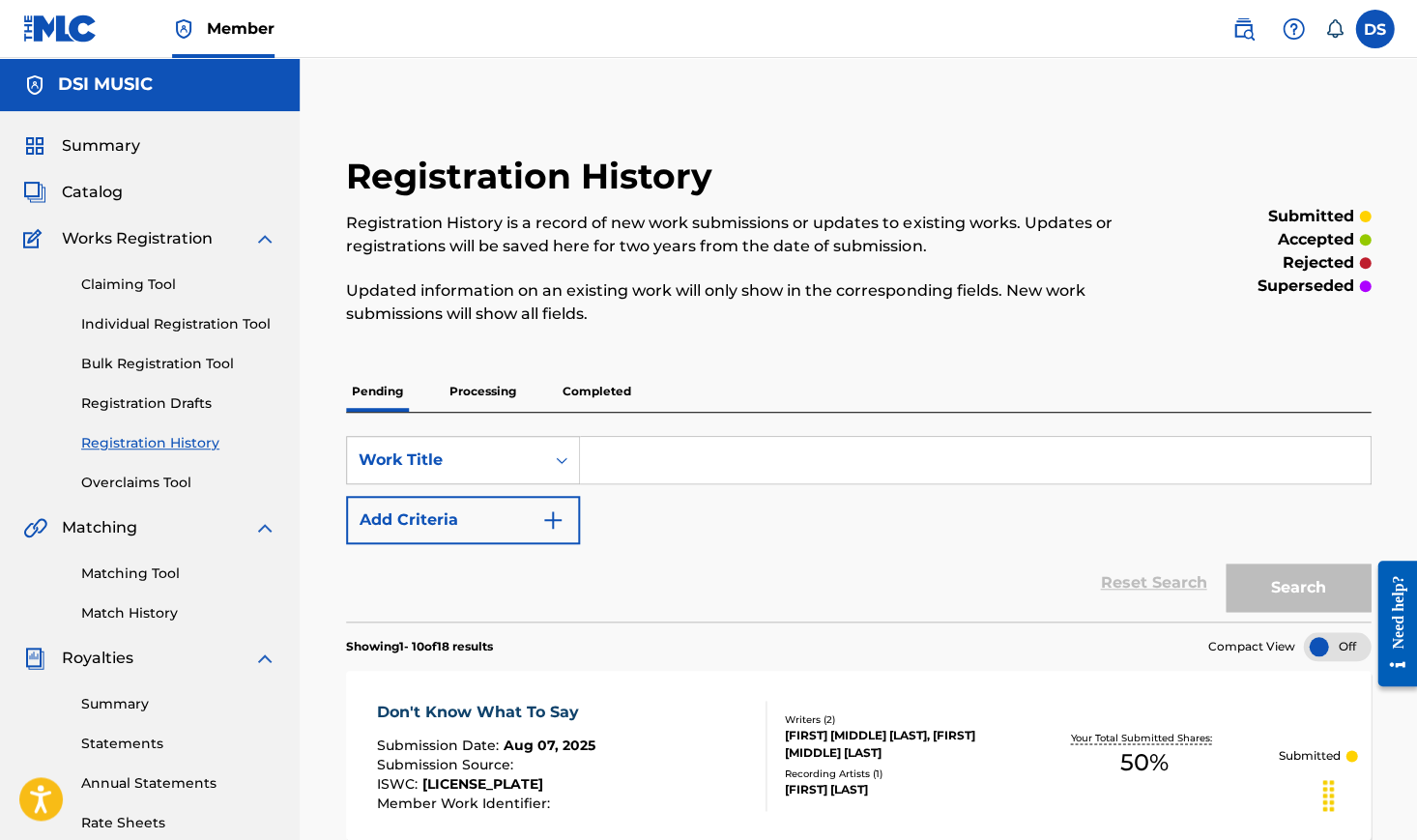 scroll, scrollTop: 0, scrollLeft: 0, axis: both 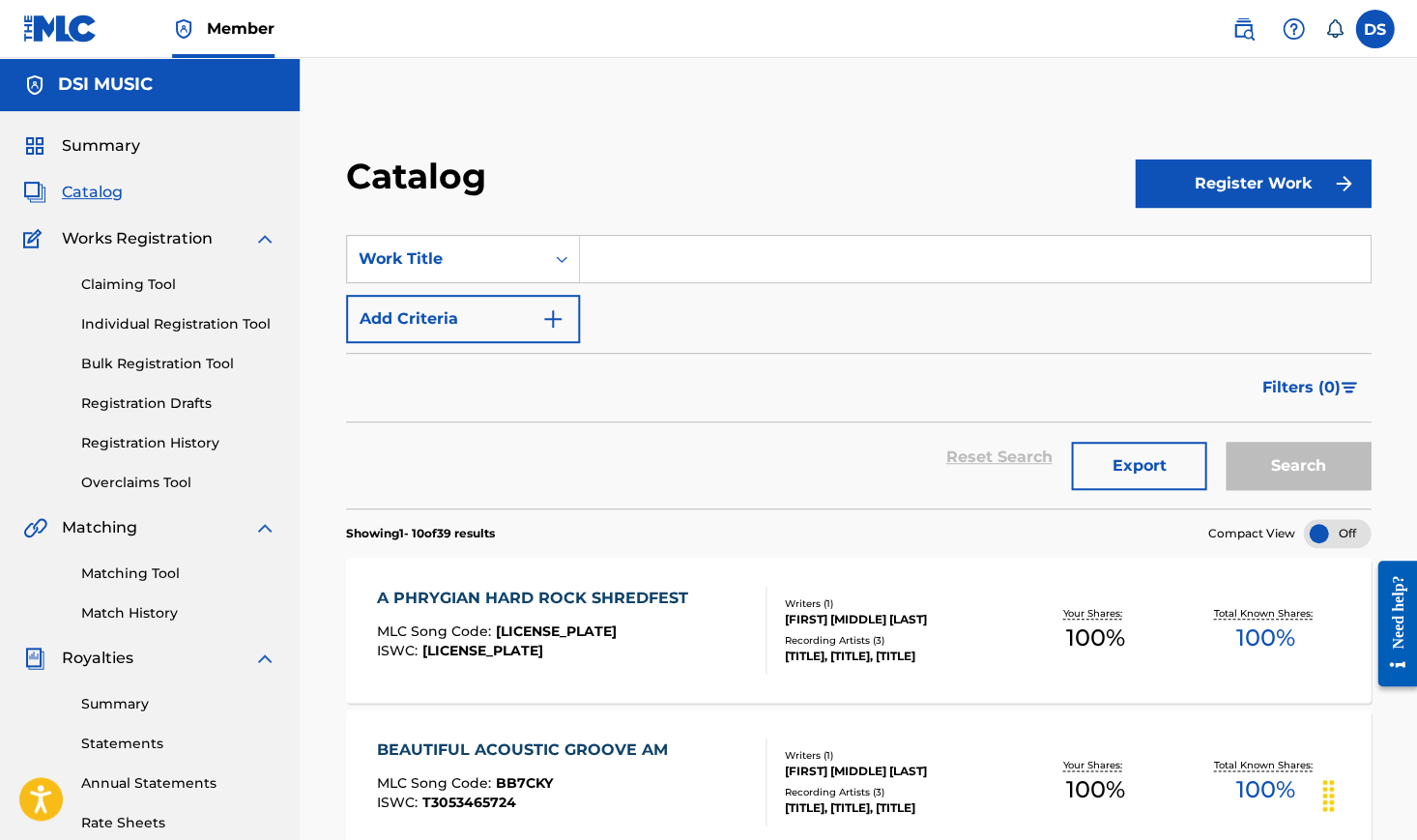 click on "Catalog" at bounding box center (92, 192) 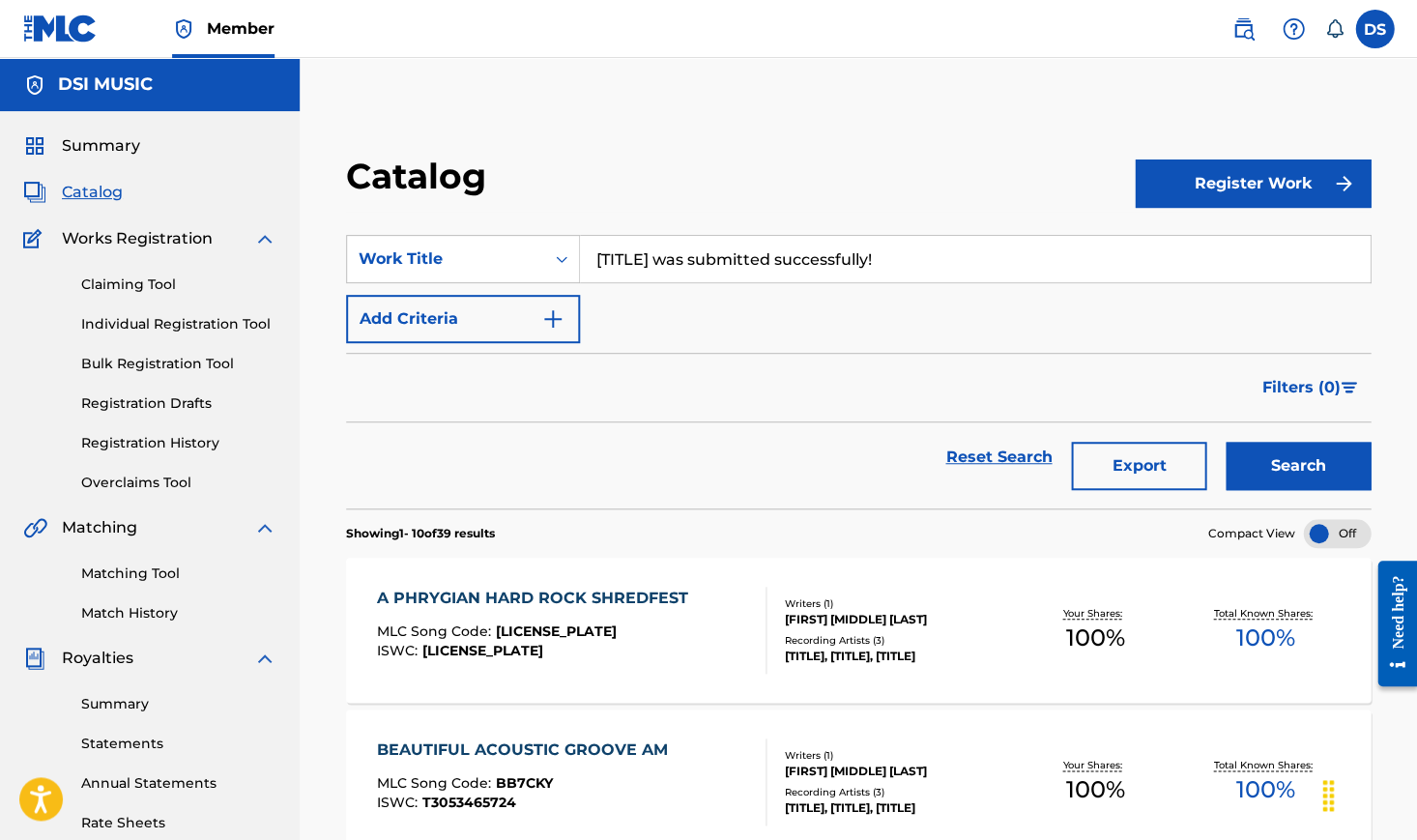 type on "[TITLE] was submitted successfully!" 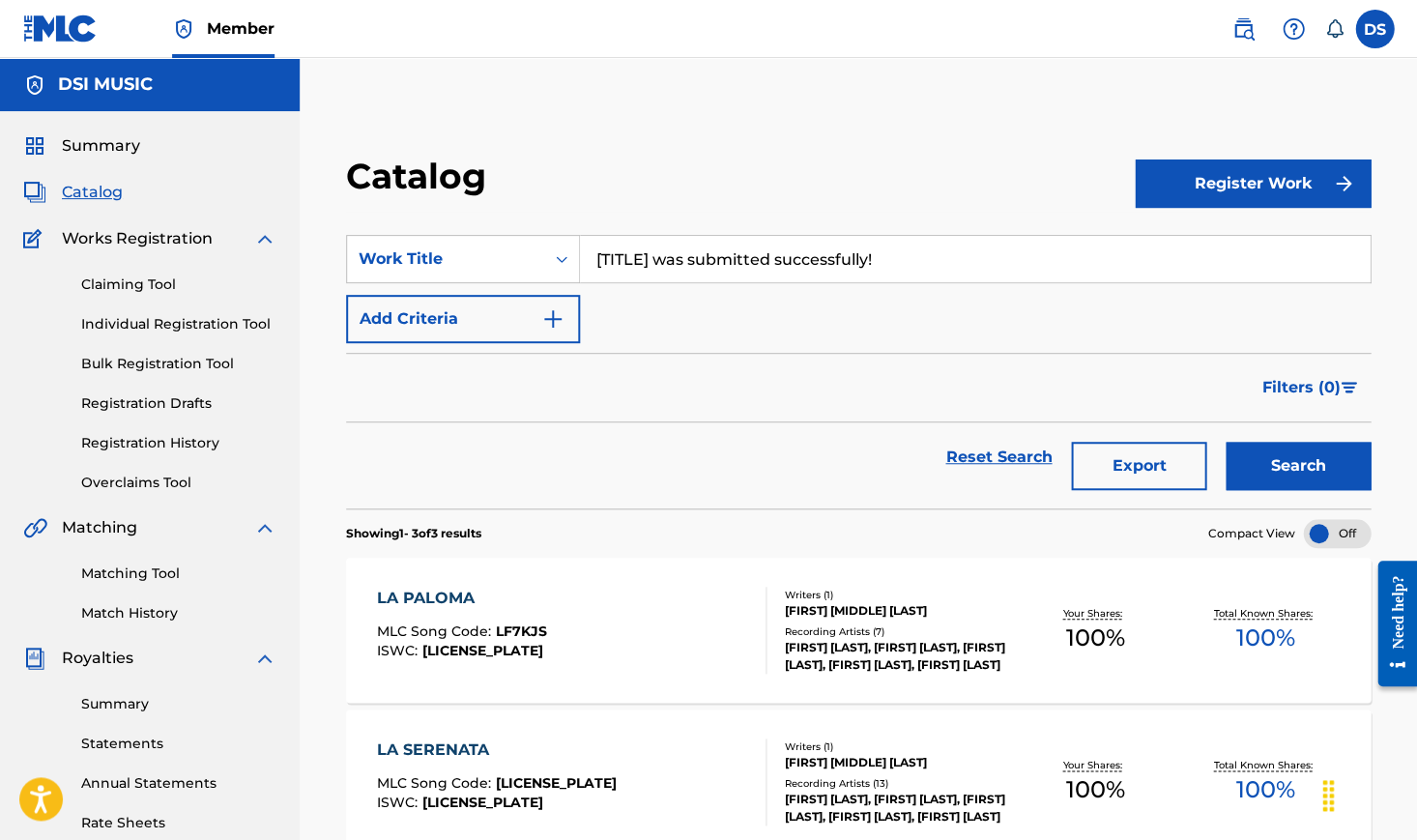 scroll, scrollTop: 0, scrollLeft: 0, axis: both 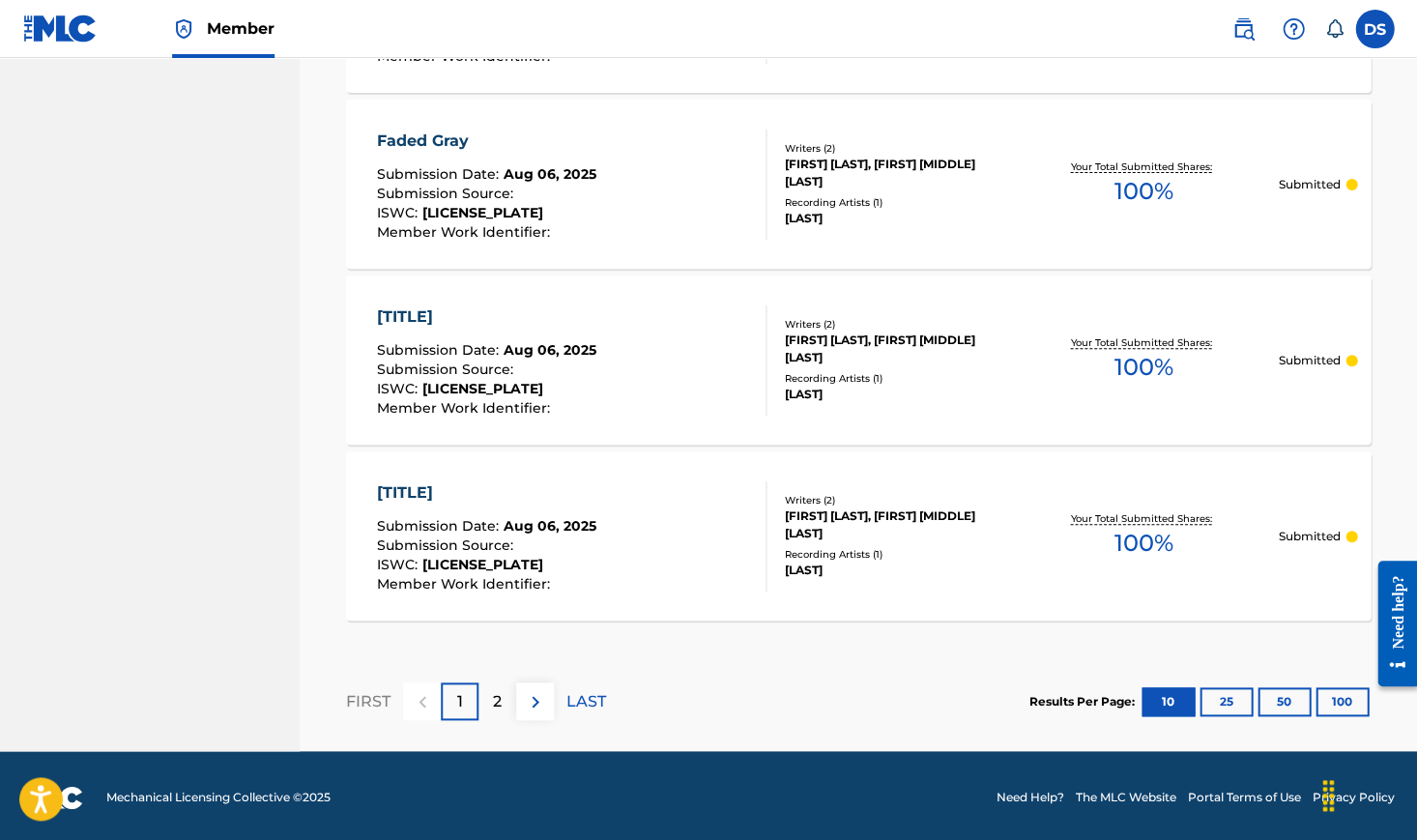click on "2" at bounding box center (497, 702) 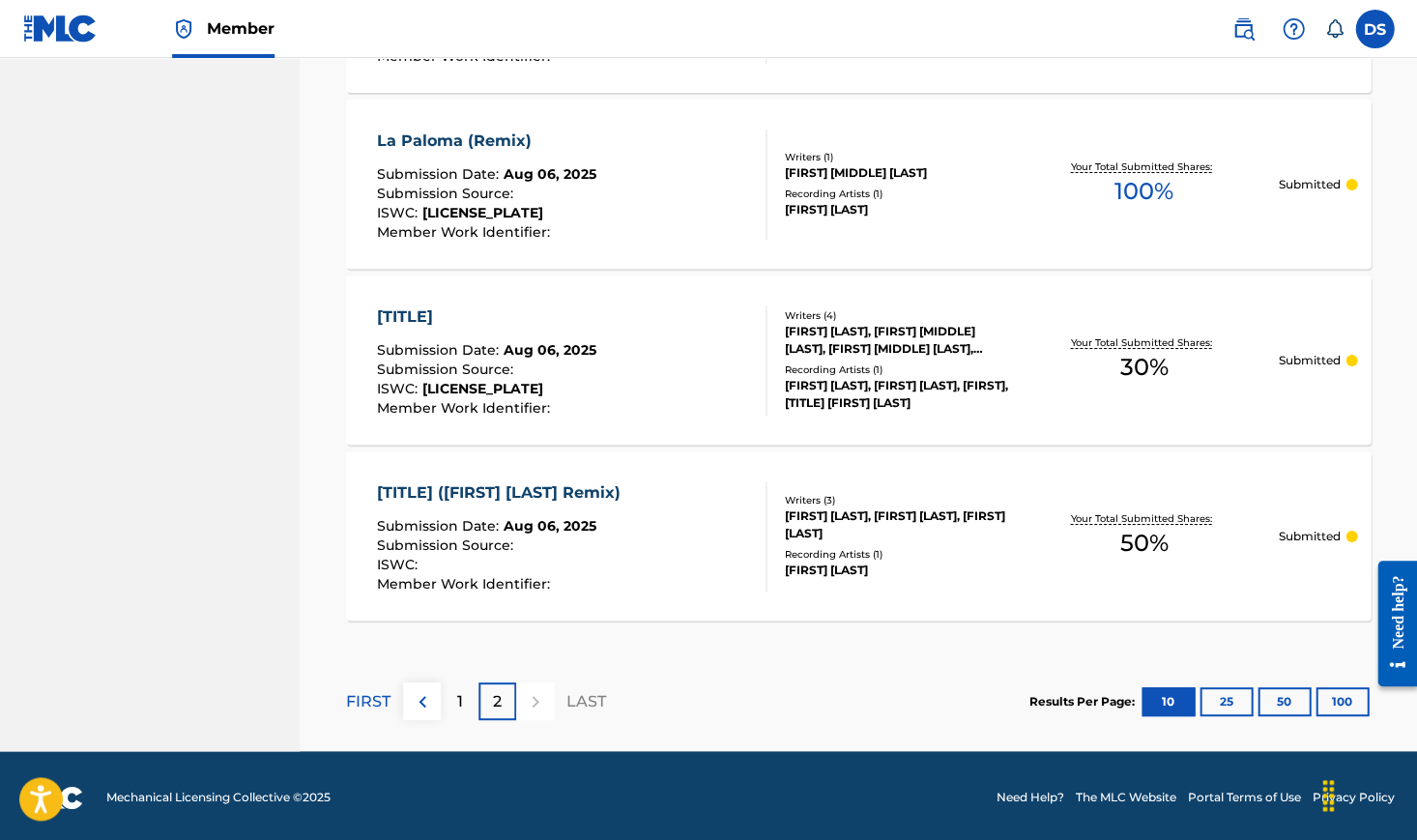scroll, scrollTop: 1450, scrollLeft: 0, axis: vertical 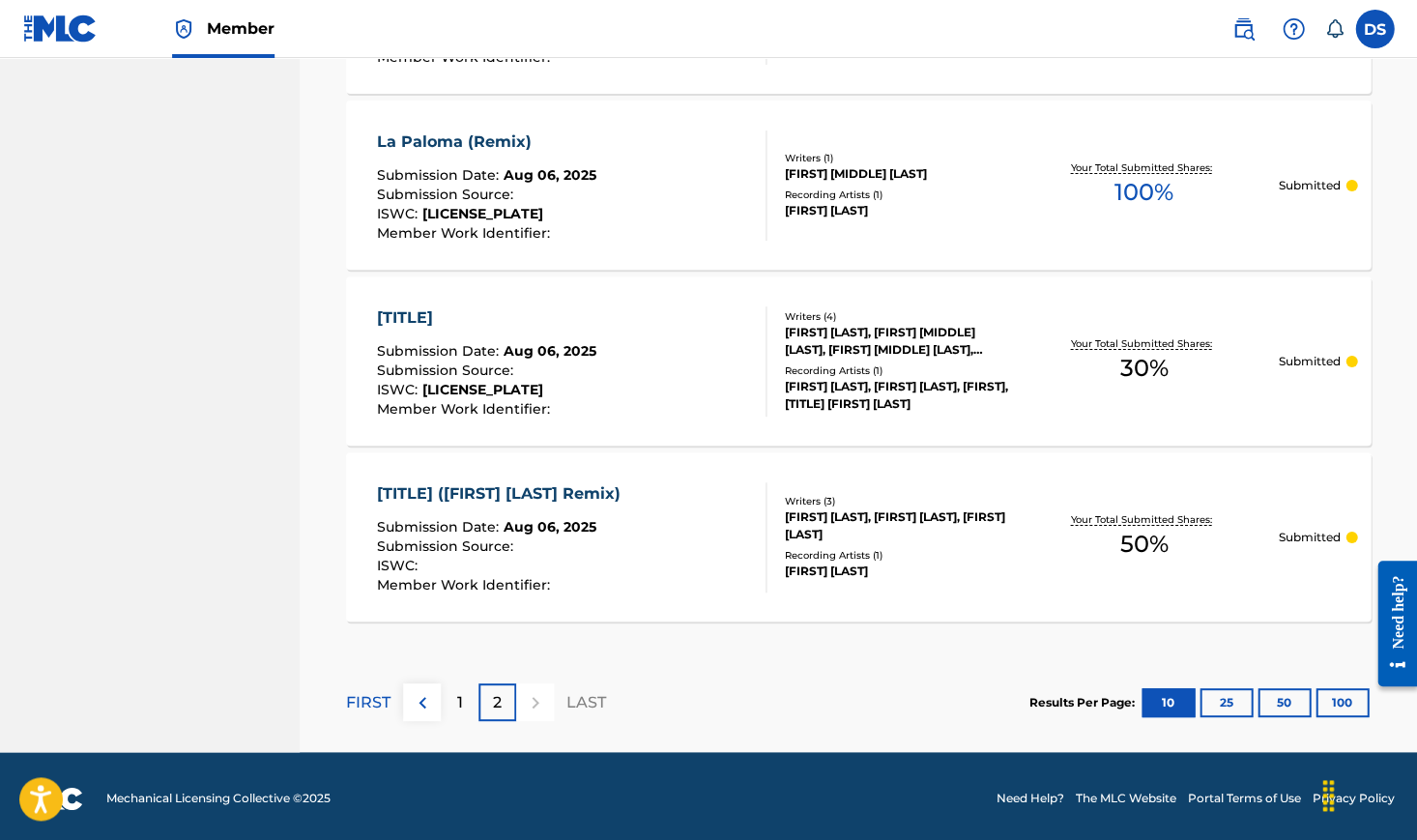 click at bounding box center [535, 702] 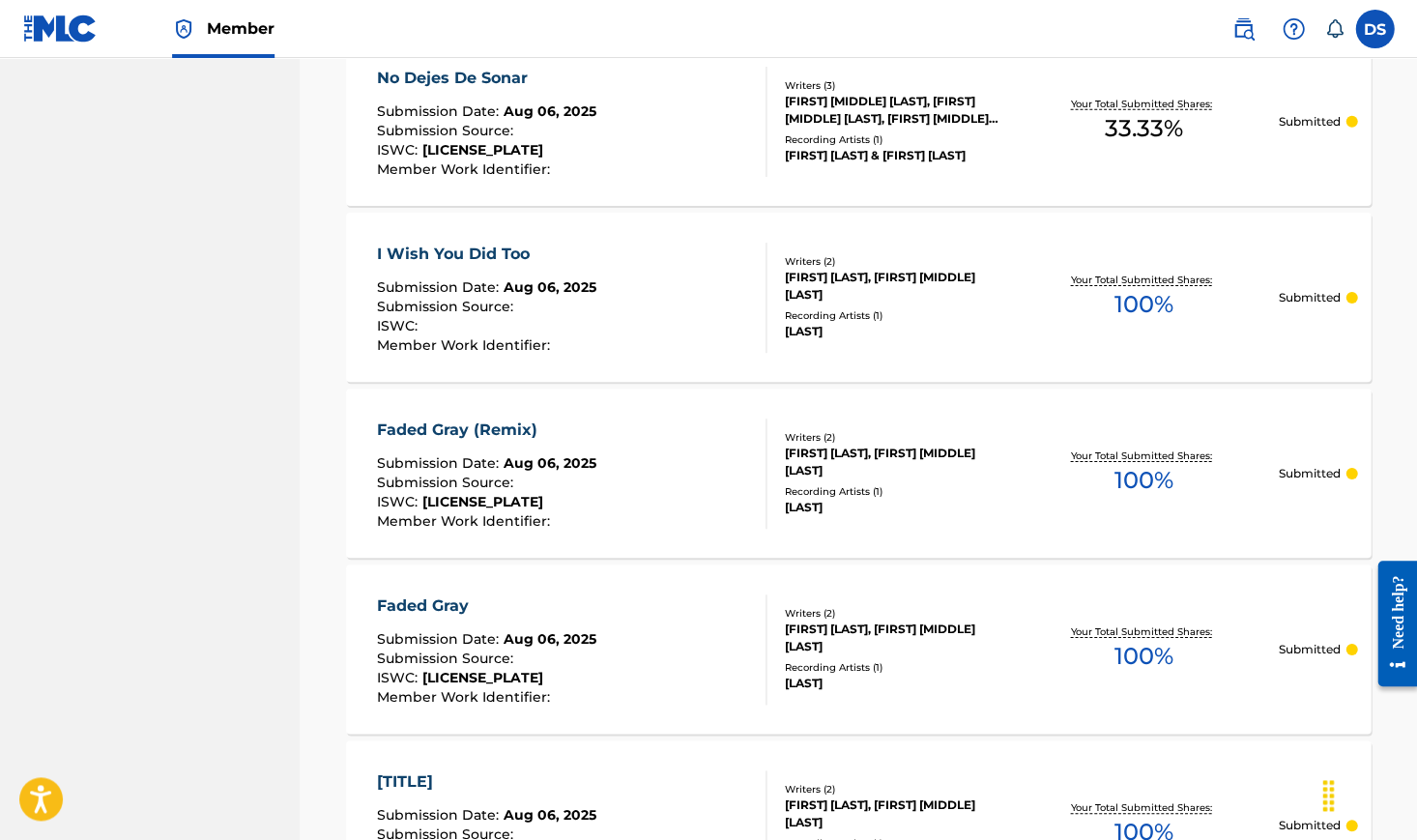 scroll, scrollTop: 1340, scrollLeft: 0, axis: vertical 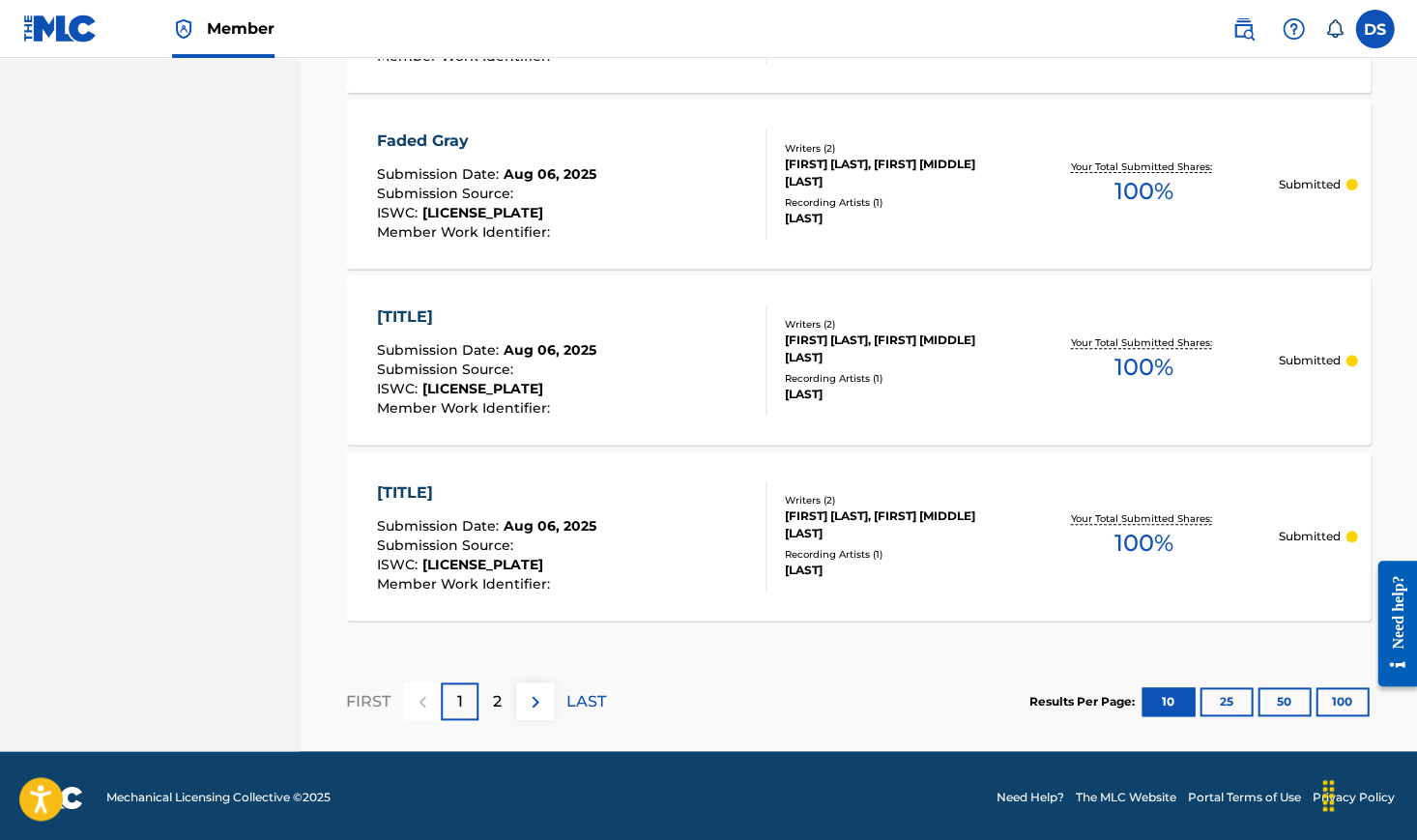 click on "2" at bounding box center [497, 701] 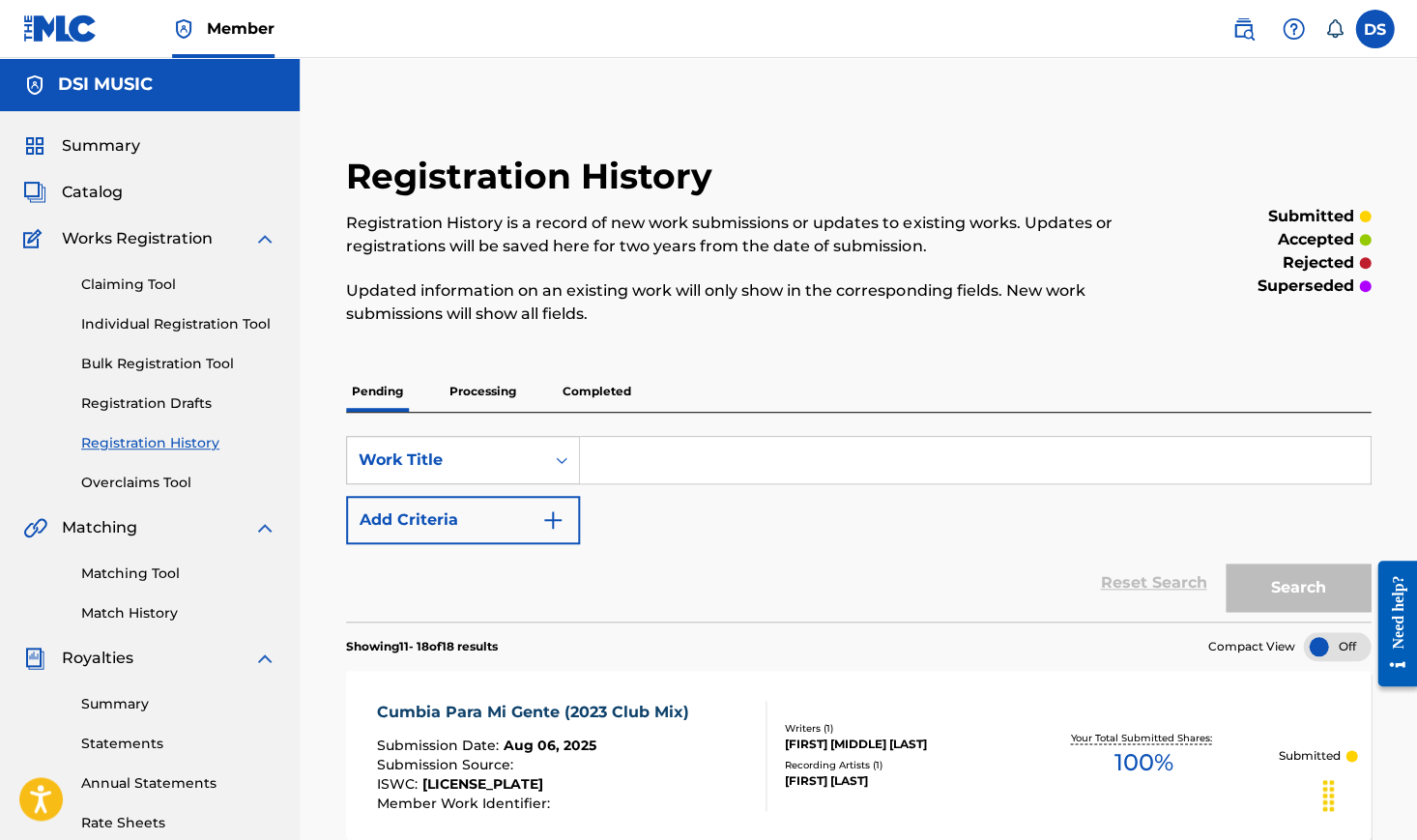 scroll, scrollTop: 0, scrollLeft: 0, axis: both 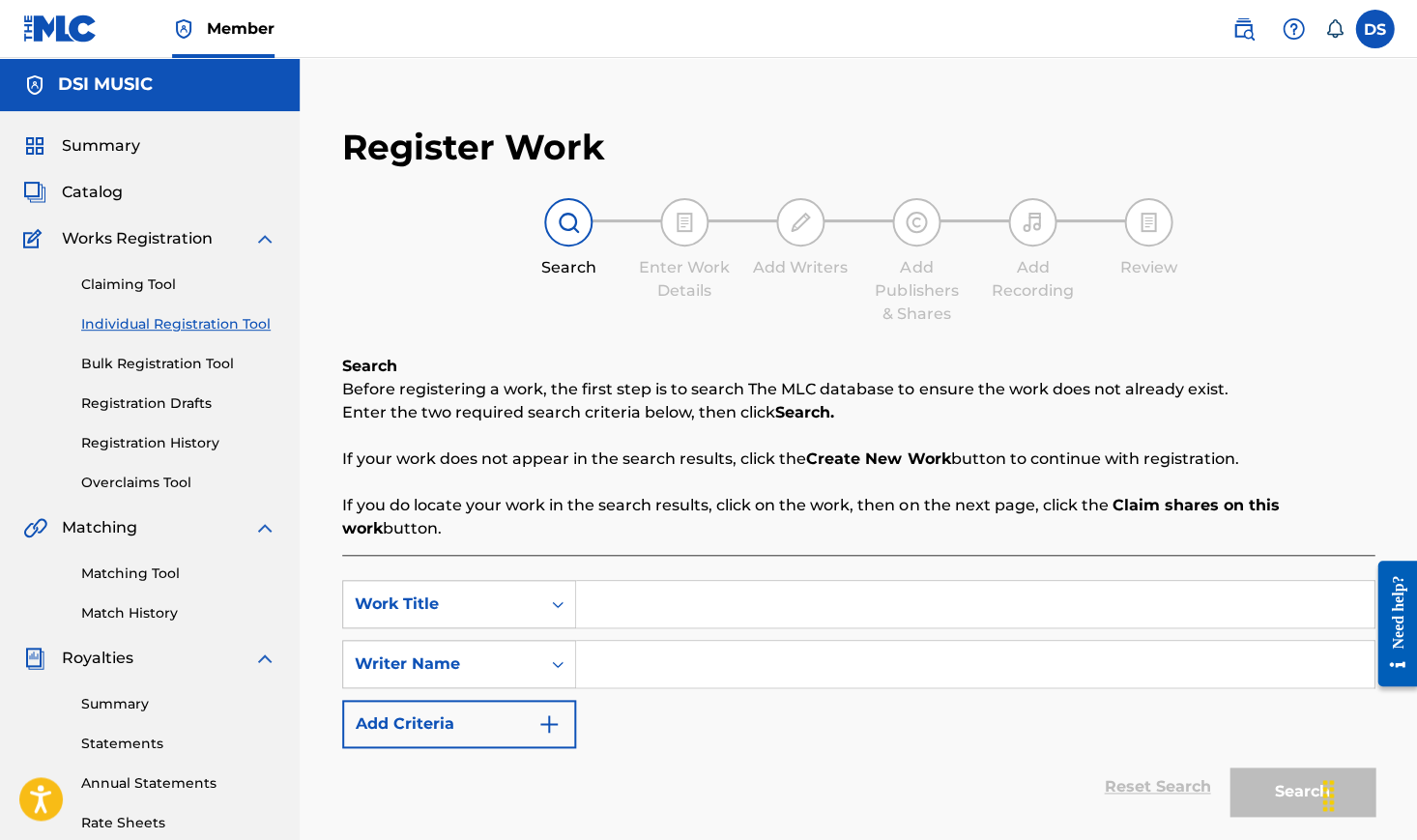click at bounding box center (974, 604) 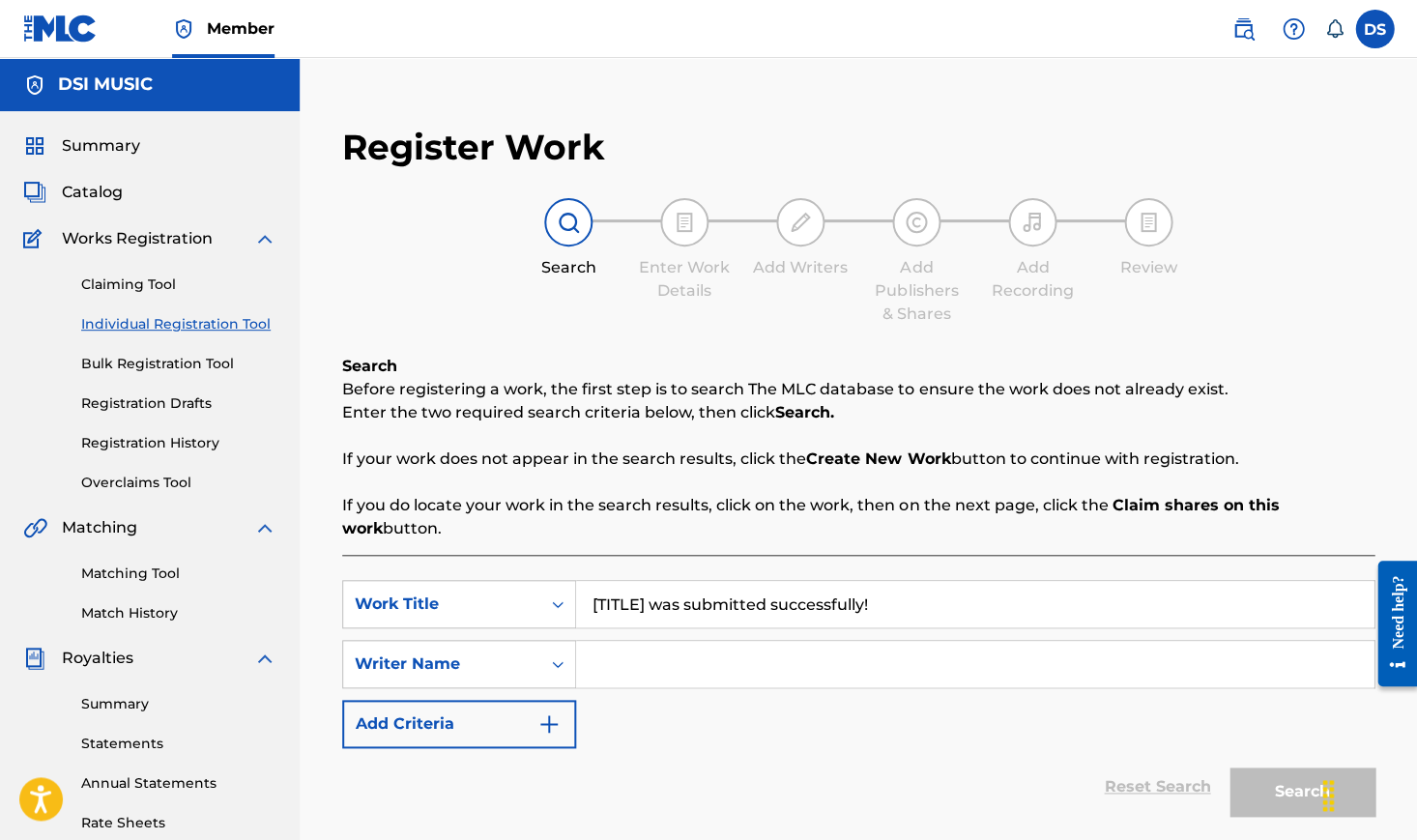 type on "[TITLE] was submitted successfully!" 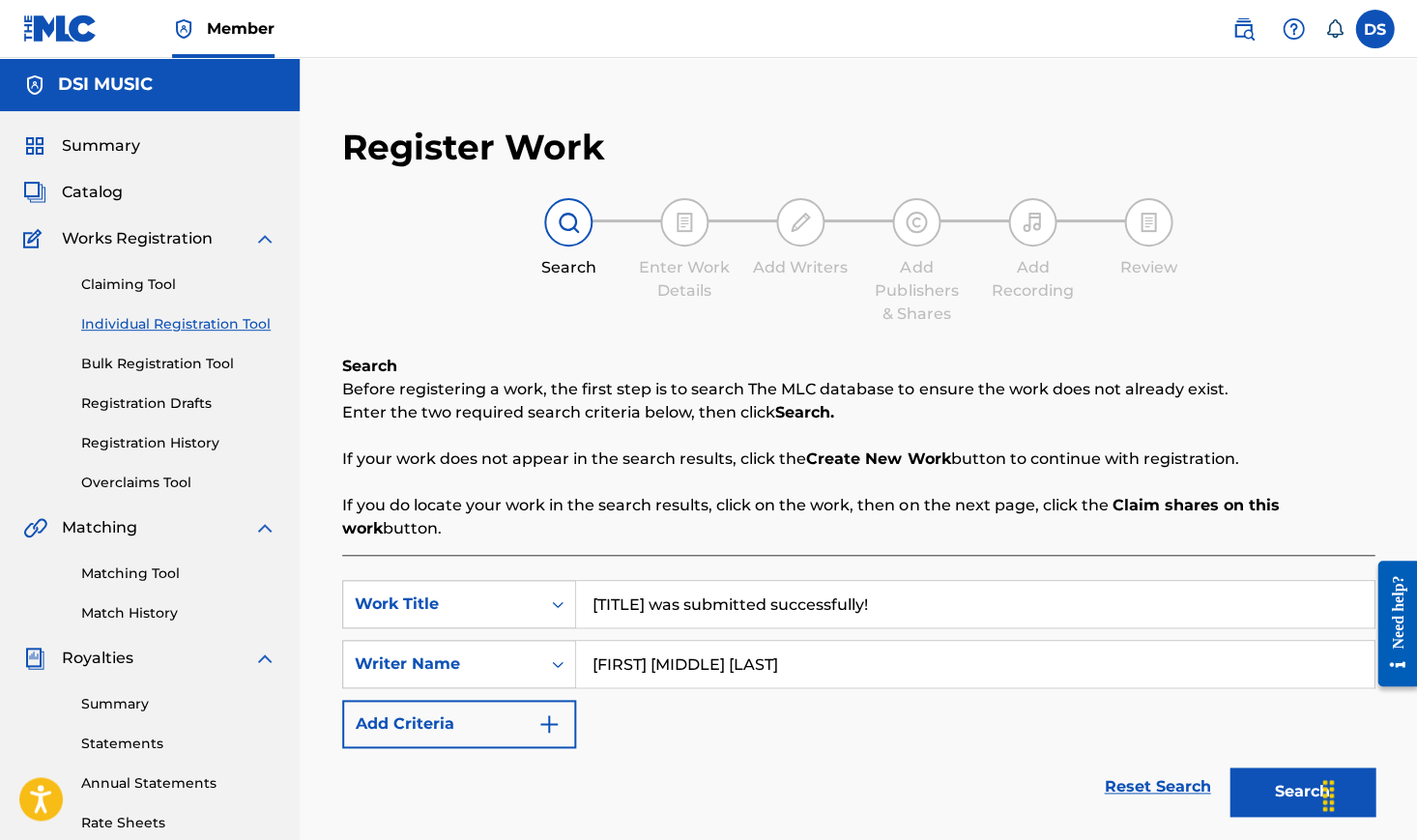 type on "[FIRST] [MIDDLE] [LAST]" 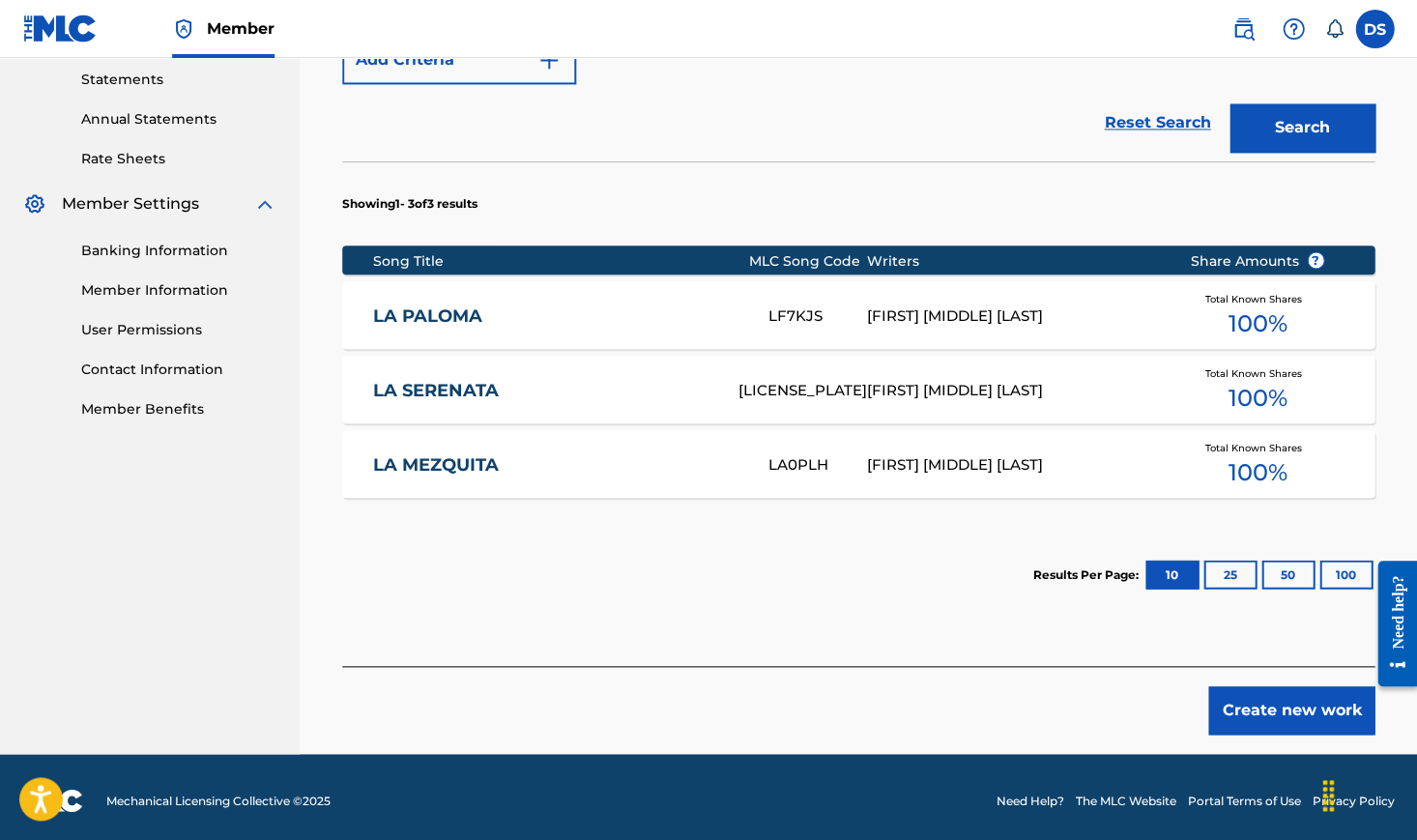 scroll, scrollTop: 663, scrollLeft: 0, axis: vertical 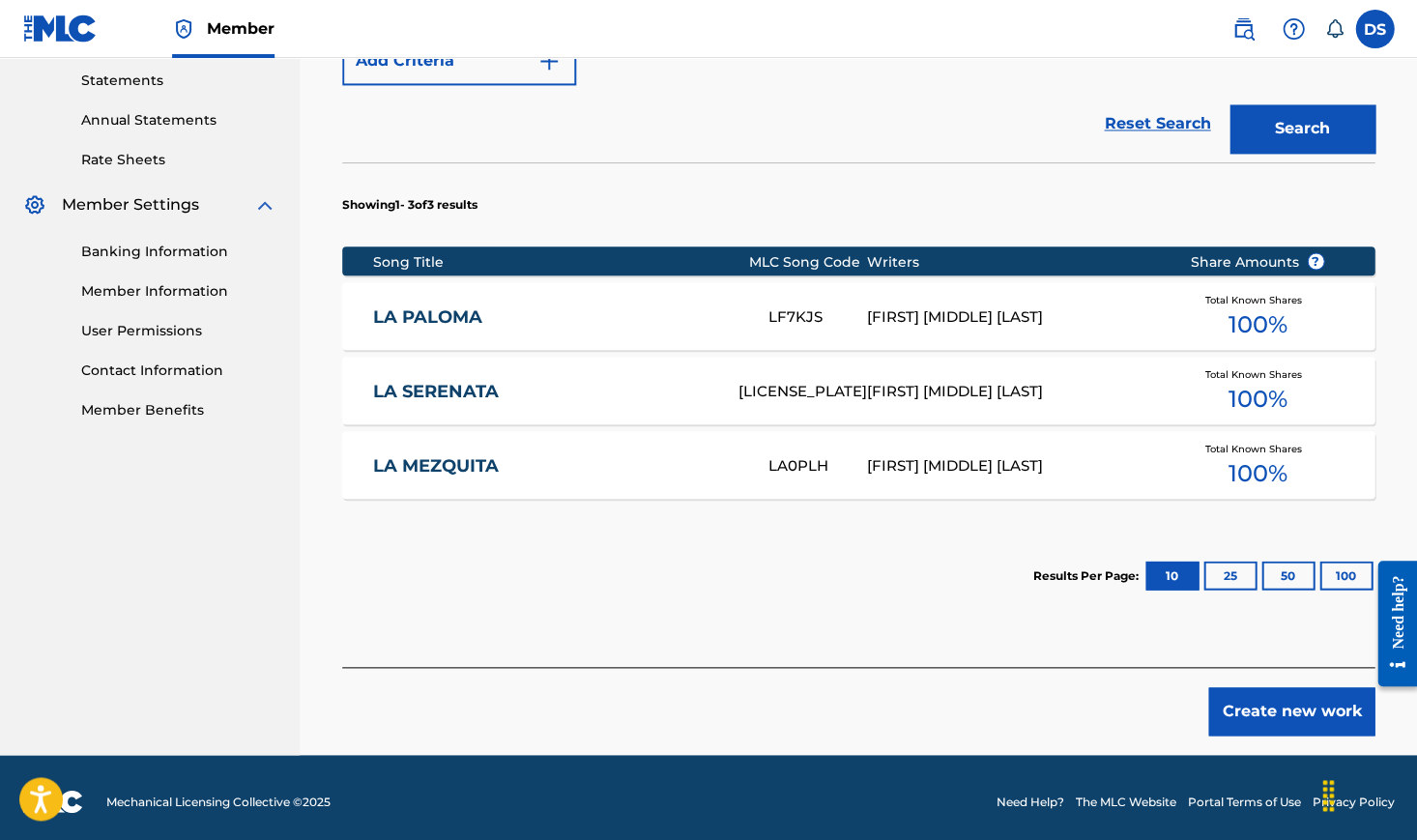 click on "Create new work" at bounding box center (1291, 711) 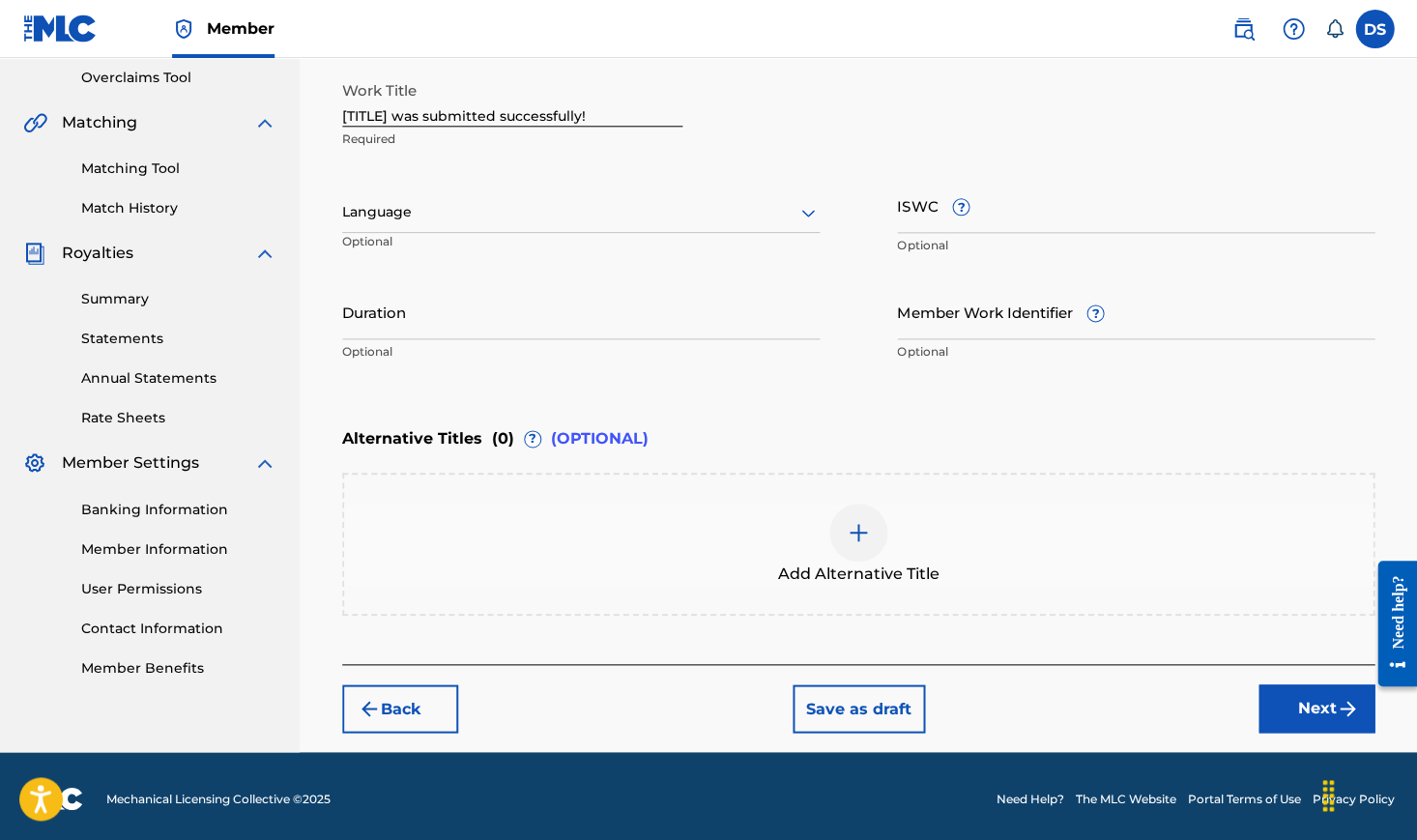 click at bounding box center (581, 212) 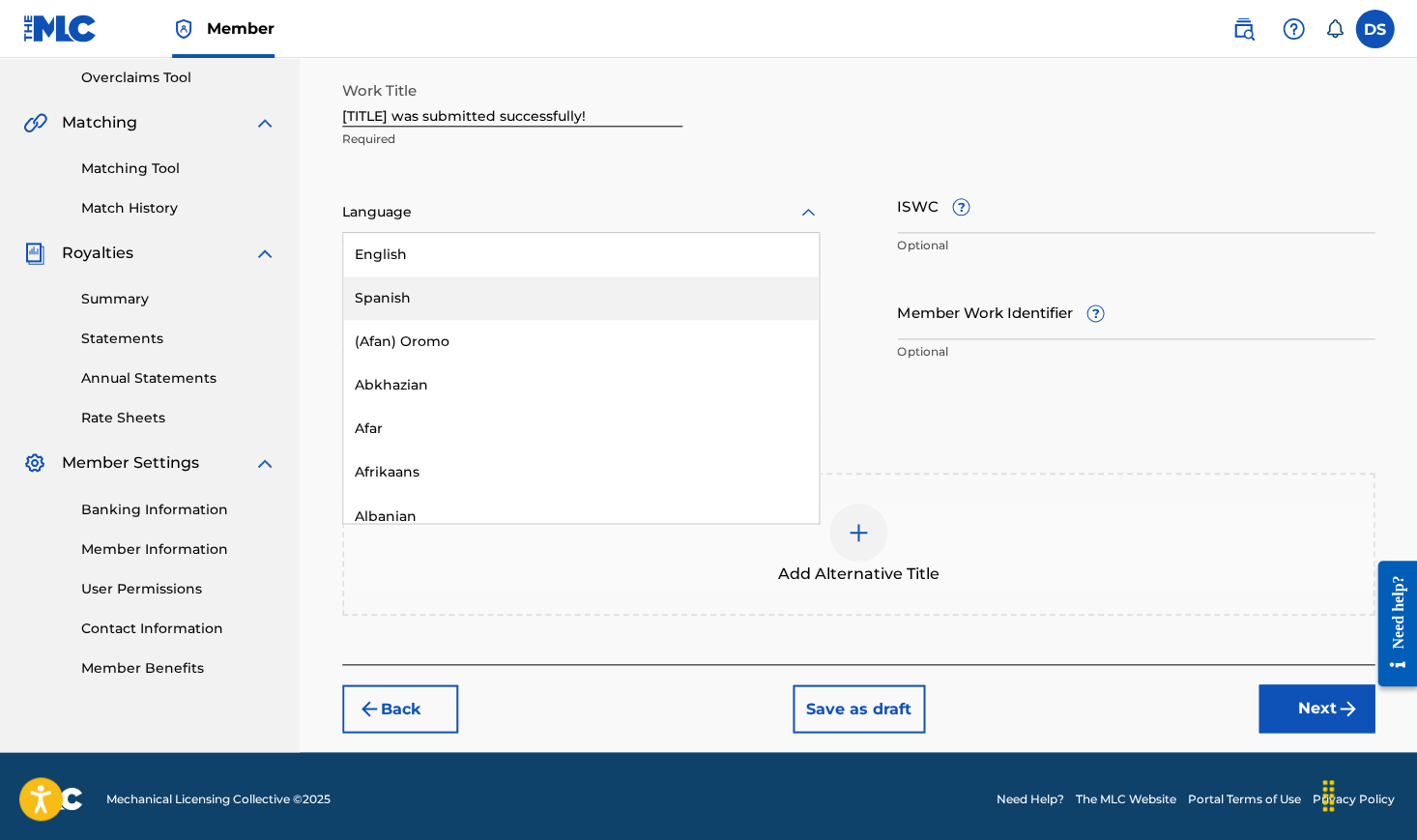 click on "Spanish" at bounding box center [581, 298] 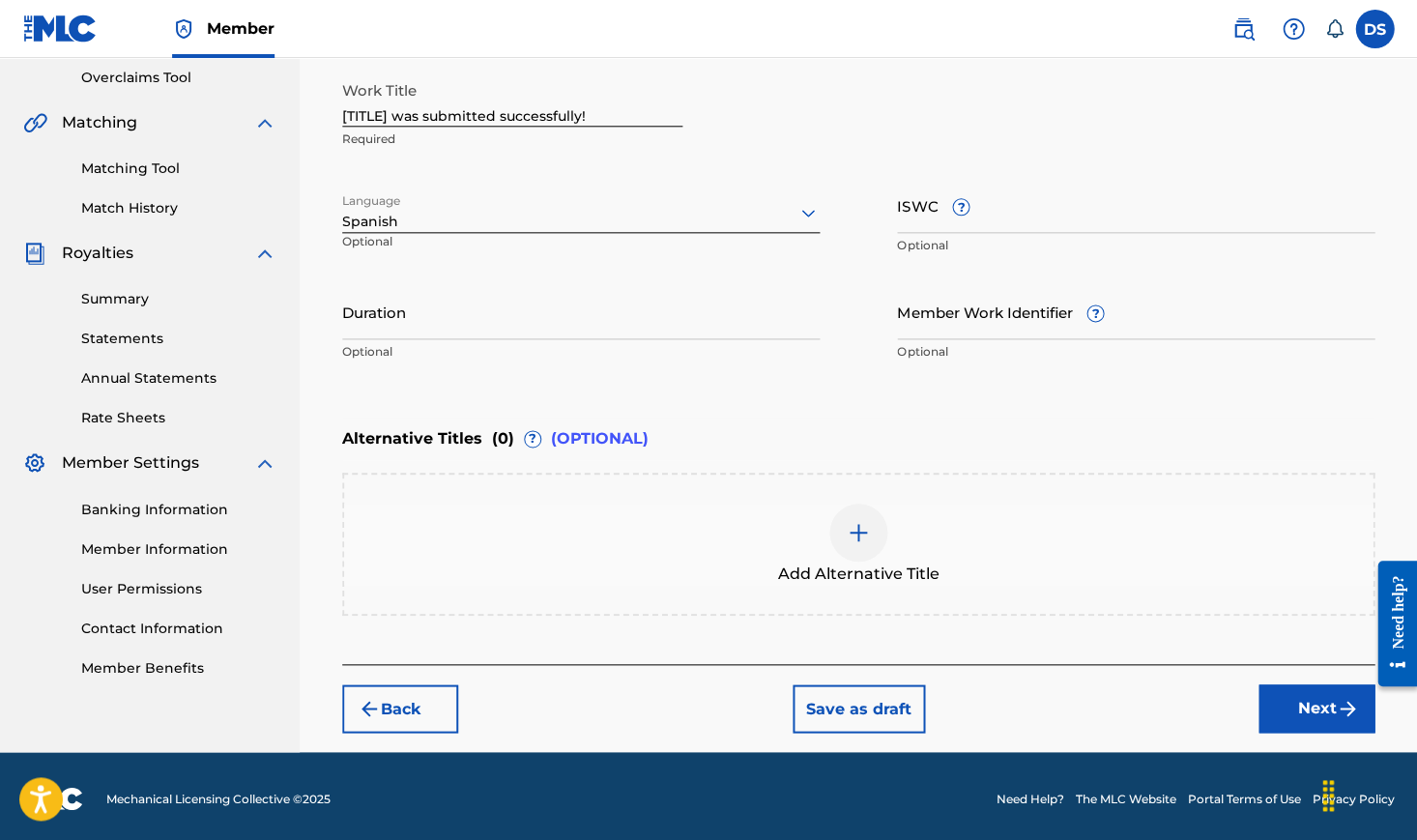 click on "Optional" at bounding box center (1136, 246) 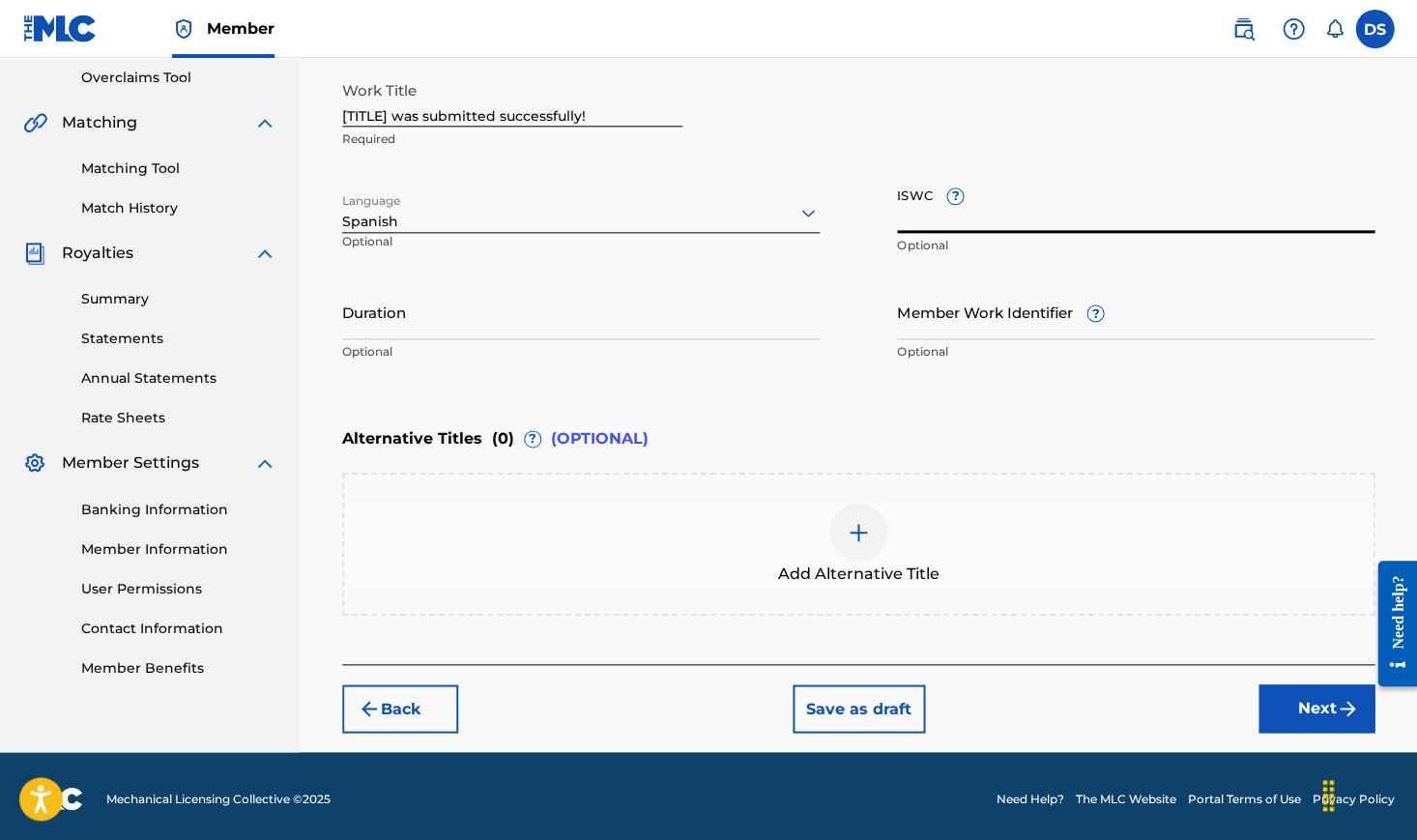 paste on "[LICENSE_PLATE]" 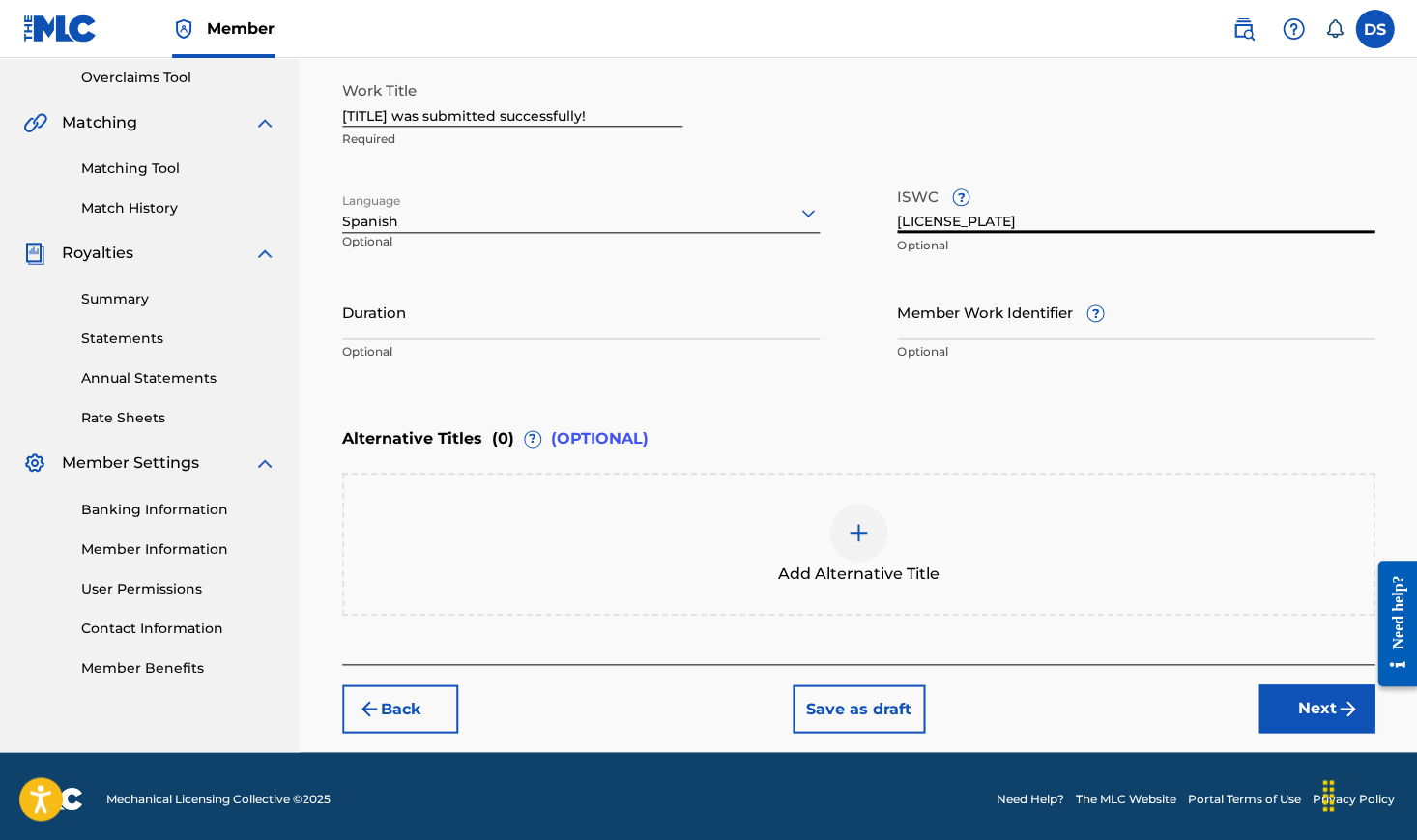 type on "[LICENSE_PLATE]" 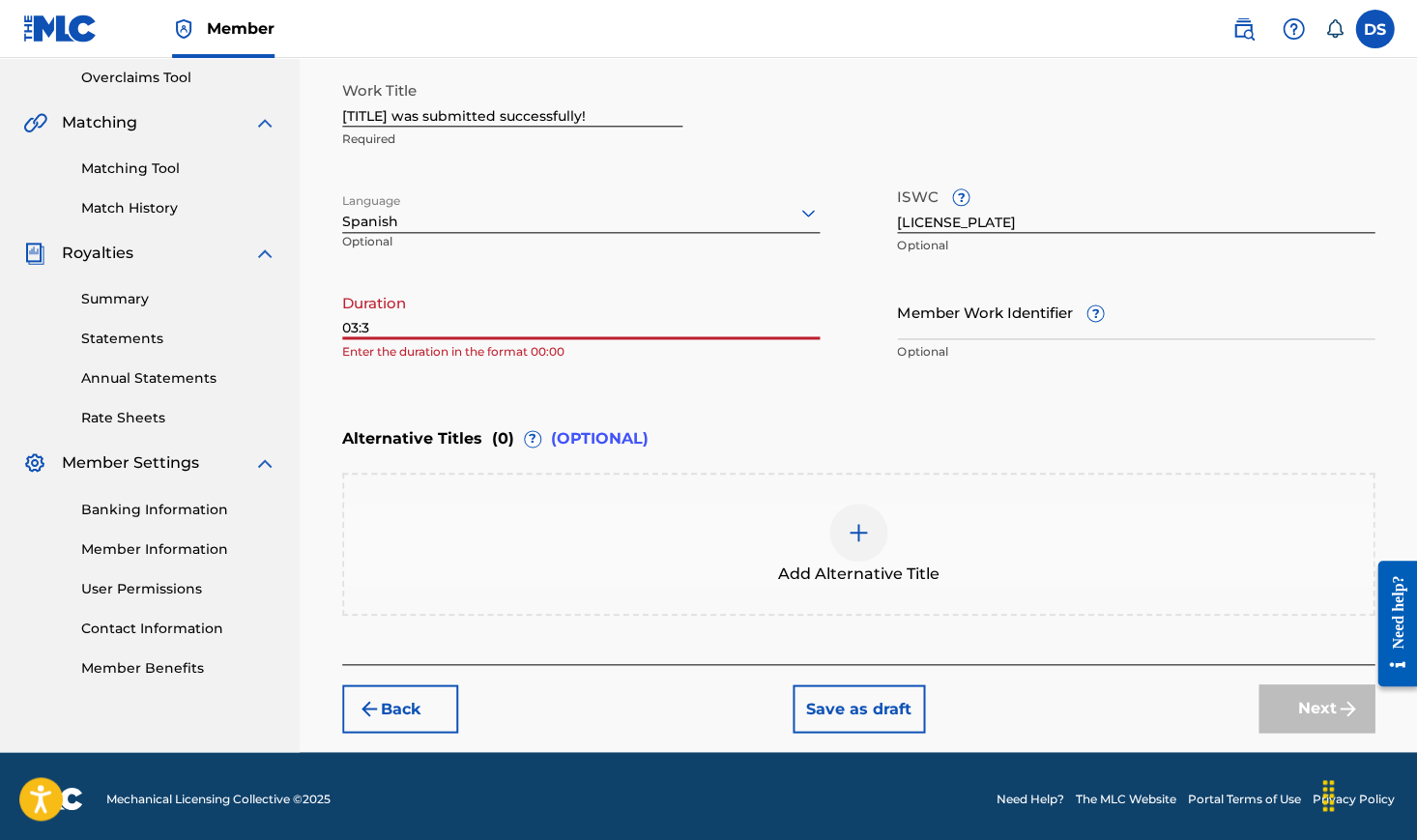 type on "03:38" 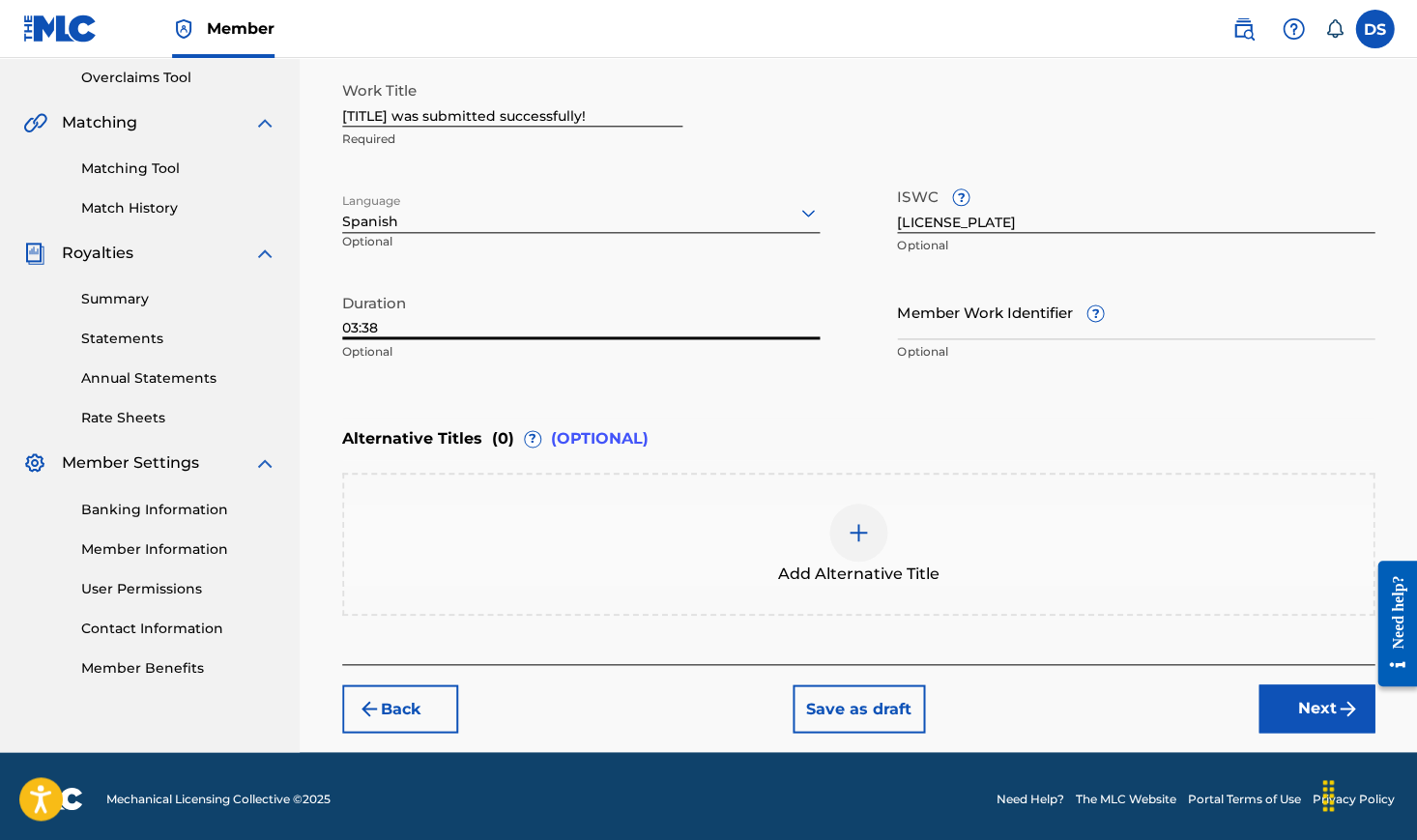 click on "Next" at bounding box center (1316, 709) 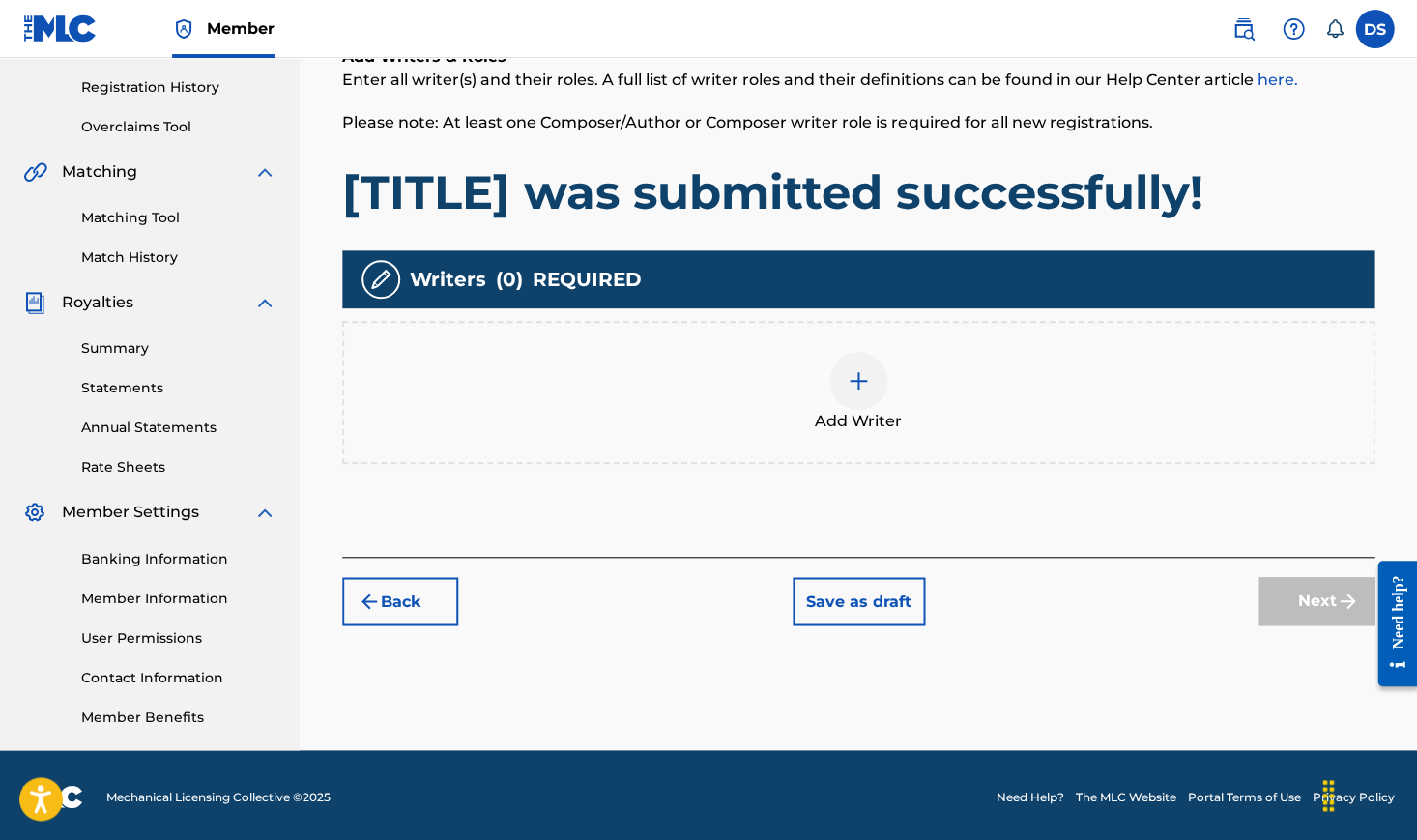 click at bounding box center [858, 381] 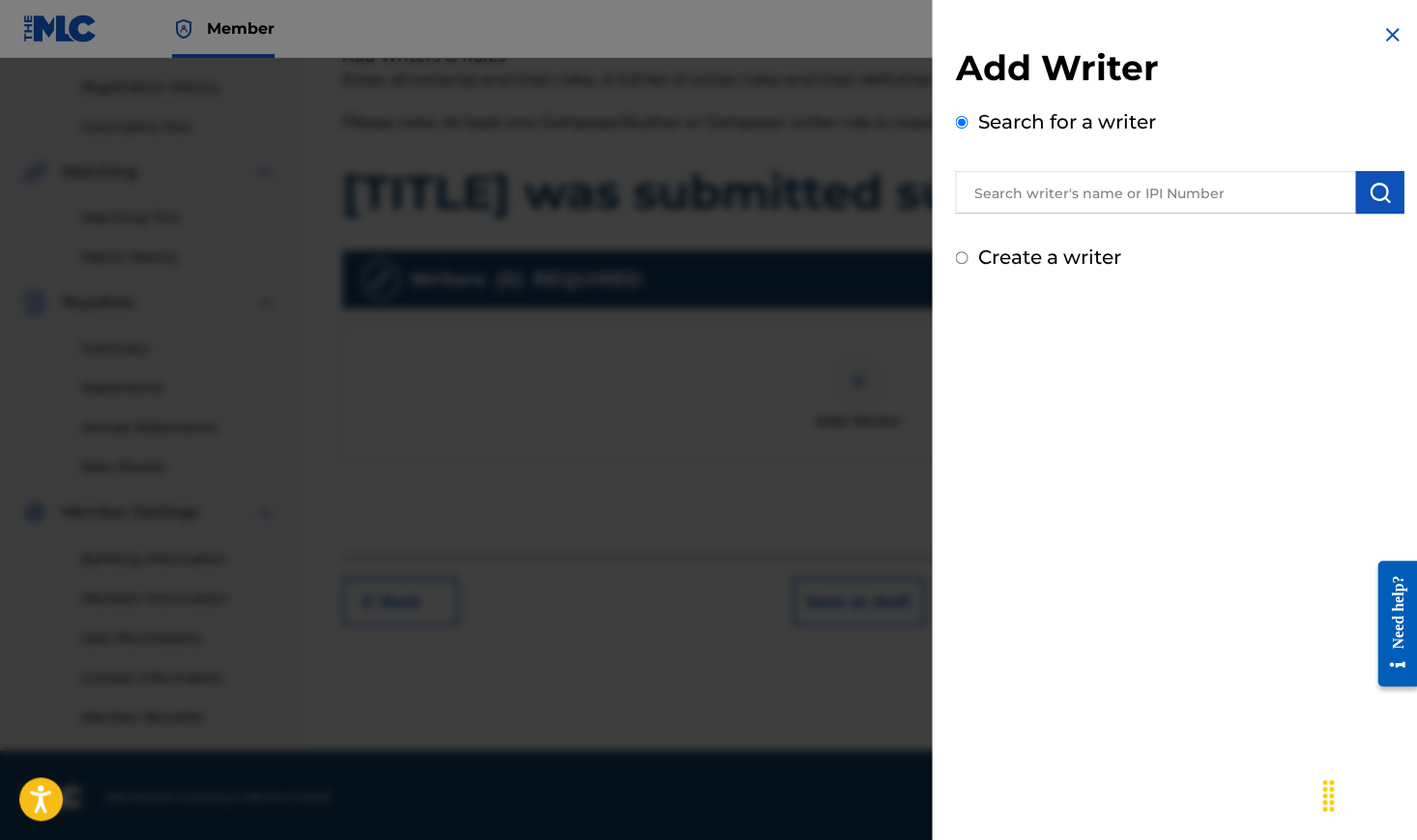 click at bounding box center (1155, 192) 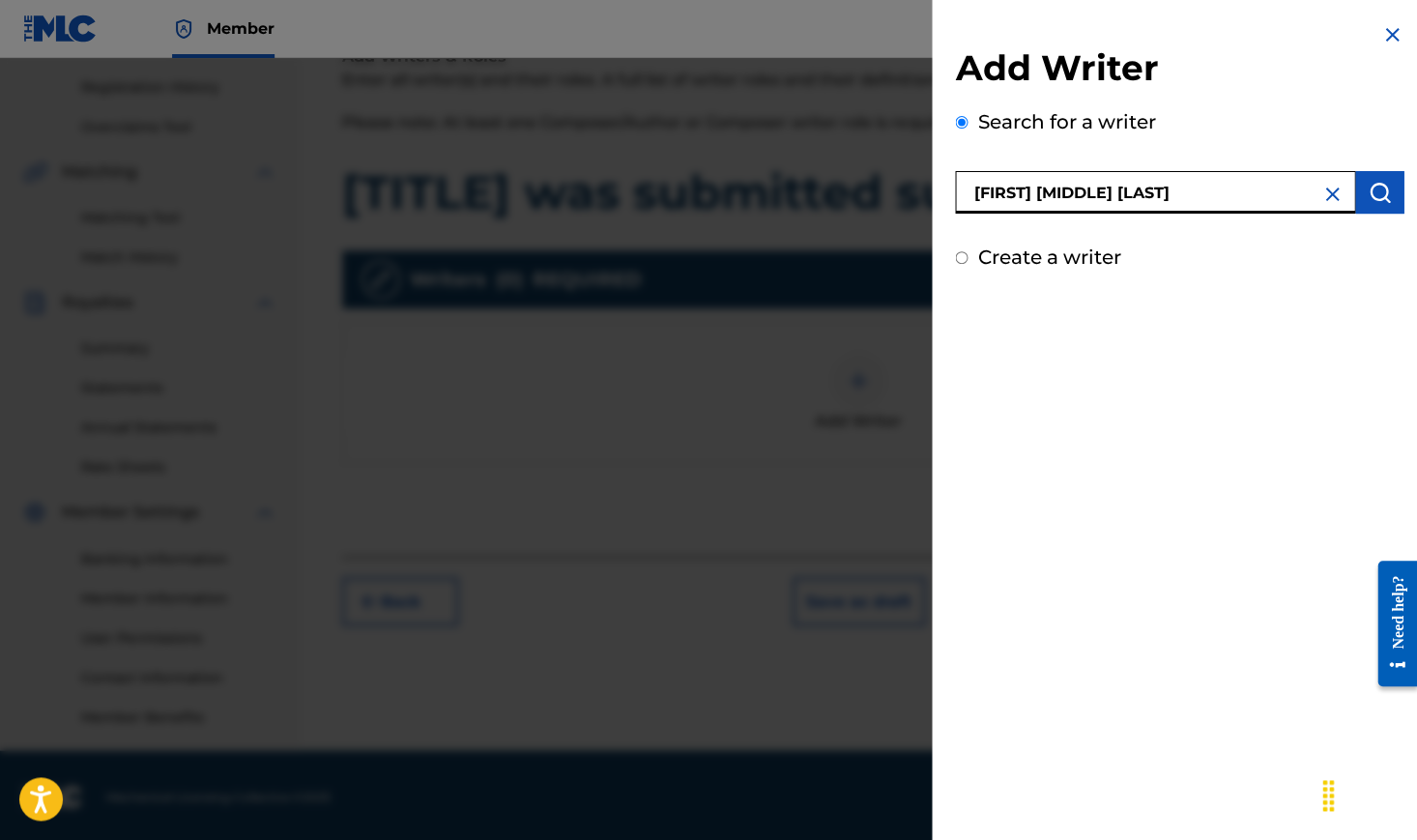 type on "[FIRST] [MIDDLE] [LAST]" 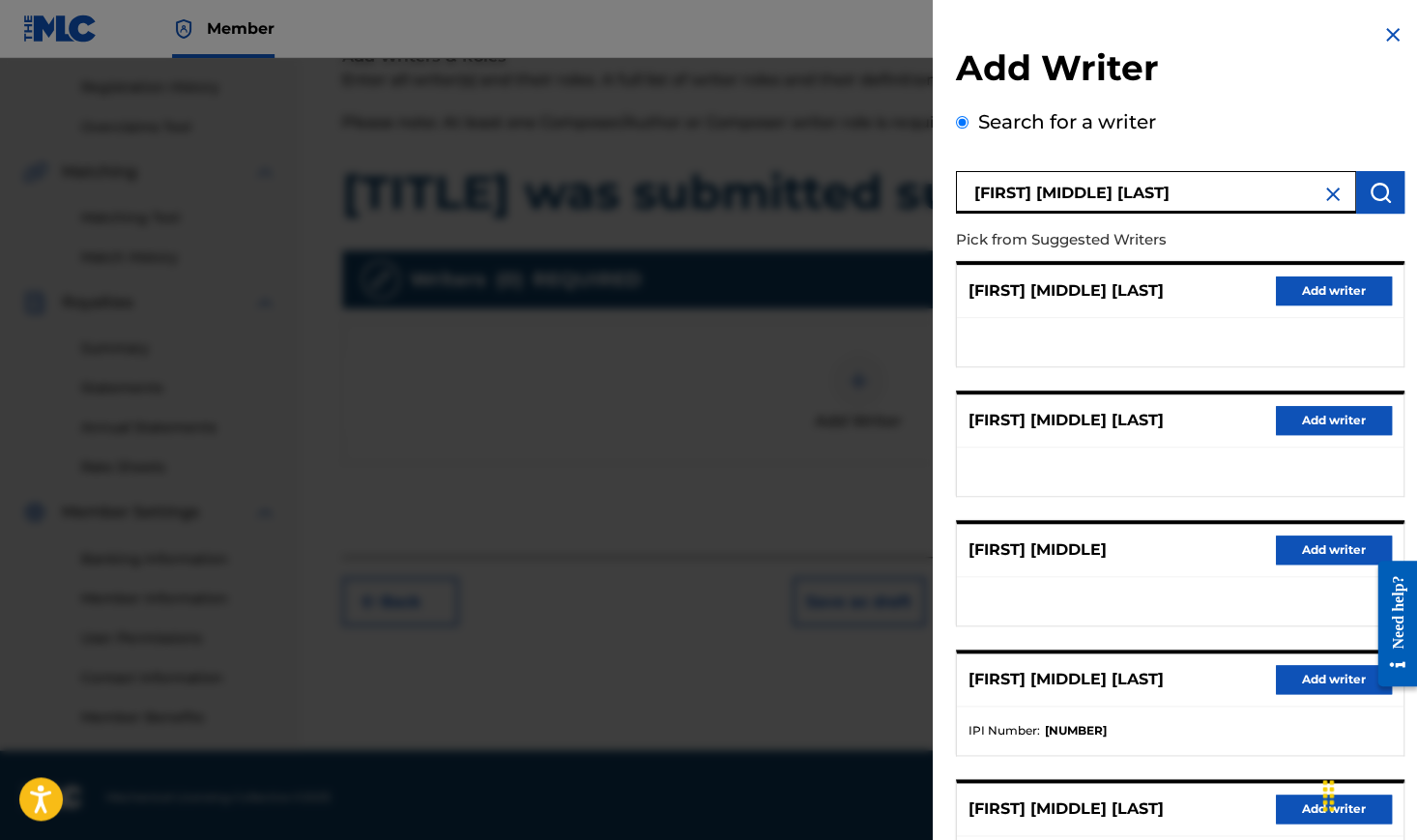 click on "Add writer" at bounding box center [1333, 680] 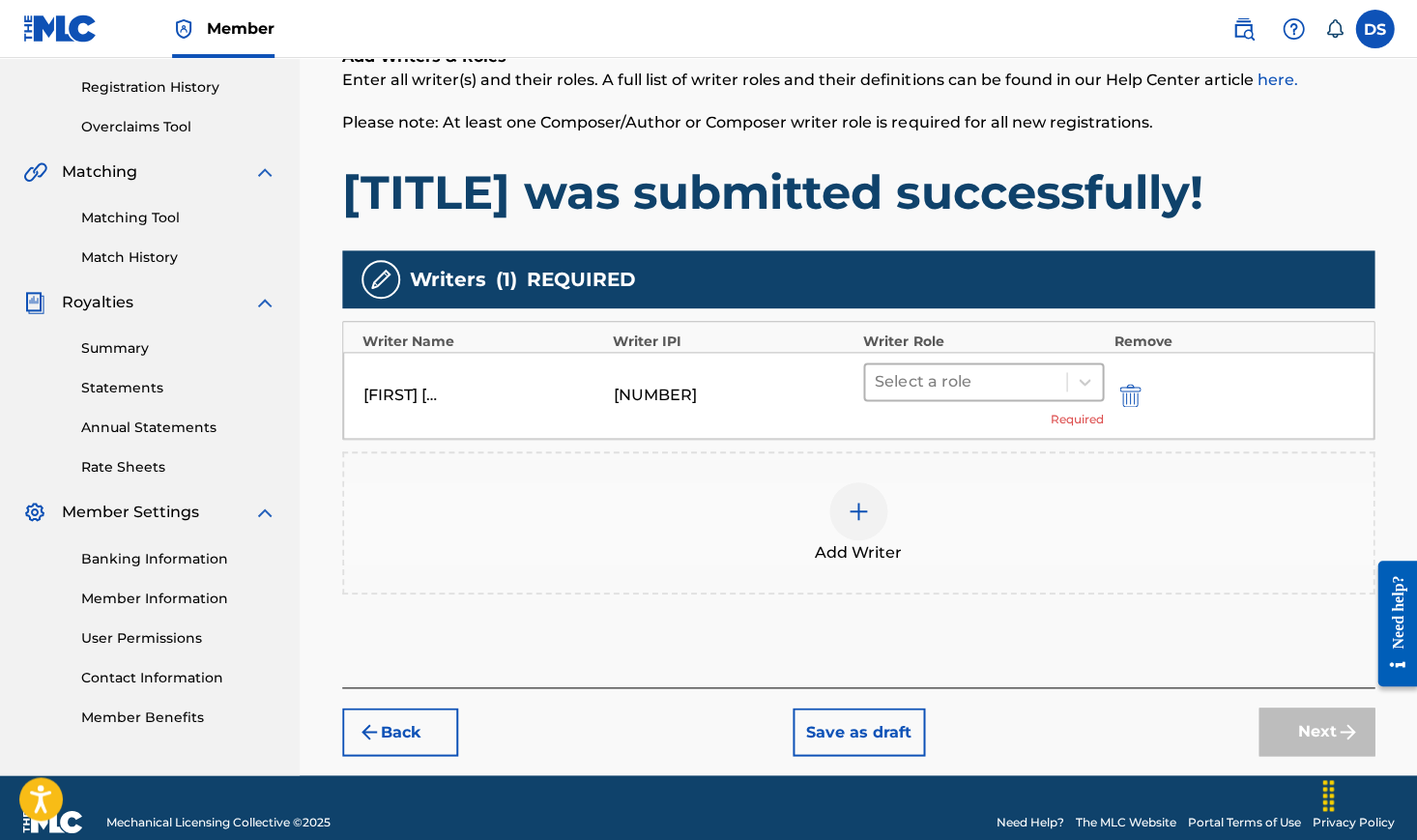 click on "Select a role" at bounding box center [966, 382] 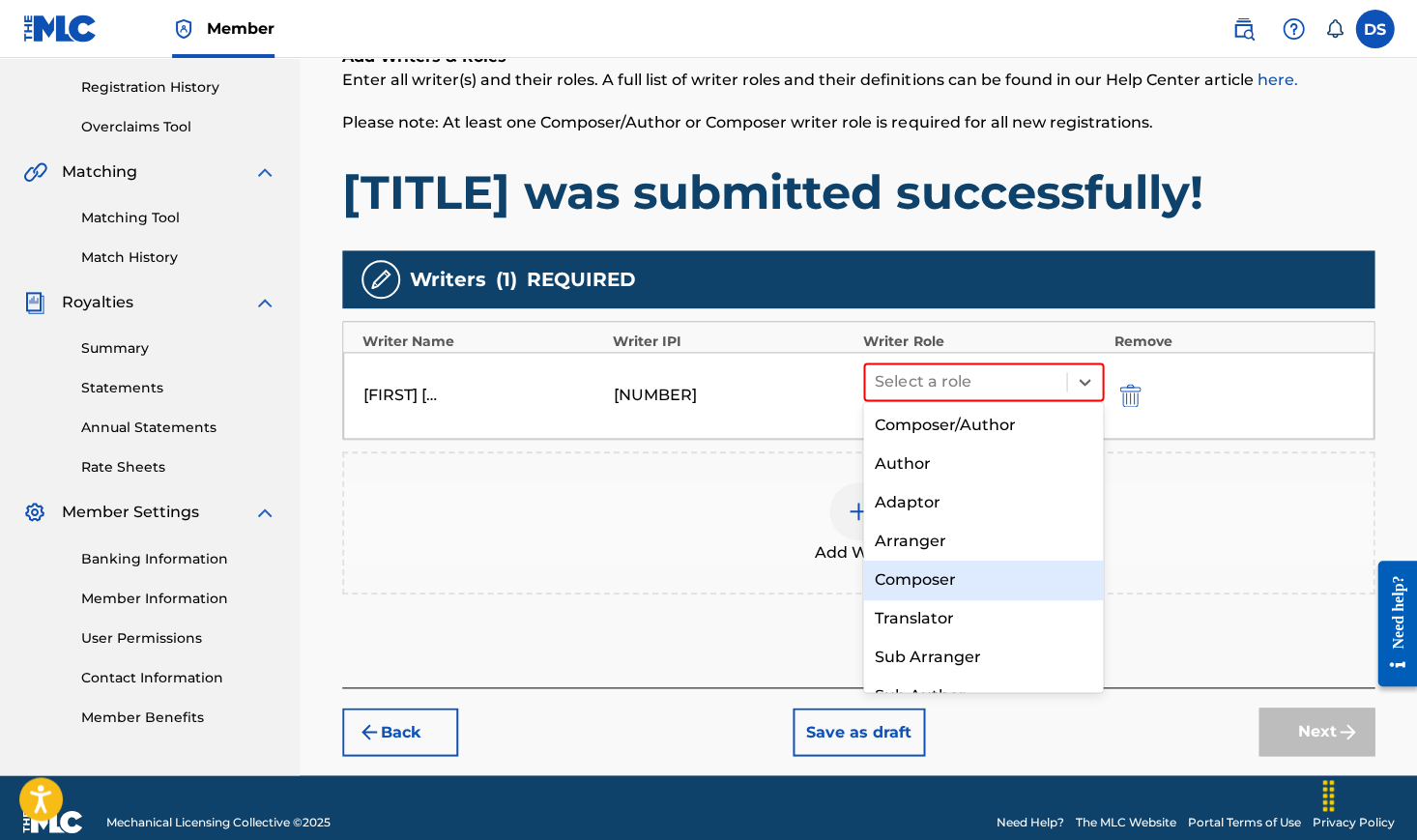 click on "Composer" at bounding box center (983, 580) 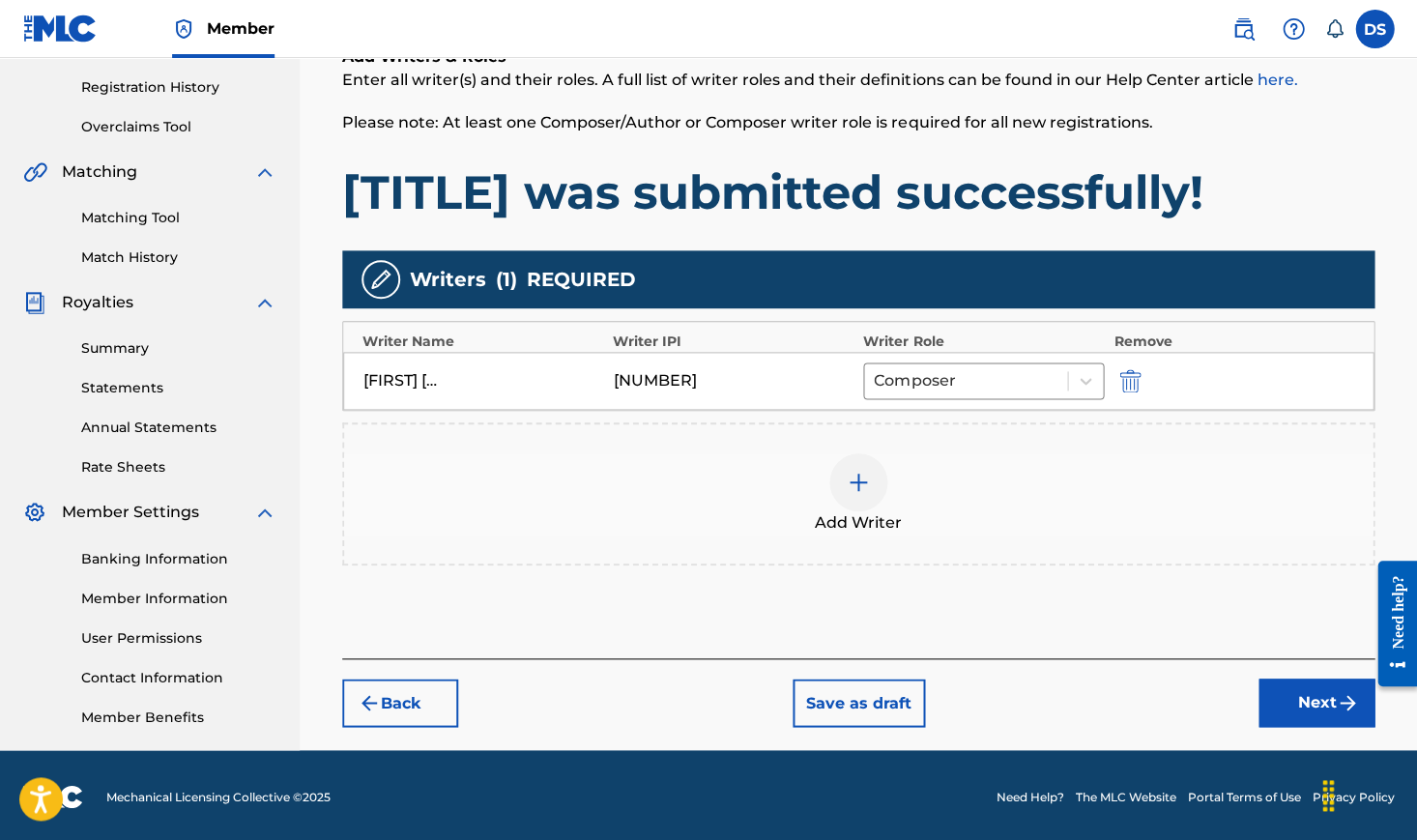 click at bounding box center [858, 482] 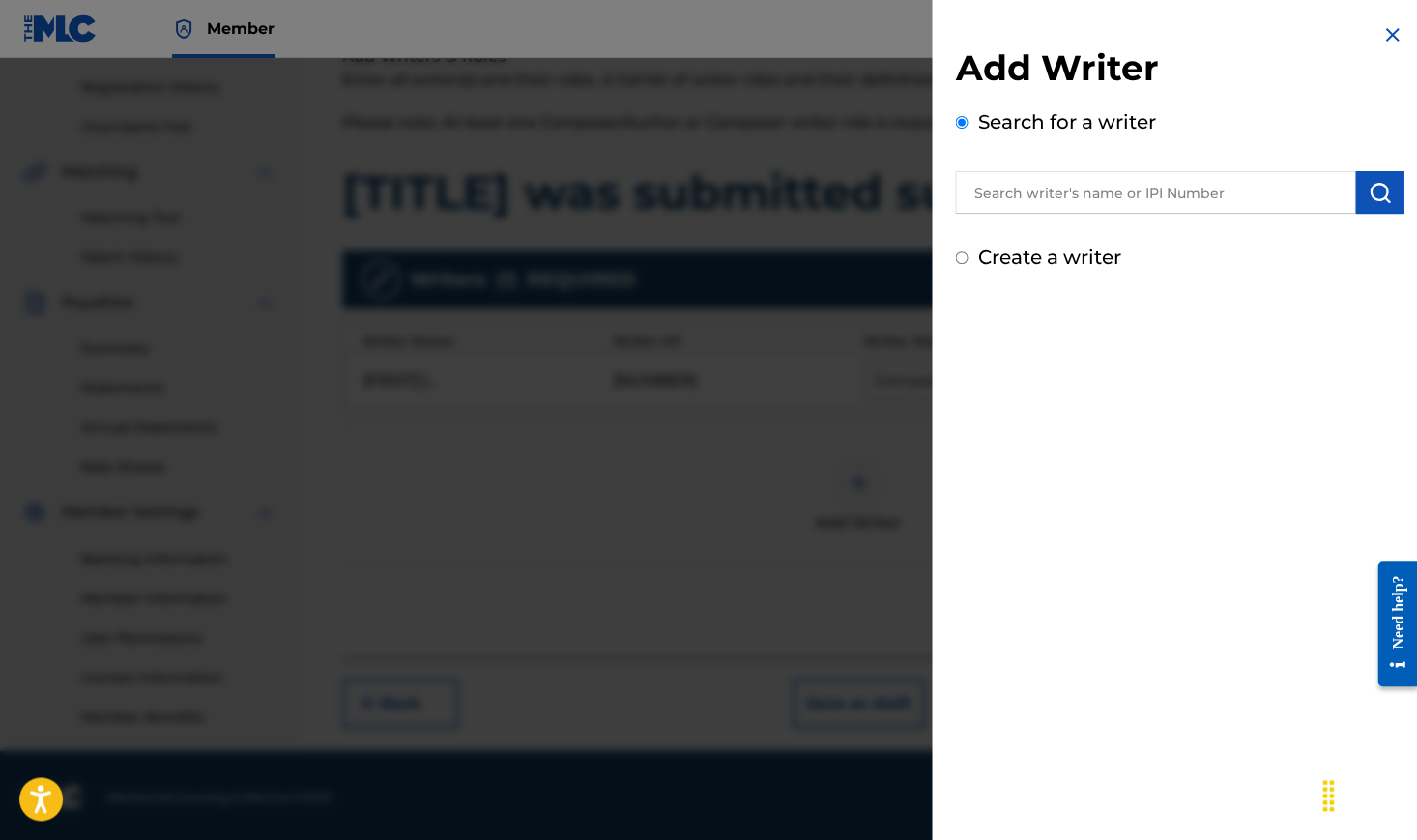 click on "Add Writer Search for a writer Create a writer" at bounding box center [1179, 159] 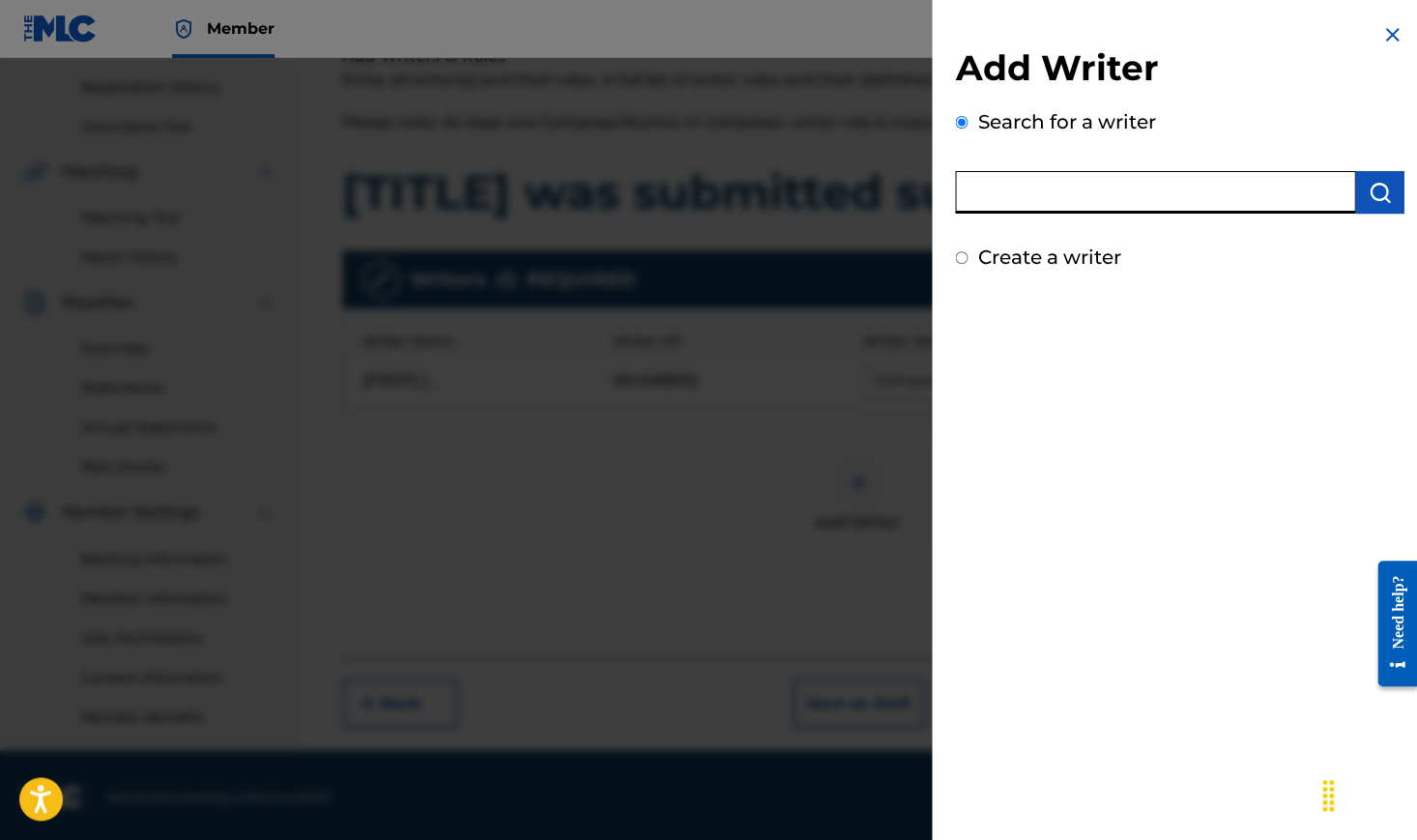 click at bounding box center (1155, 192) 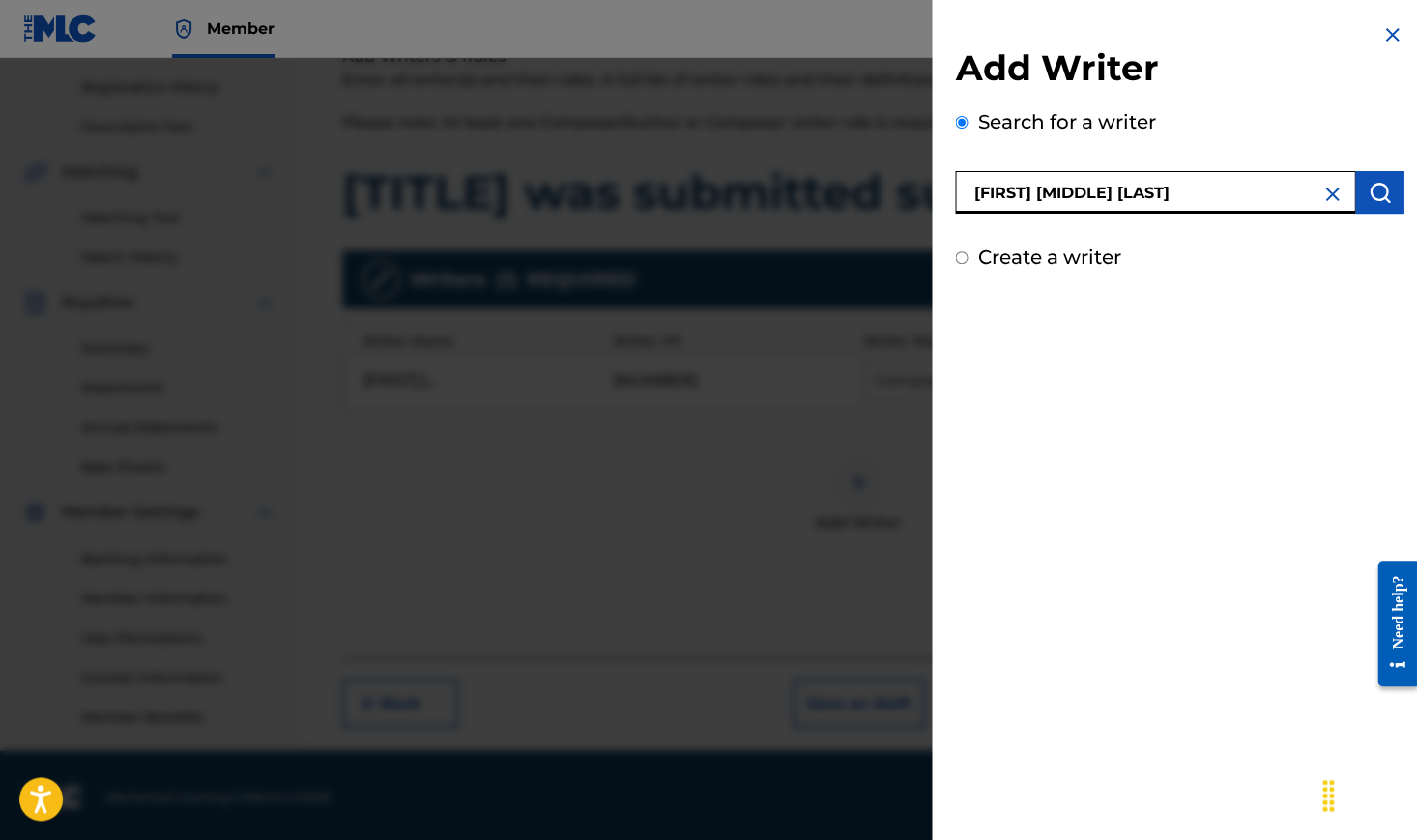type on "[FIRST] [MIDDLE] [LAST]" 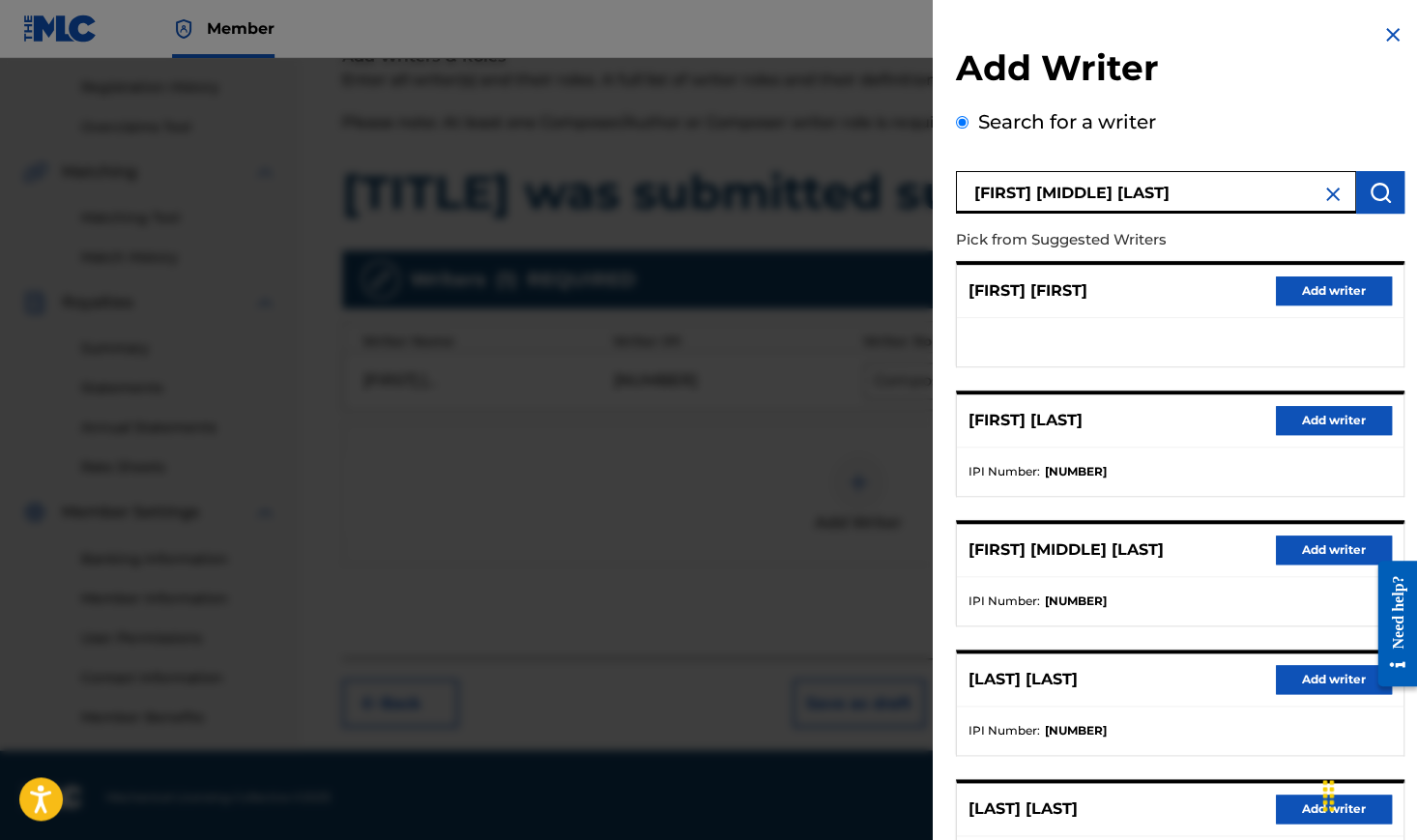 click on "Add writer" at bounding box center (1333, 550) 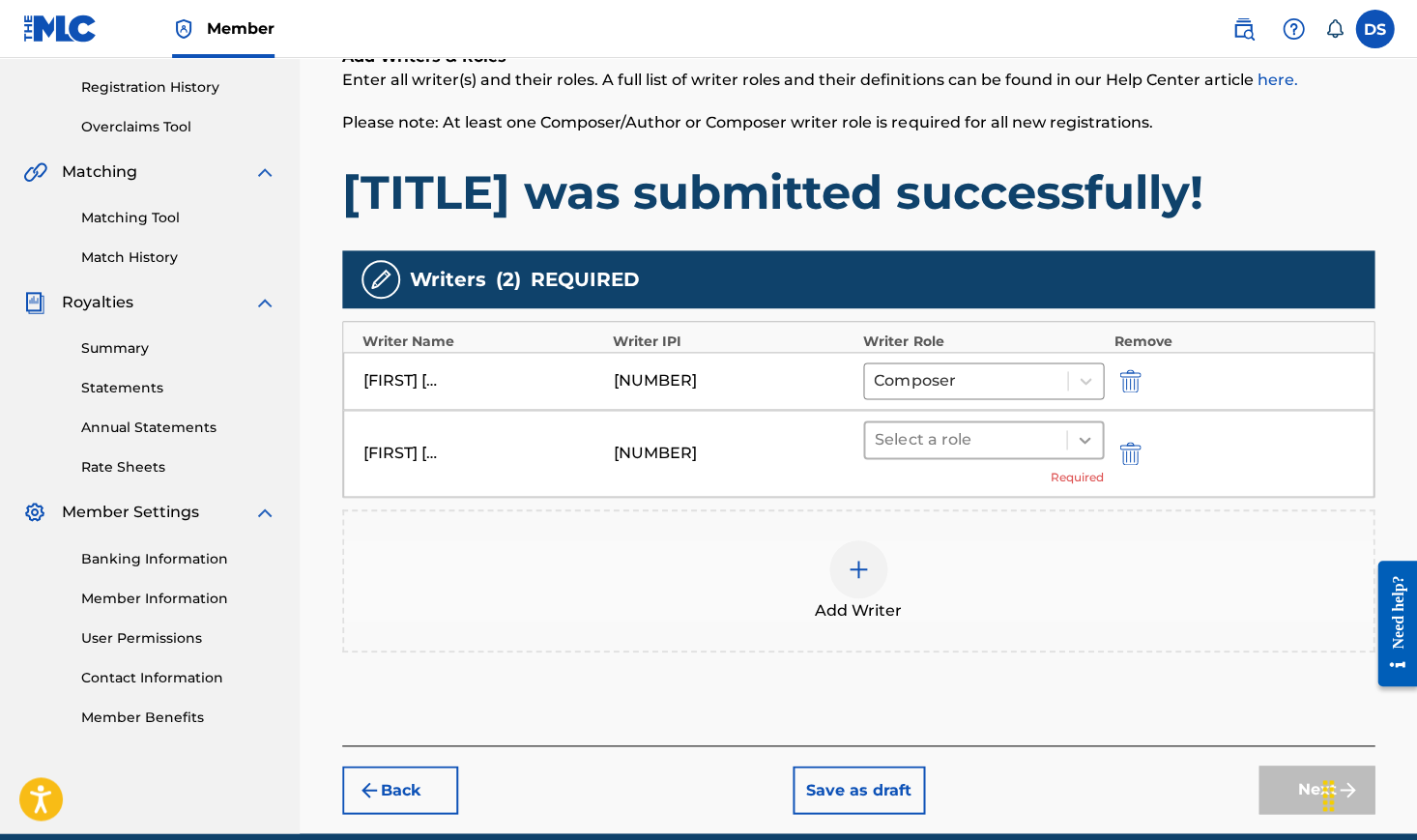 click at bounding box center [1084, 440] 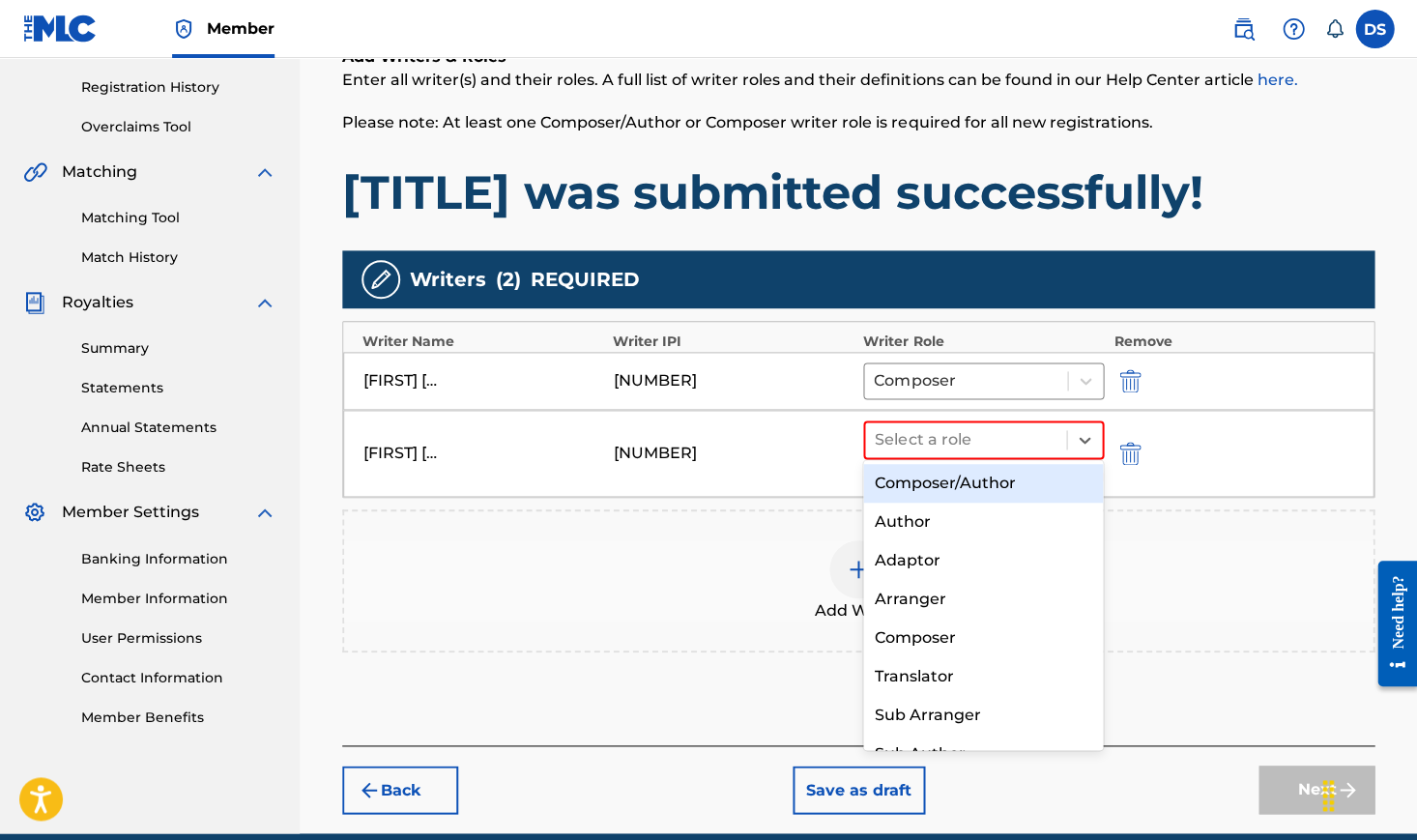 click on "Composer/Author" at bounding box center (983, 483) 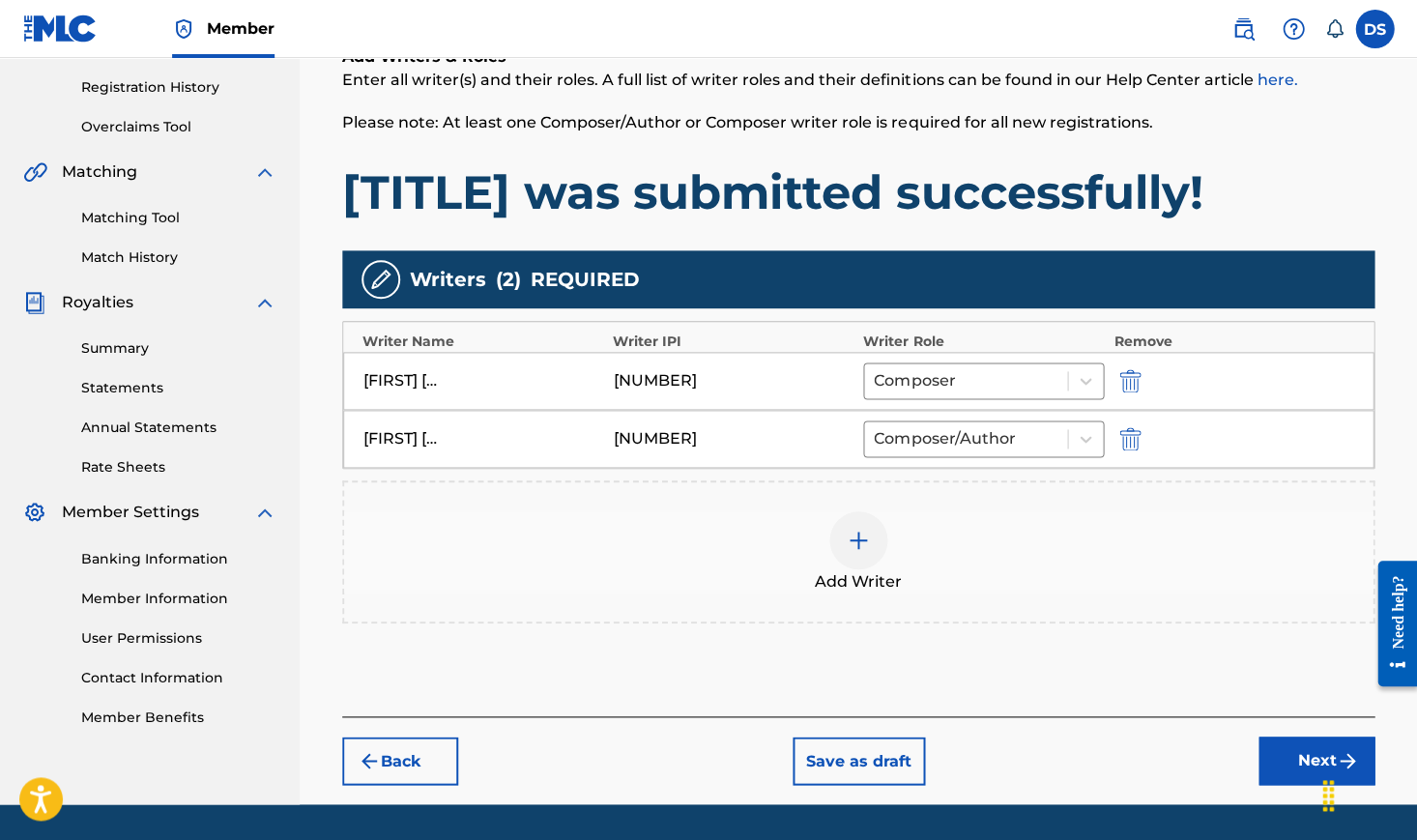click on "Next" at bounding box center (1316, 761) 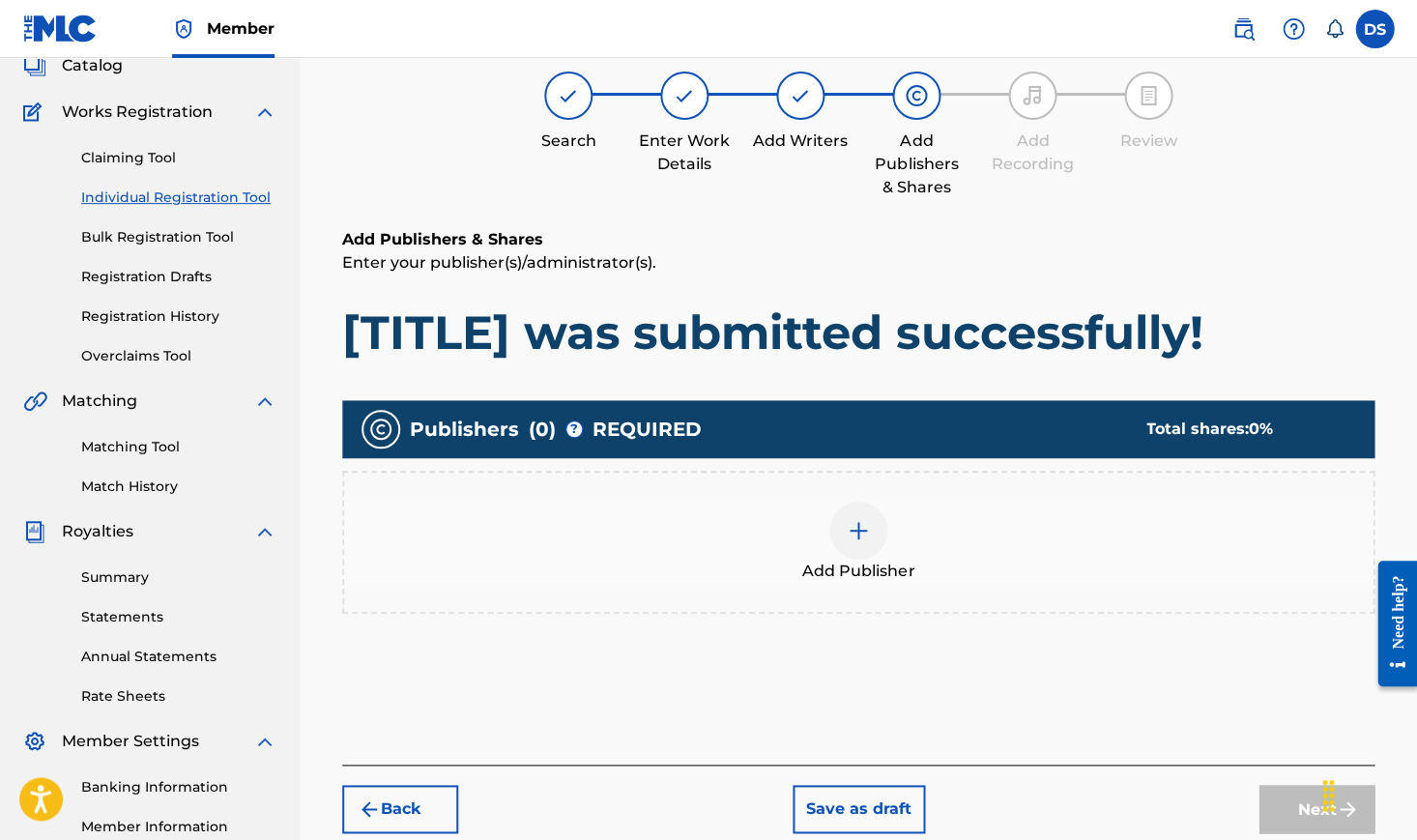 scroll, scrollTop: 86, scrollLeft: 0, axis: vertical 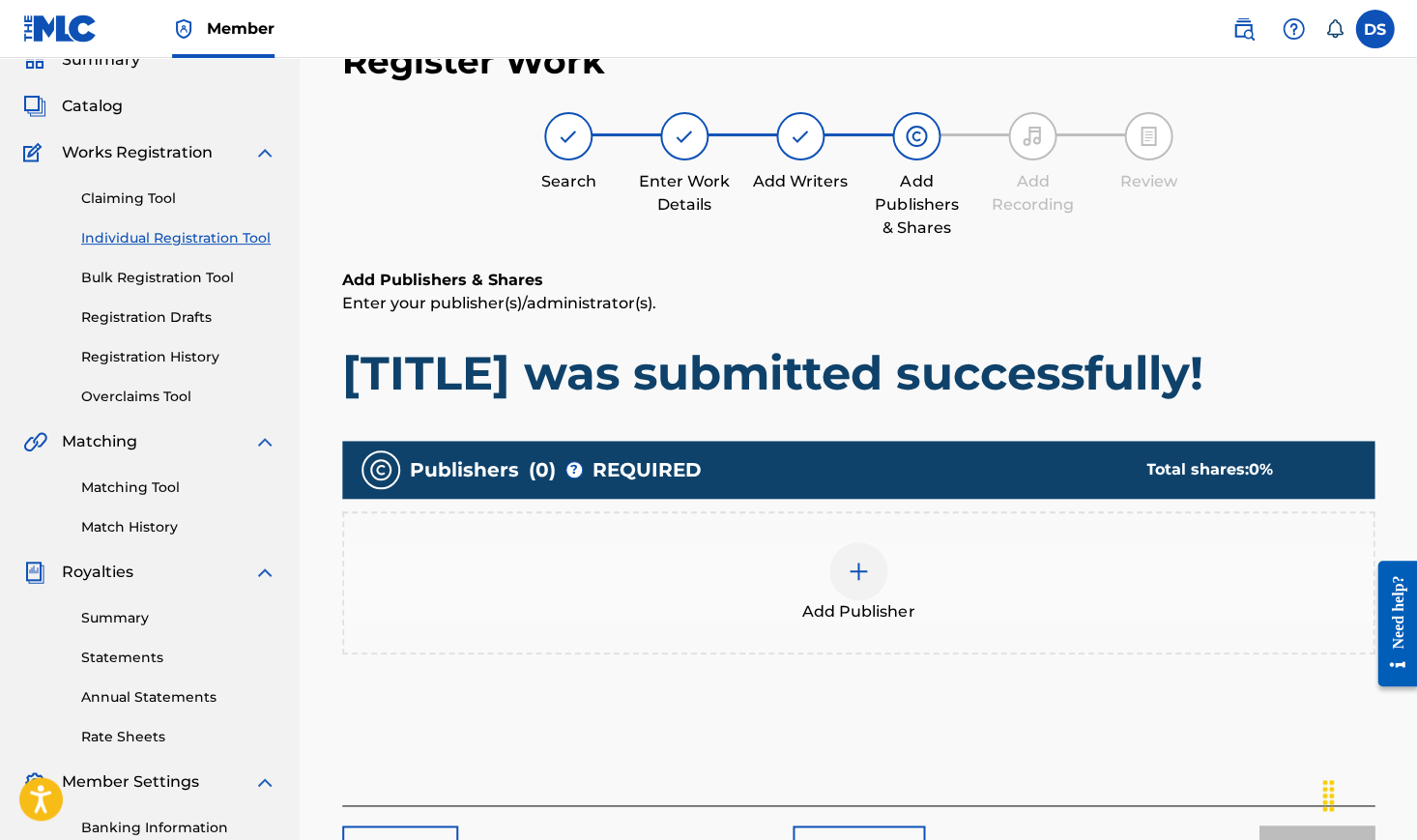 click on "Add Publisher" at bounding box center (858, 583) 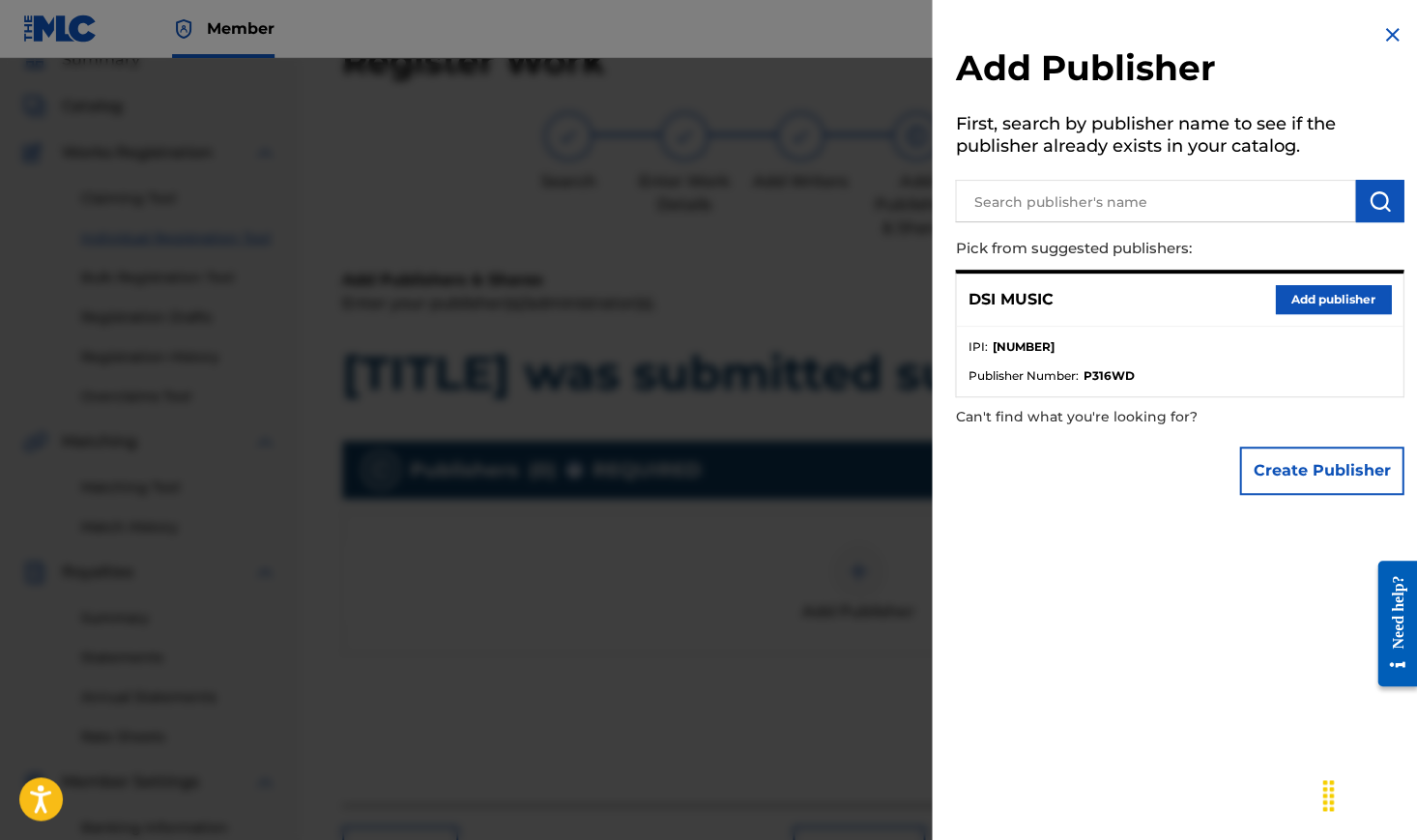 click on "Add publisher" at bounding box center (1333, 300) 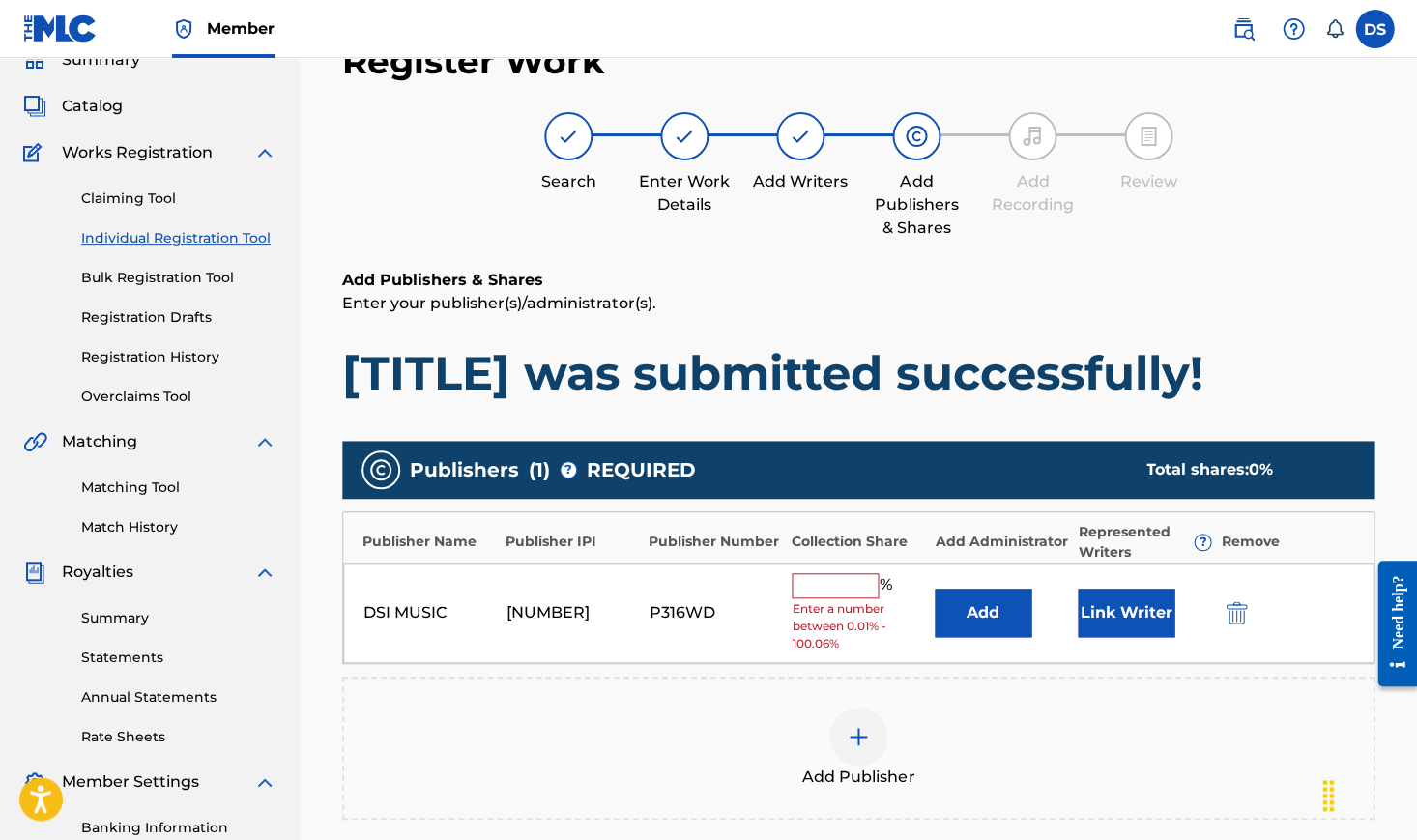 click at bounding box center [835, 586] 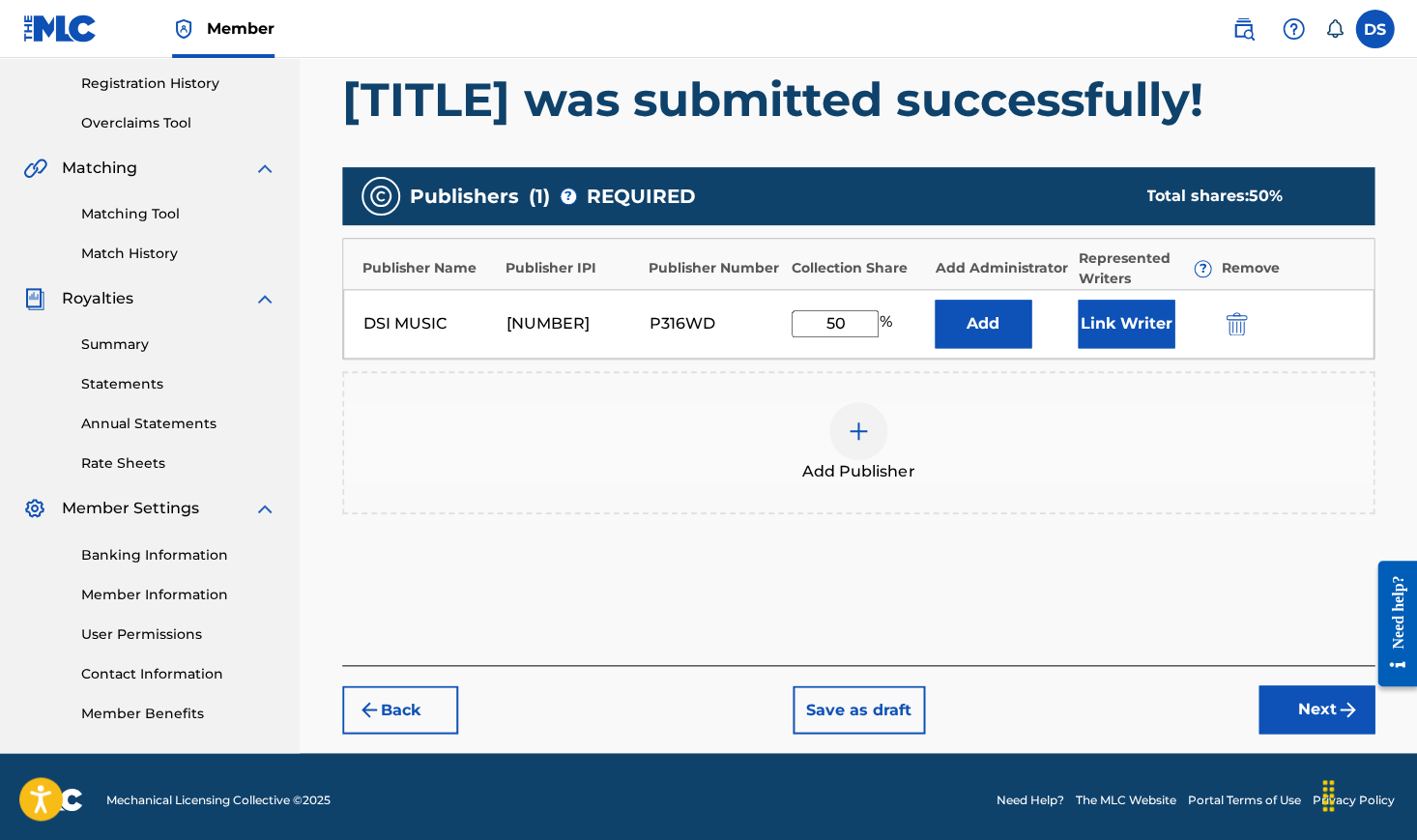 type on "50" 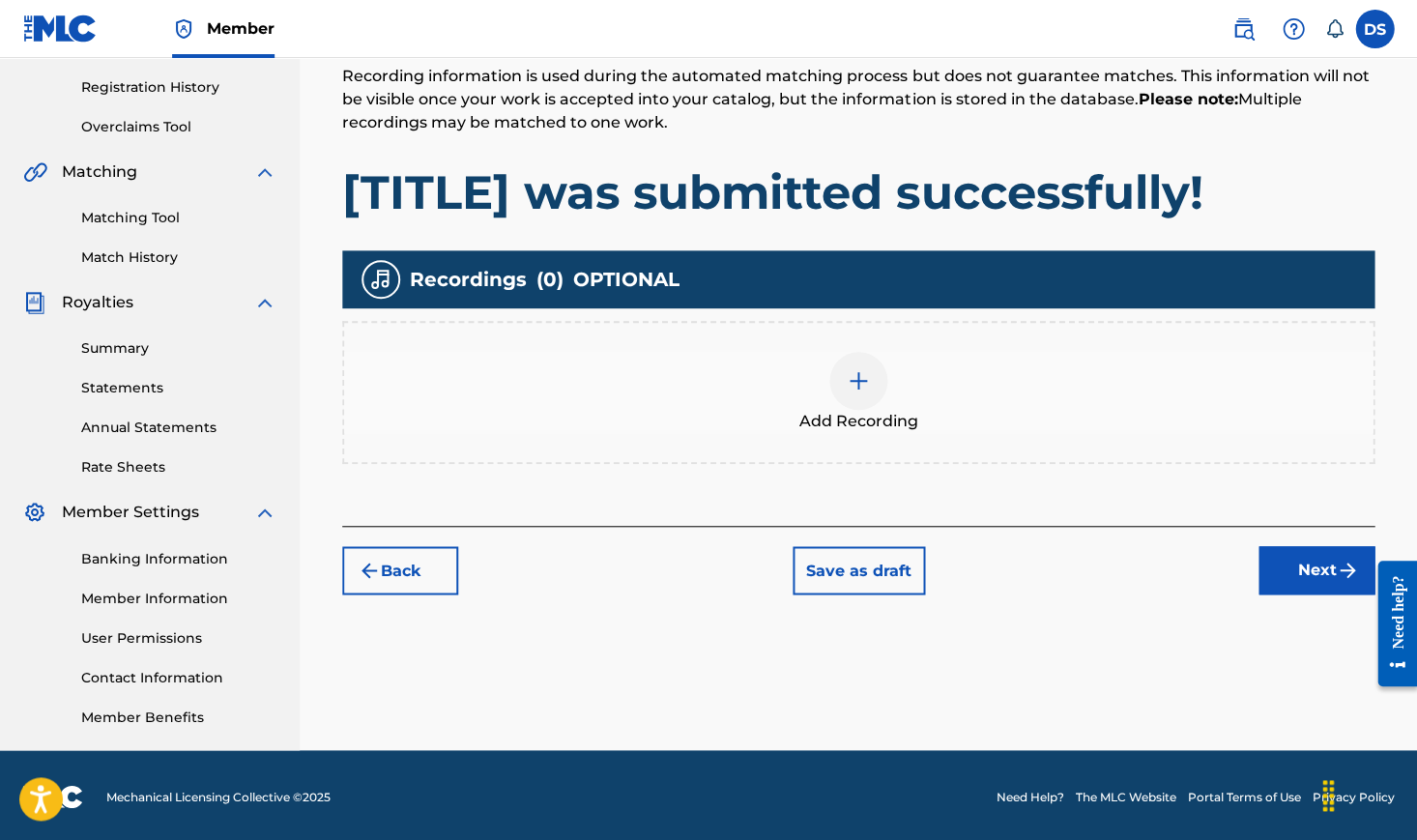 click at bounding box center (858, 381) 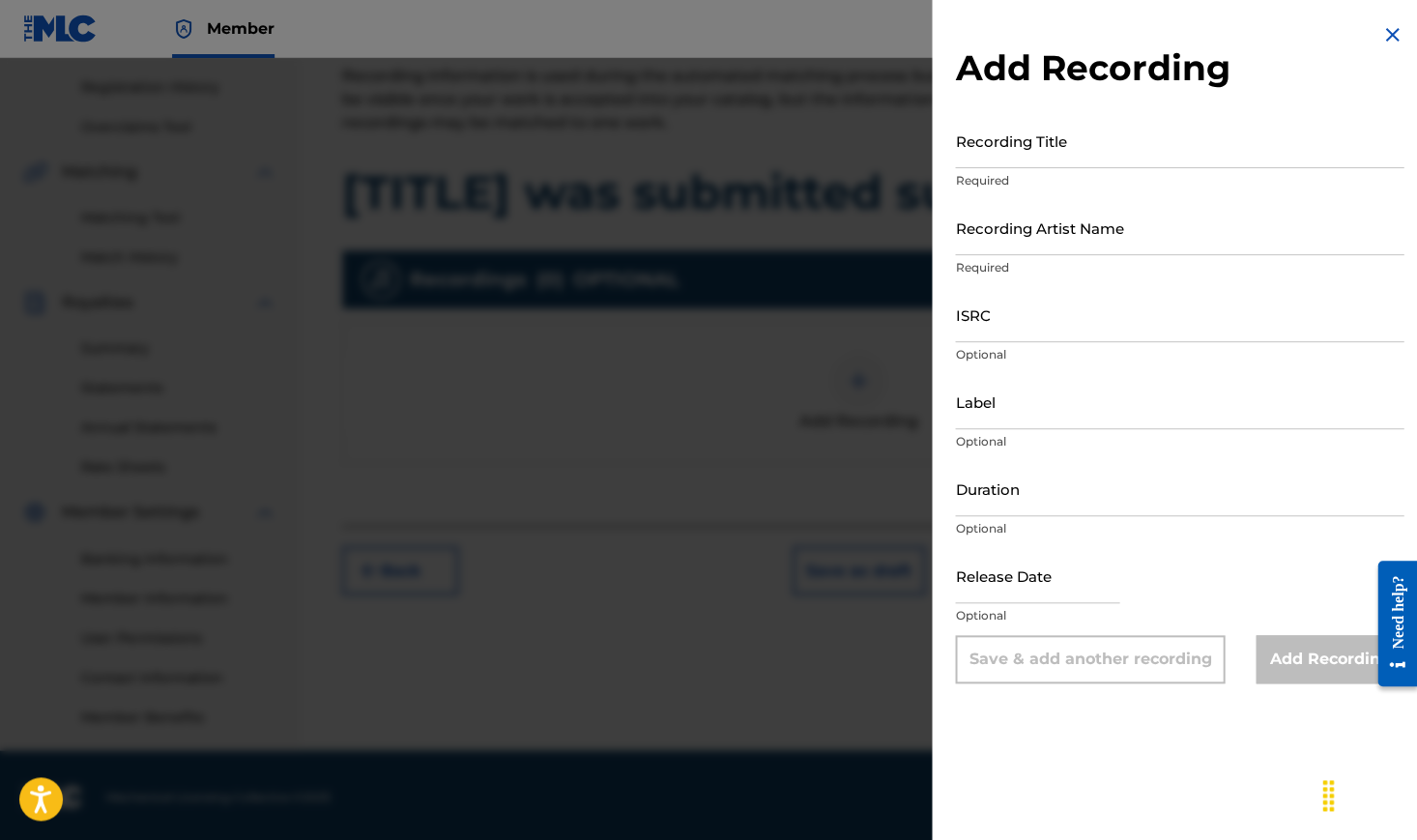 click on "Required" at bounding box center (1179, 181) 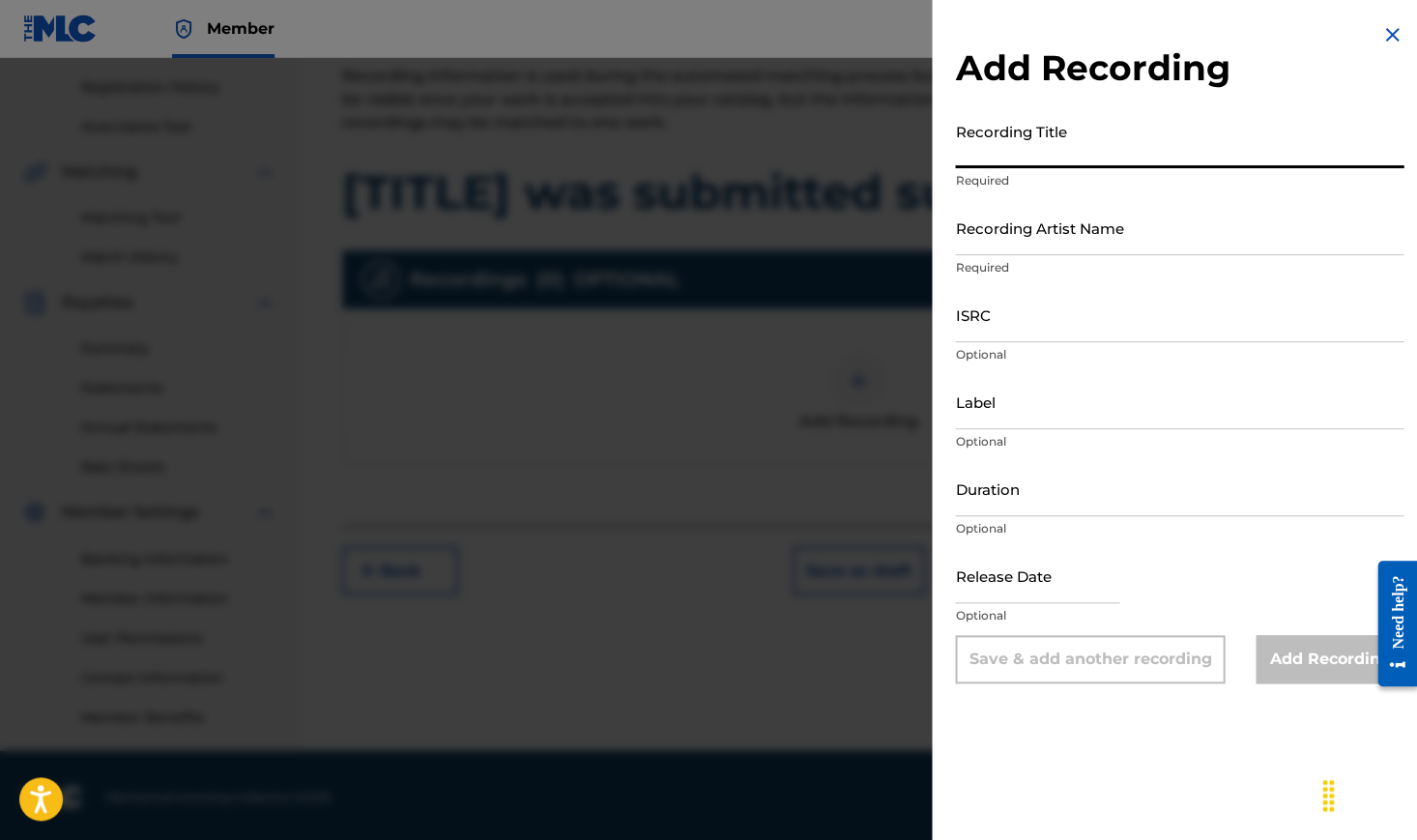 click on "Recording Title" at bounding box center [1179, 140] 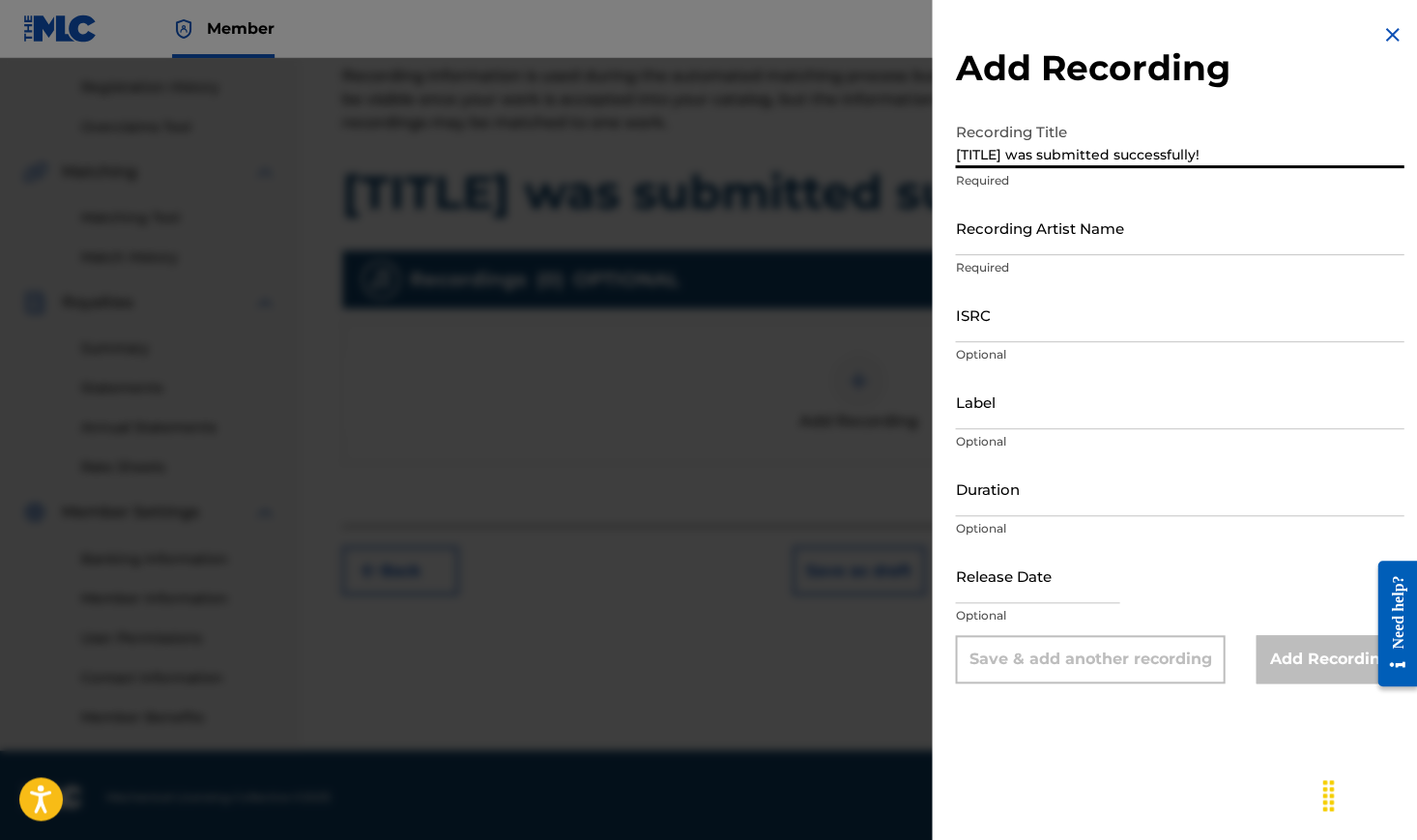 type on "[TITLE] was submitted successfully!" 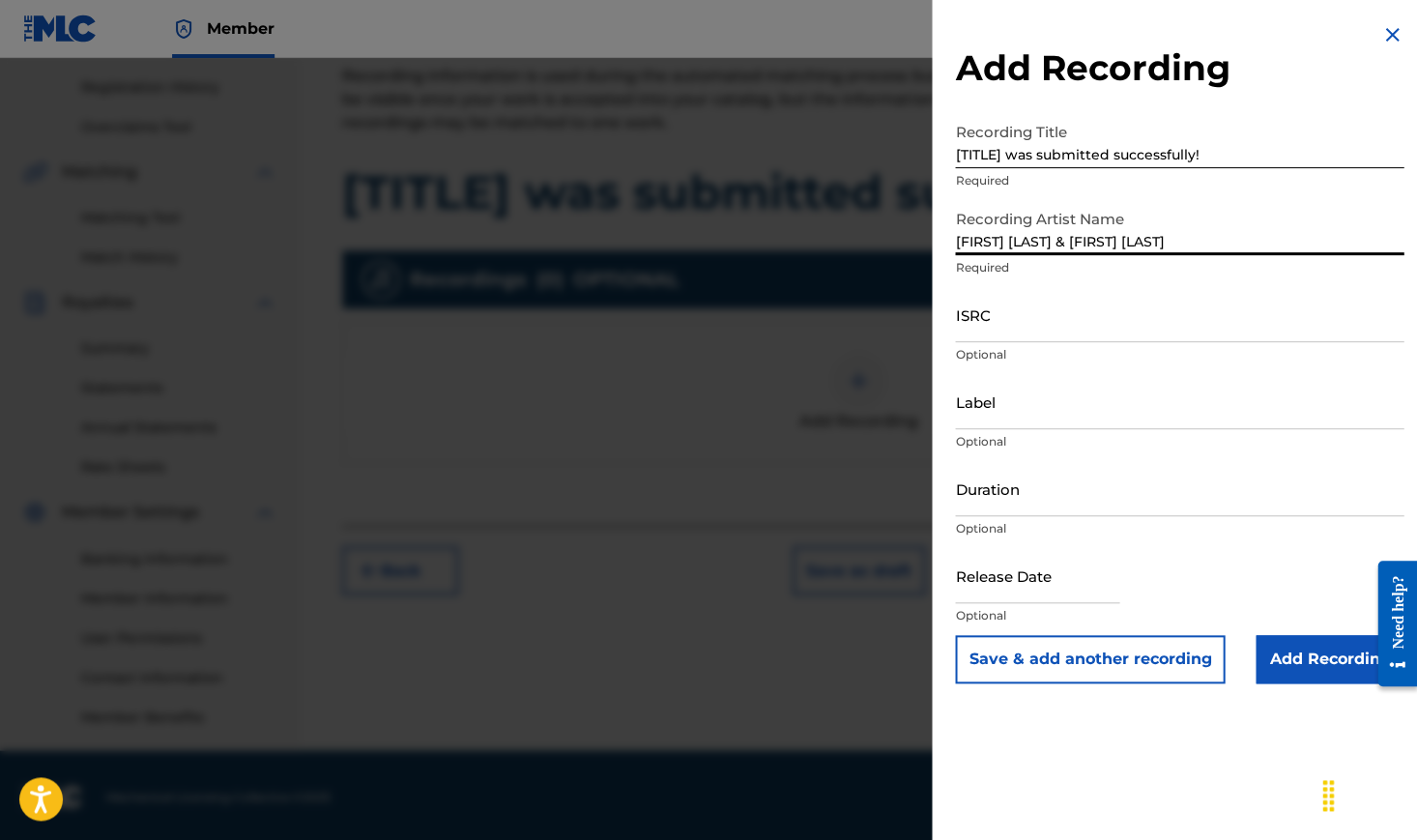 type on "[FIRST] [LAST] & [FIRST] [LAST]" 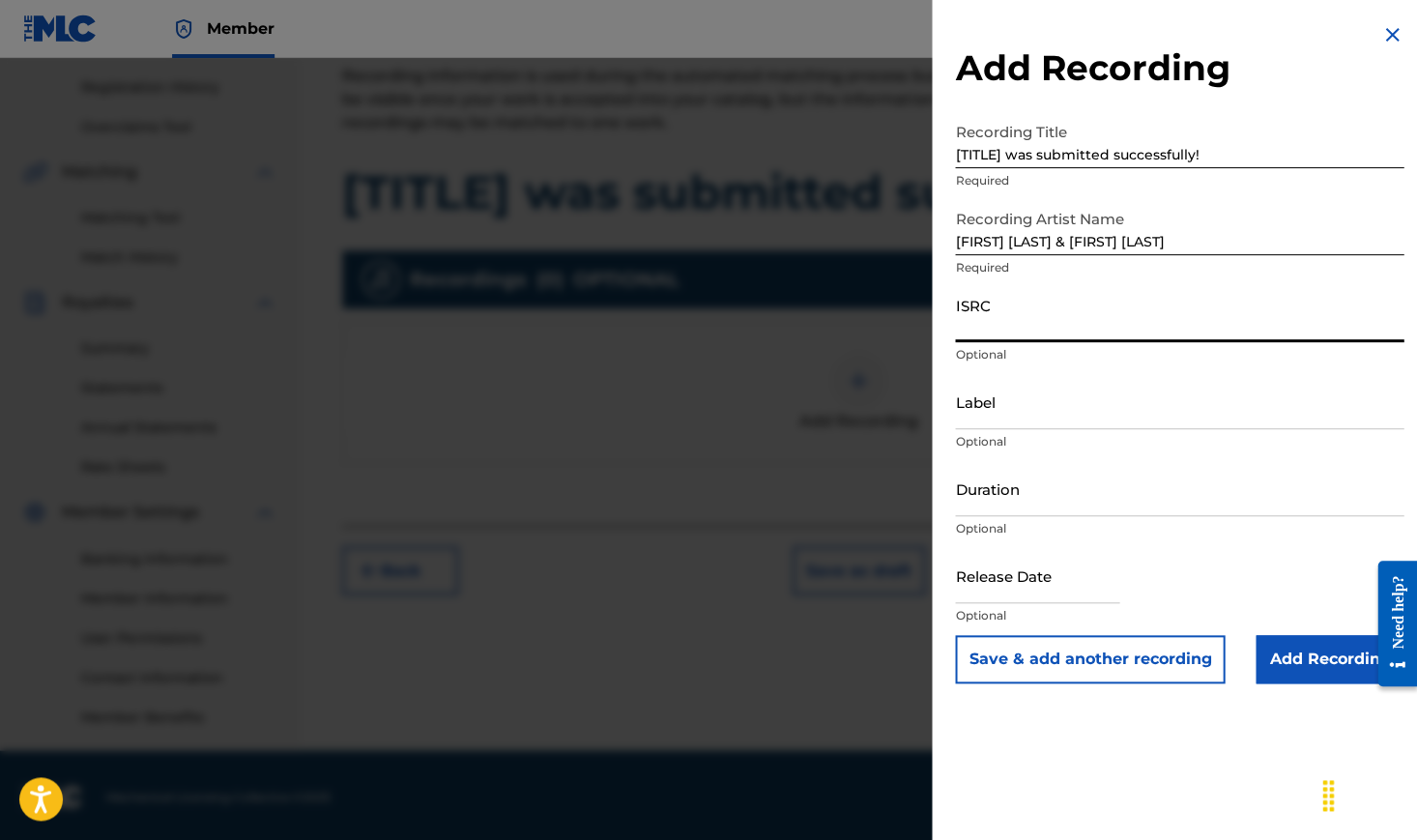 click on "ISRC" at bounding box center [1179, 314] 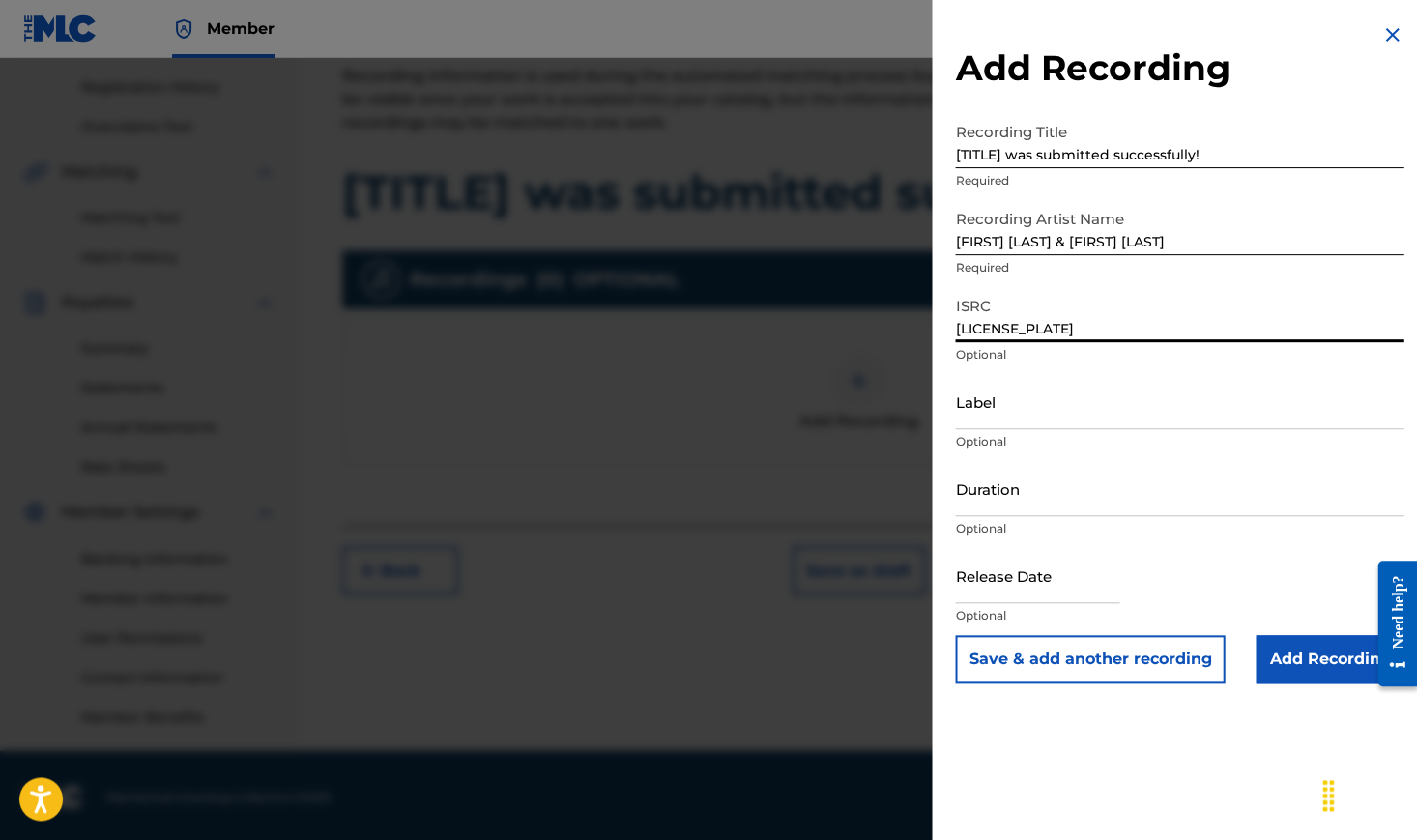 type on "[LICENSE_PLATE]" 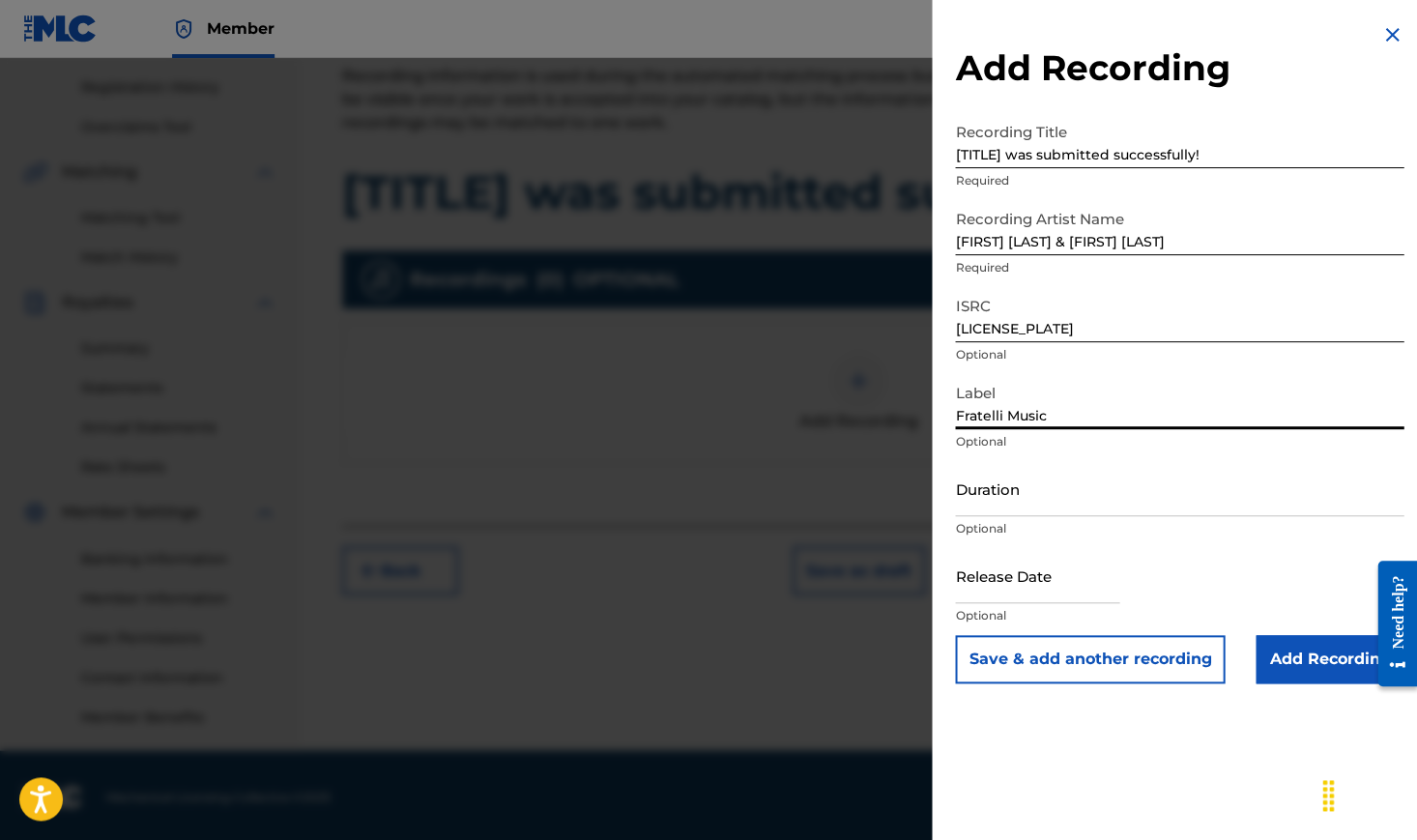 type on "Fratelli Music" 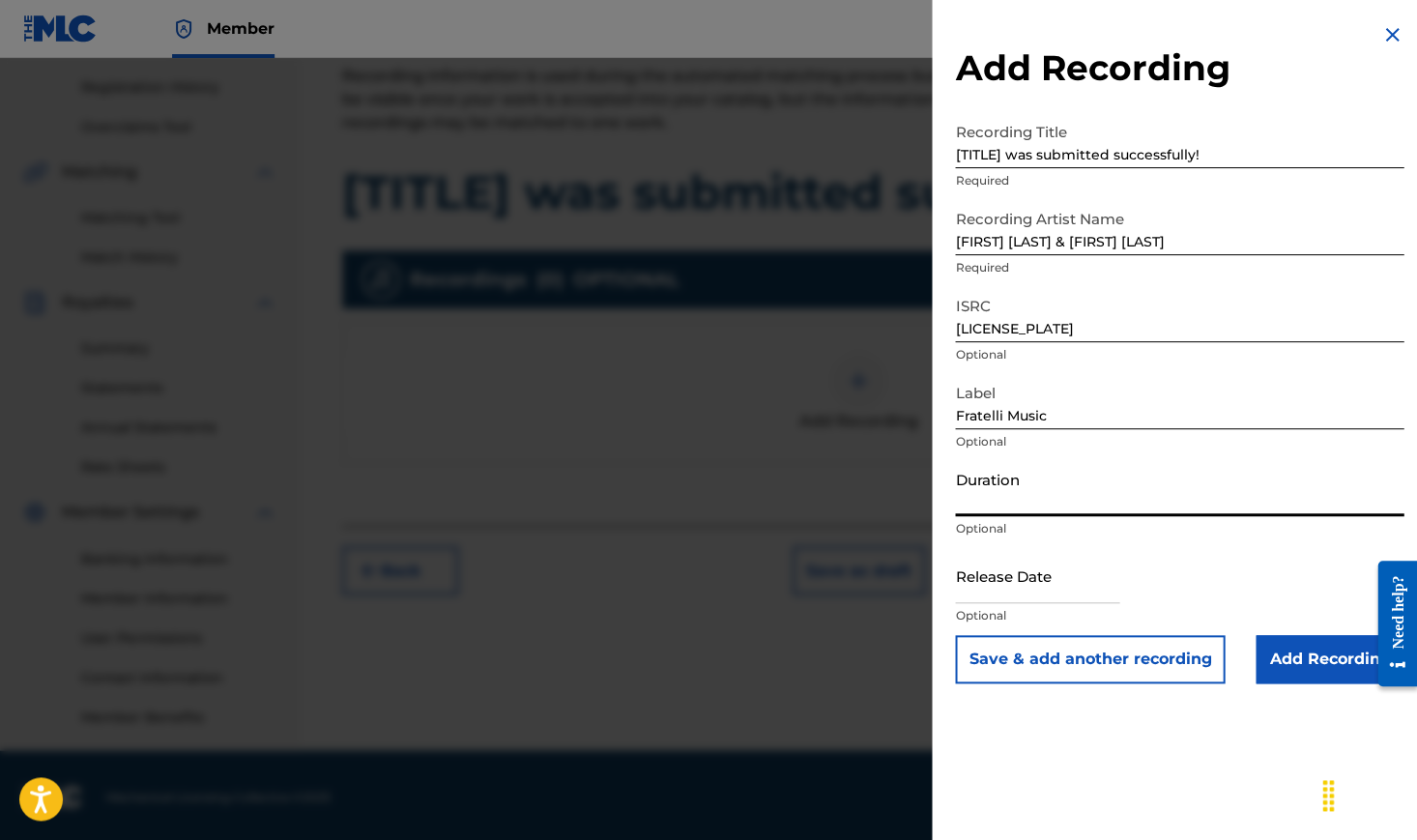 click on "Duration" at bounding box center (1179, 488) 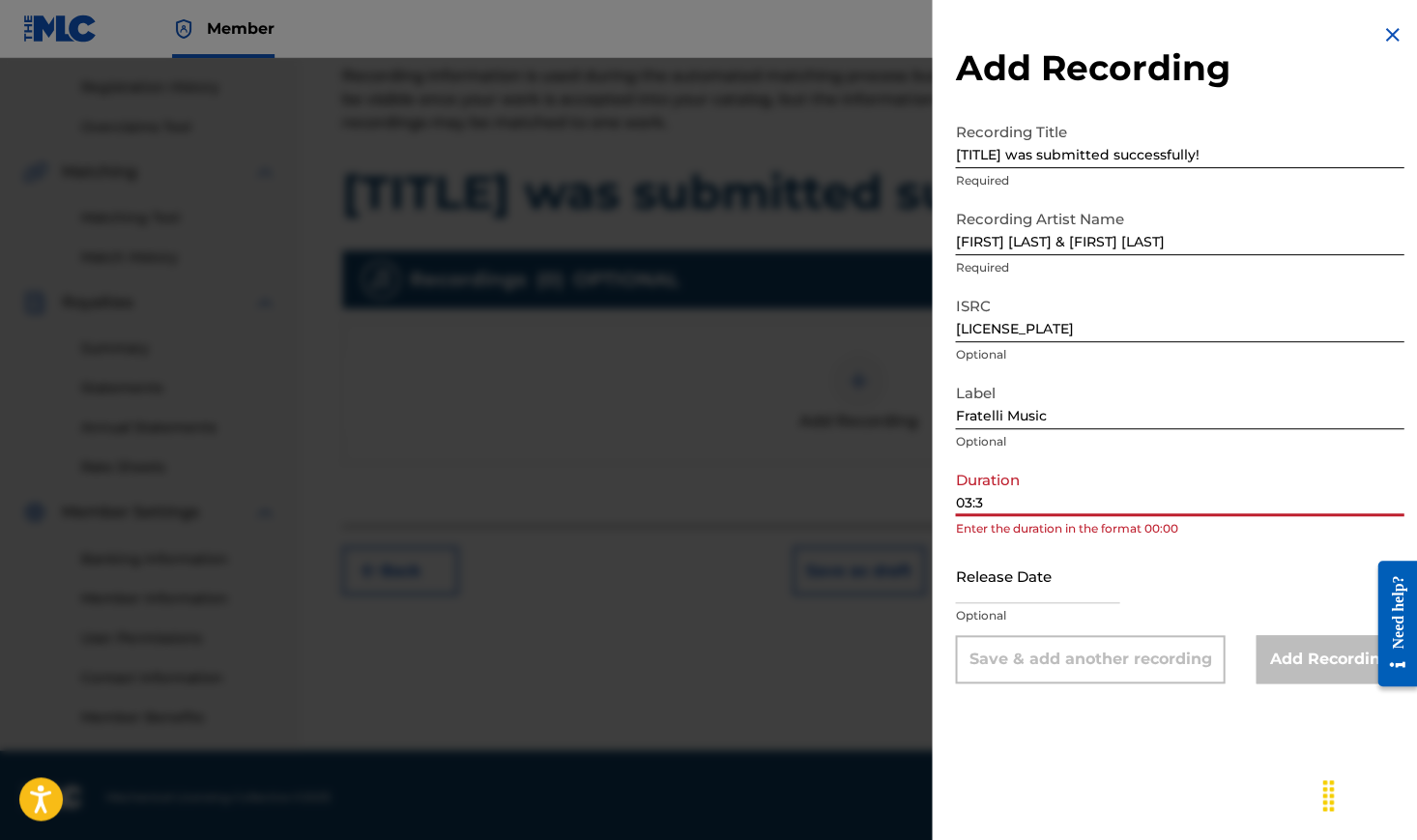 type on "03:38" 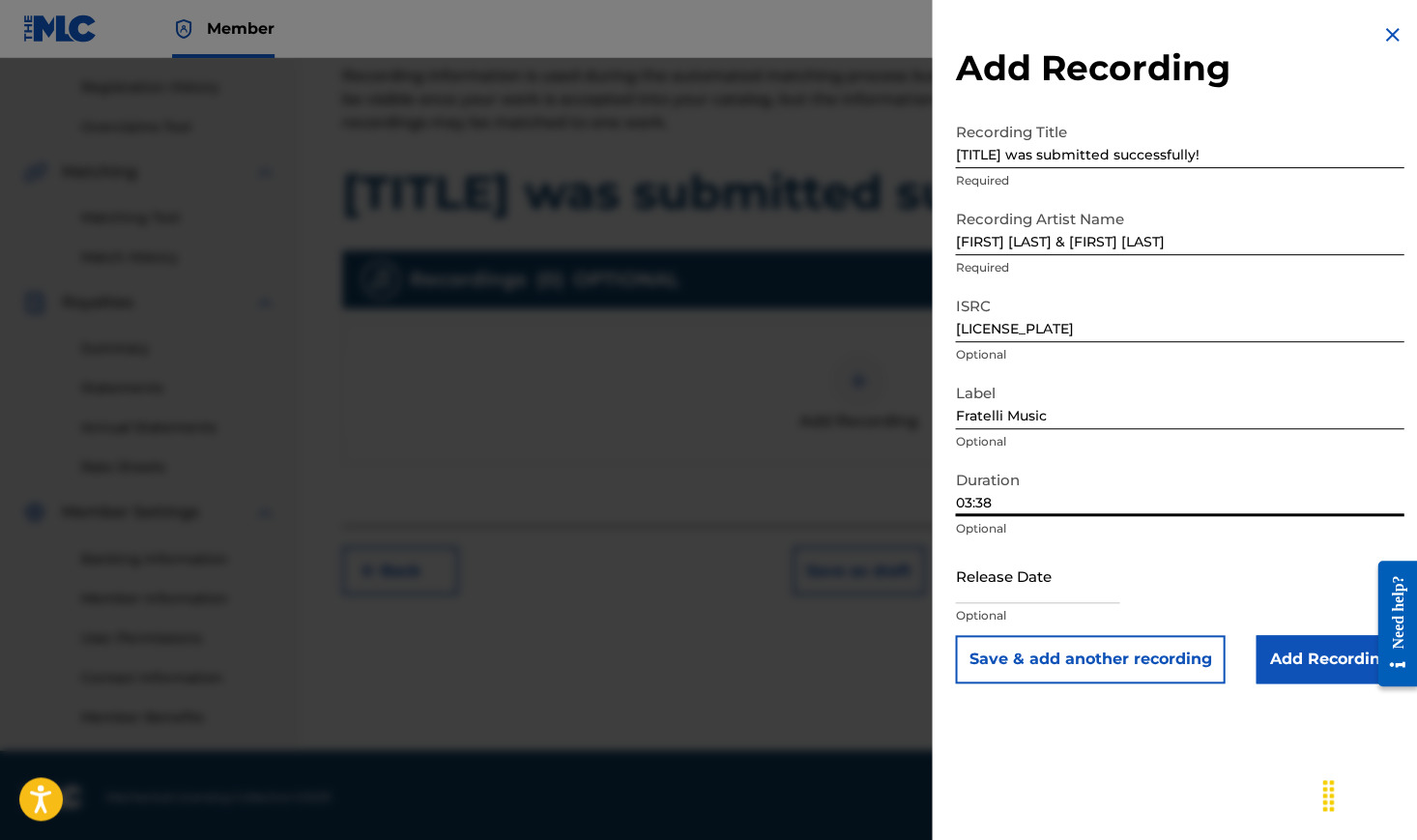 click on "Add Recording" at bounding box center (1329, 659) 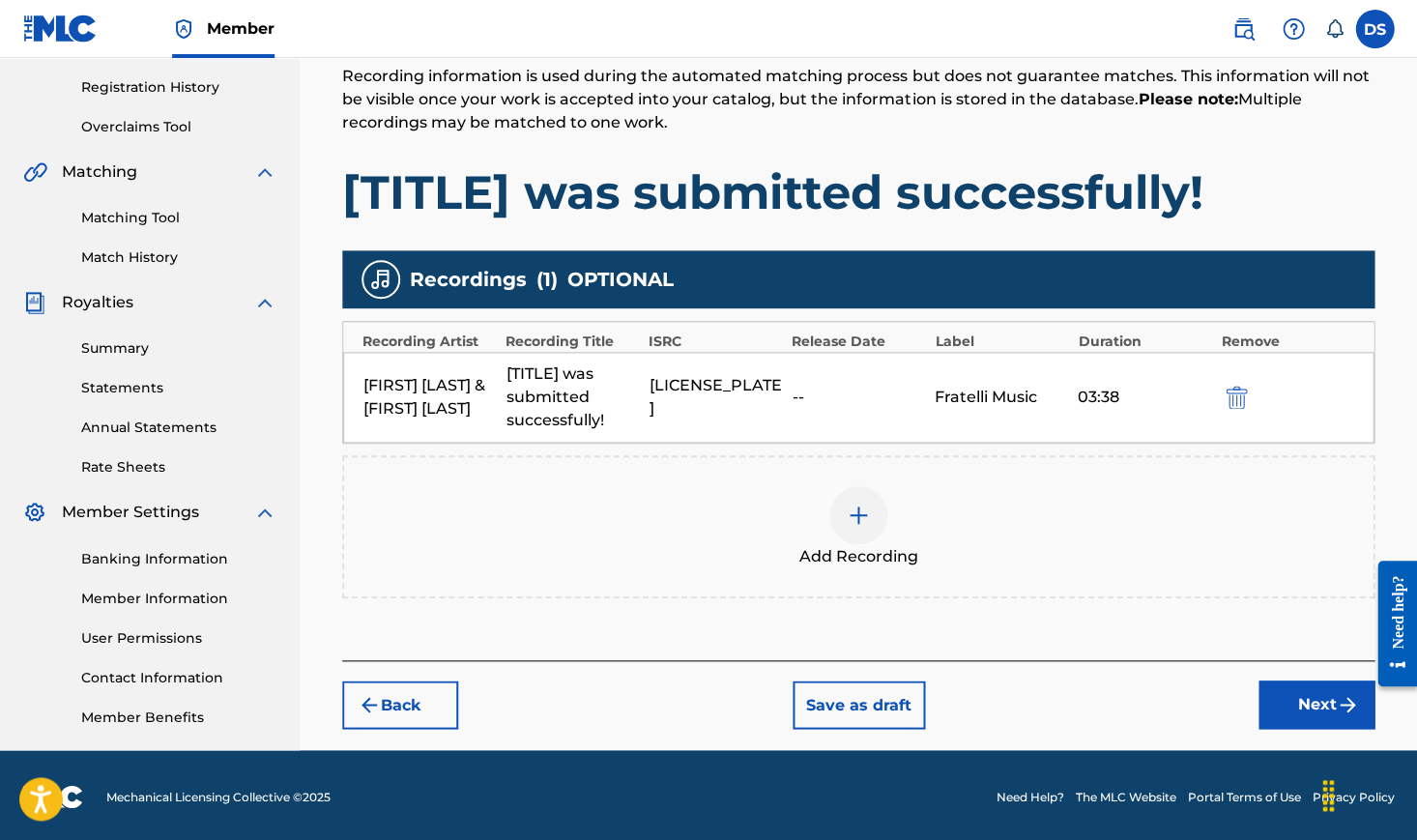 click on "Next" at bounding box center [1316, 705] 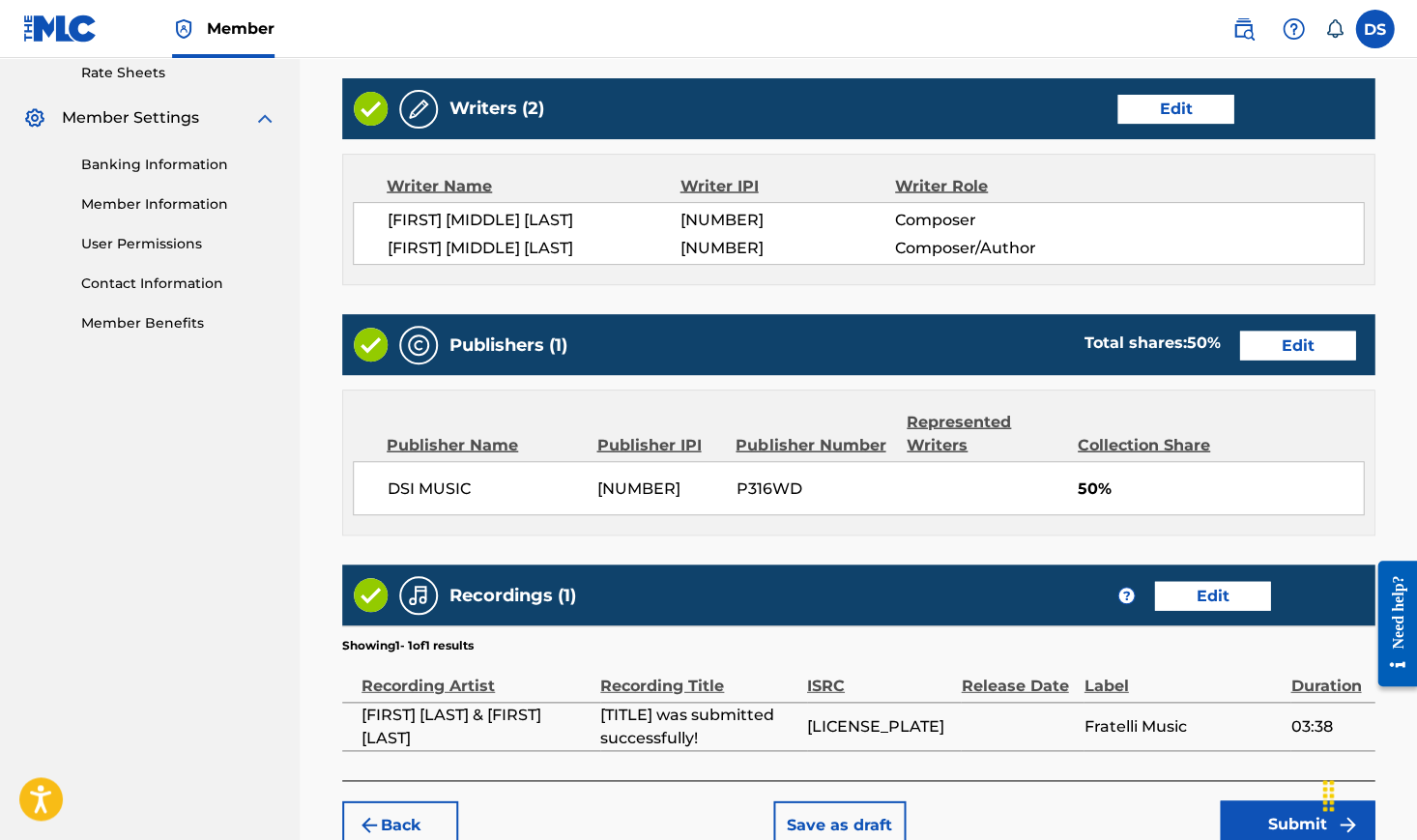 scroll, scrollTop: 753, scrollLeft: 0, axis: vertical 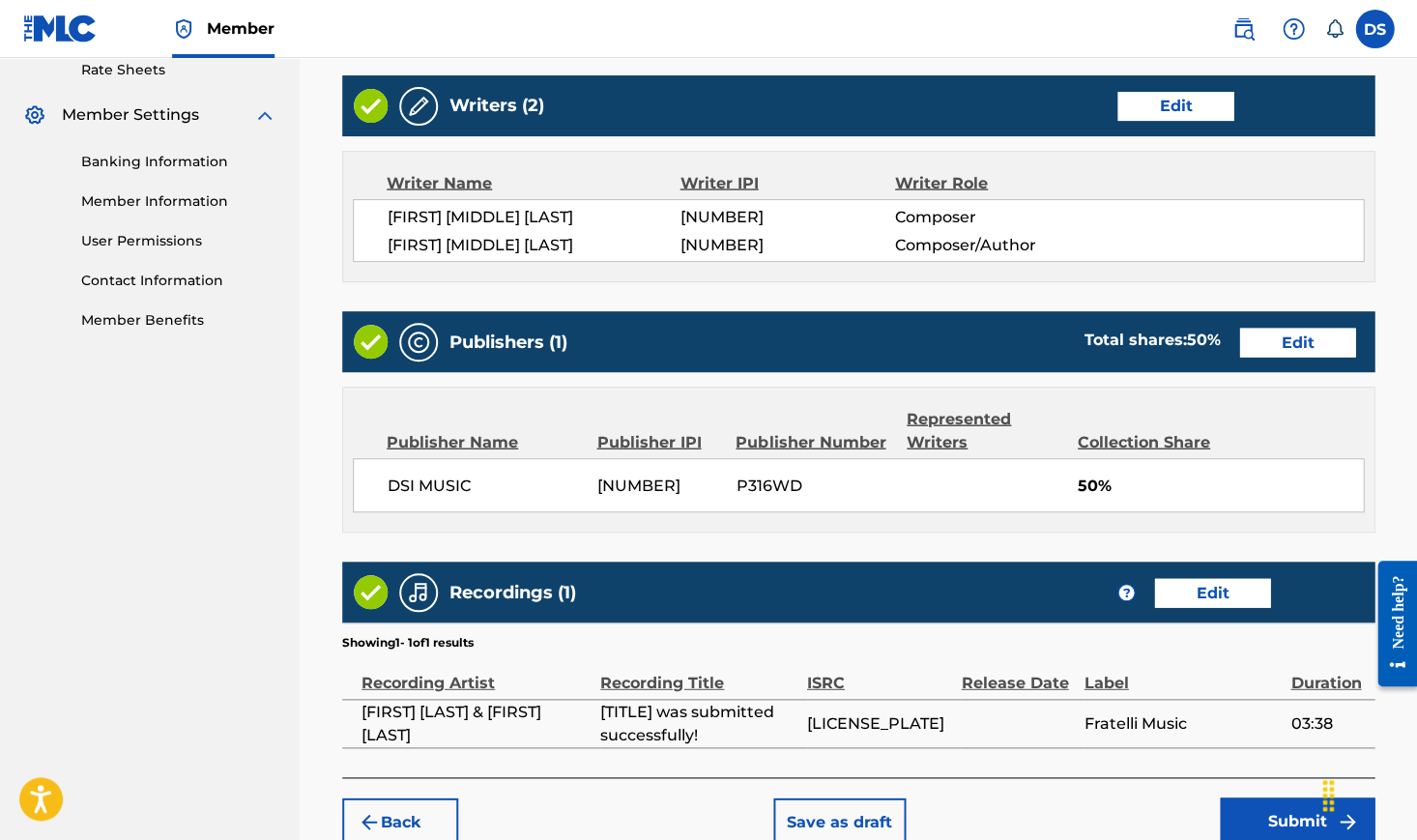 click on "Submit" at bounding box center [1297, 822] 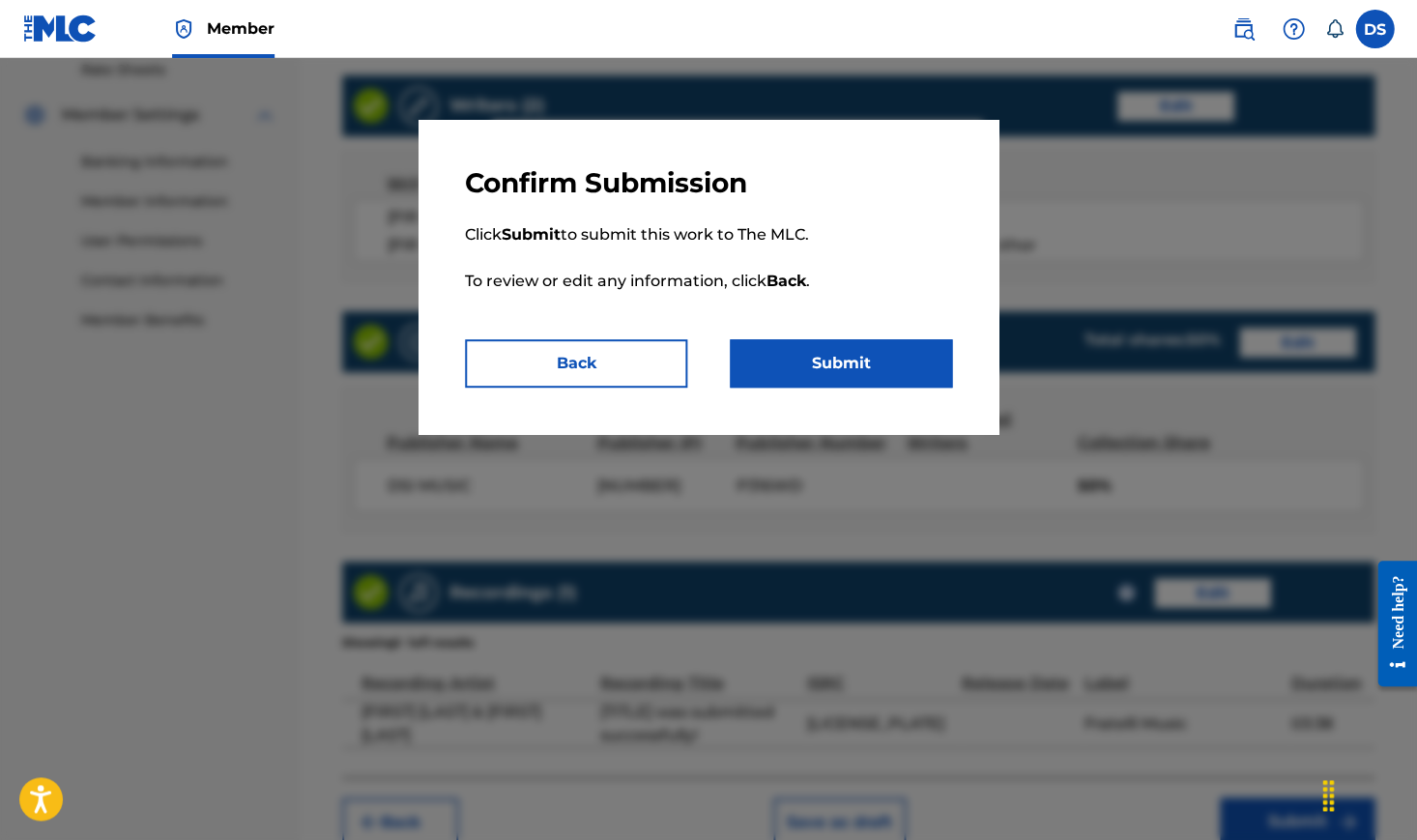 click on "Submit" at bounding box center [841, 363] 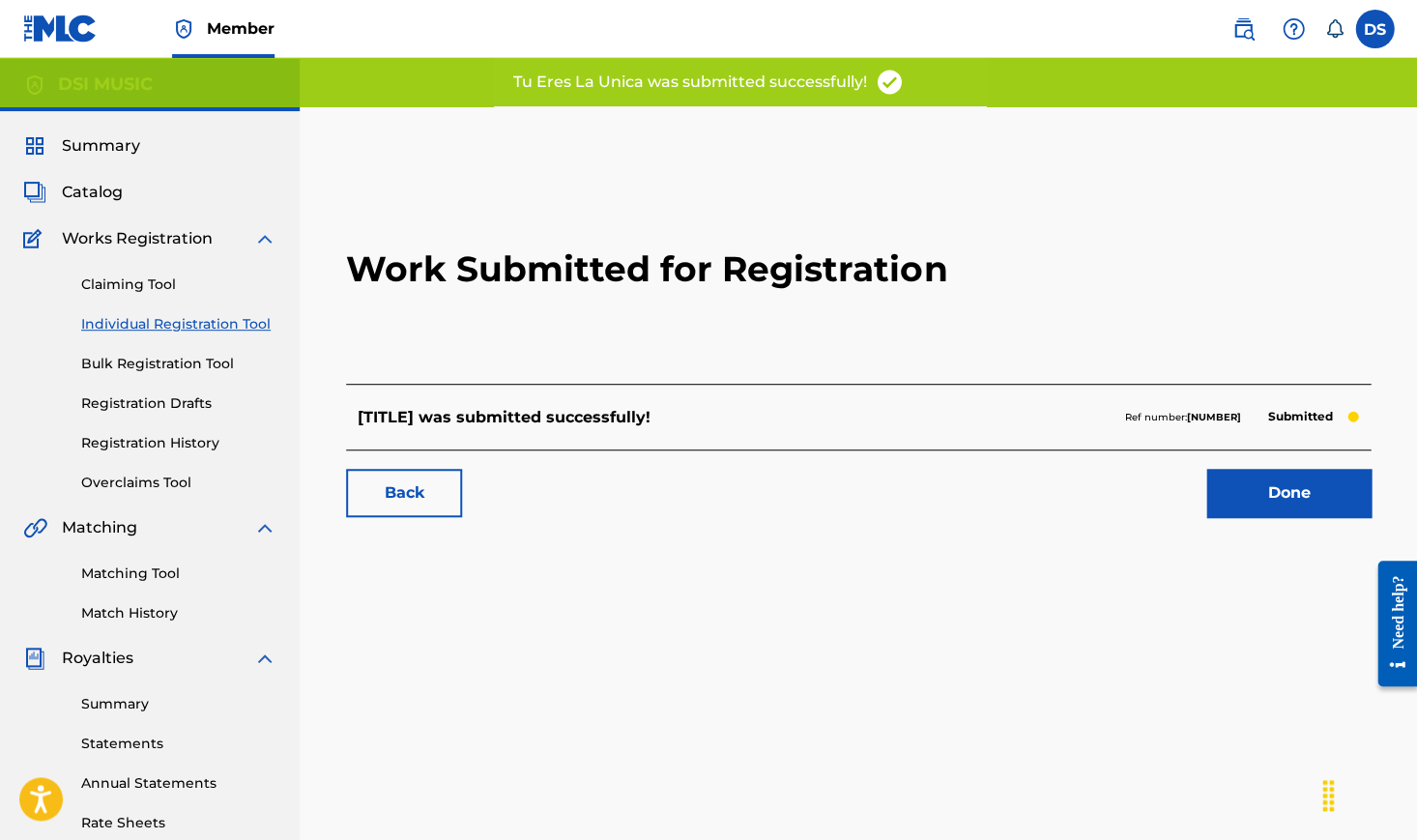 click on "Done" at bounding box center (1288, 493) 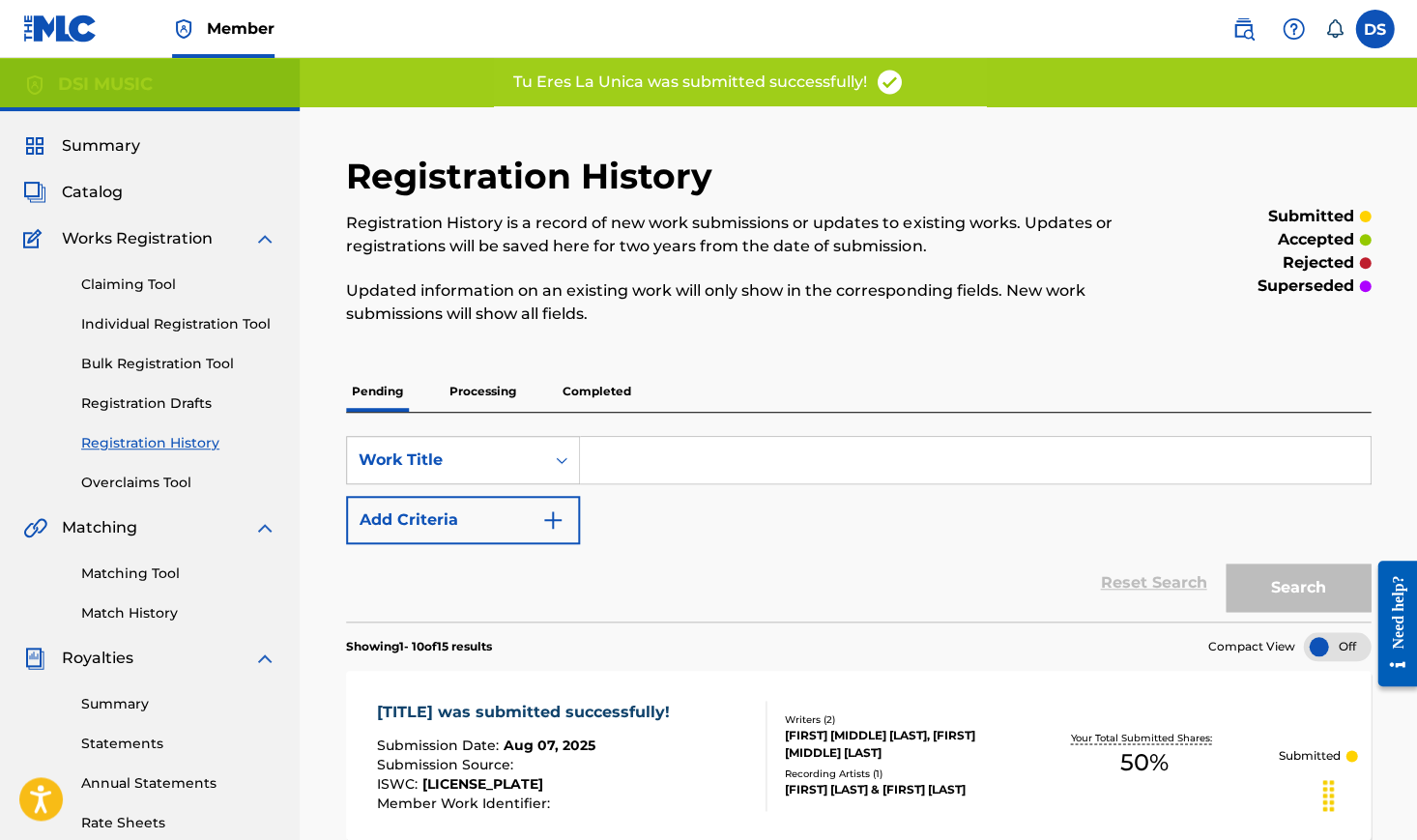 click at bounding box center [974, 460] 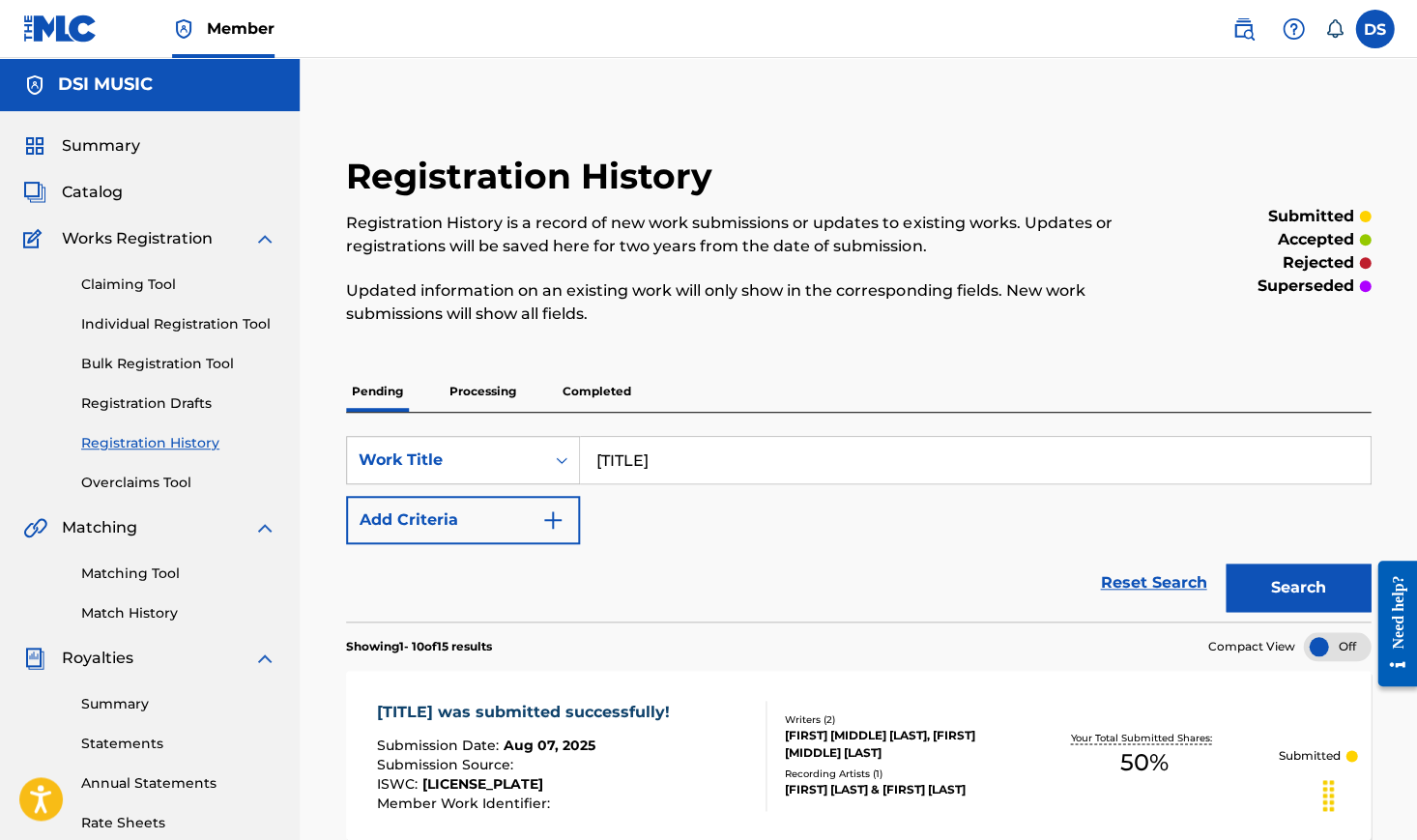 type on "[TITLE]" 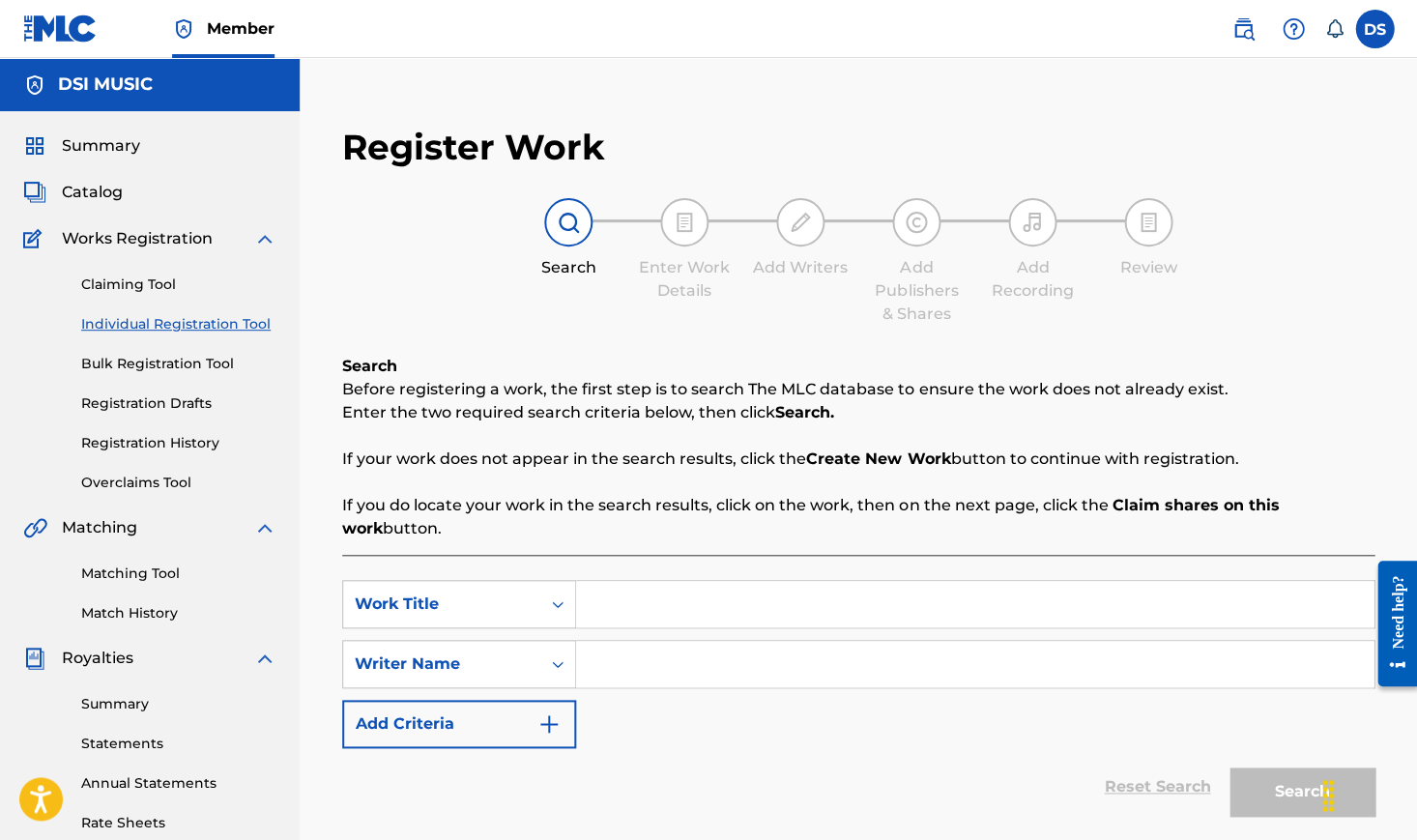 click on "Work Title [TITLE] Writer Name Add Criteria" at bounding box center [858, 664] 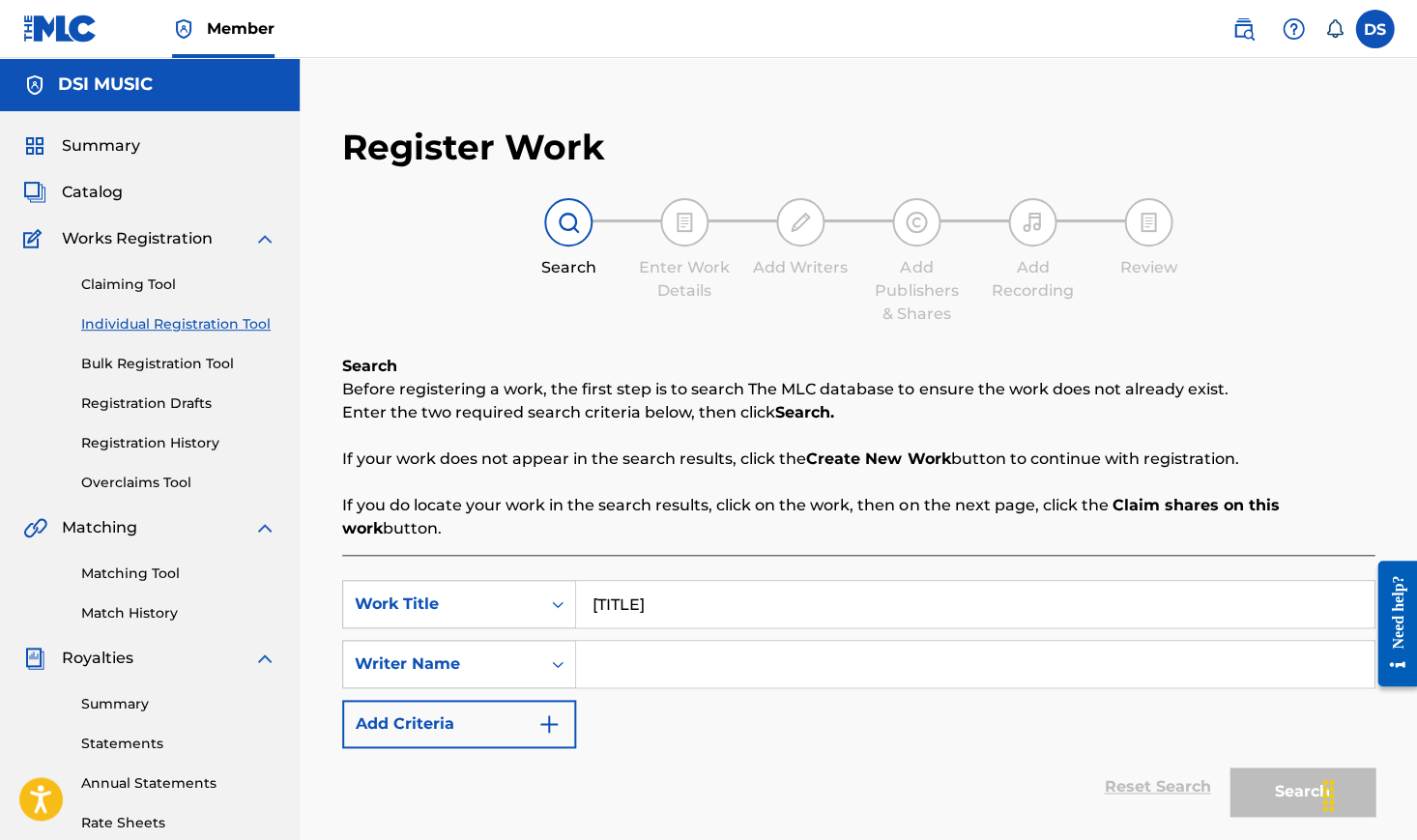 type on "[TITLE]" 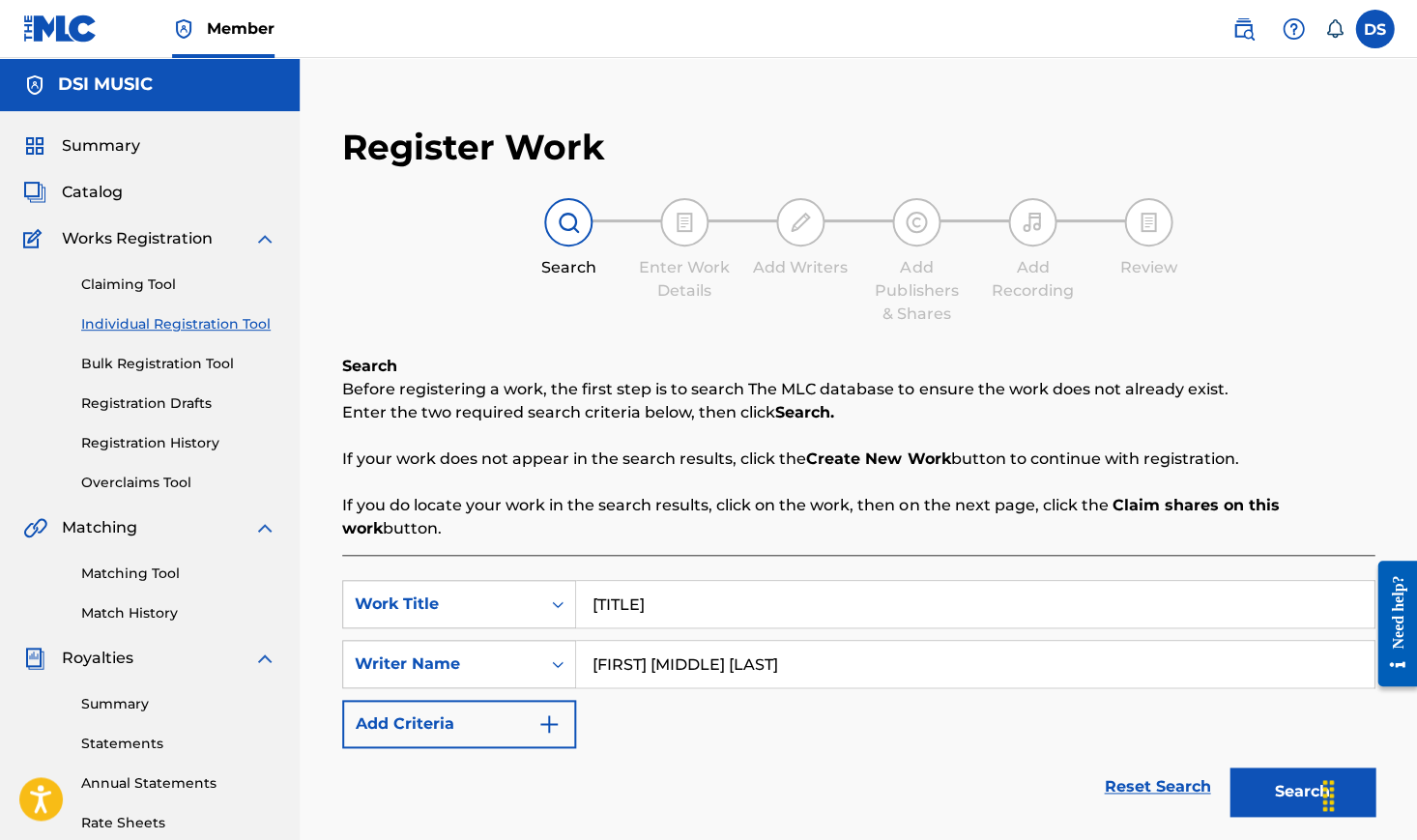 type on "[FIRST] [MIDDLE] [LAST]" 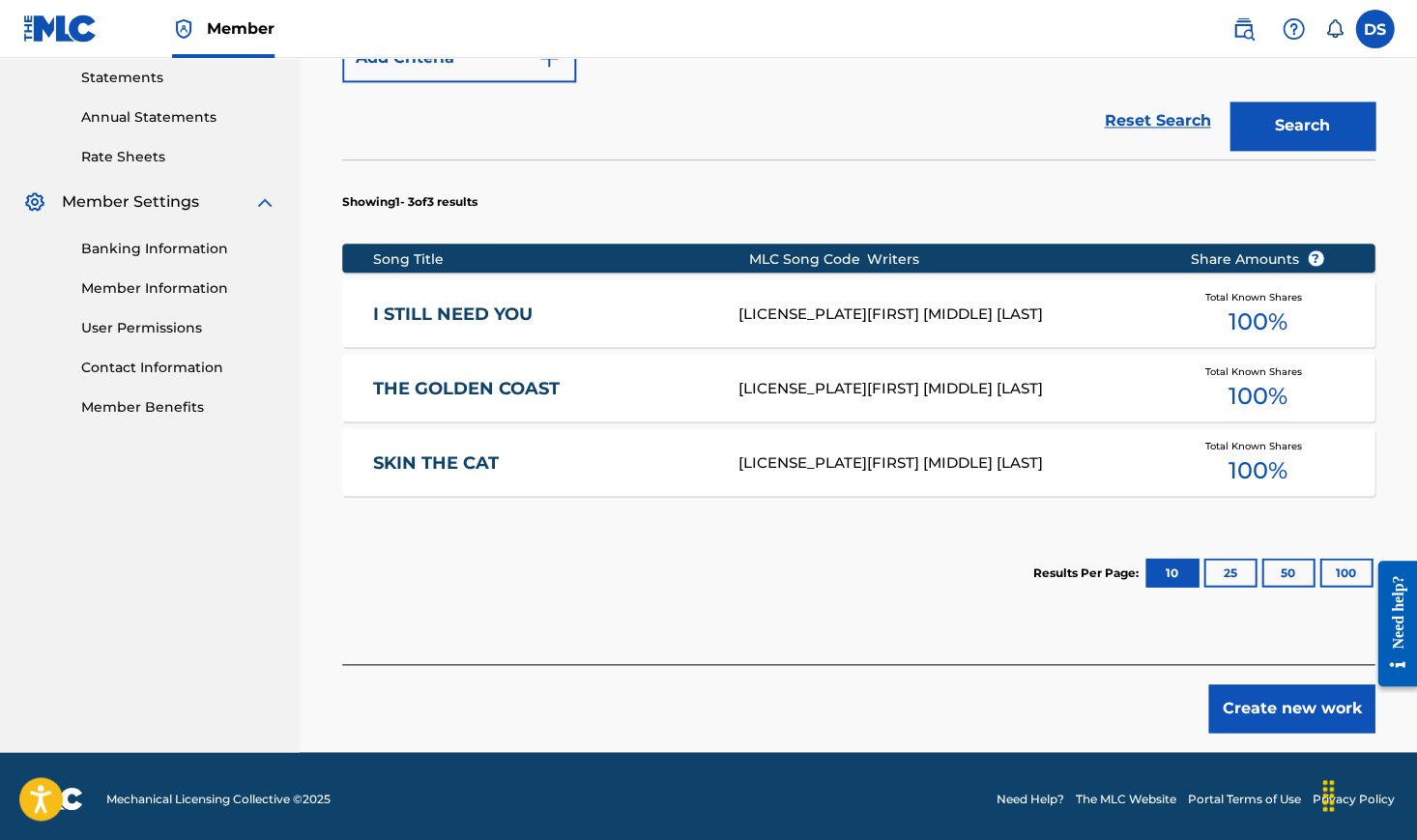 scroll, scrollTop: 663, scrollLeft: 0, axis: vertical 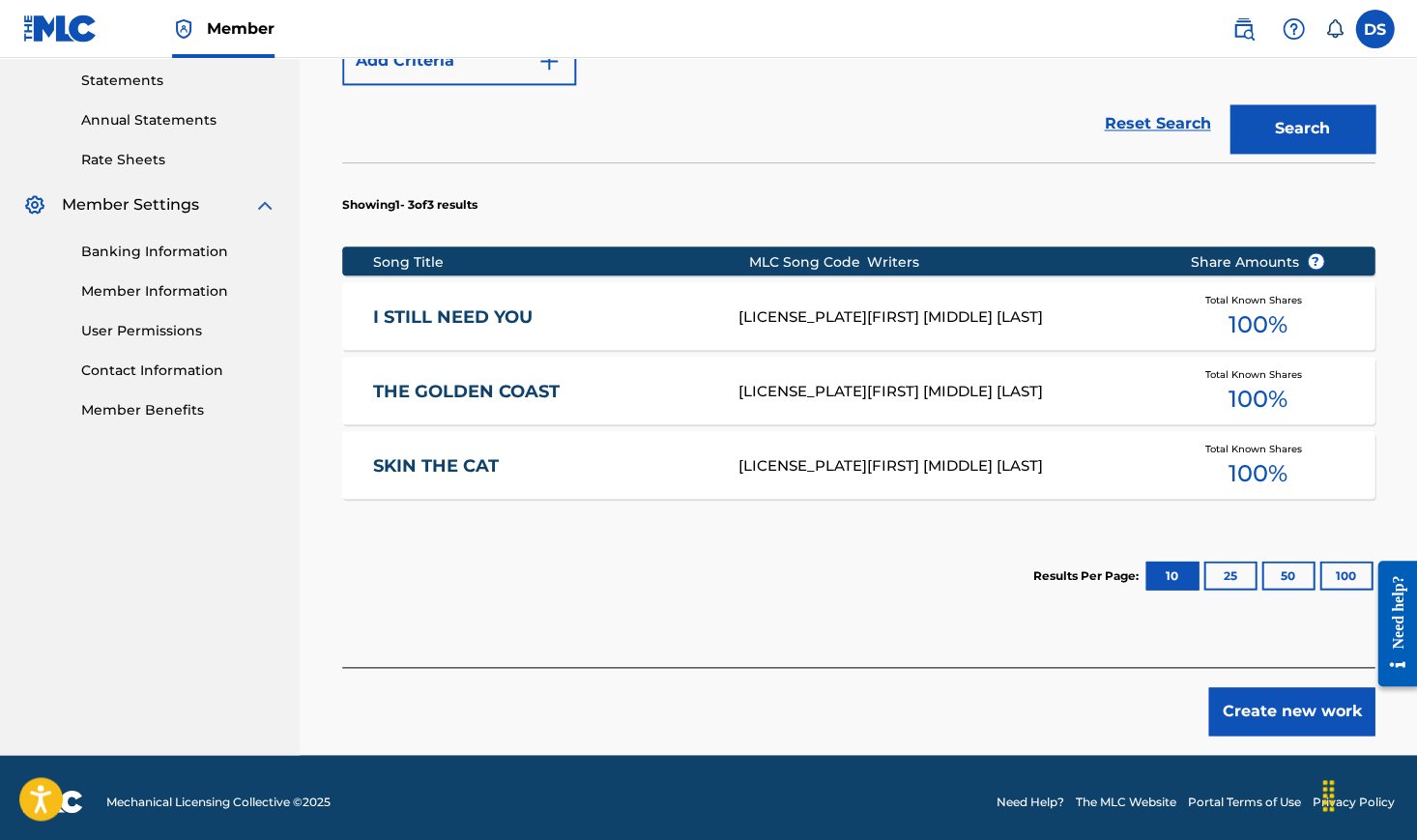 click on "Create new work" at bounding box center [1291, 711] 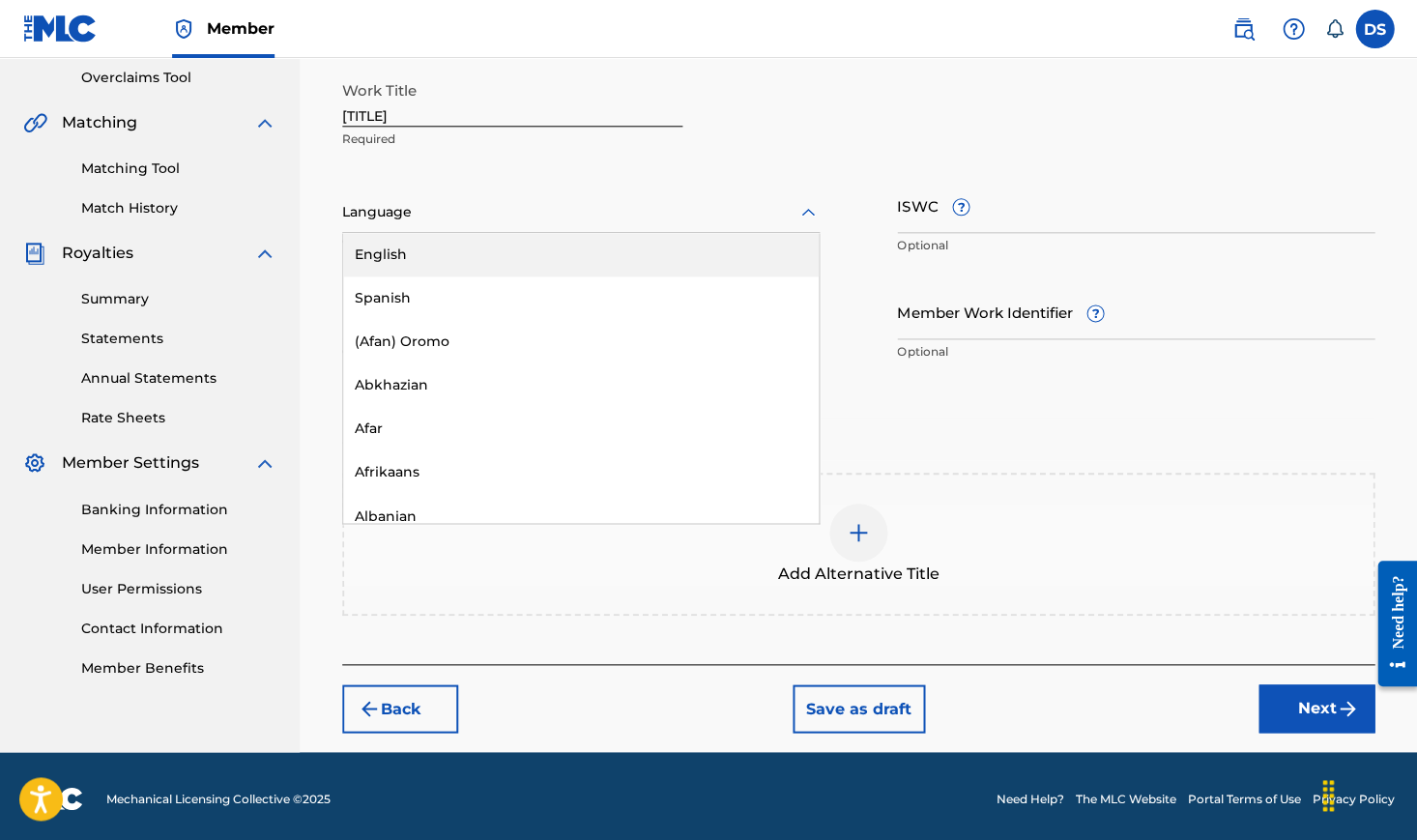 click at bounding box center [581, 212] 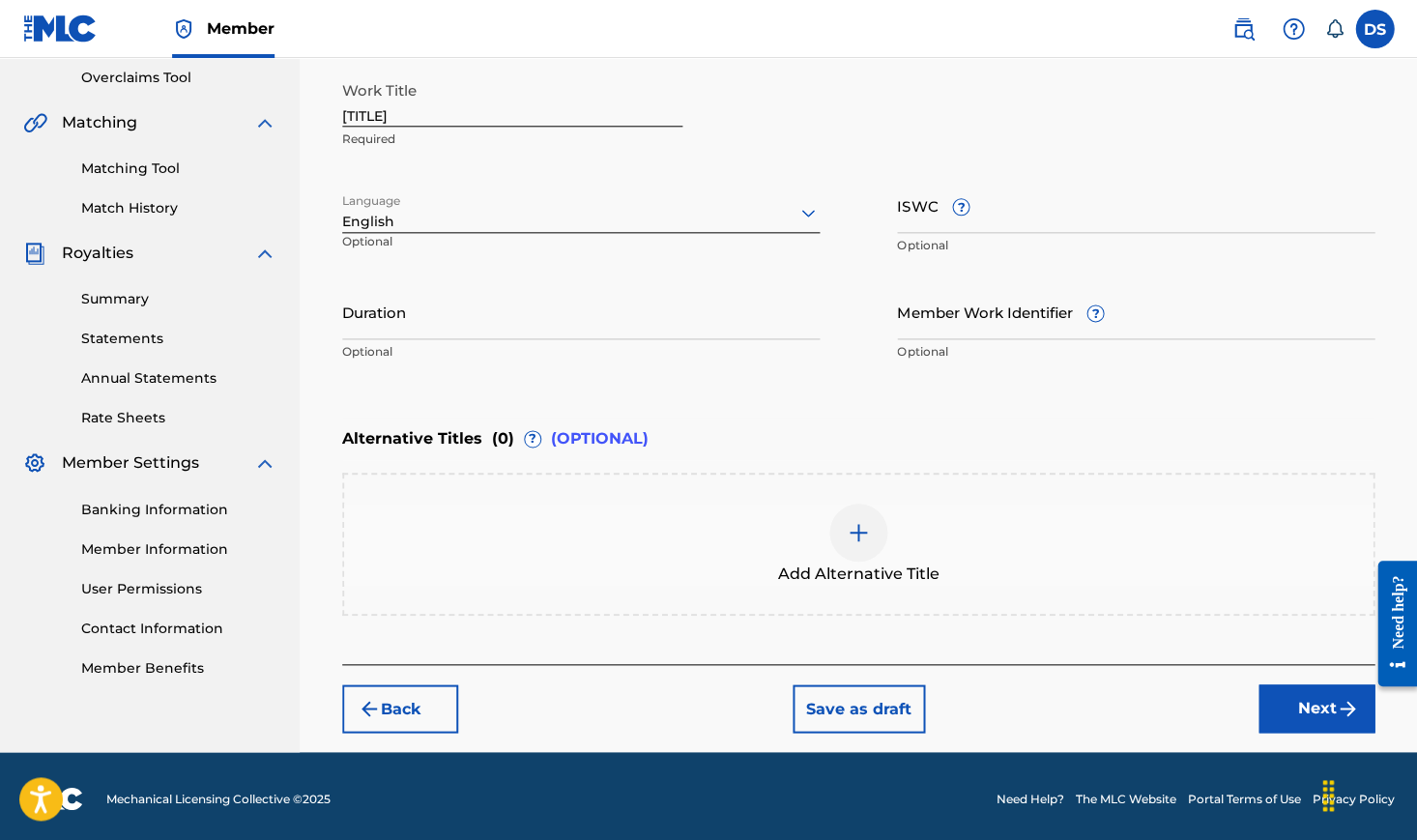 click on "ISWC   ?" at bounding box center [1136, 205] 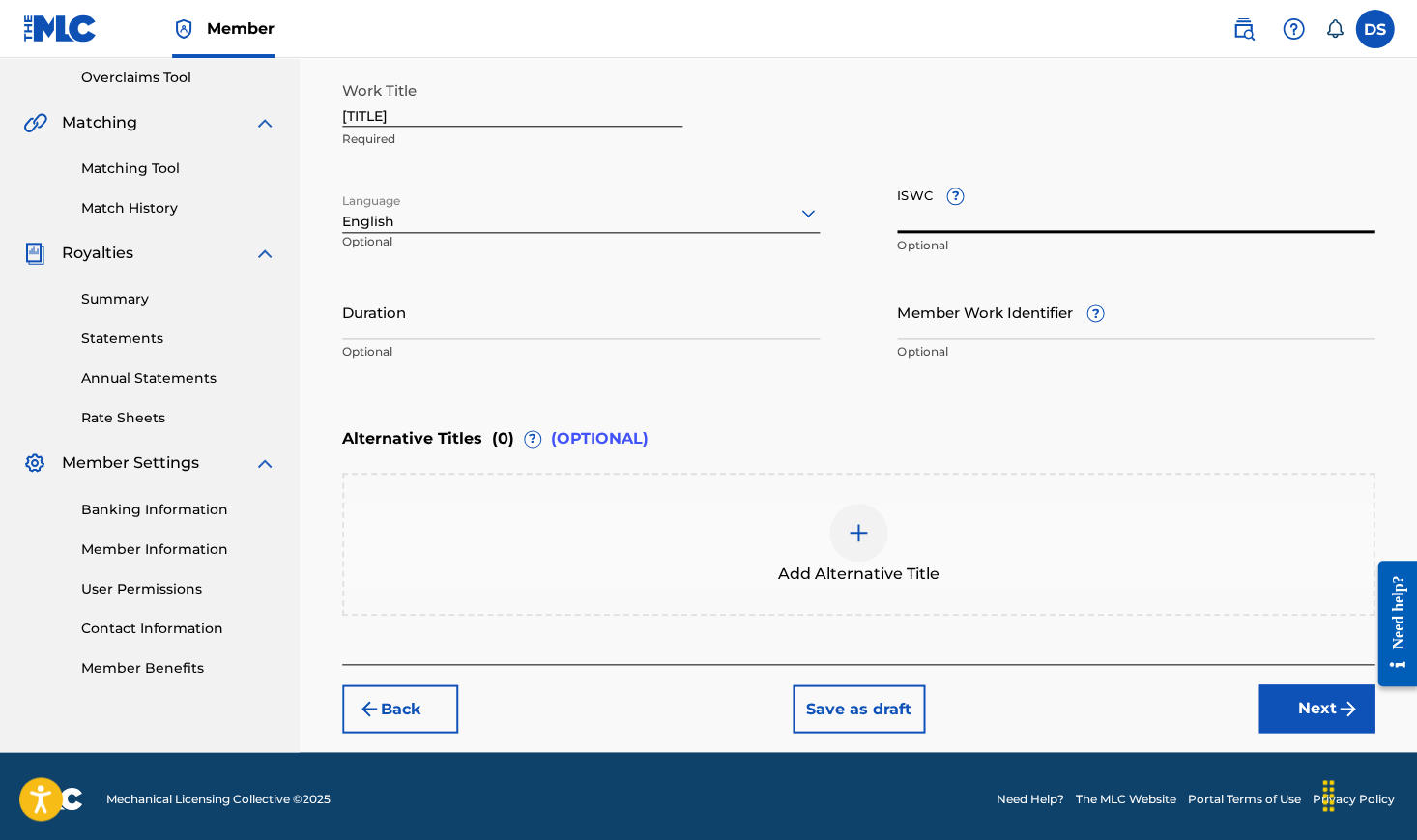 paste on "[LICENSE_PLATE]" 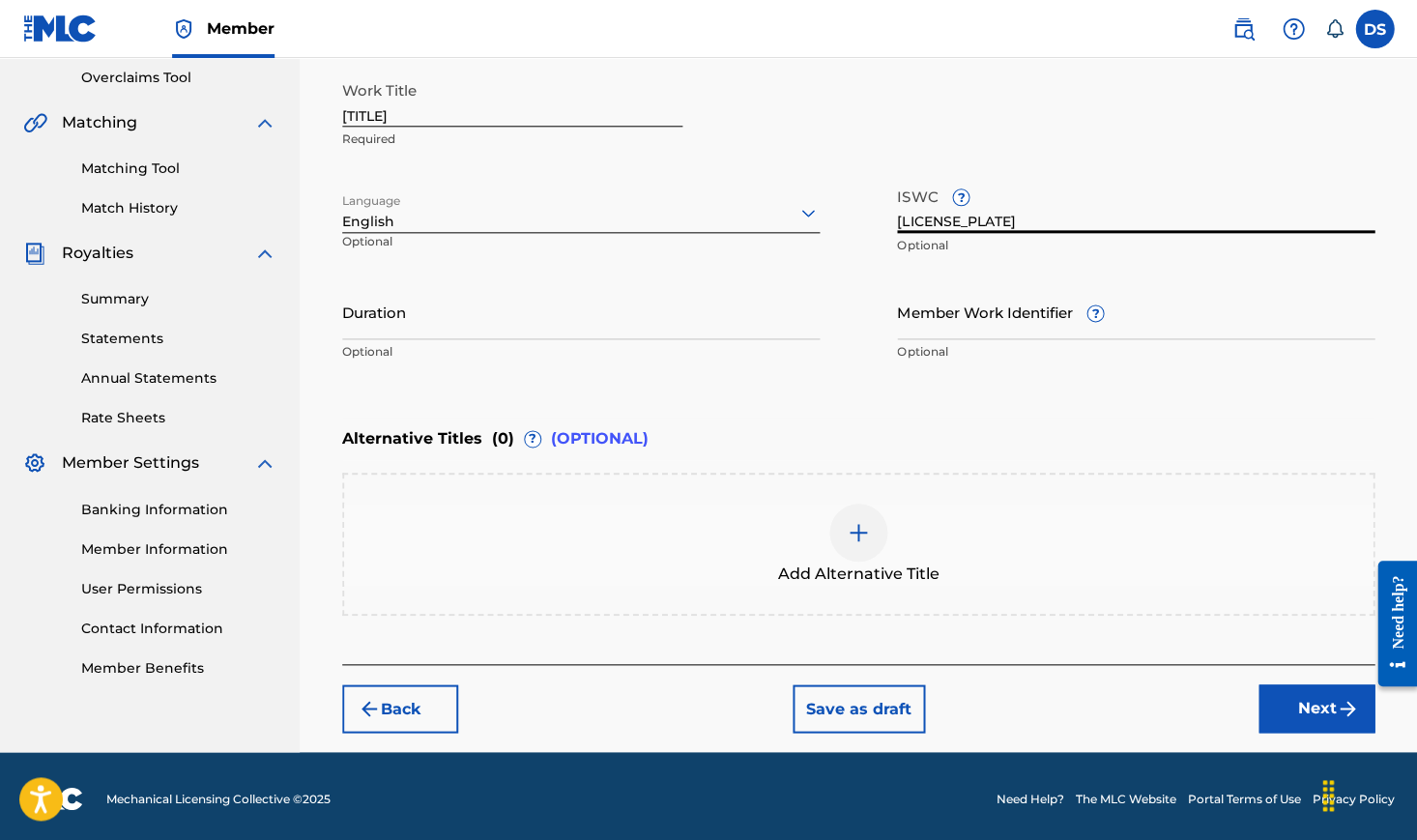 type on "[LICENSE_PLATE]" 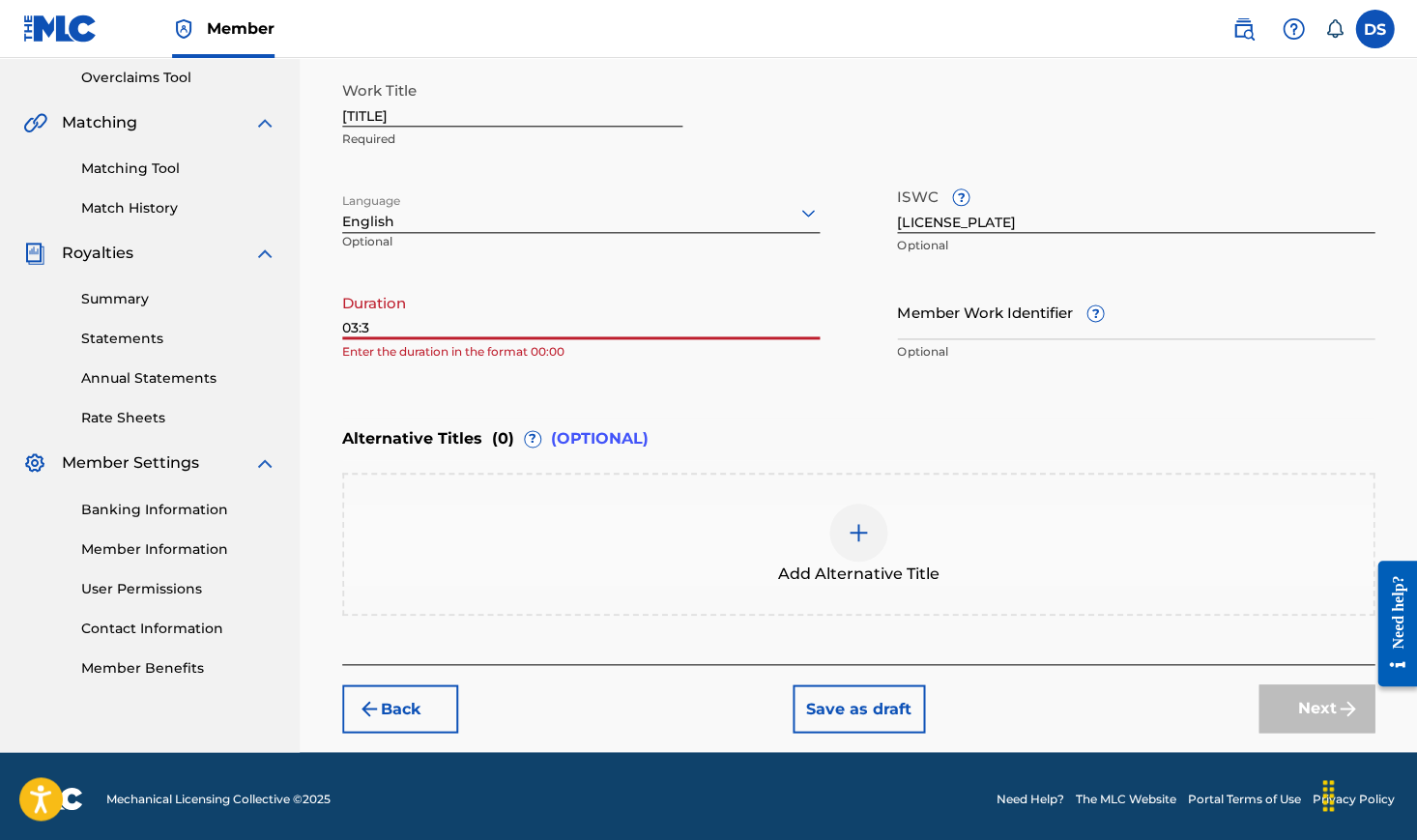 type on "03:39" 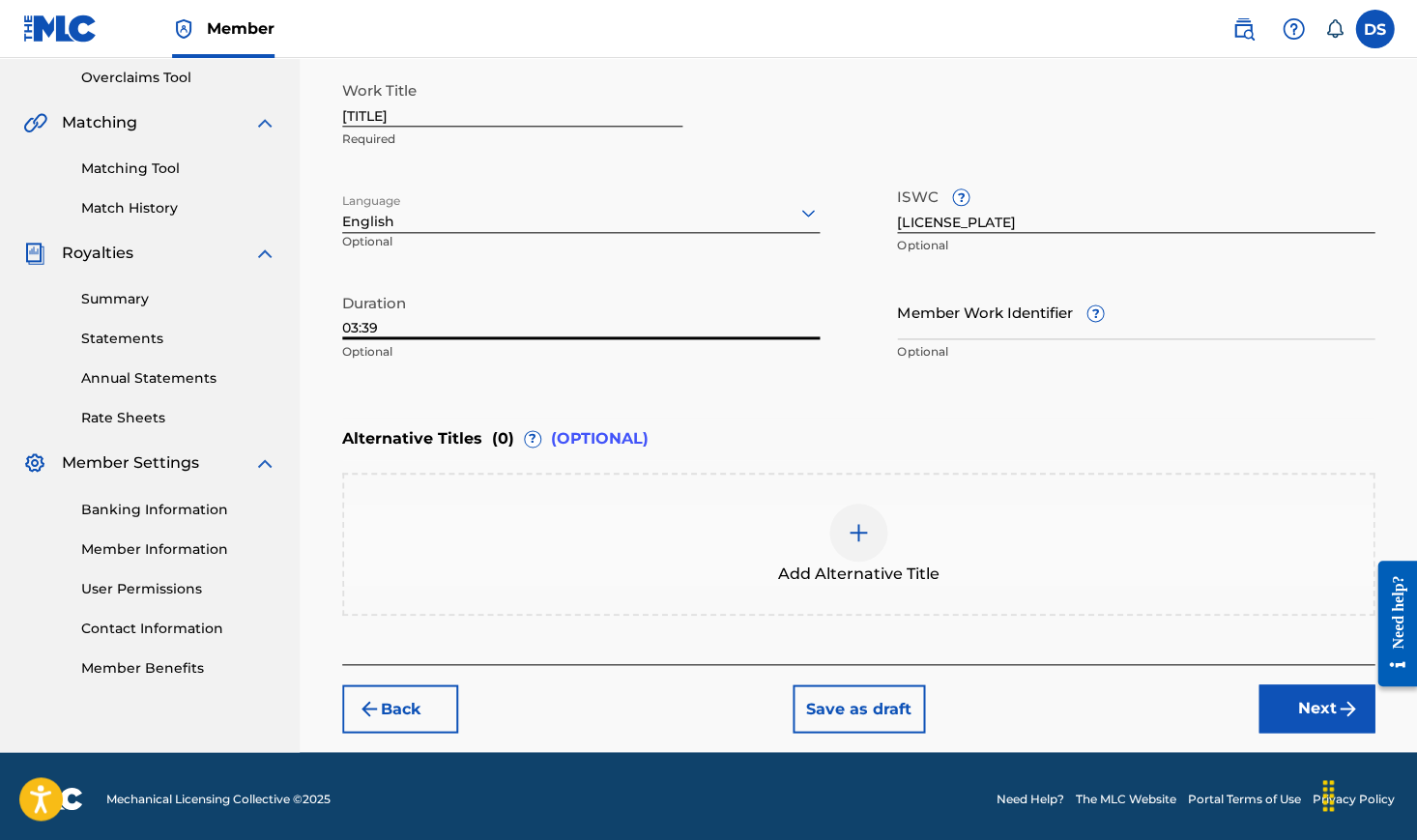 click on "Next" at bounding box center (1316, 709) 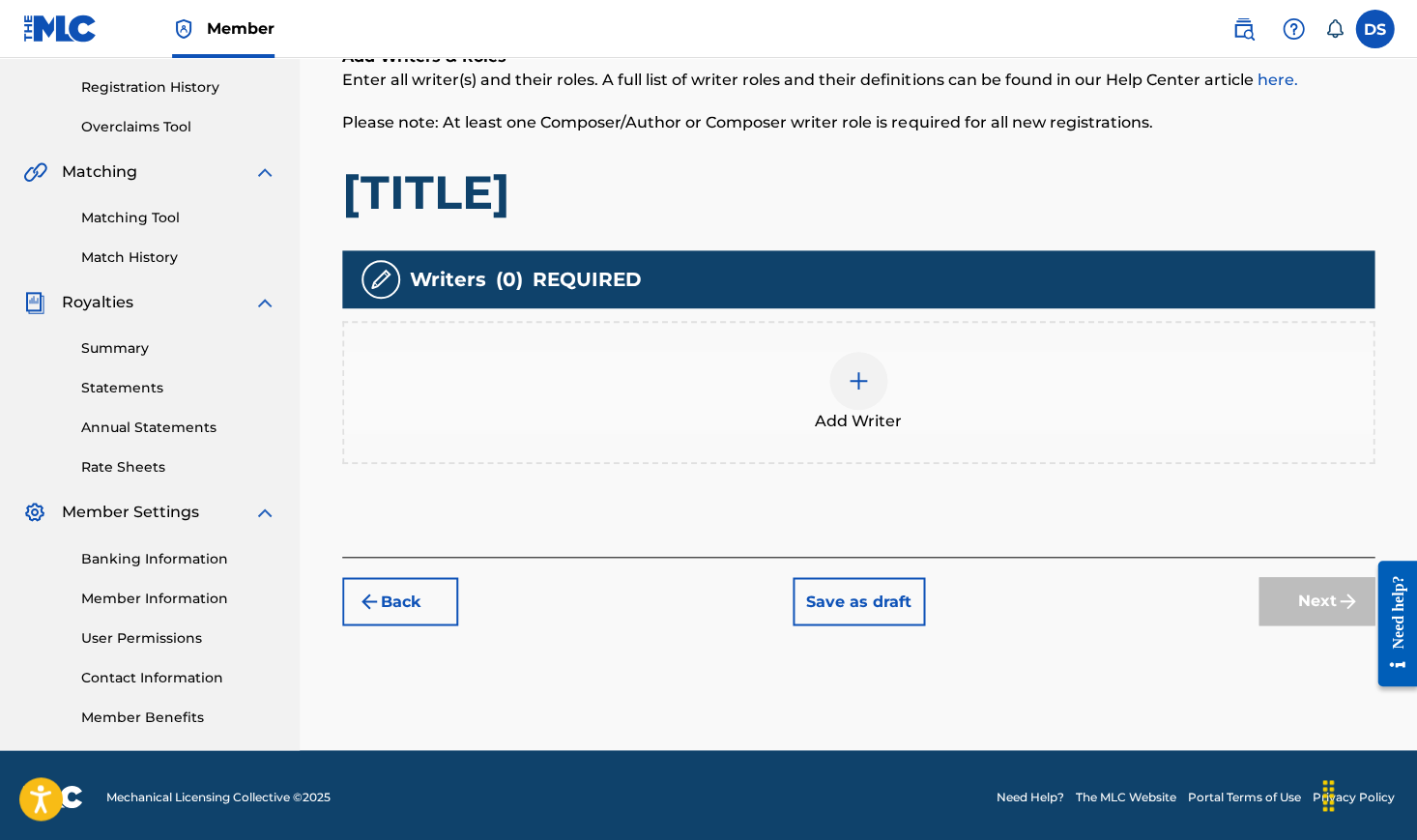 click at bounding box center [858, 381] 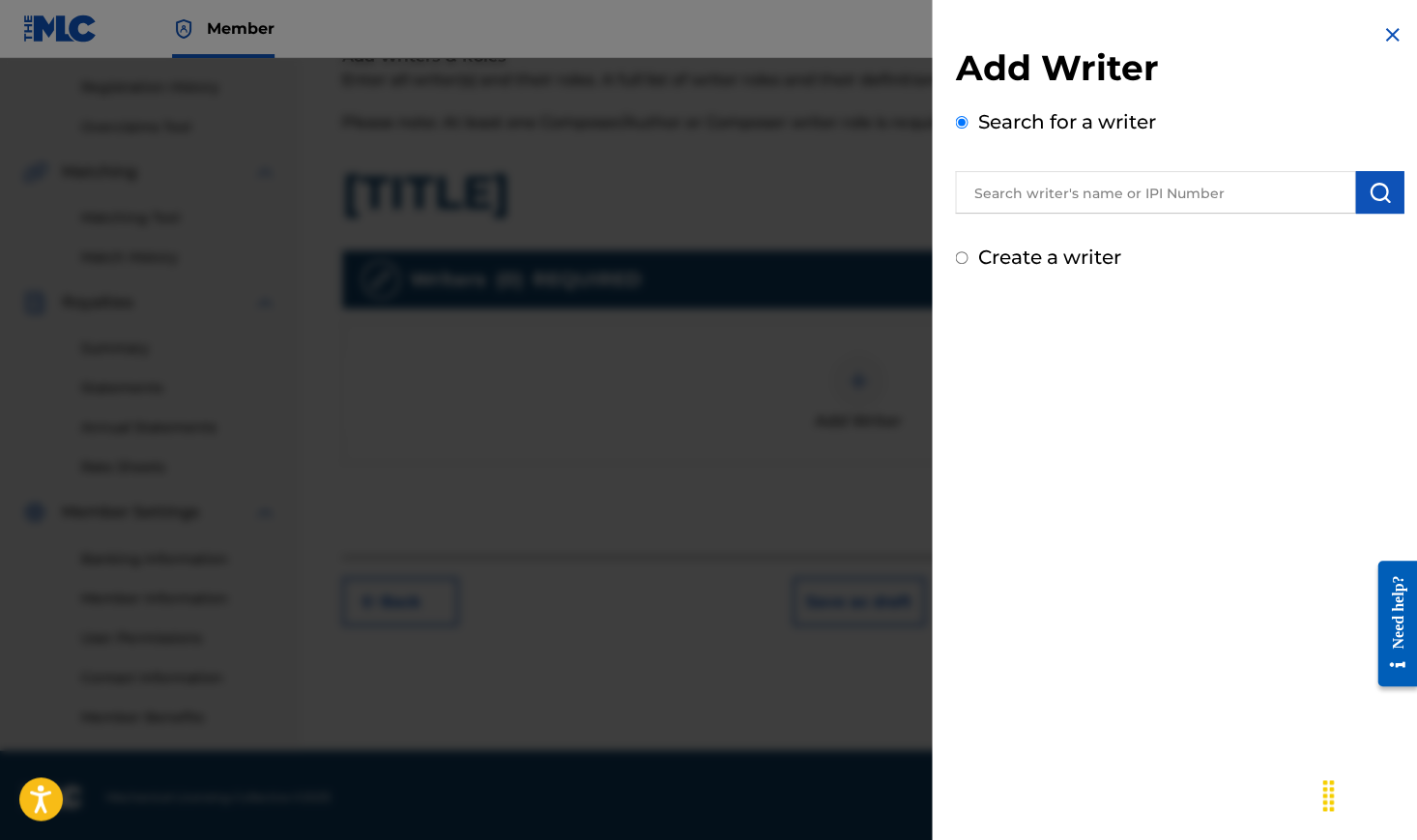 click at bounding box center (1155, 192) 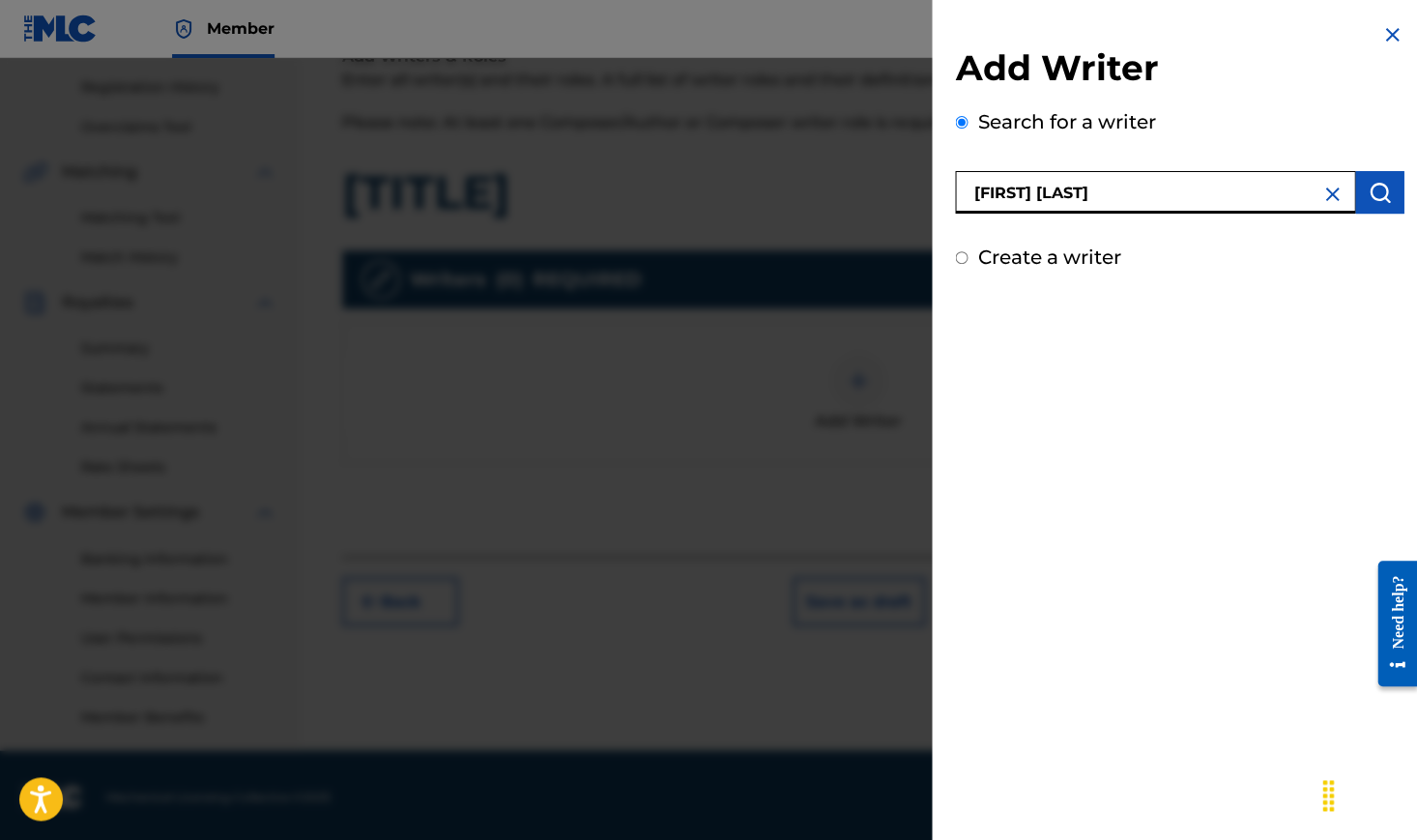 type on "[FIRST] [LAST]" 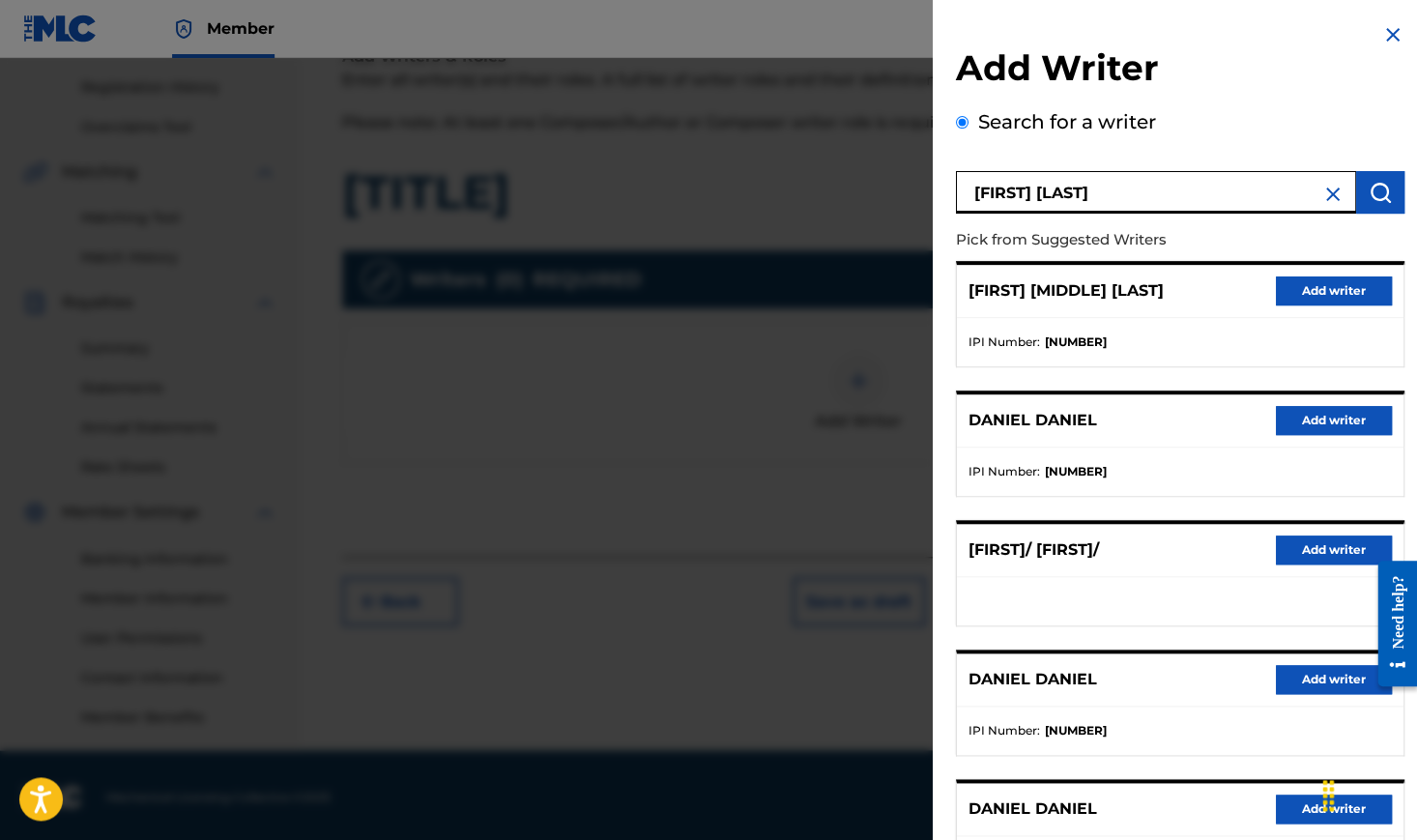 click on "Add writer" at bounding box center [1333, 291] 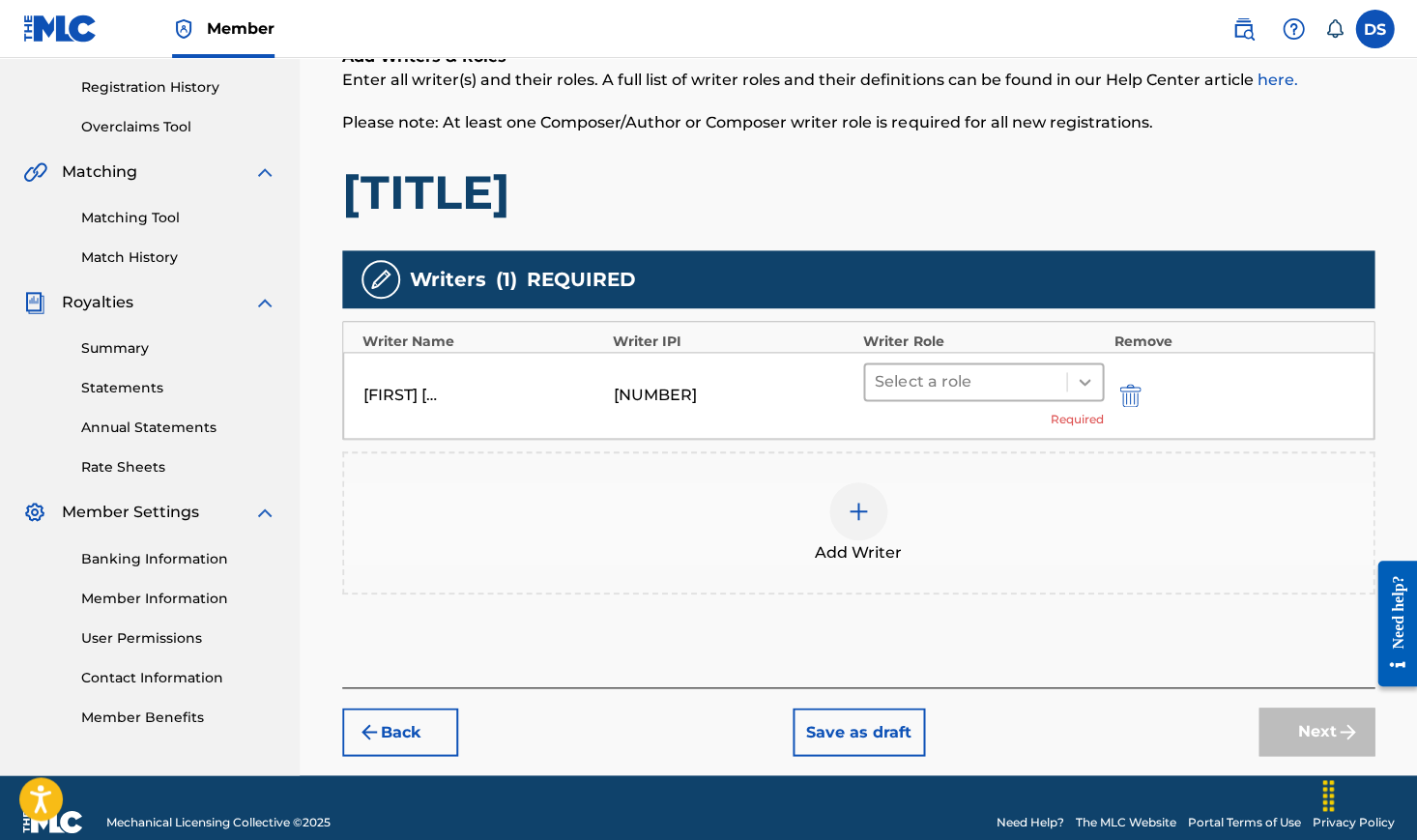 click at bounding box center (1084, 382) 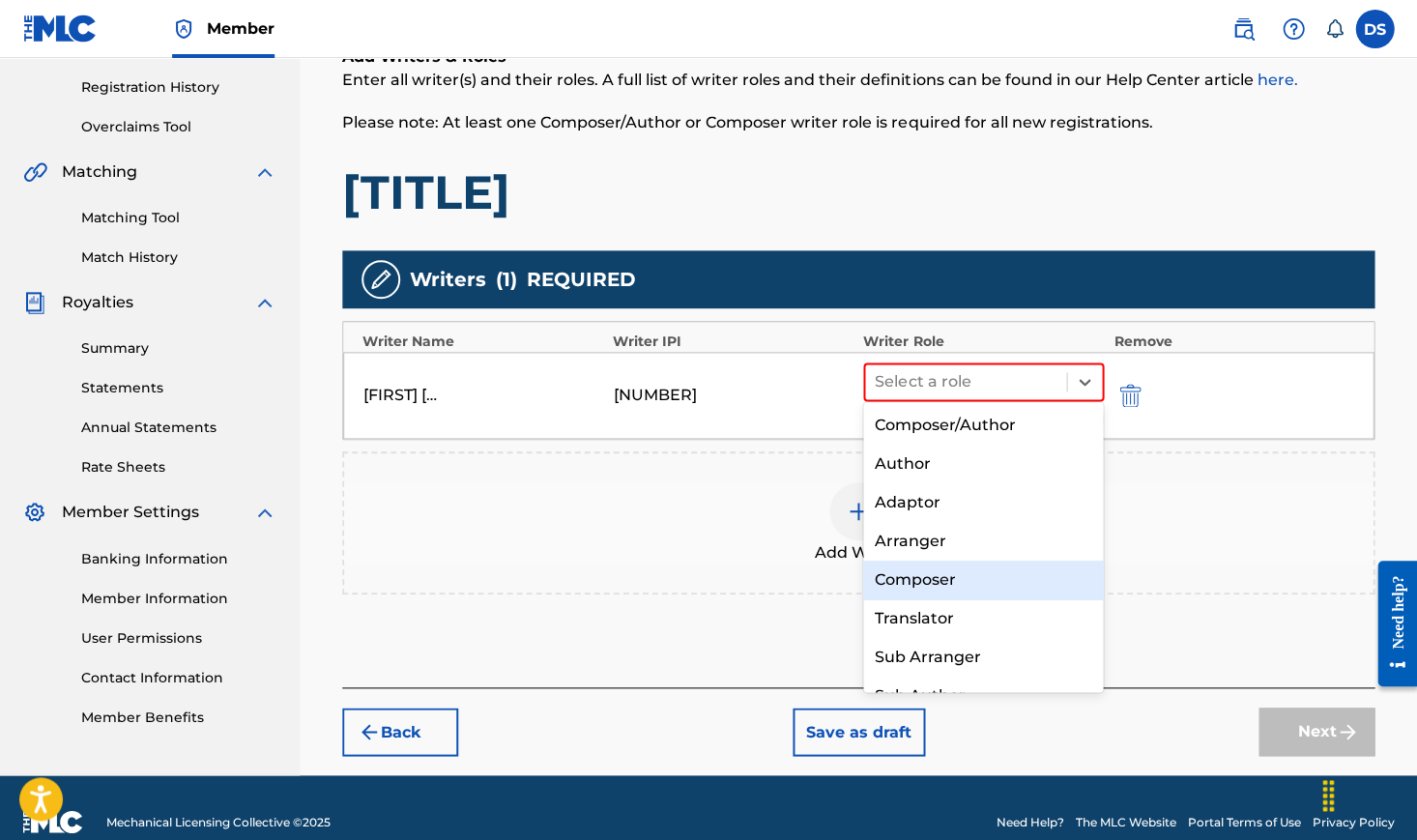 click on "Composer" at bounding box center (983, 580) 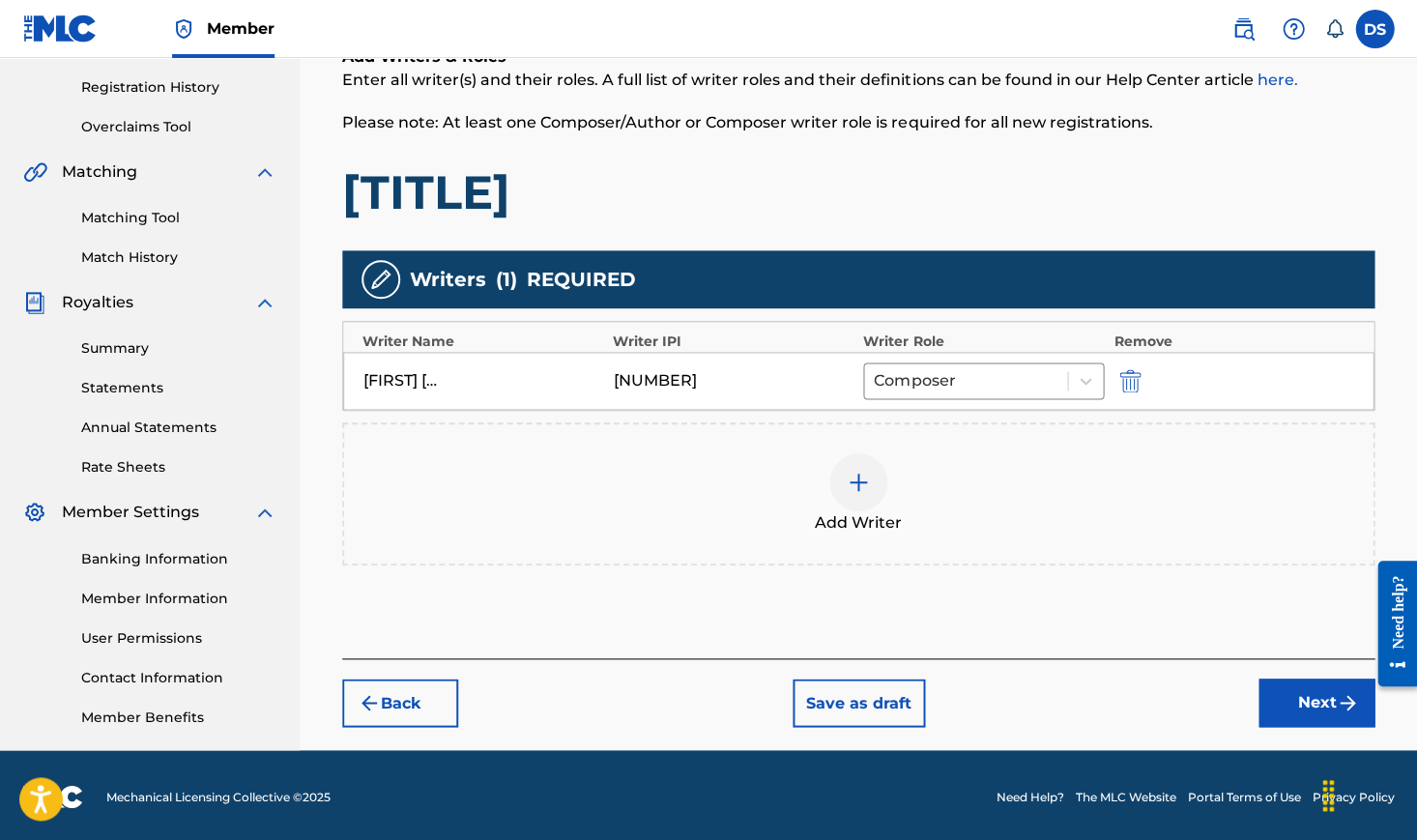 click at bounding box center (858, 482) 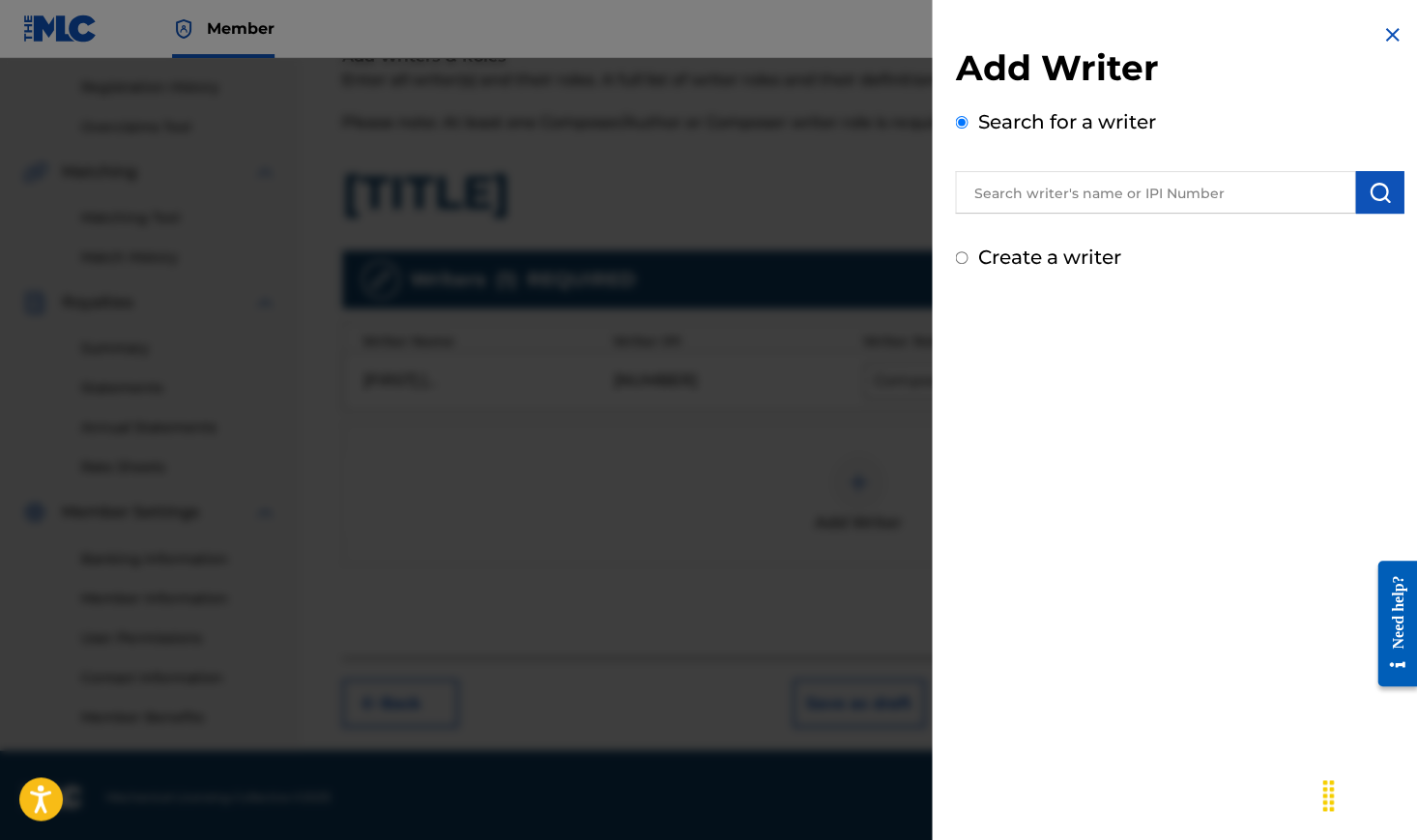 click at bounding box center (1155, 192) 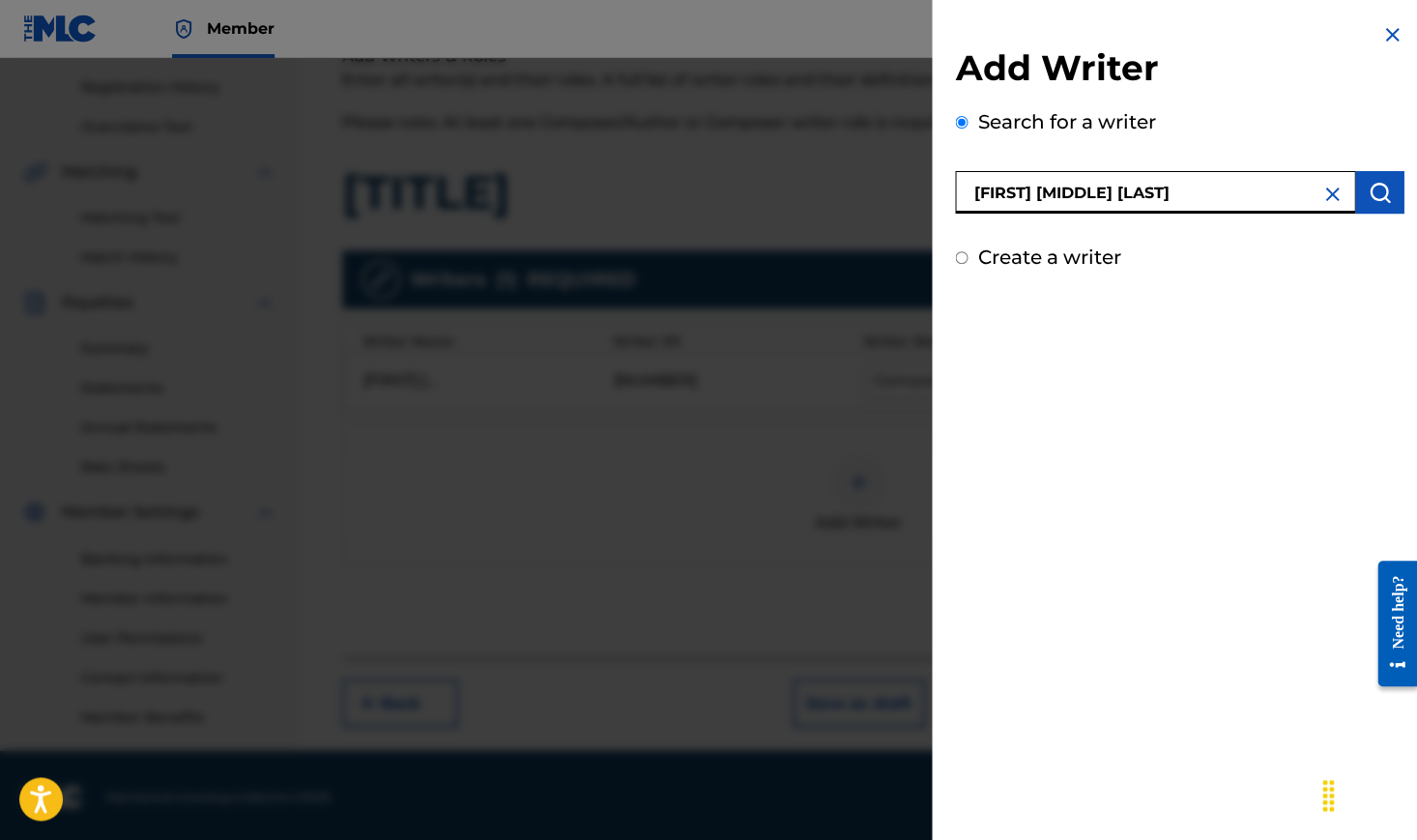 type on "[FIRST] [MIDDLE] [LAST]" 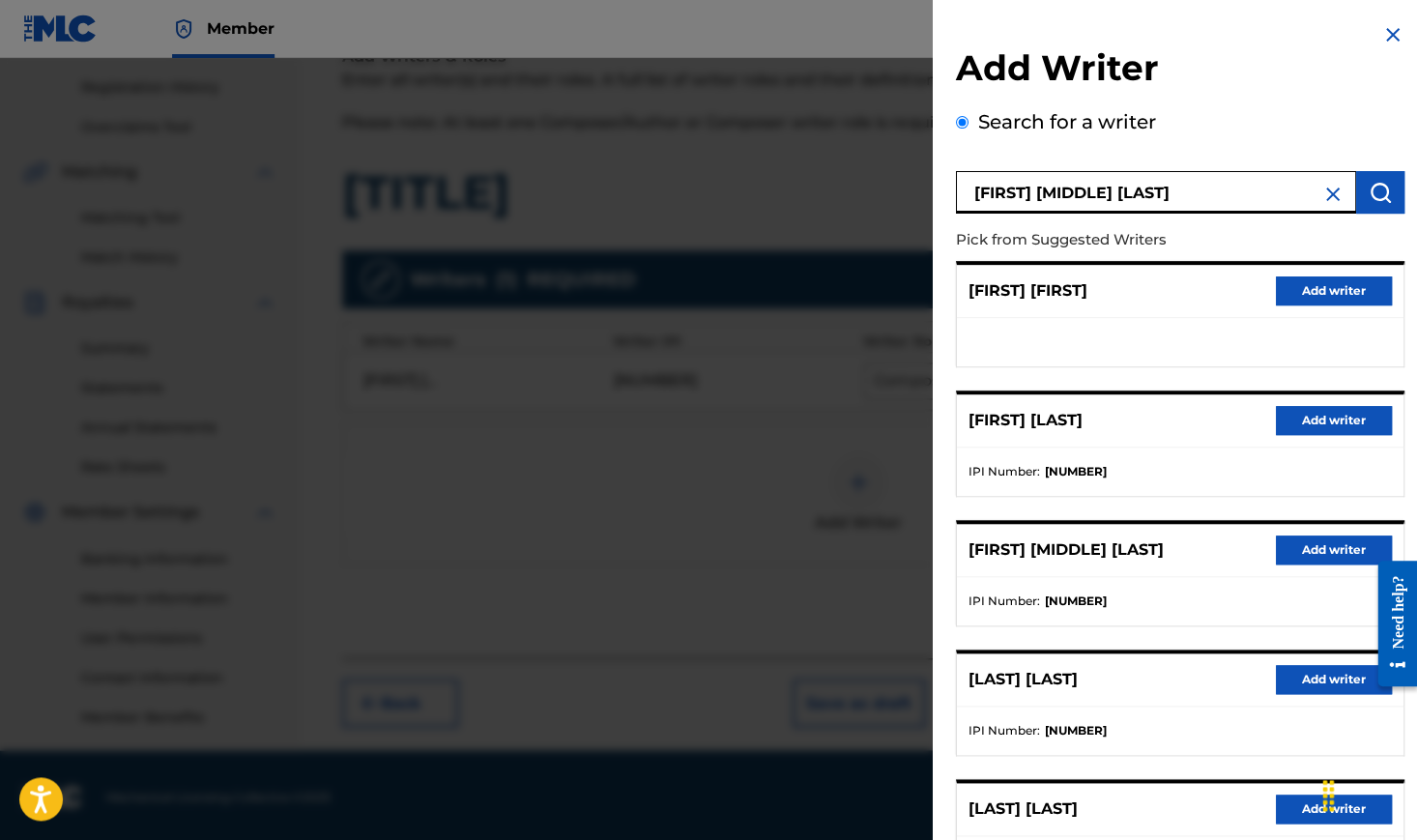 click on "Add writer" at bounding box center (1333, 550) 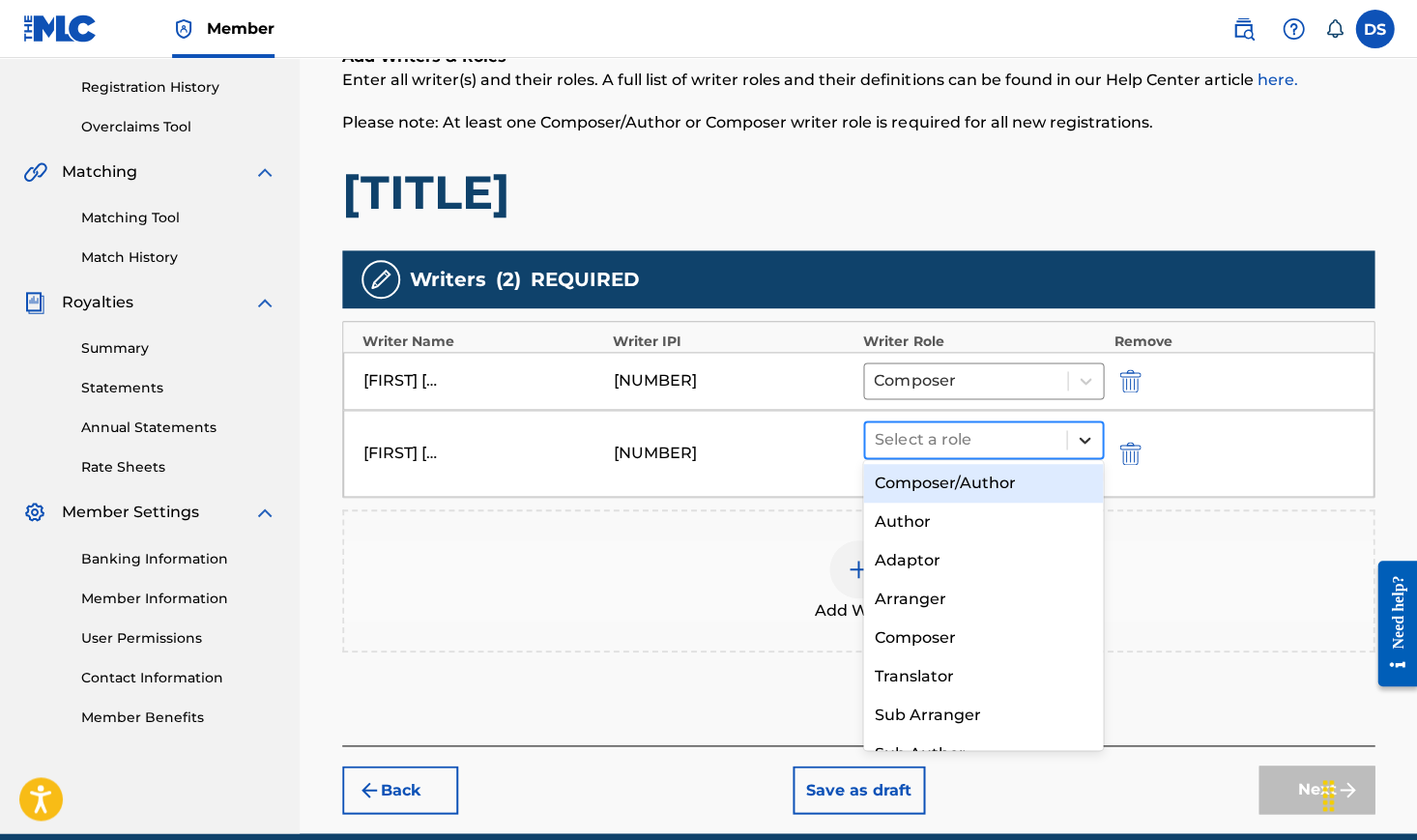 click 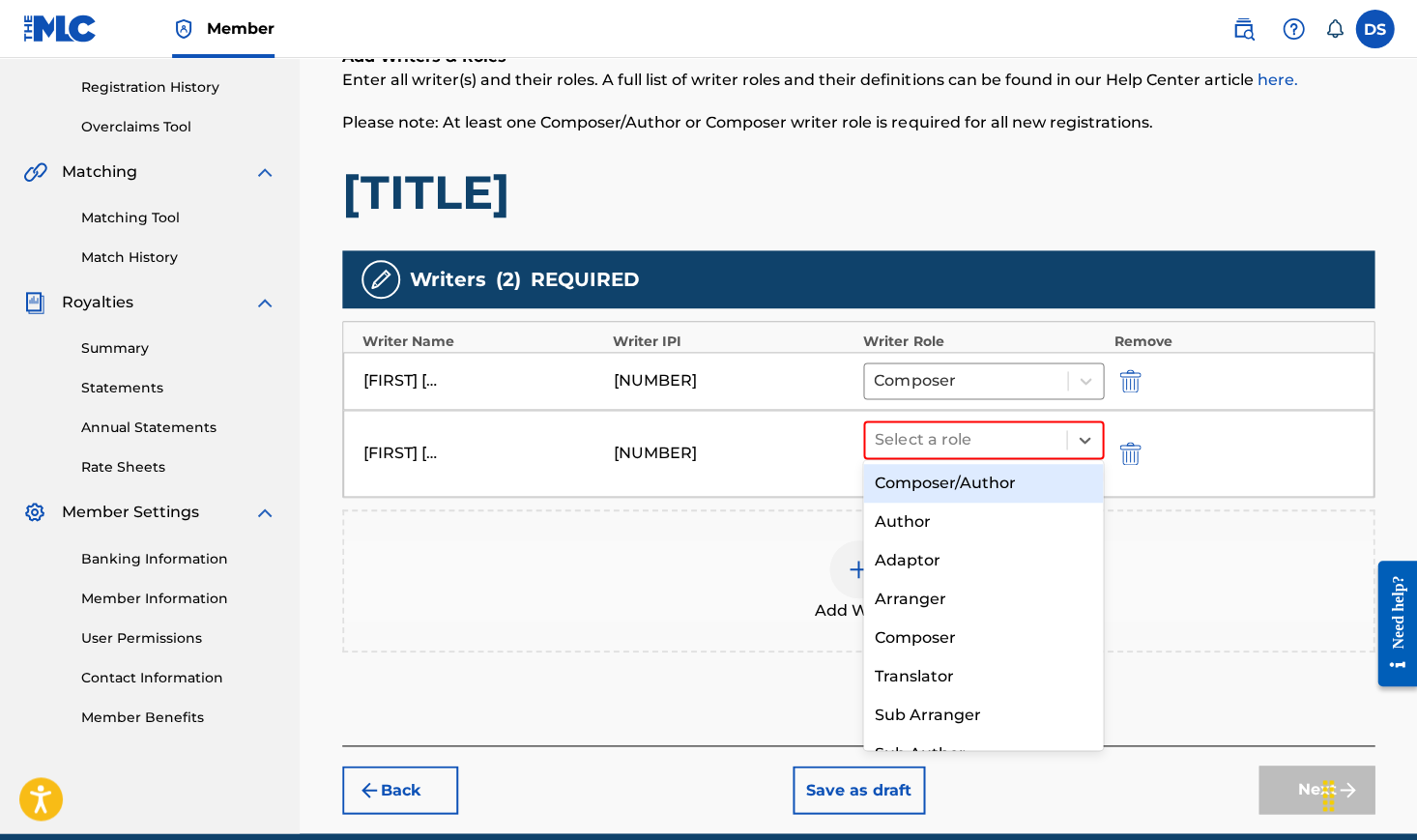 click on "Composer/Author" at bounding box center [983, 483] 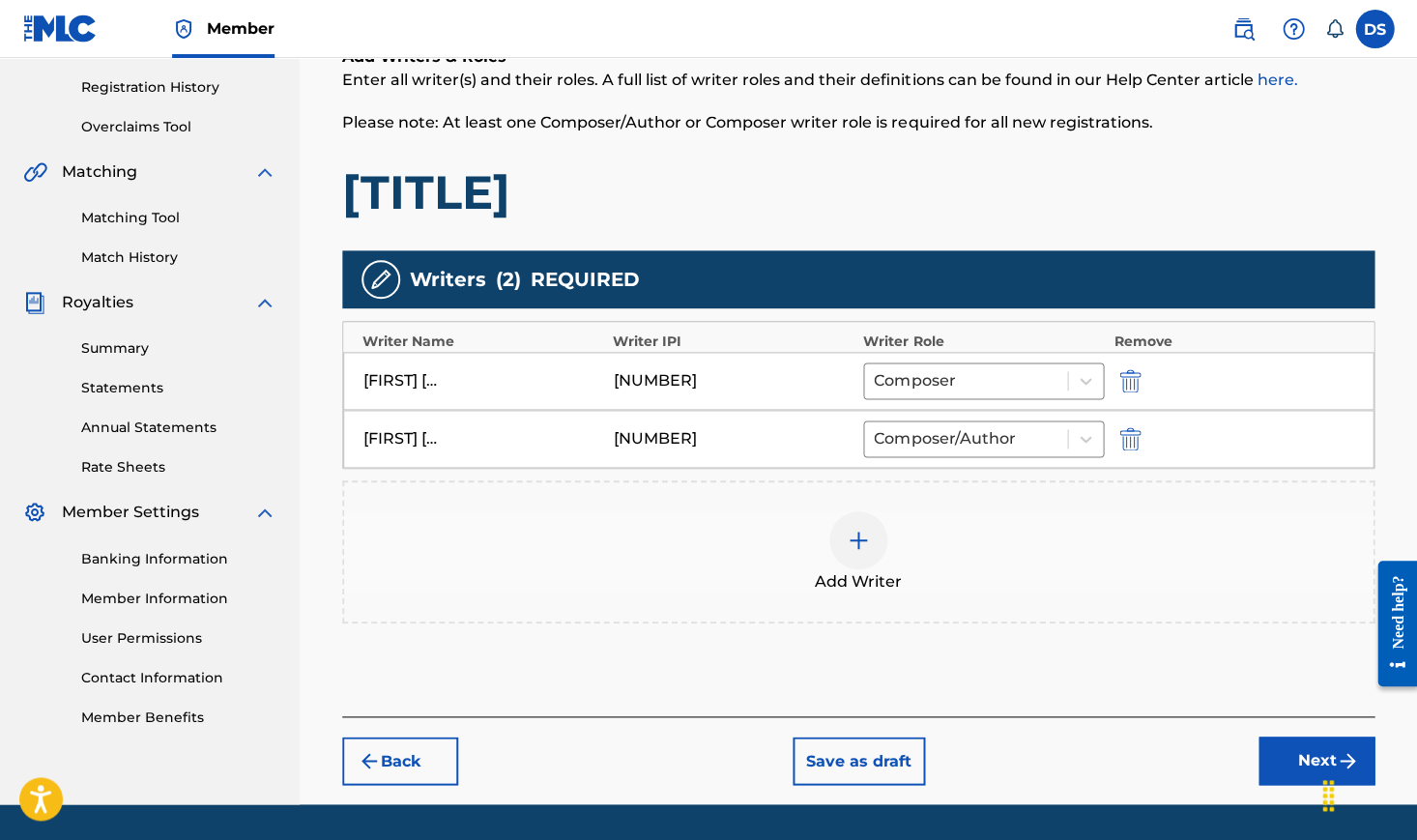 click on "Next" at bounding box center [1316, 761] 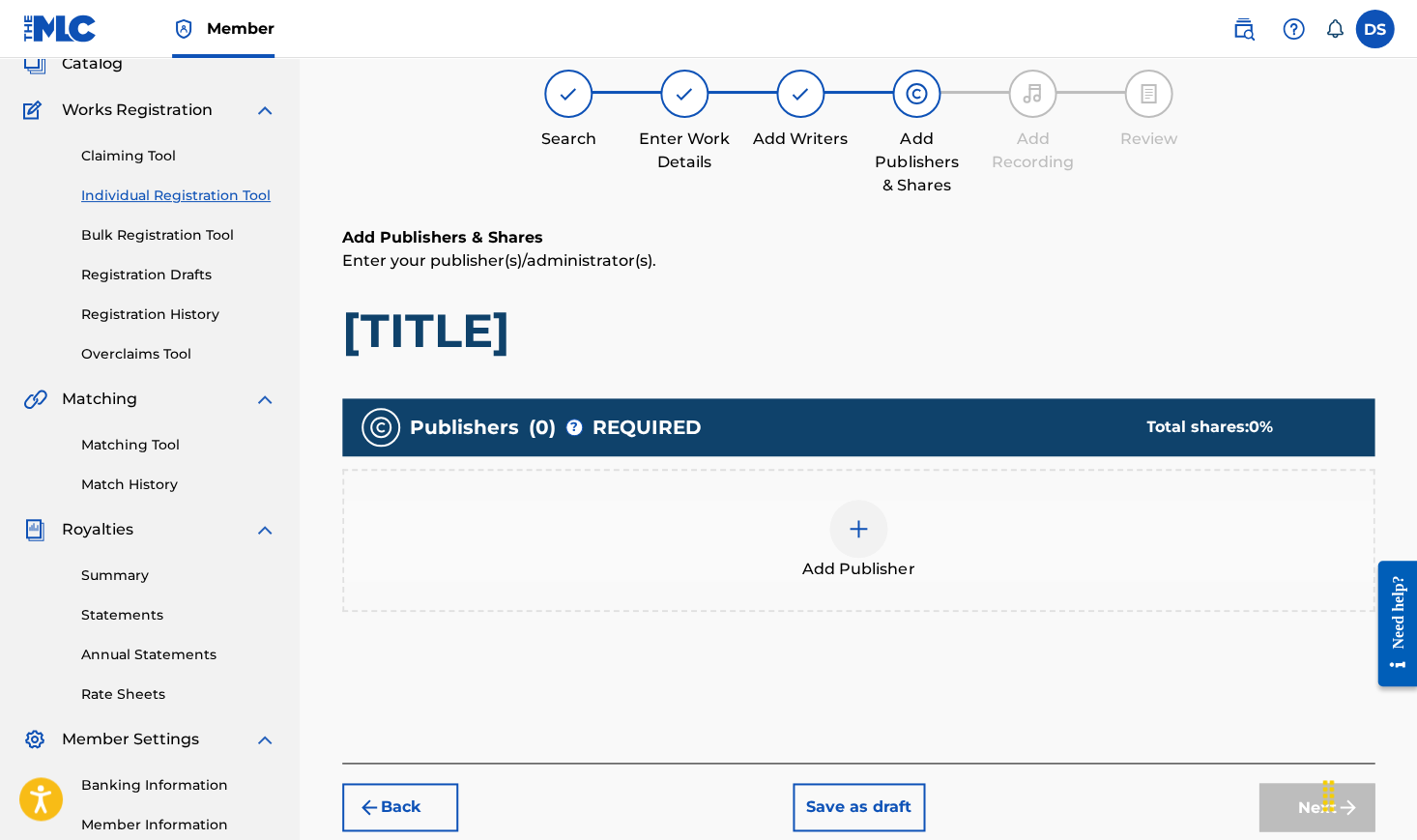 scroll, scrollTop: 86, scrollLeft: 0, axis: vertical 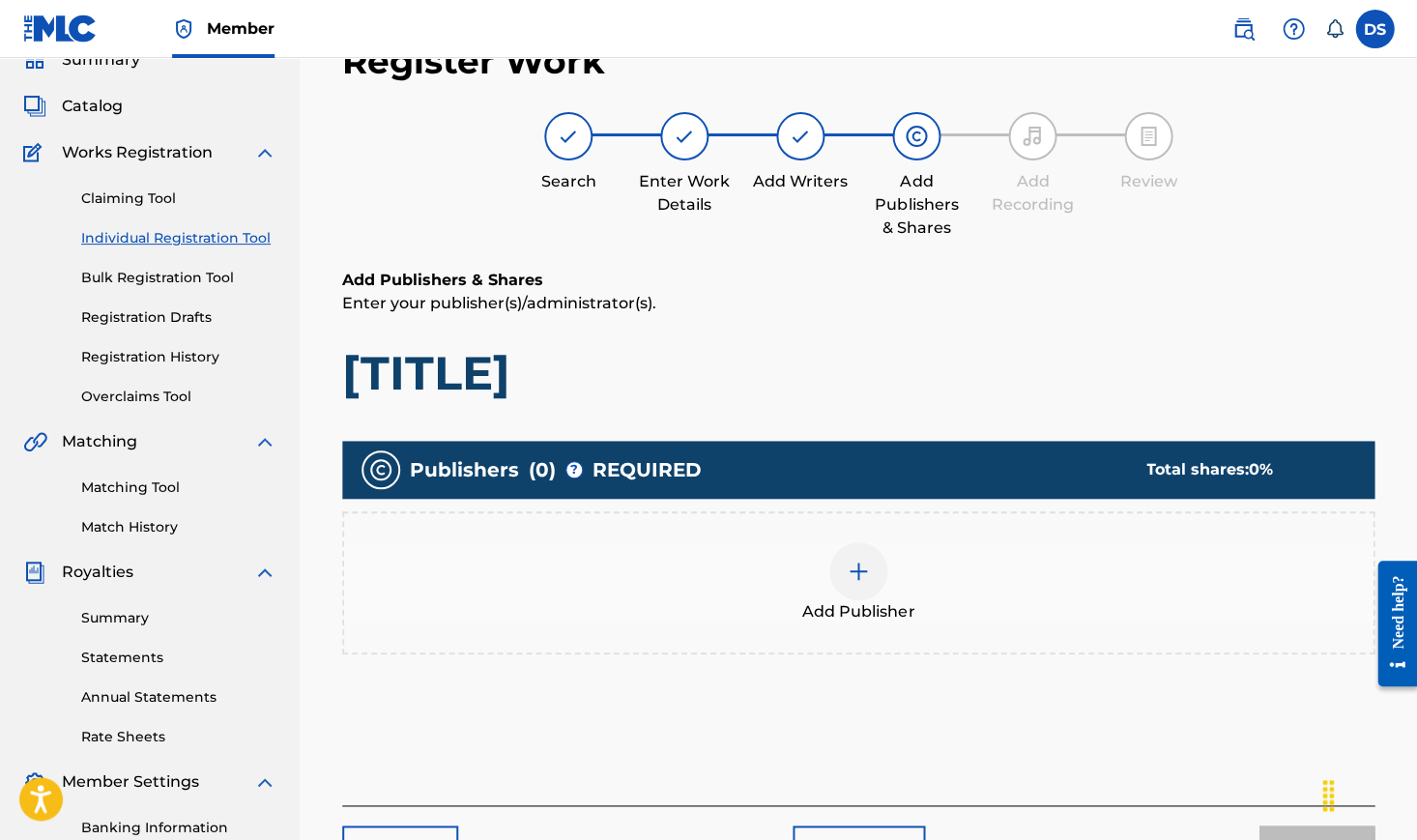 click at bounding box center [858, 571] 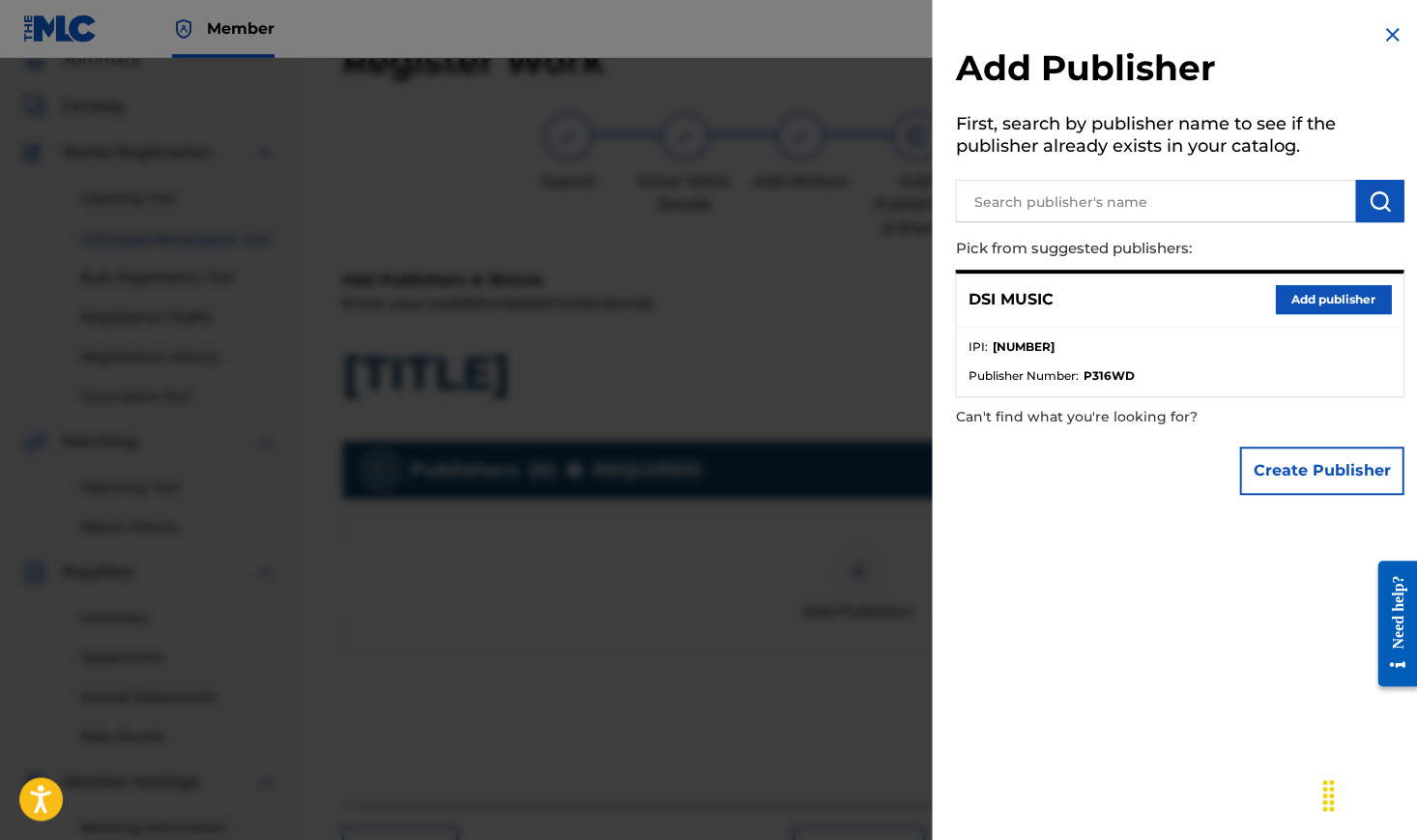 click on "Add publisher" at bounding box center [1333, 300] 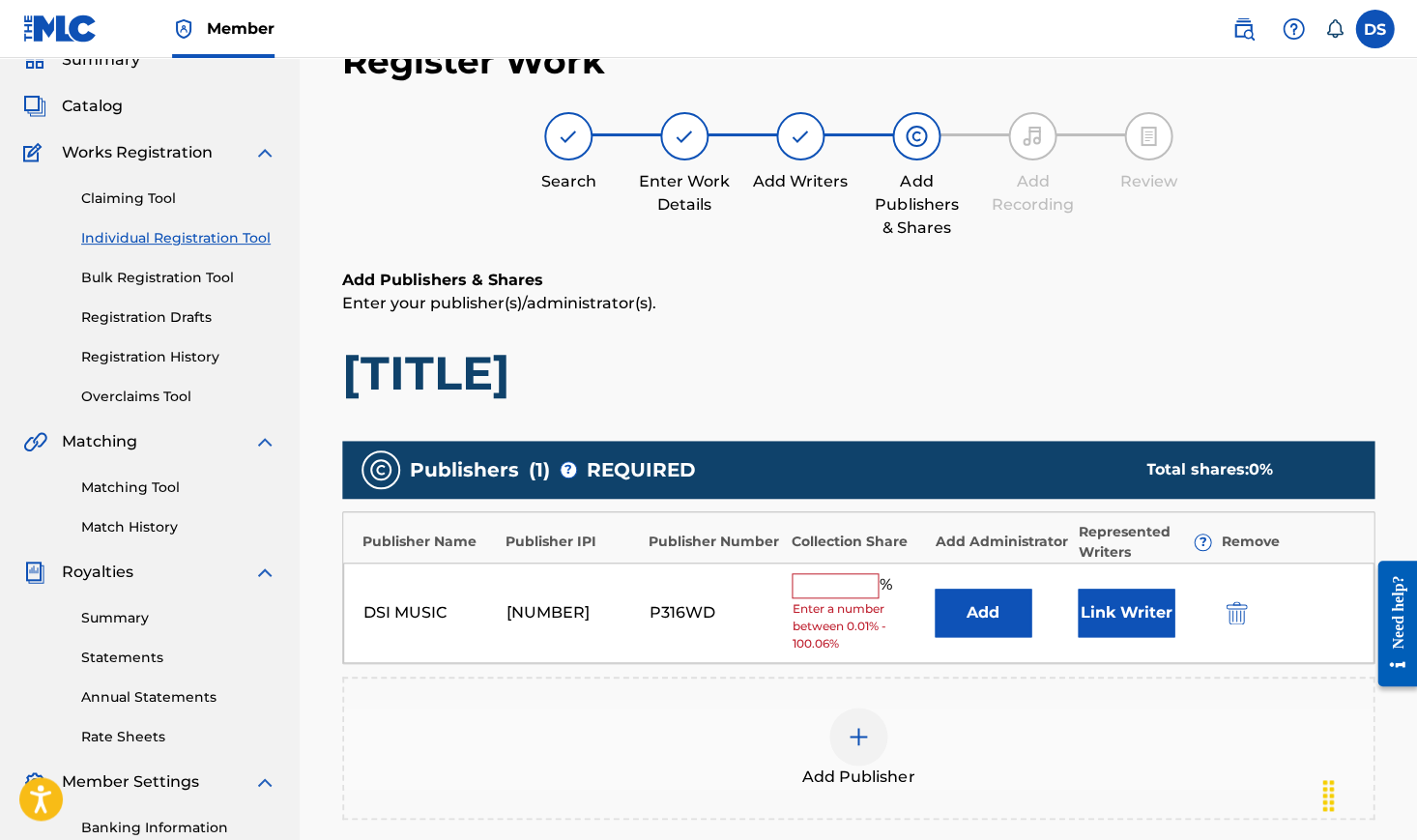 click at bounding box center (835, 586) 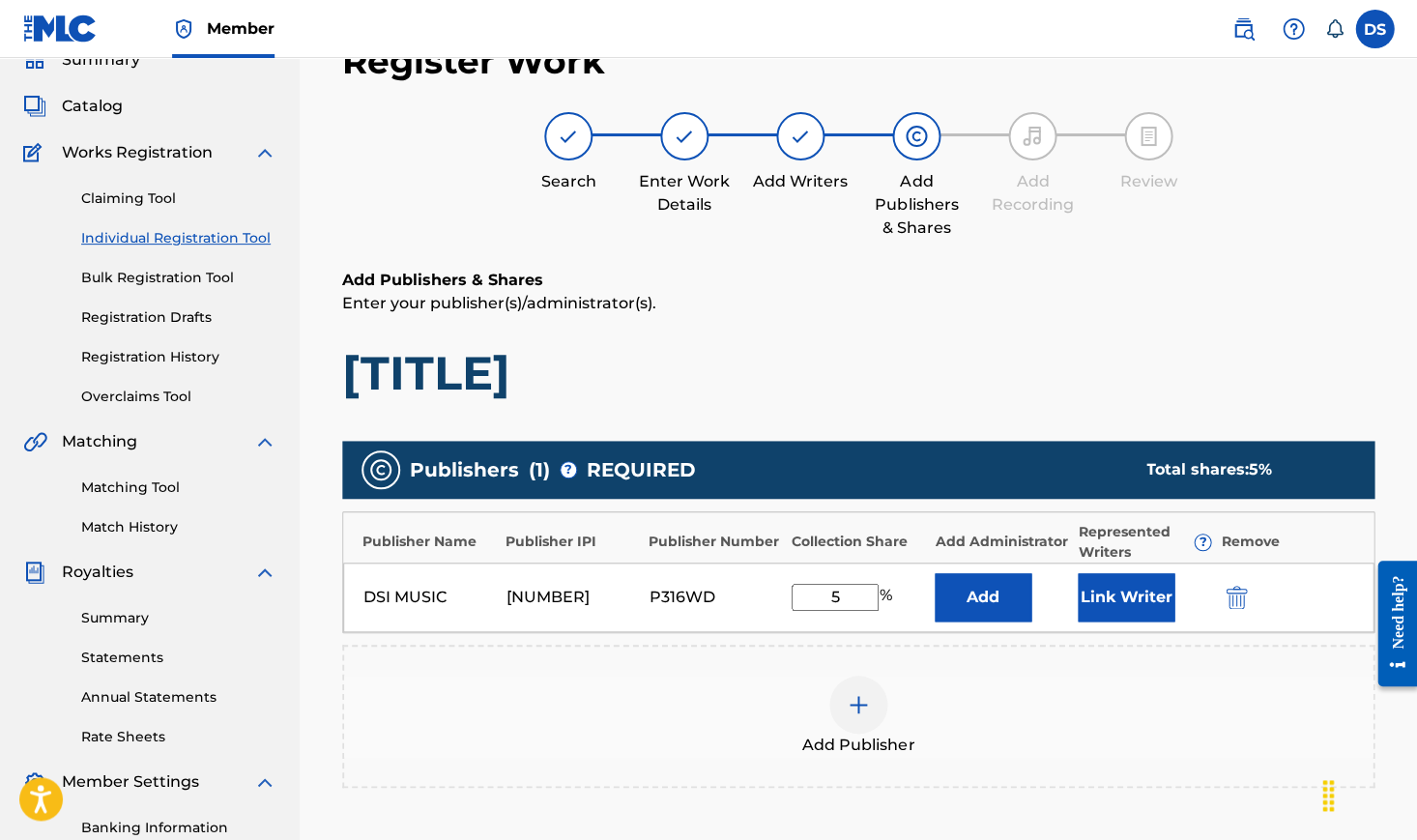 type on "50" 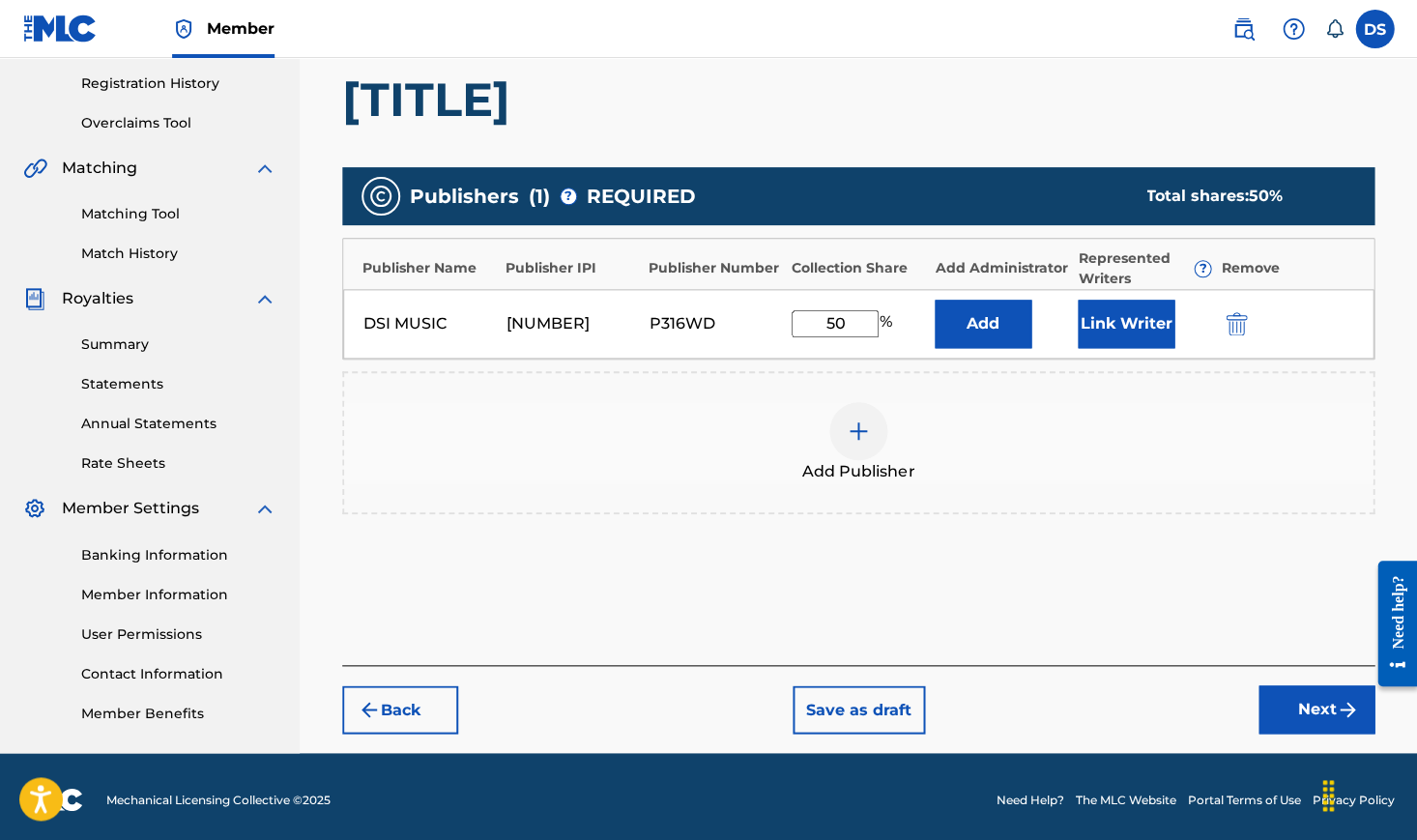 click on "Next" at bounding box center (1316, 710) 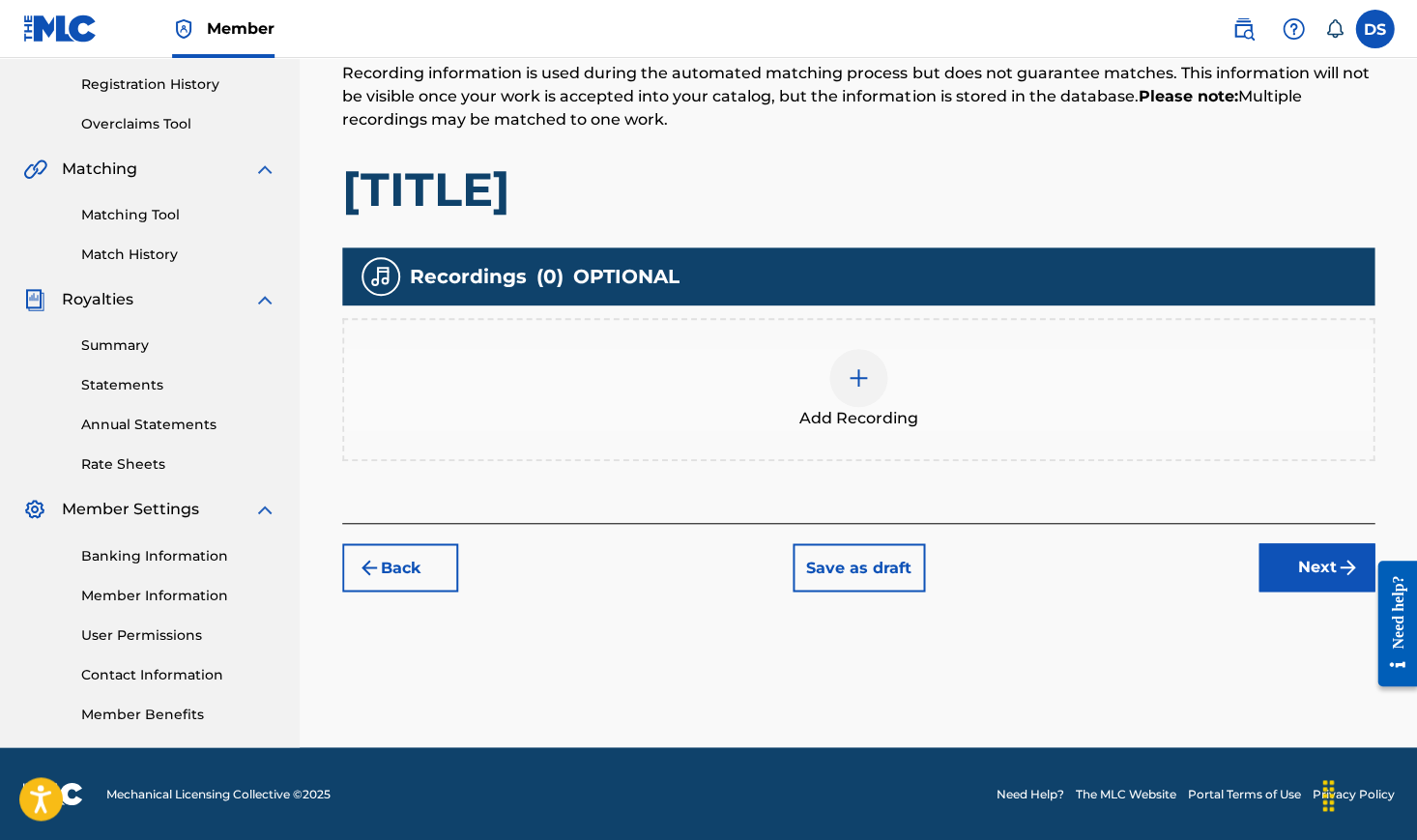 scroll, scrollTop: 356, scrollLeft: 0, axis: vertical 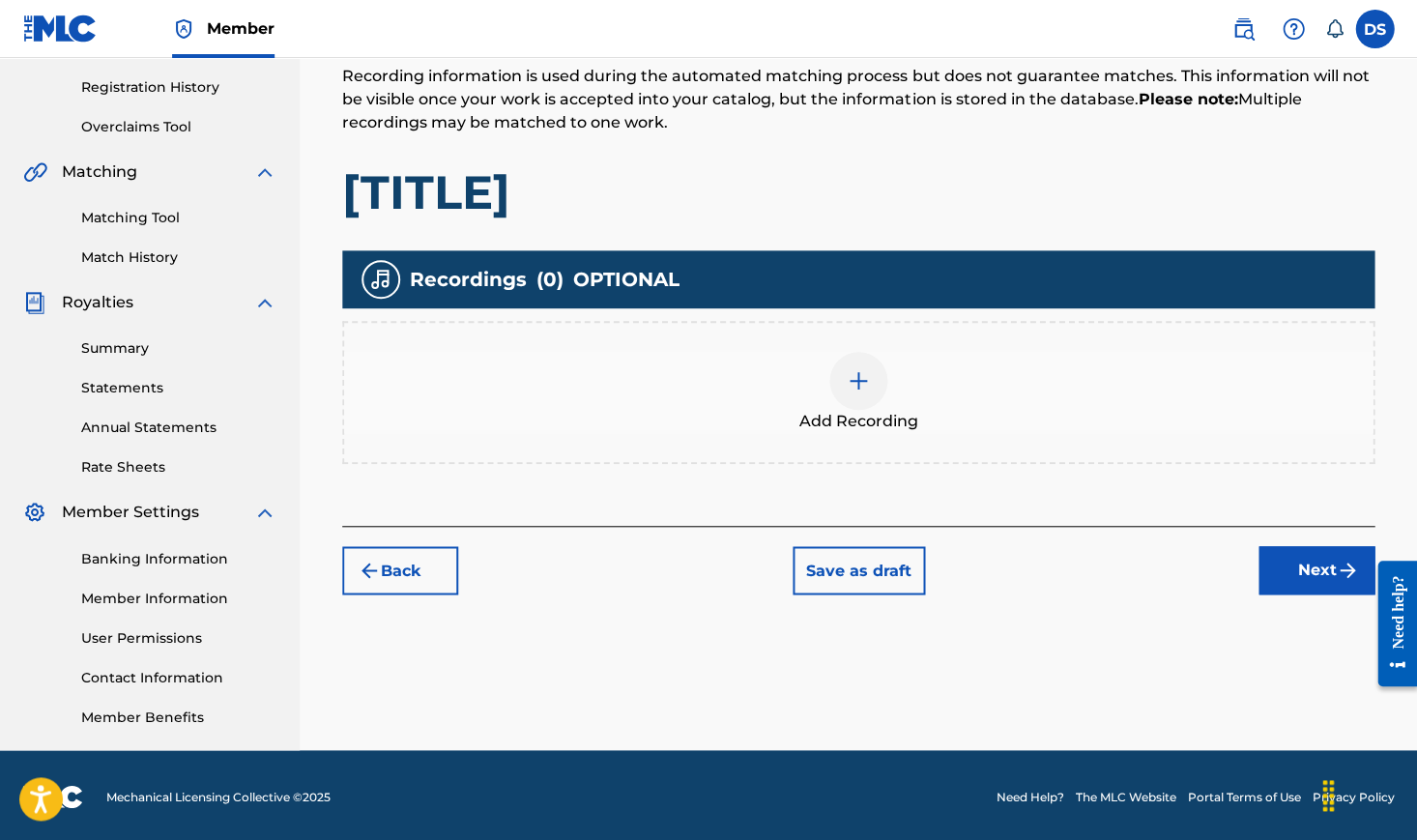 click at bounding box center (858, 381) 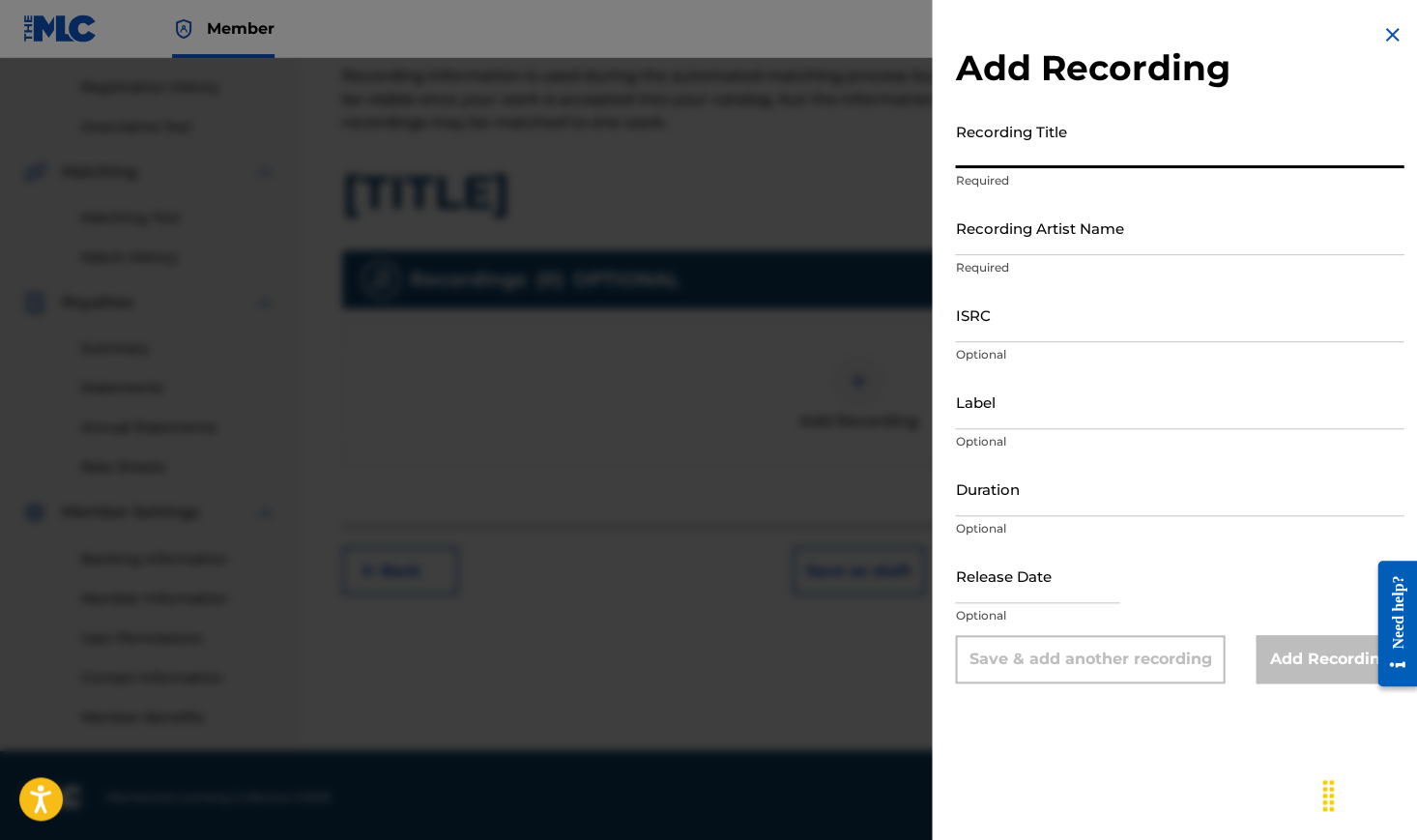 click on "Recording Title" at bounding box center (1179, 140) 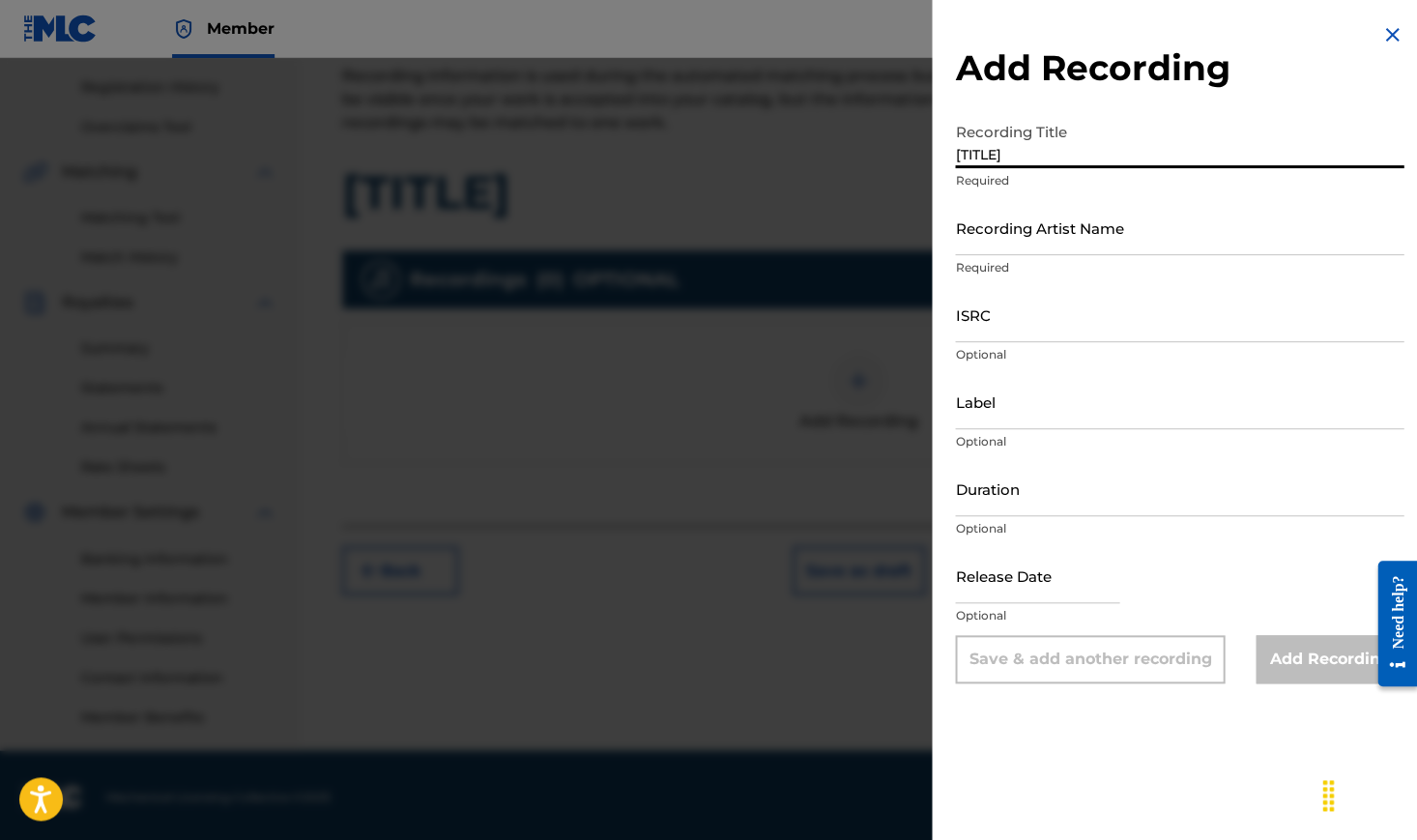 type on "[TITLE]" 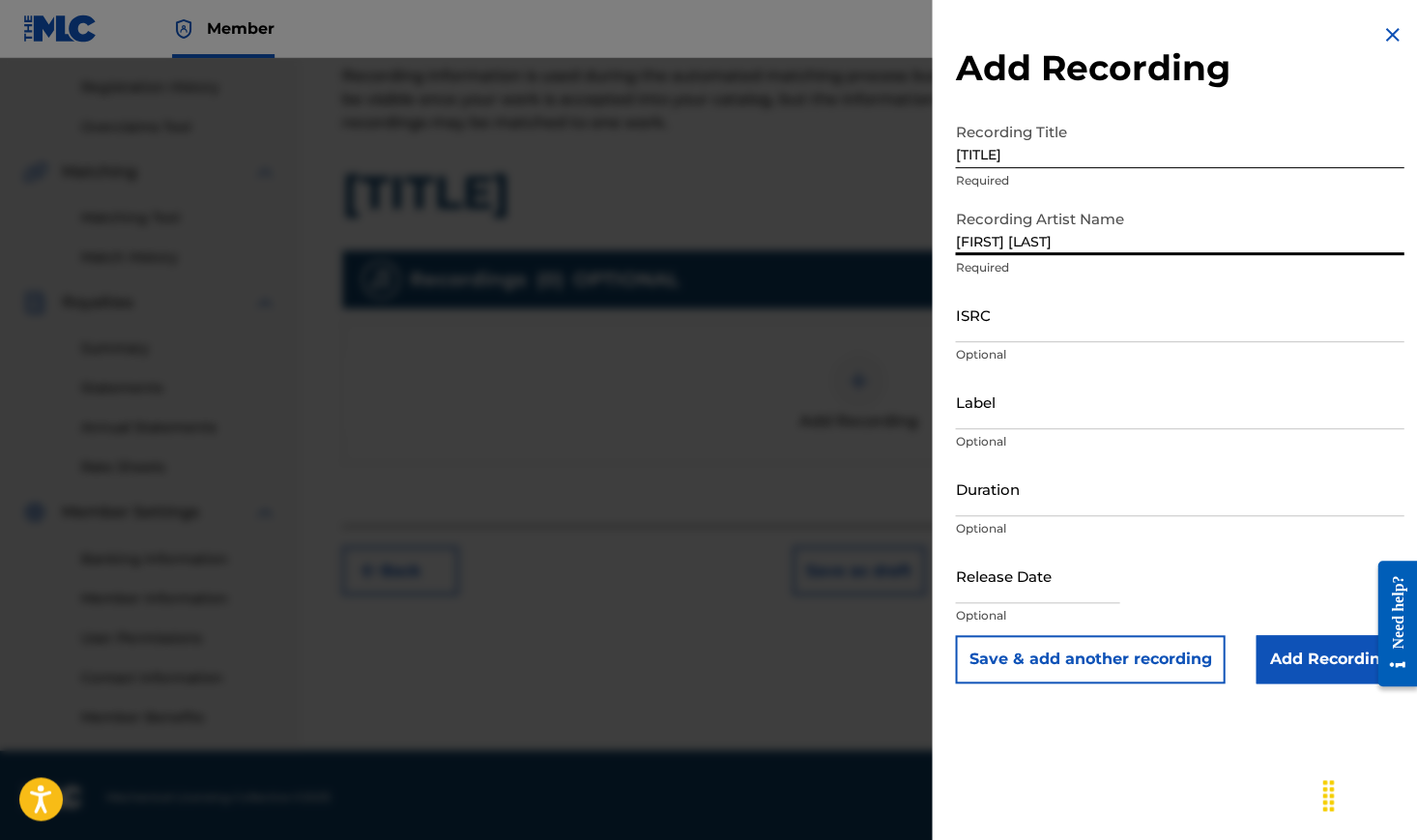 type on "[FIRST] [LAST]" 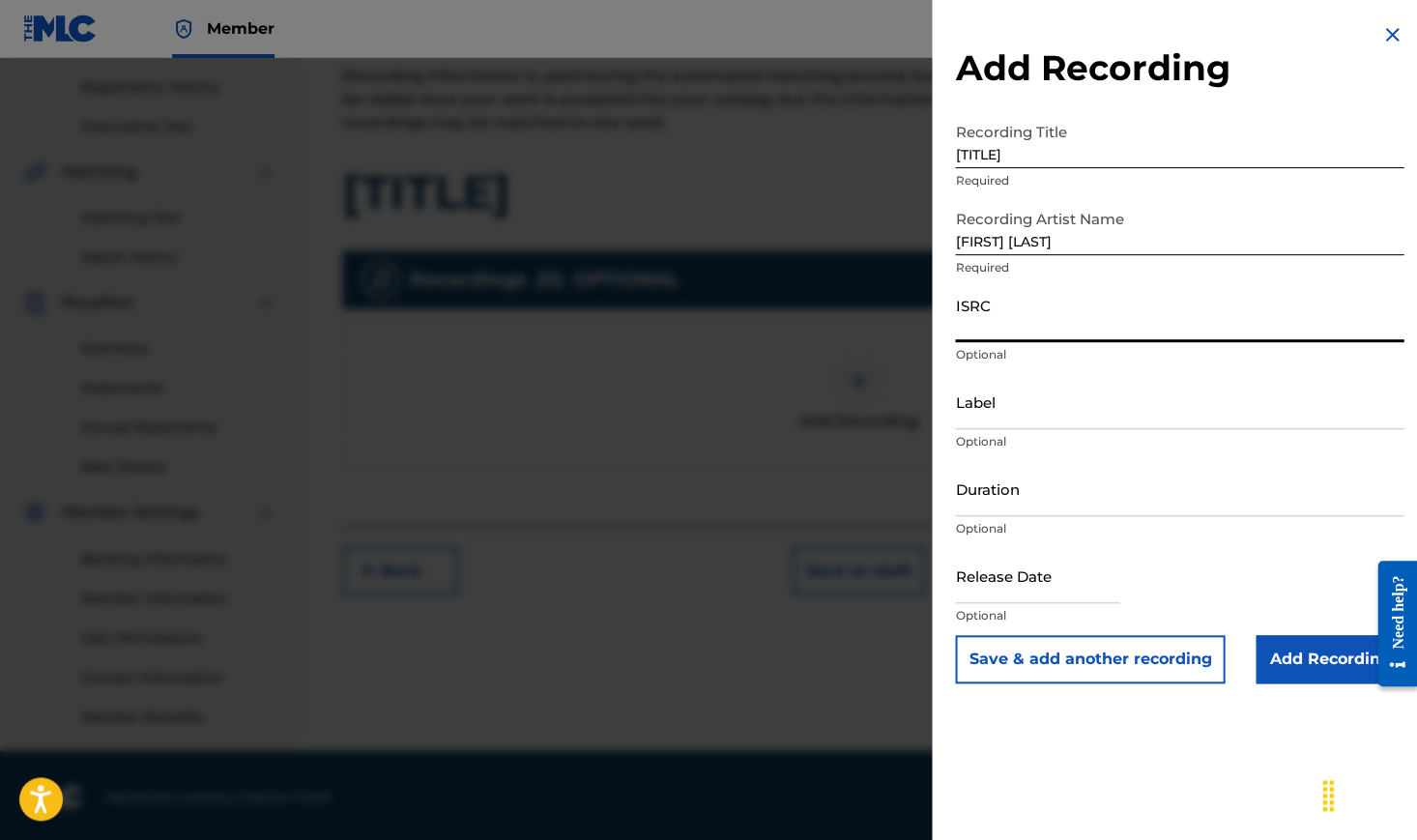 click on "Member DS DS [LAST] [EMAIL] Notification Preferences Profile Log out" at bounding box center [708, 29] 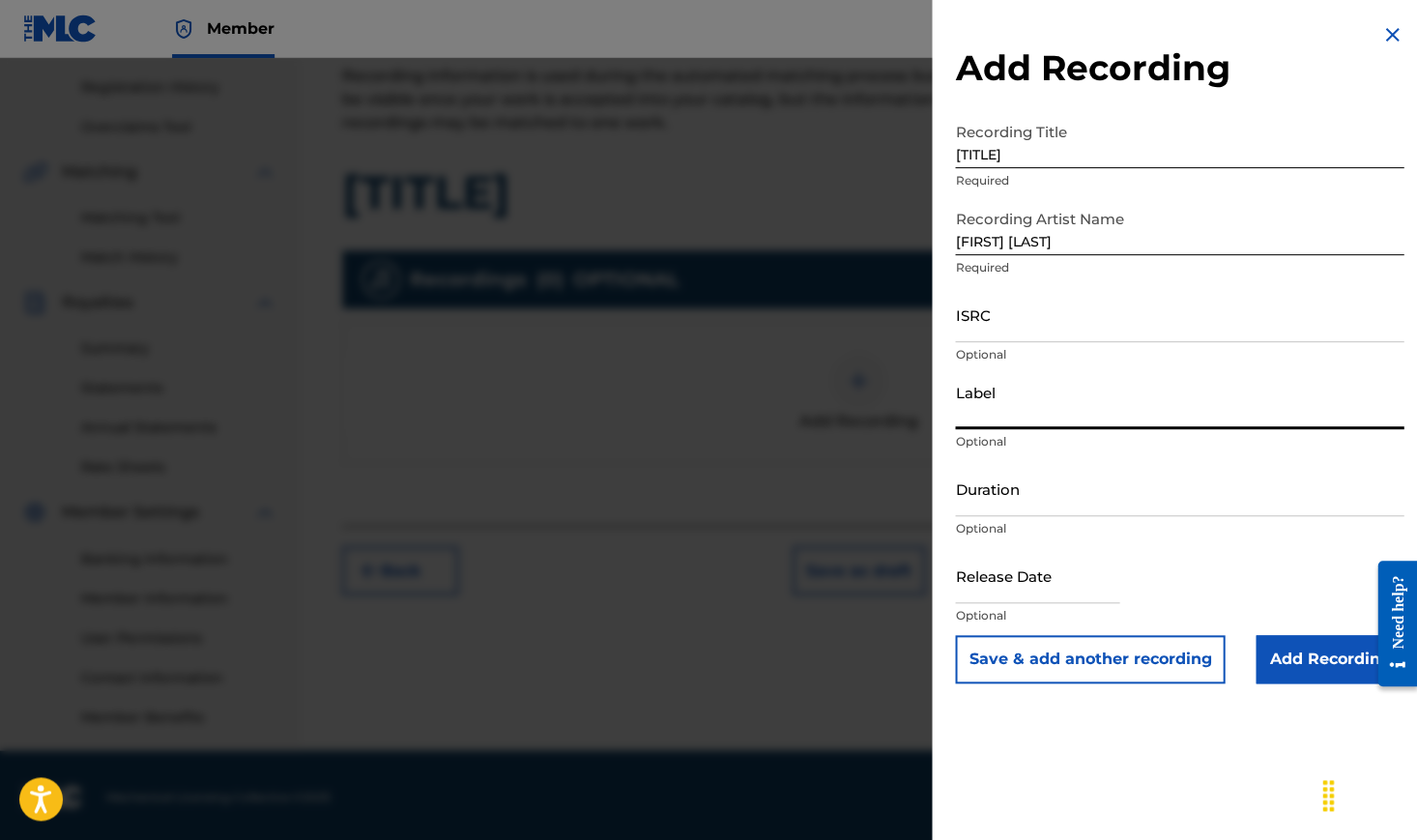 click on "Label" at bounding box center (1179, 401) 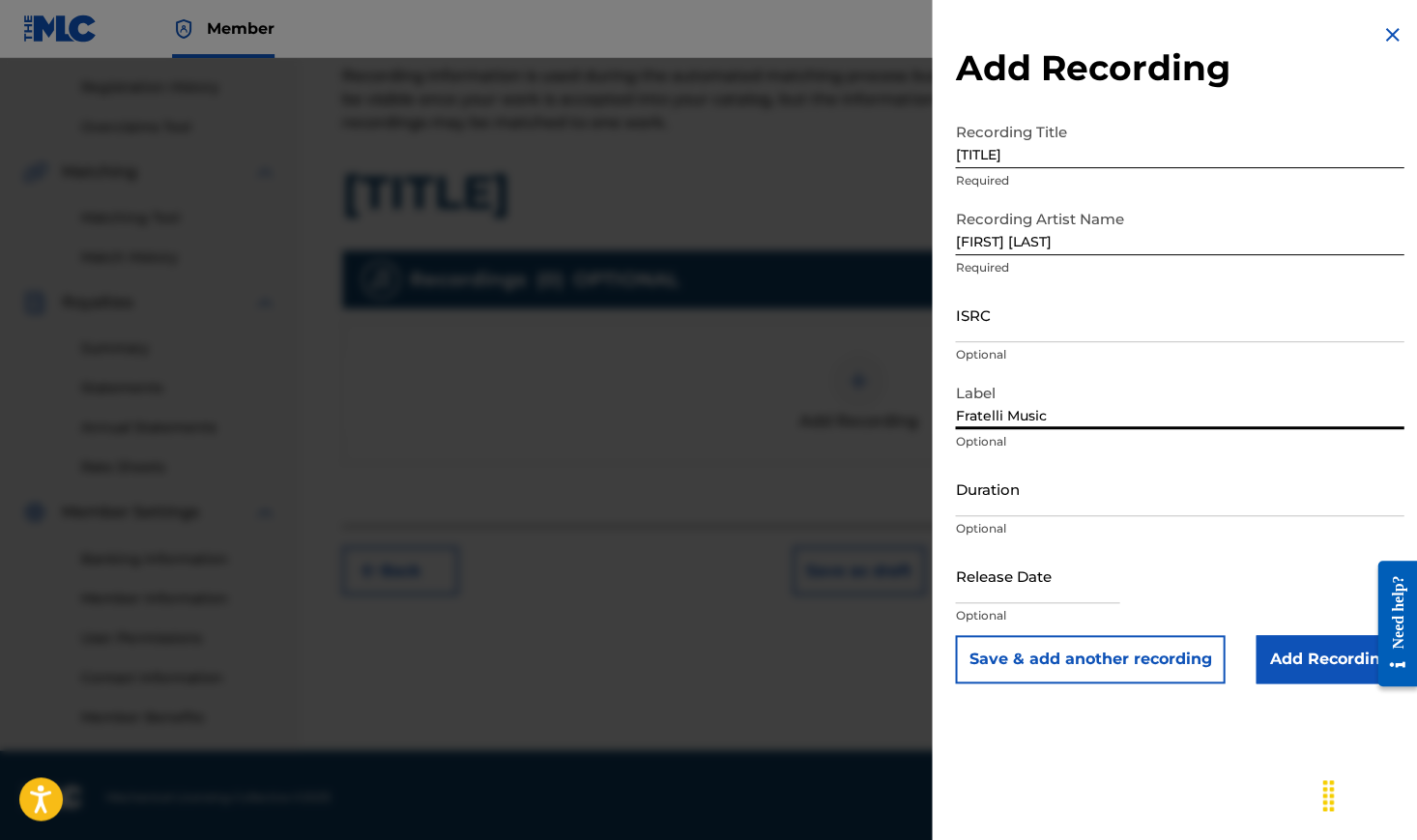 type on "Fratelli Music" 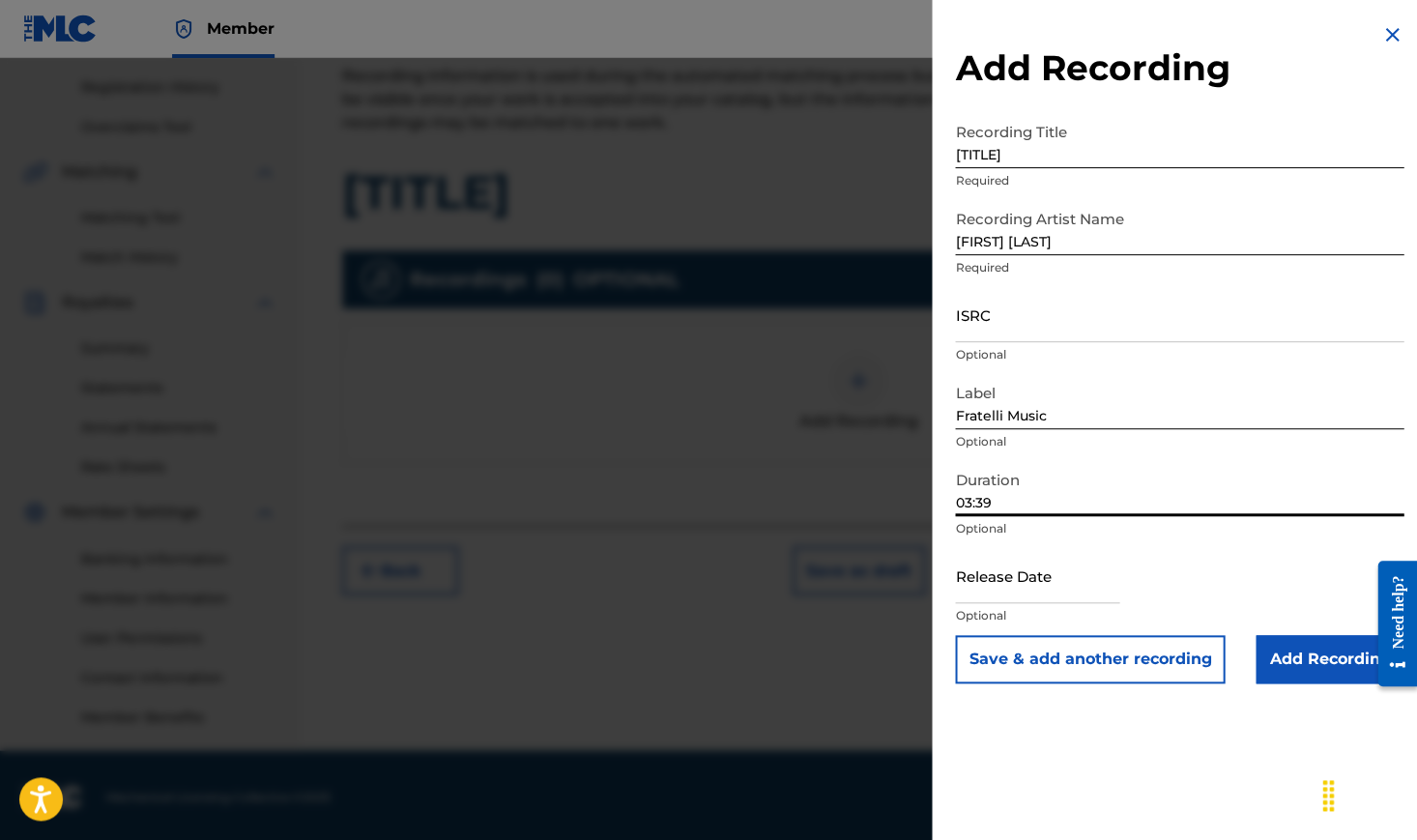 type on "03:39" 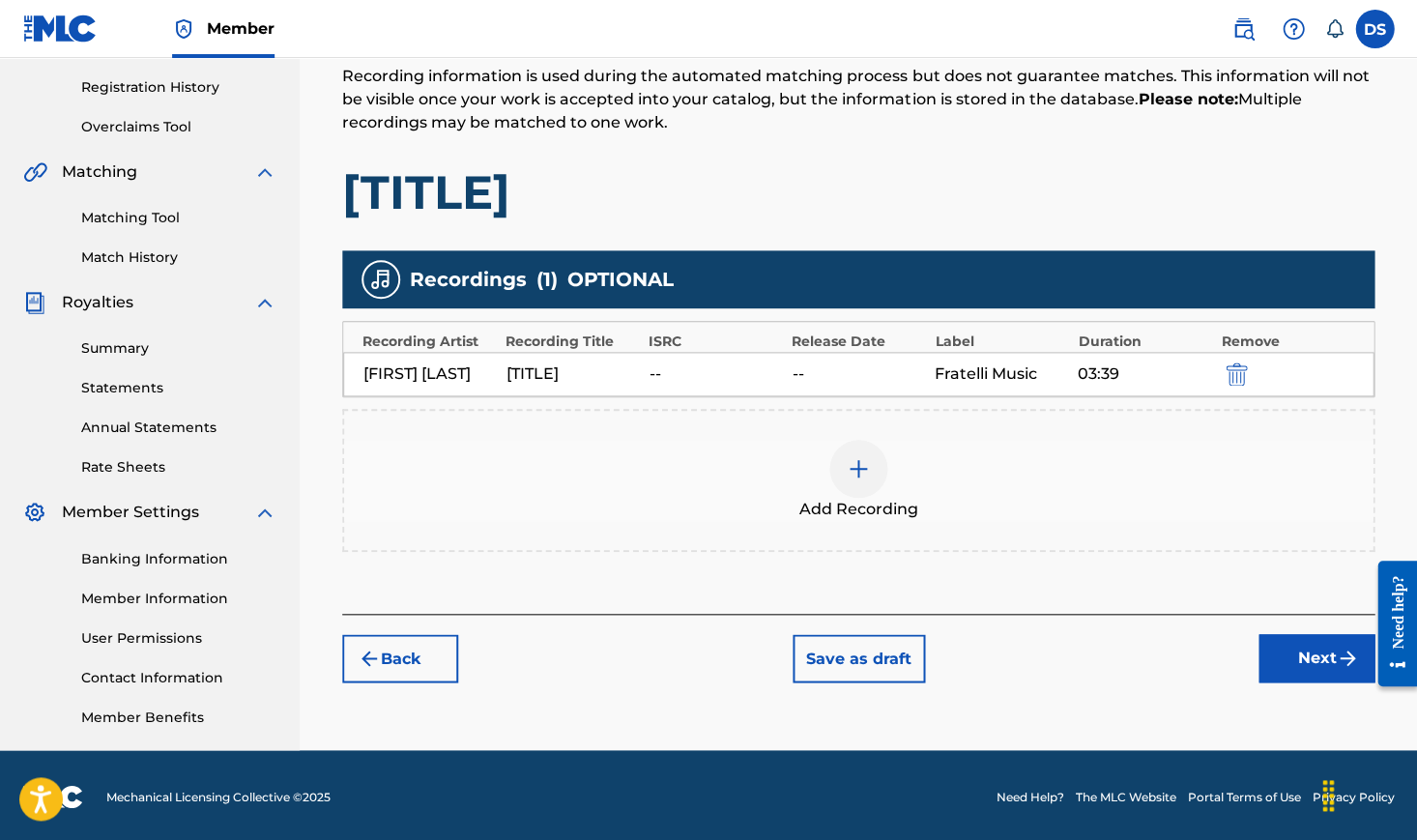 click on "Next" at bounding box center (1316, 658) 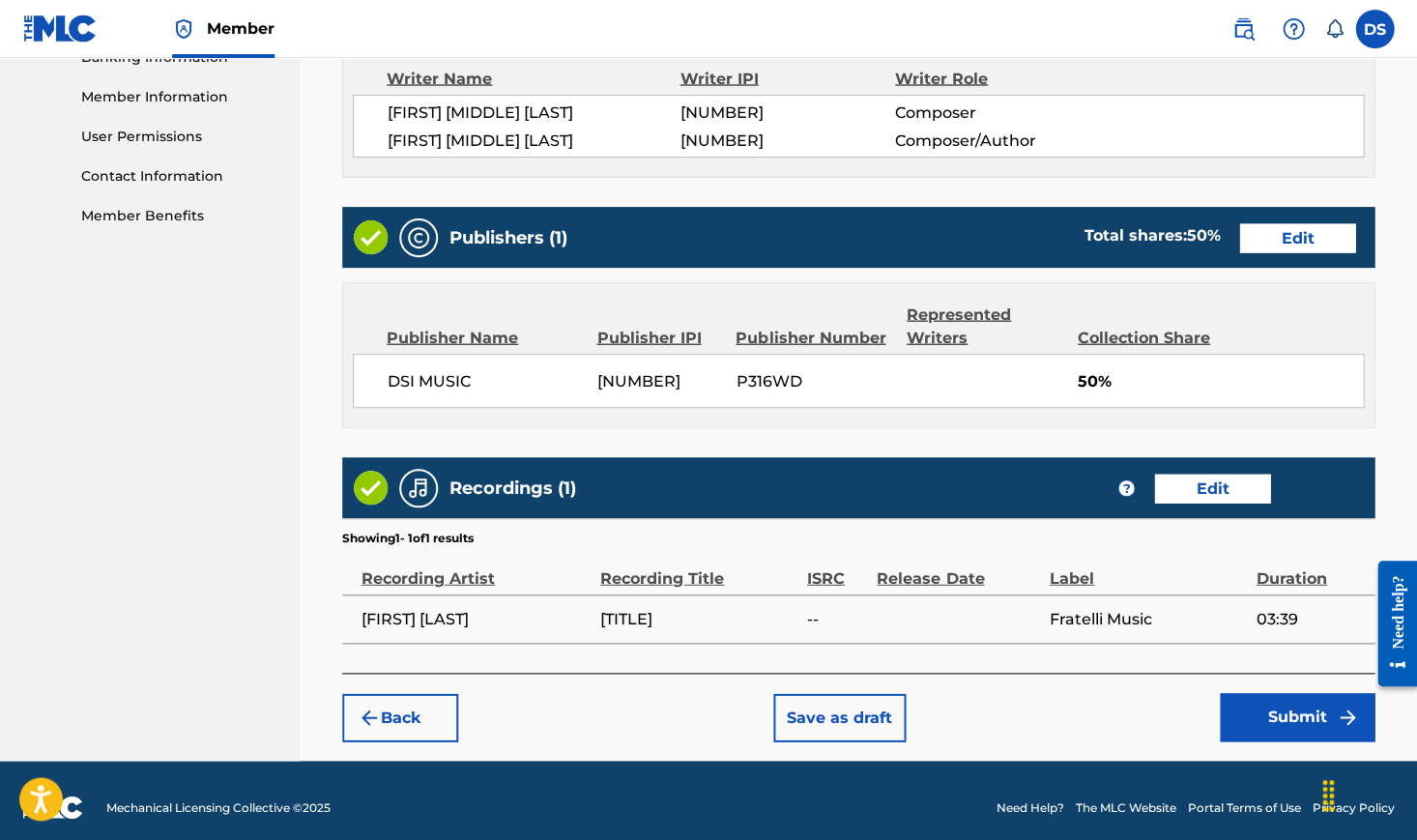scroll, scrollTop: 856, scrollLeft: 0, axis: vertical 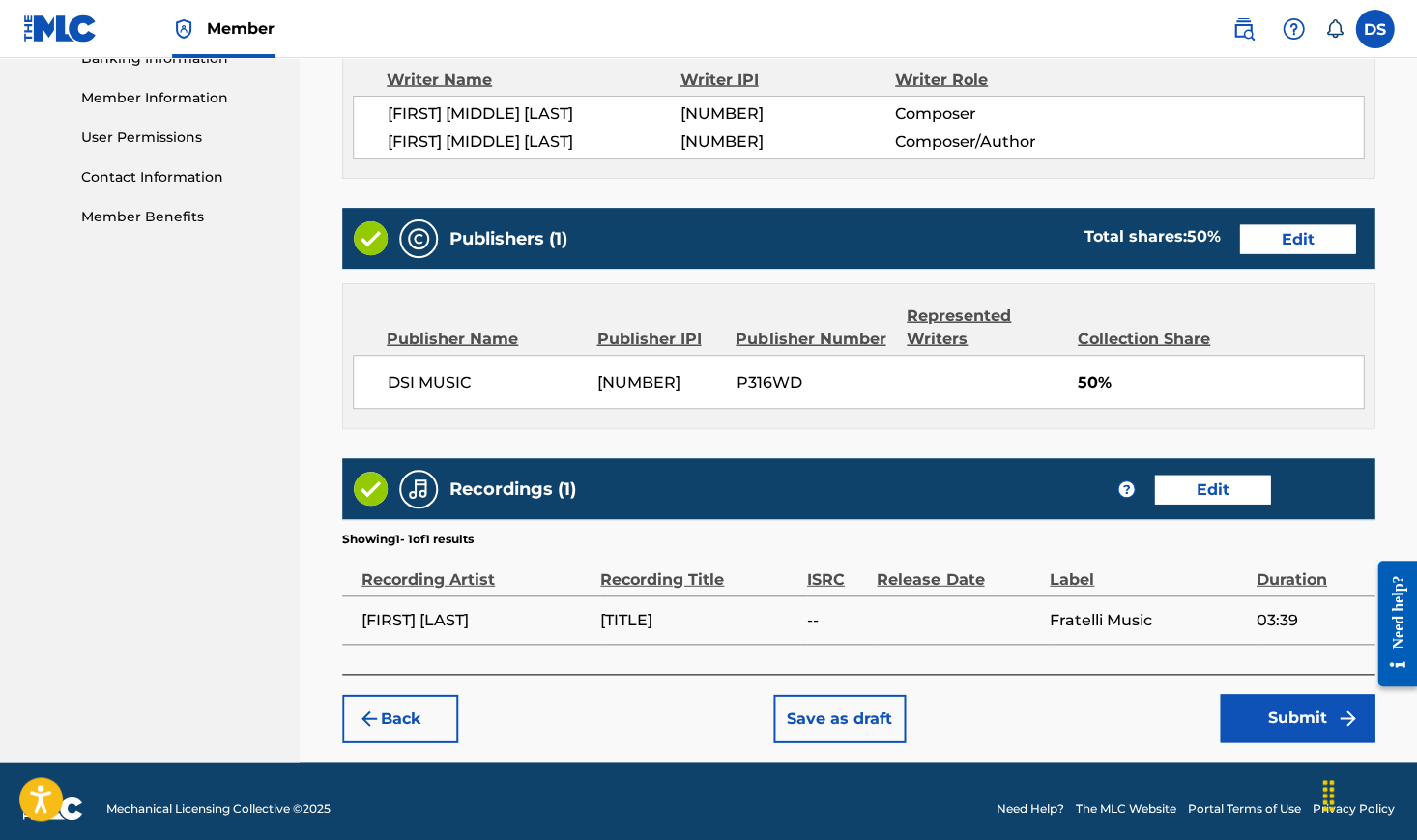 click on "Submit" at bounding box center [1297, 718] 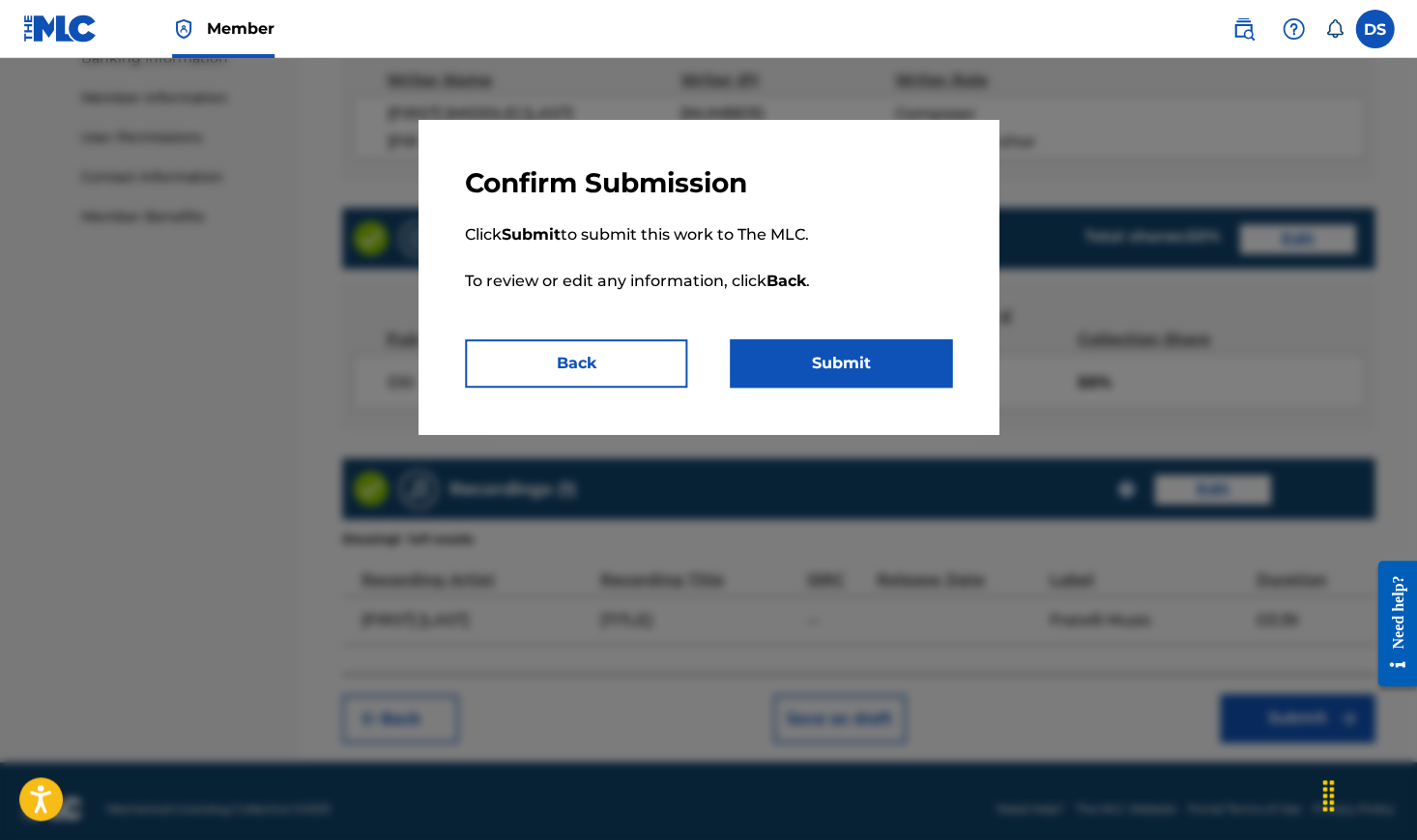 click on "Submit" at bounding box center [841, 363] 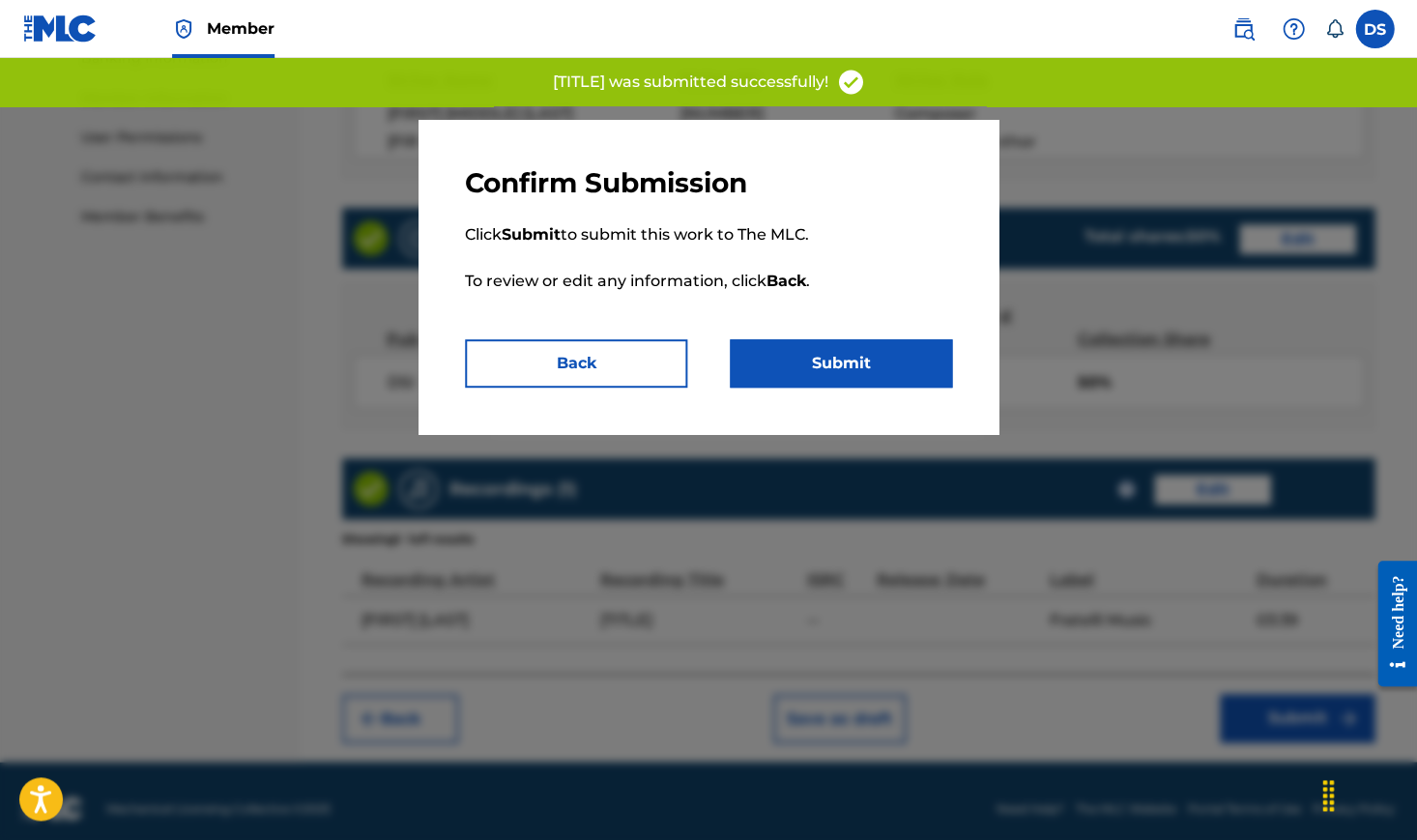 scroll, scrollTop: 0, scrollLeft: 0, axis: both 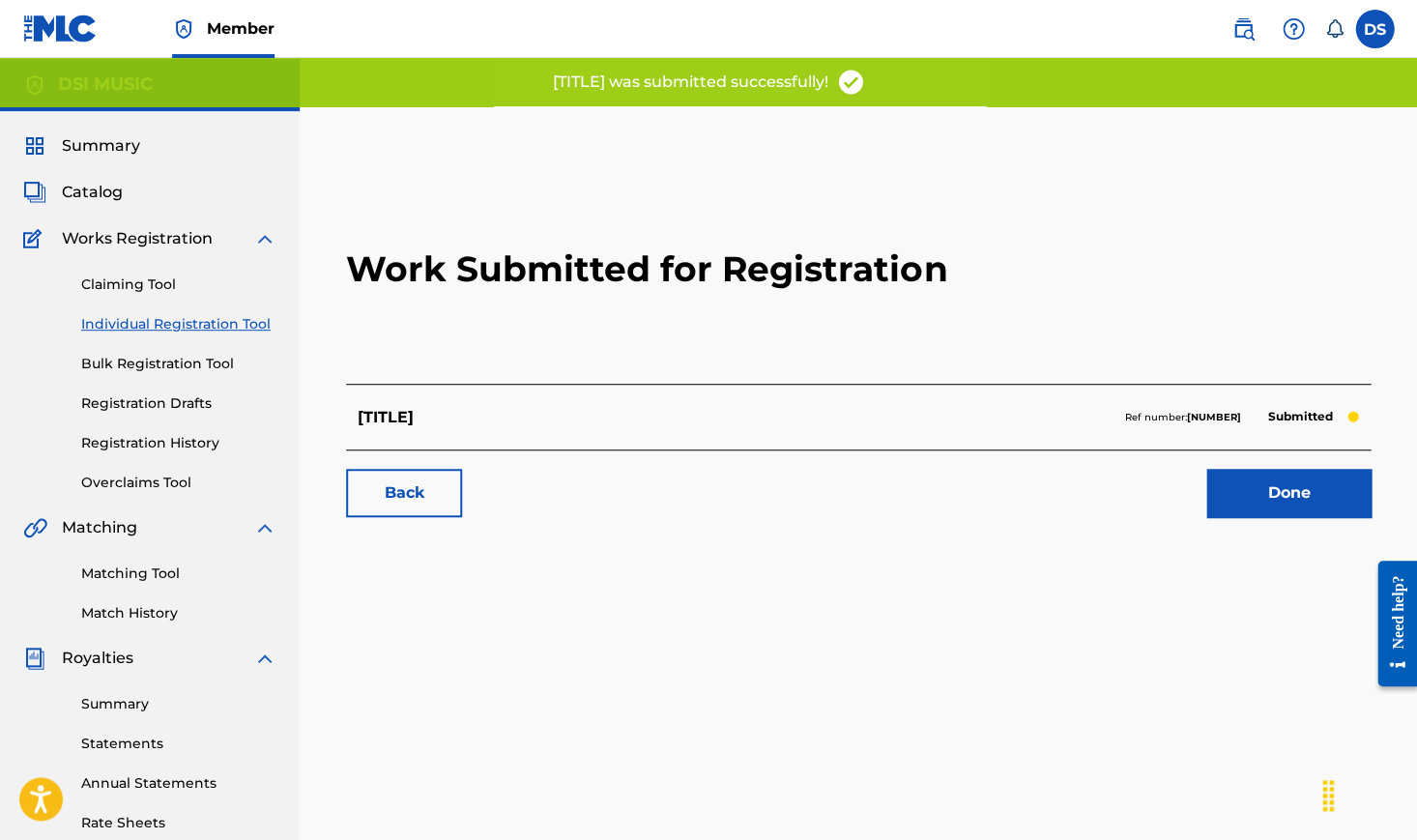 click on "Done" at bounding box center [1288, 493] 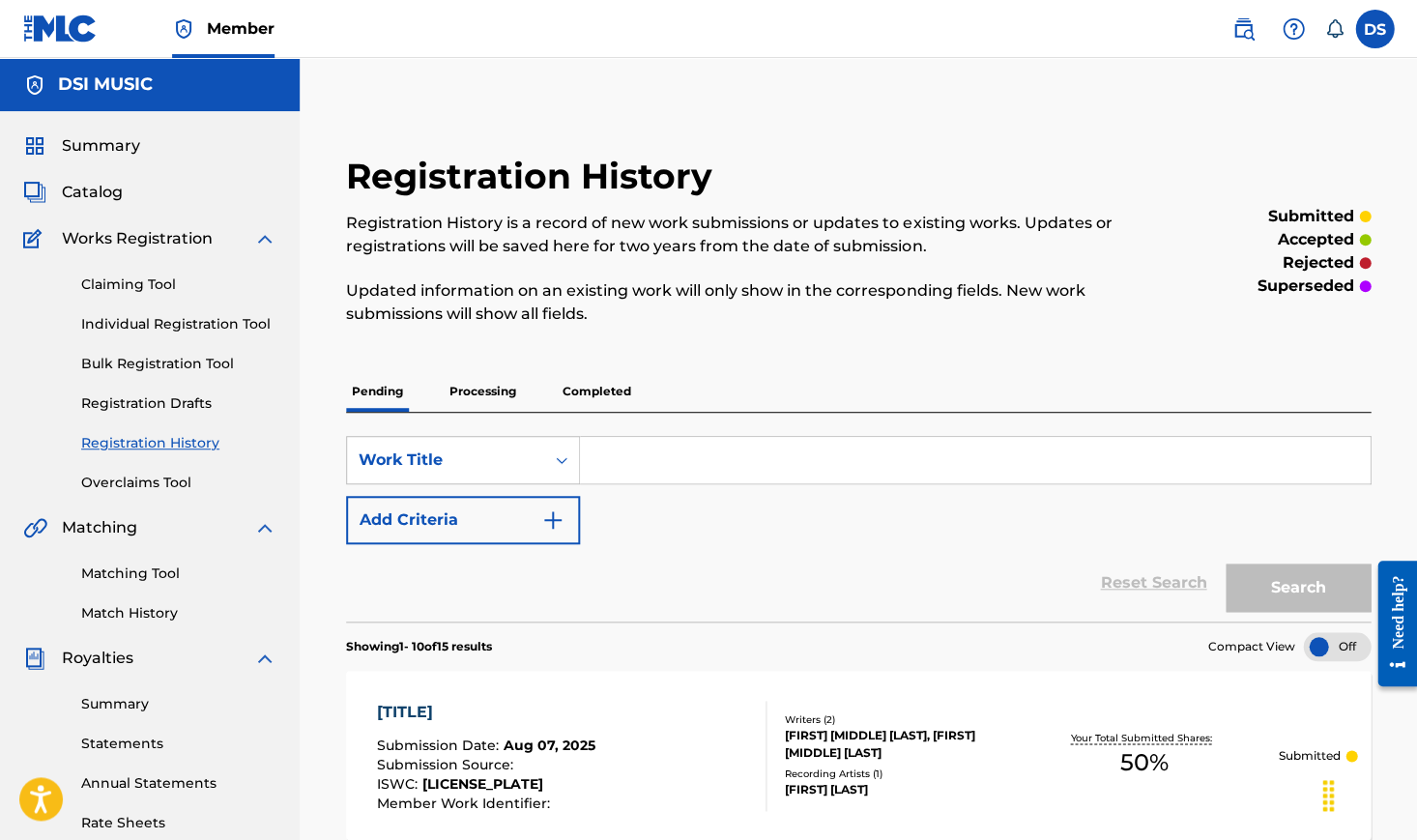 click on "Individual Registration Tool" at bounding box center [179, 324] 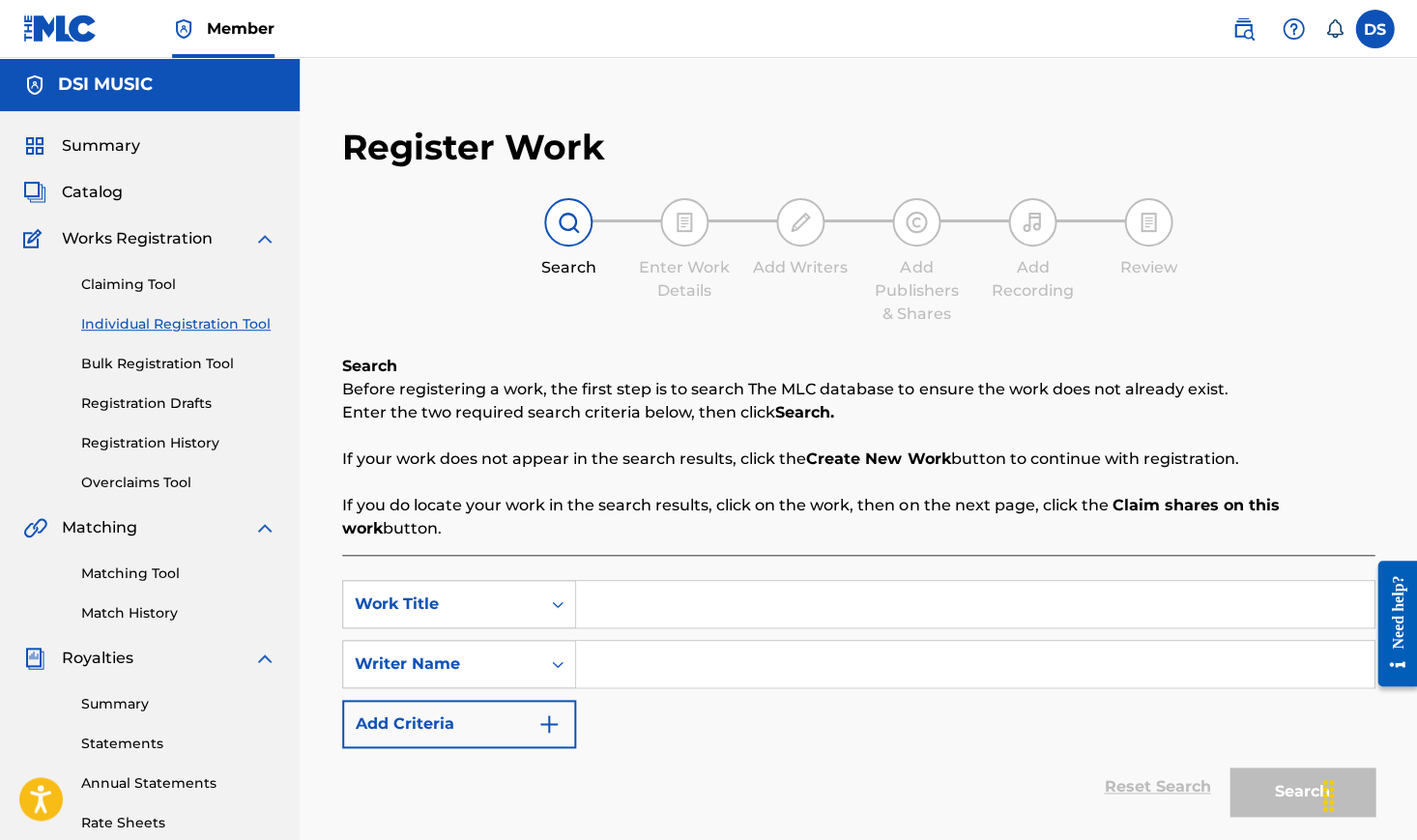 click at bounding box center [974, 604] 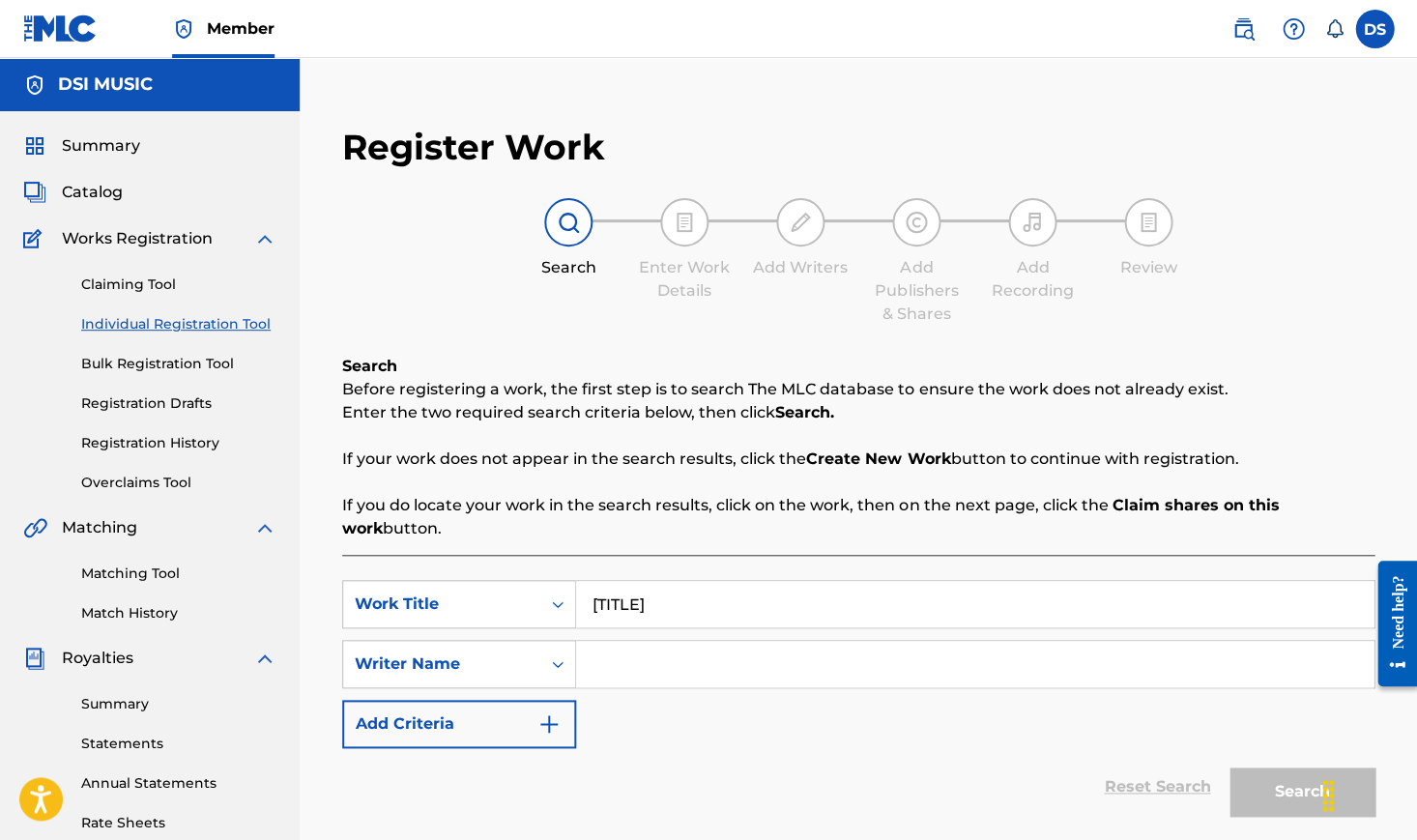 type on "[TITLE]" 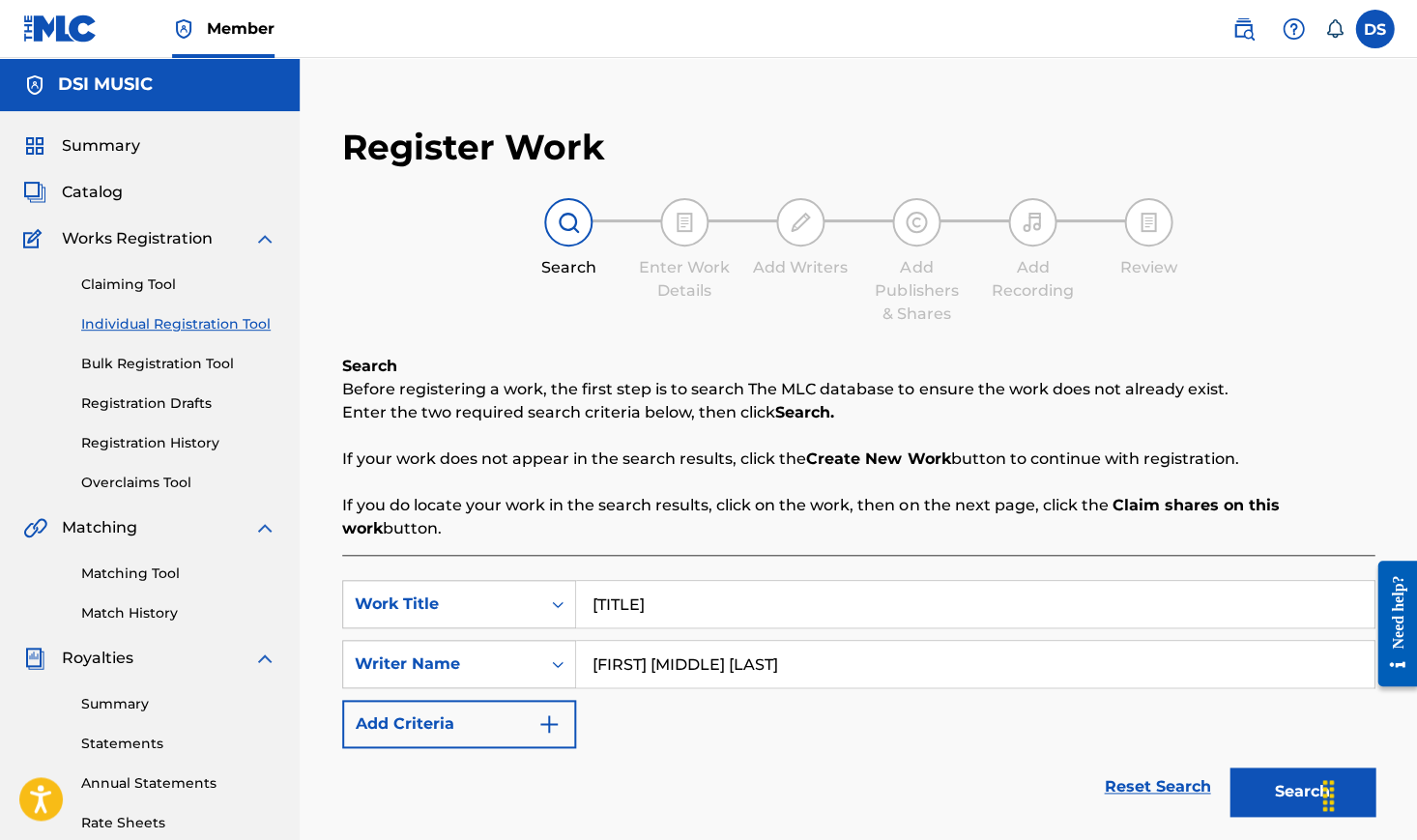 type on "[FIRST] [MIDDLE] [LAST]" 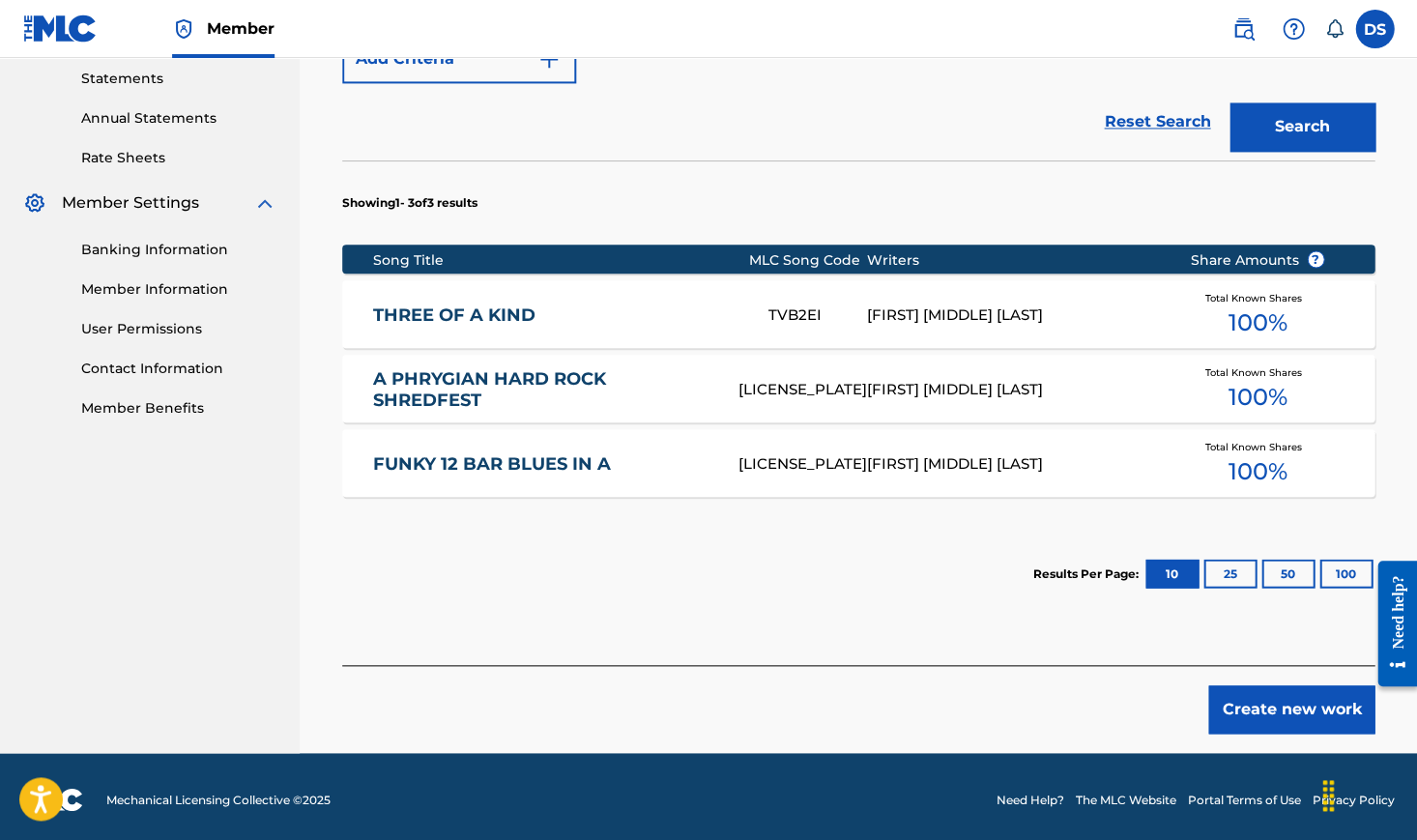 scroll, scrollTop: 663, scrollLeft: 0, axis: vertical 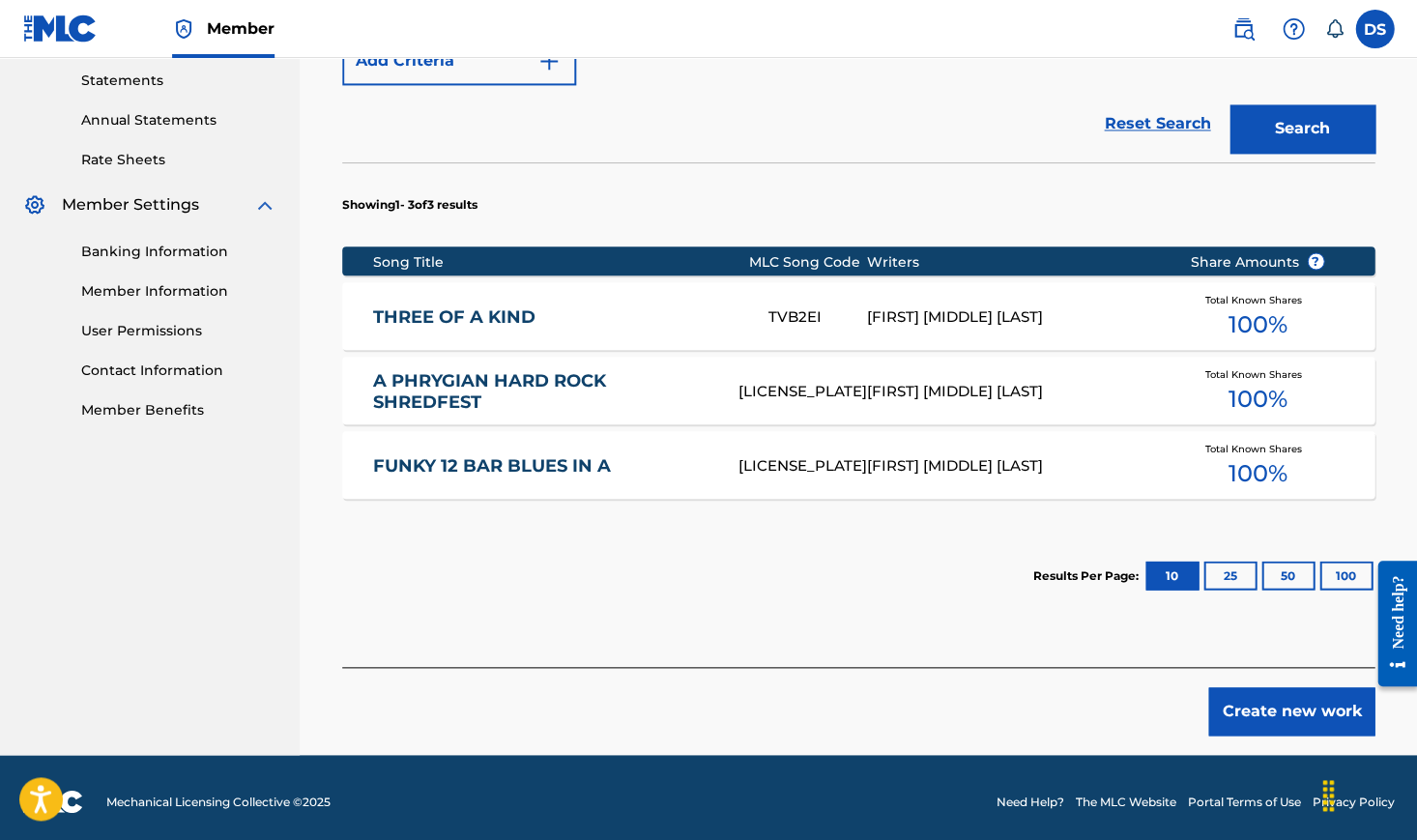 click on "Create new work" at bounding box center (1291, 711) 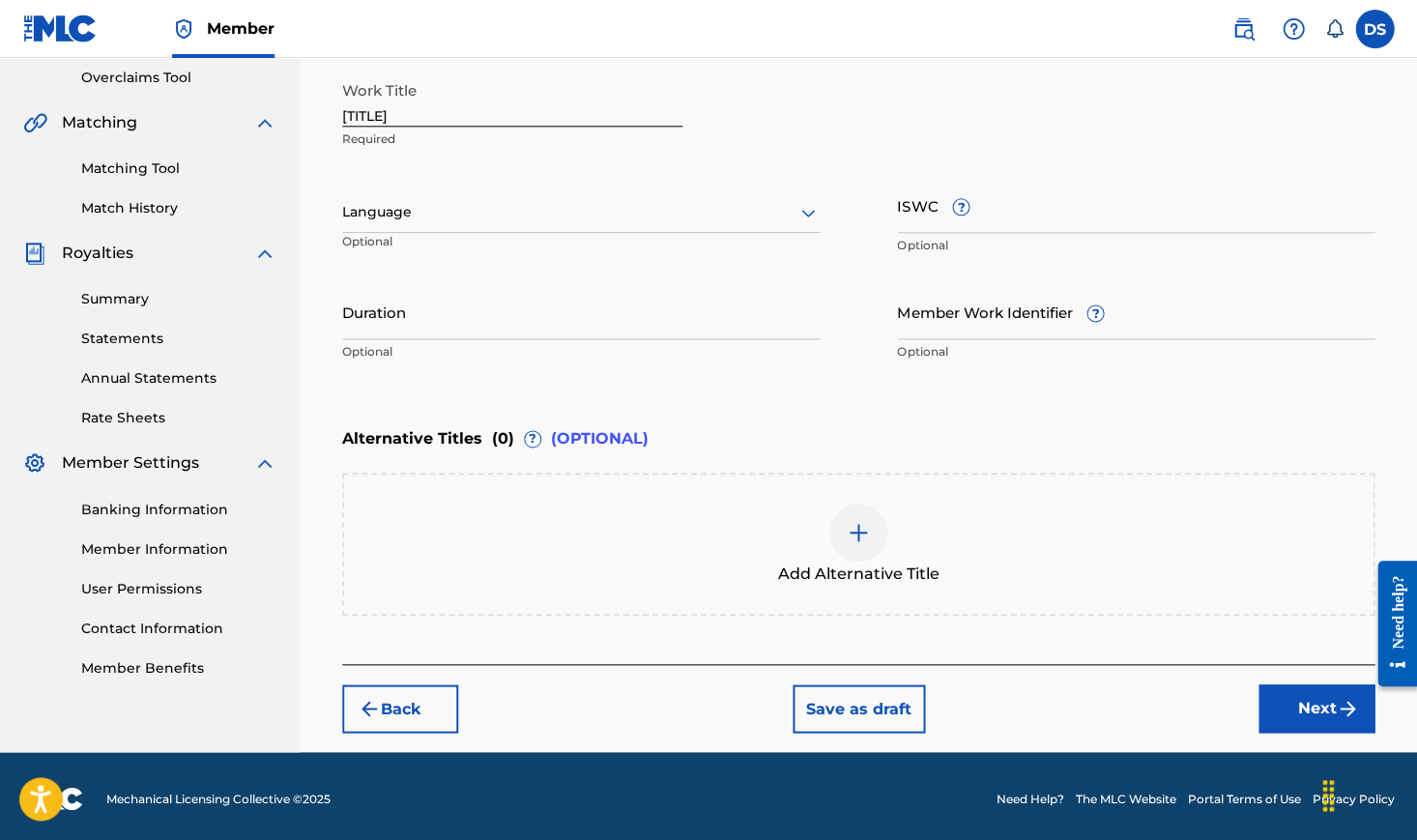 click on "Language" at bounding box center [581, 213] 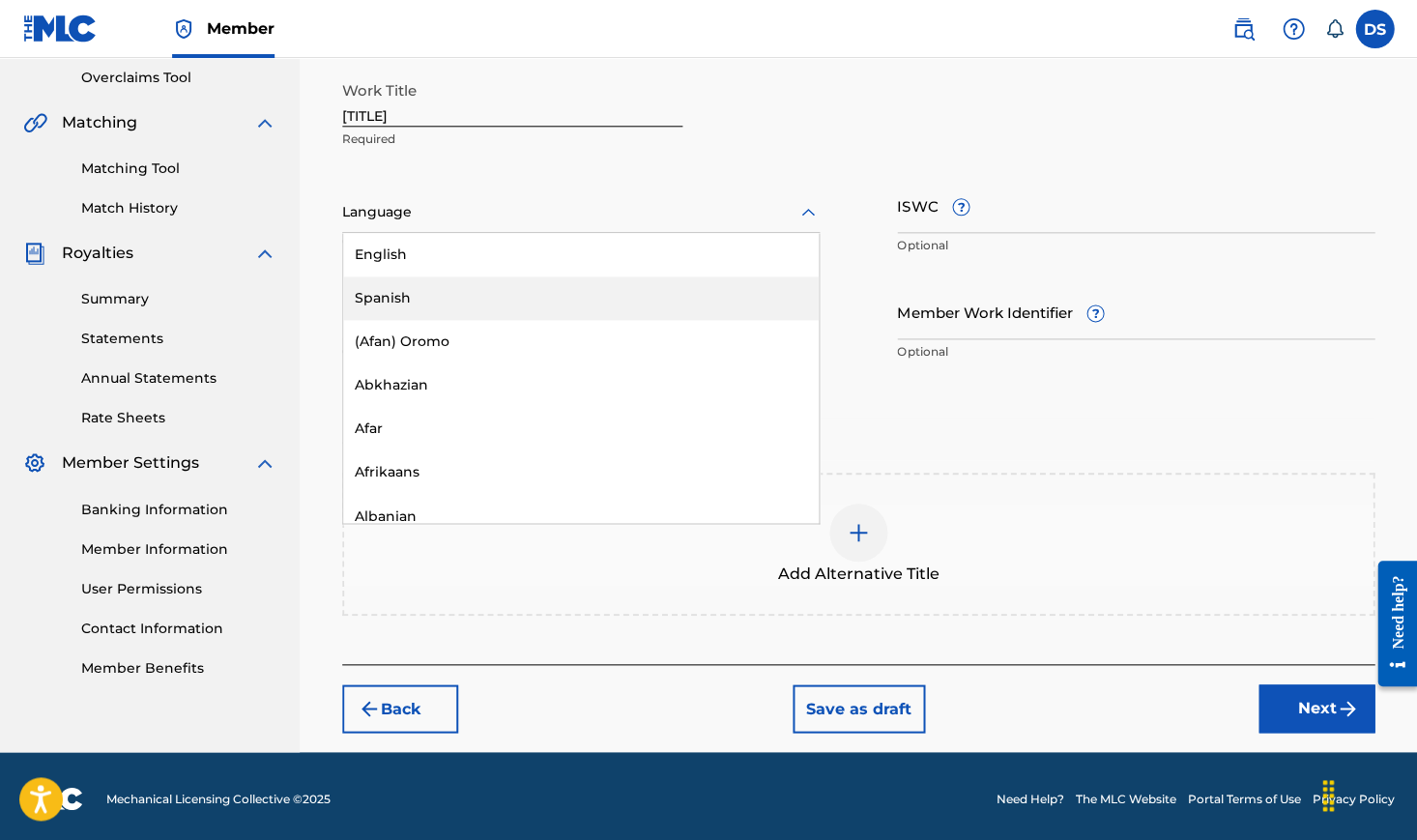 click on "Spanish" at bounding box center [581, 298] 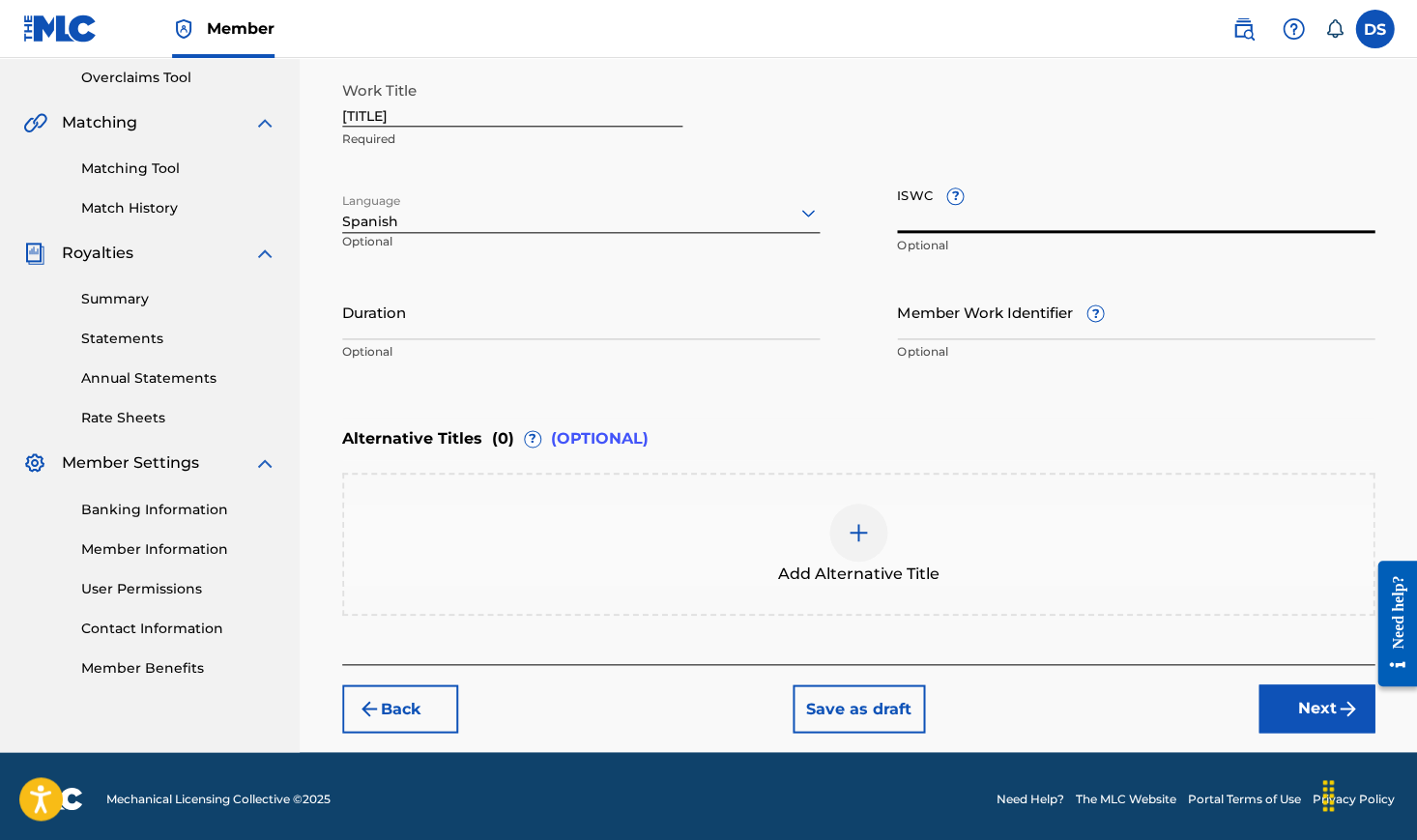 click on "ISWC   ?" at bounding box center (1136, 205) 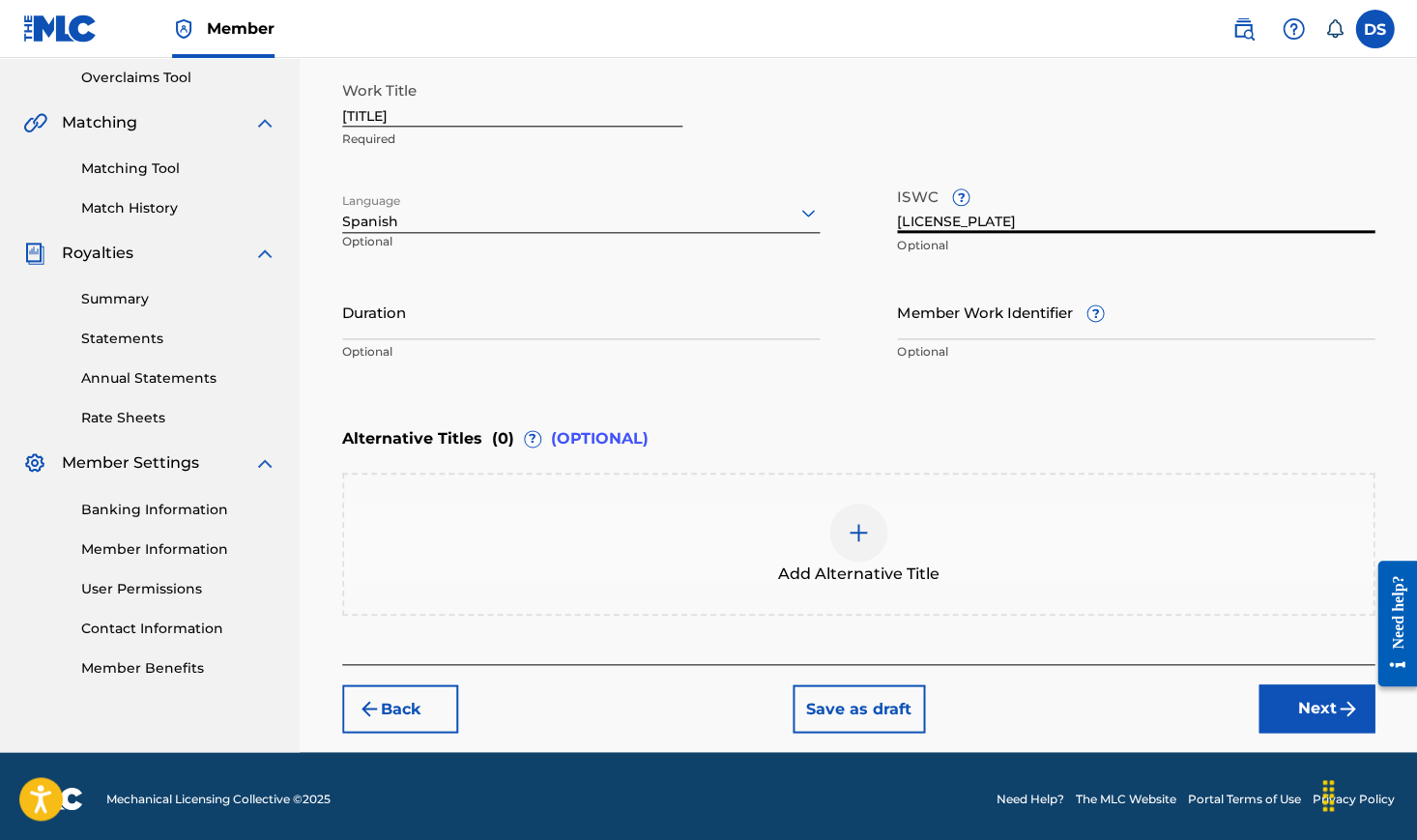 type on "[LICENSE_PLATE]" 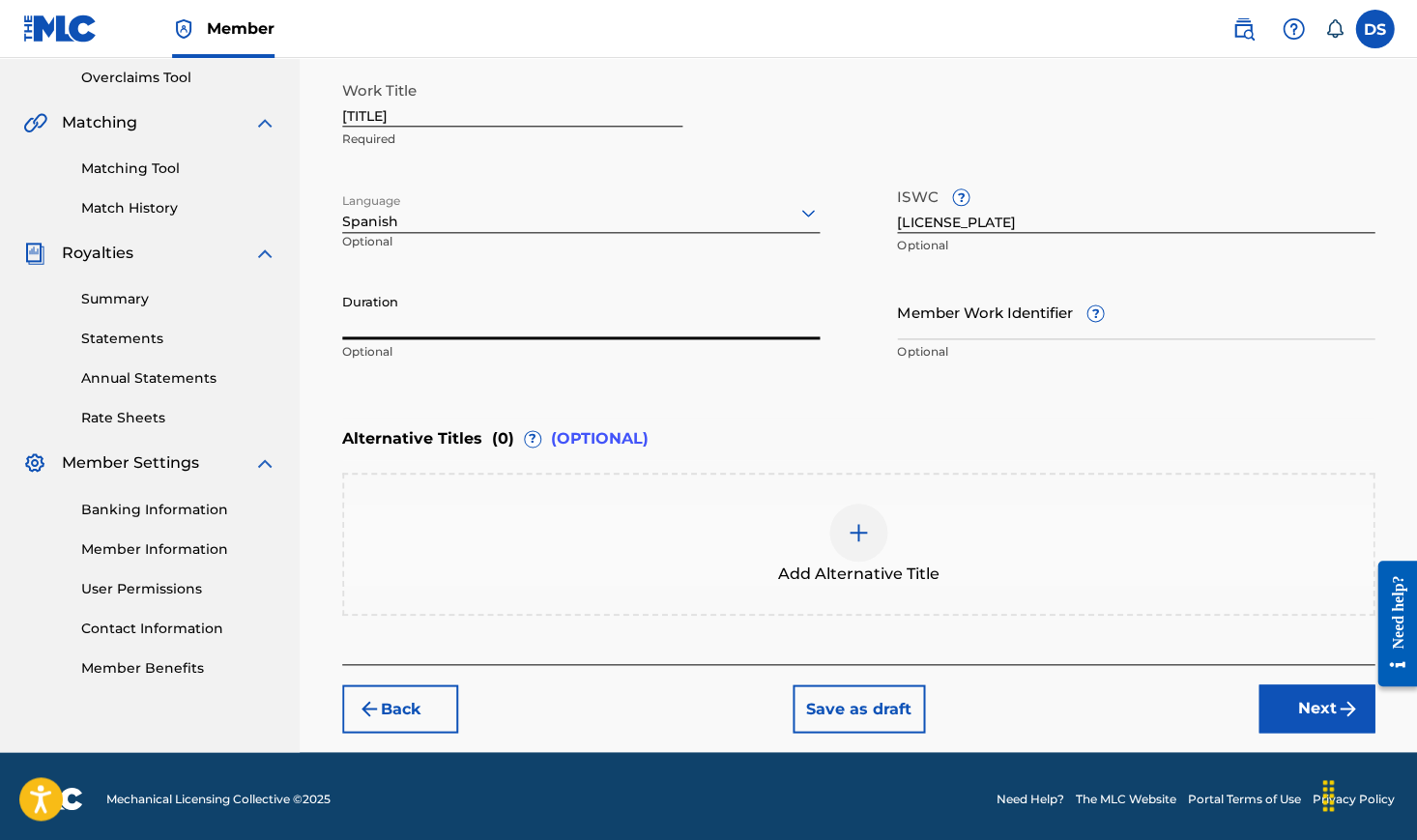 click on "Duration" at bounding box center [581, 311] 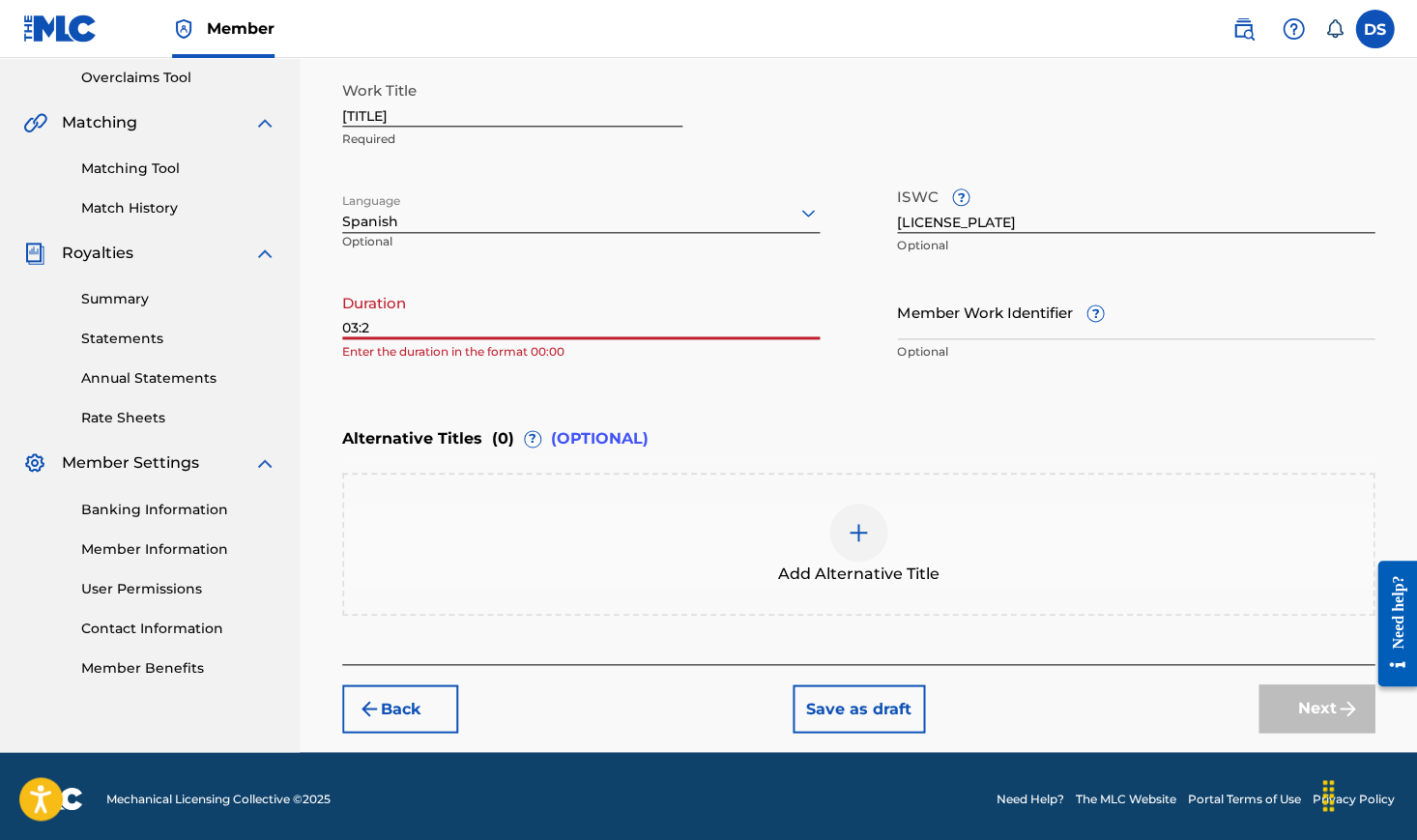 type on "03:20" 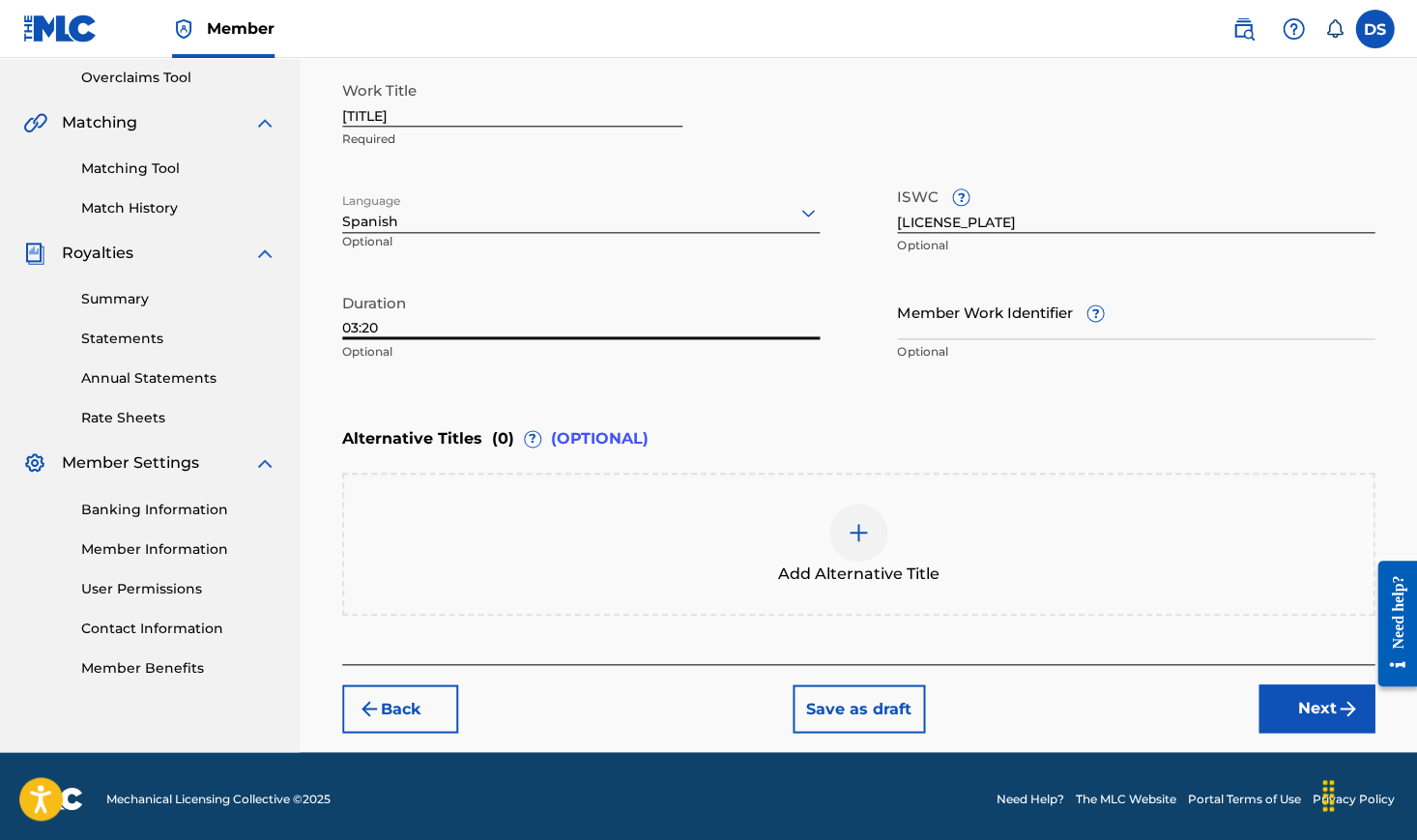 click on "Next" at bounding box center [1316, 709] 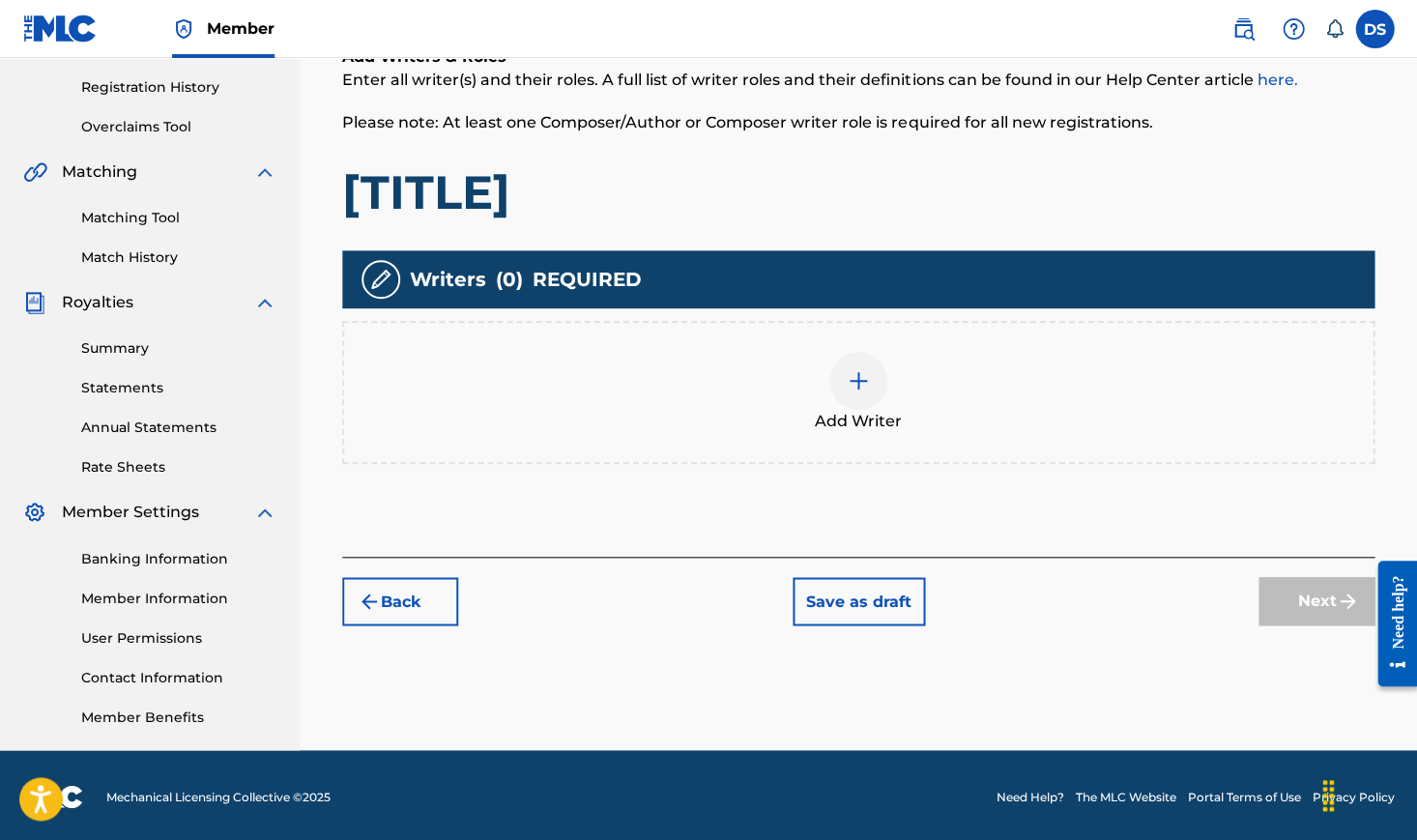 click at bounding box center [858, 381] 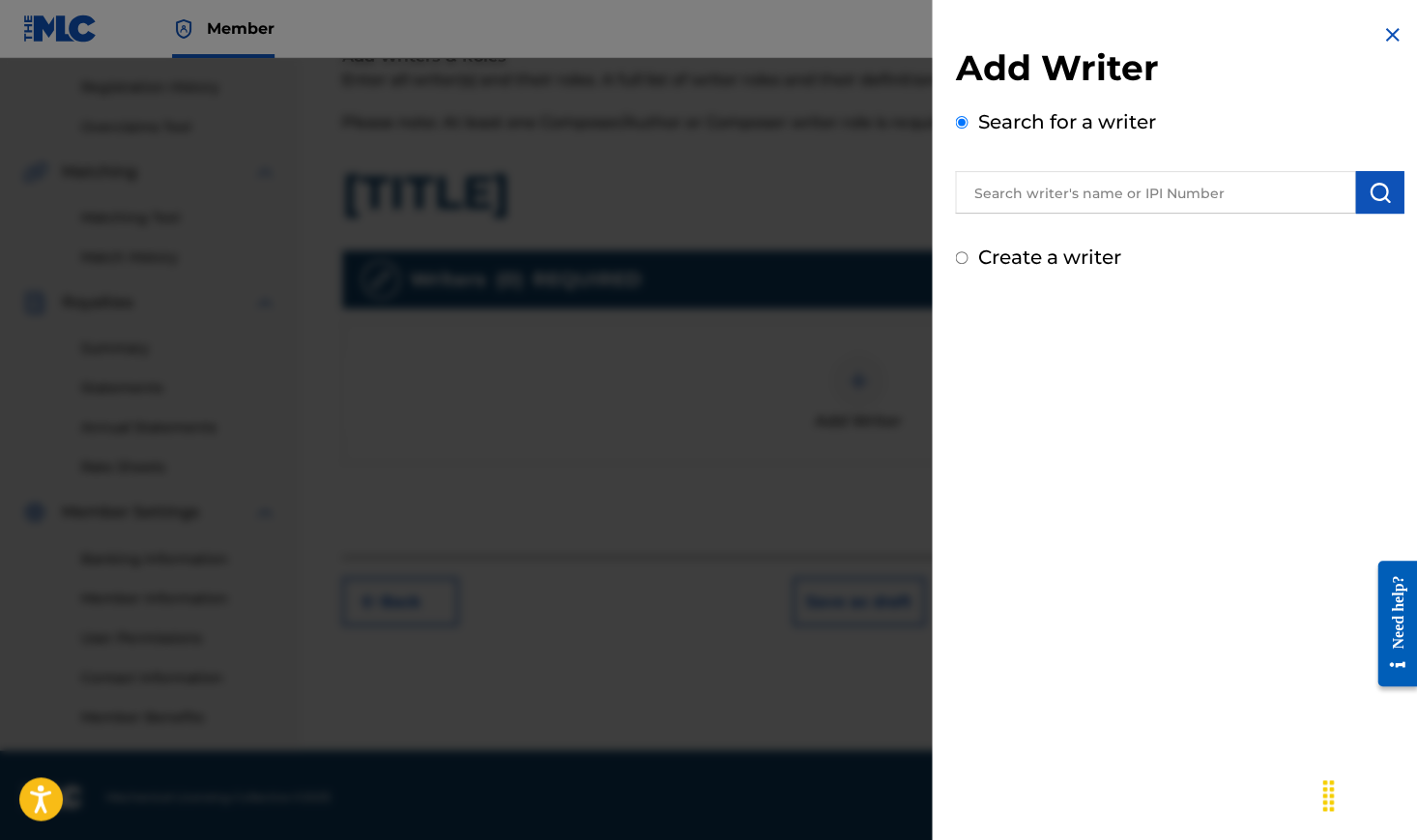 click at bounding box center [1155, 192] 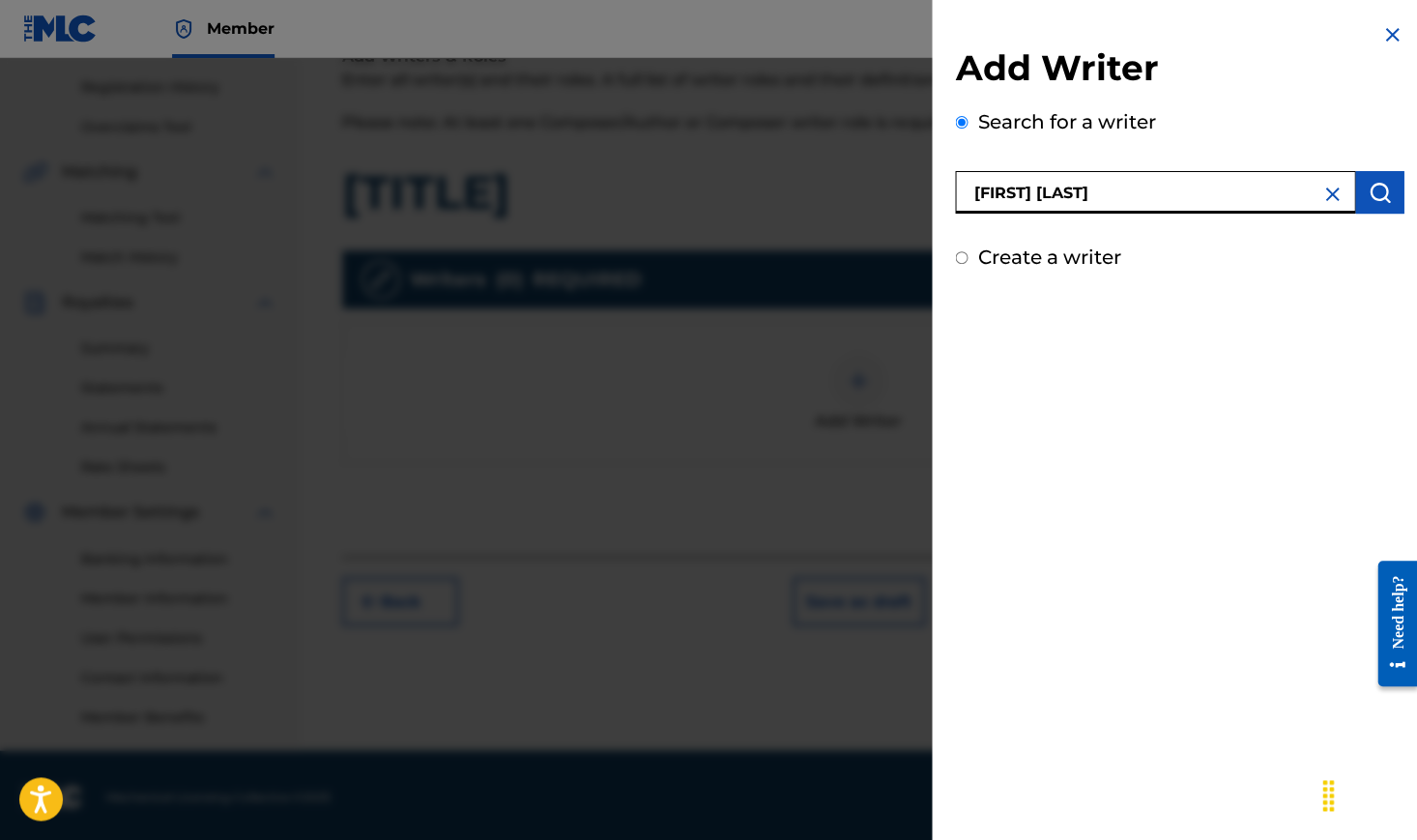 type on "[FIRST] [LAST]" 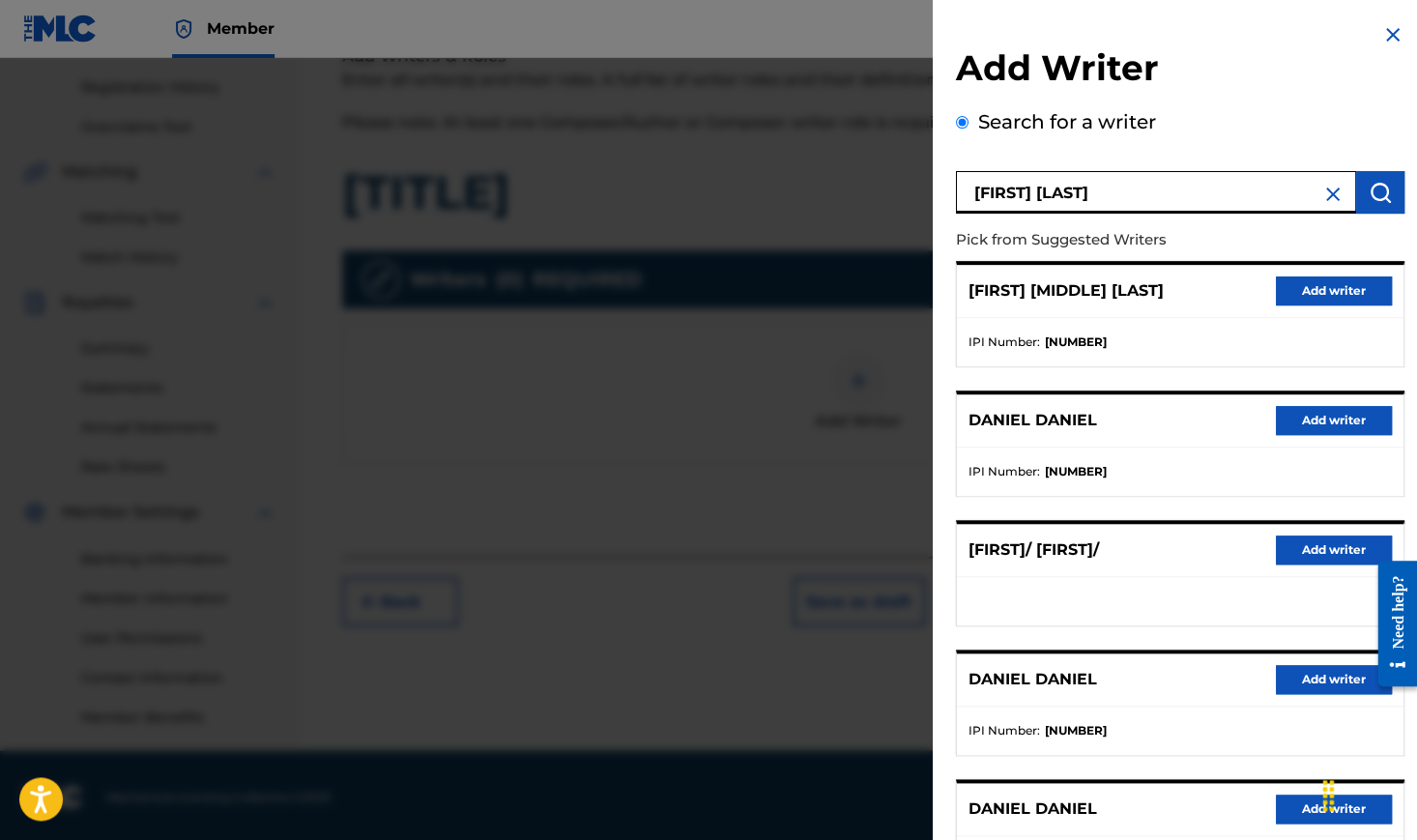 click on "Add writer" at bounding box center (1333, 291) 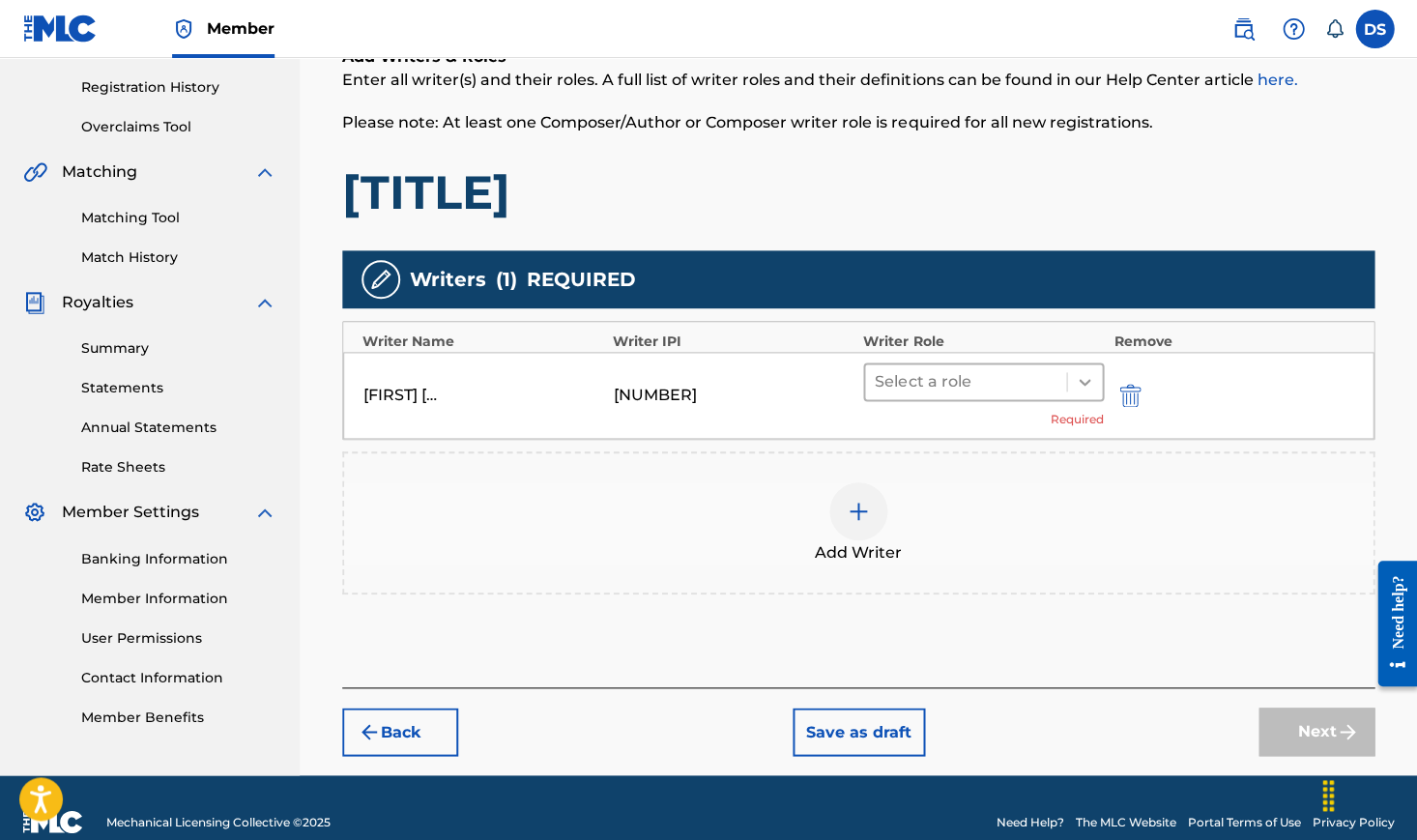 click 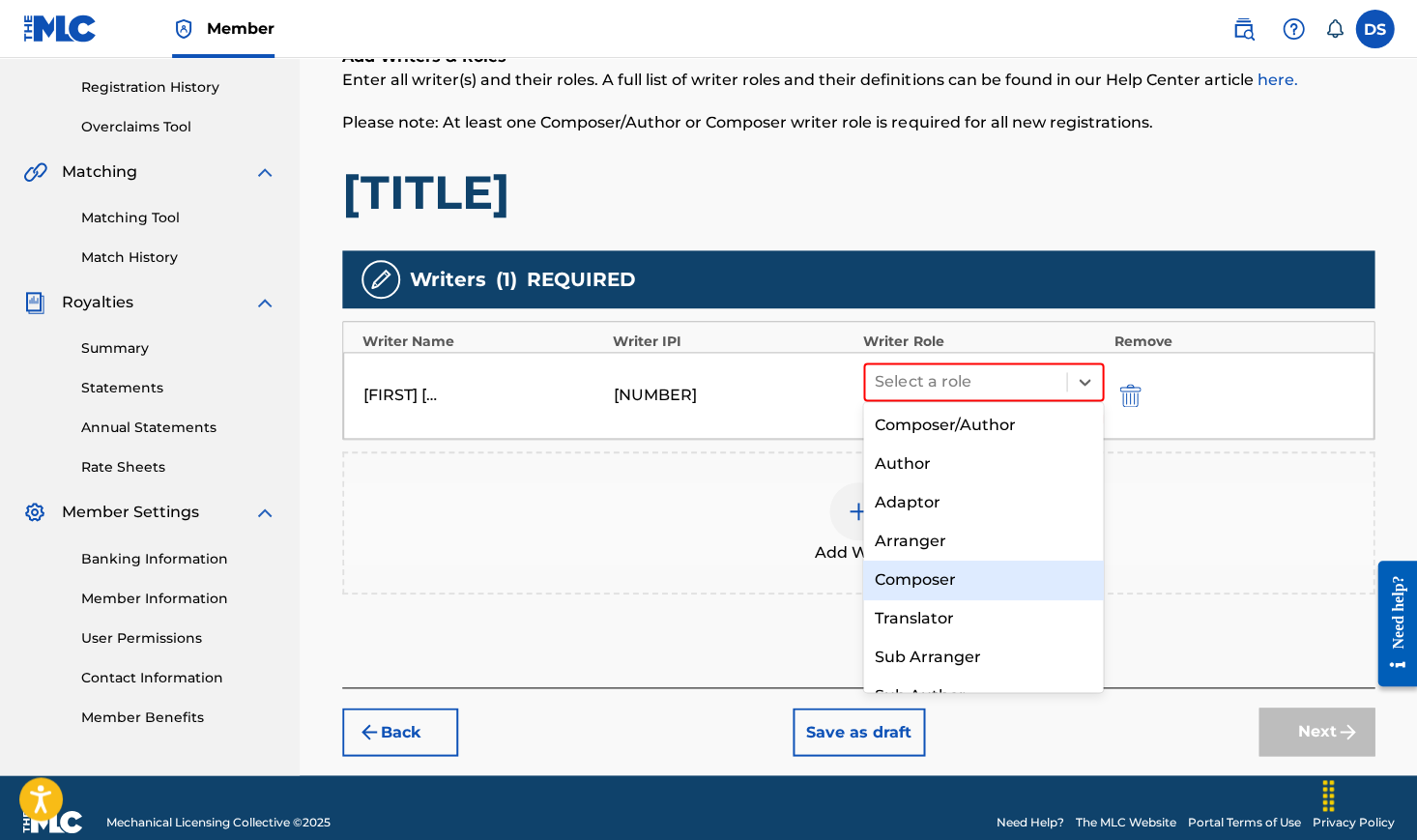 click on "Composer" at bounding box center (983, 580) 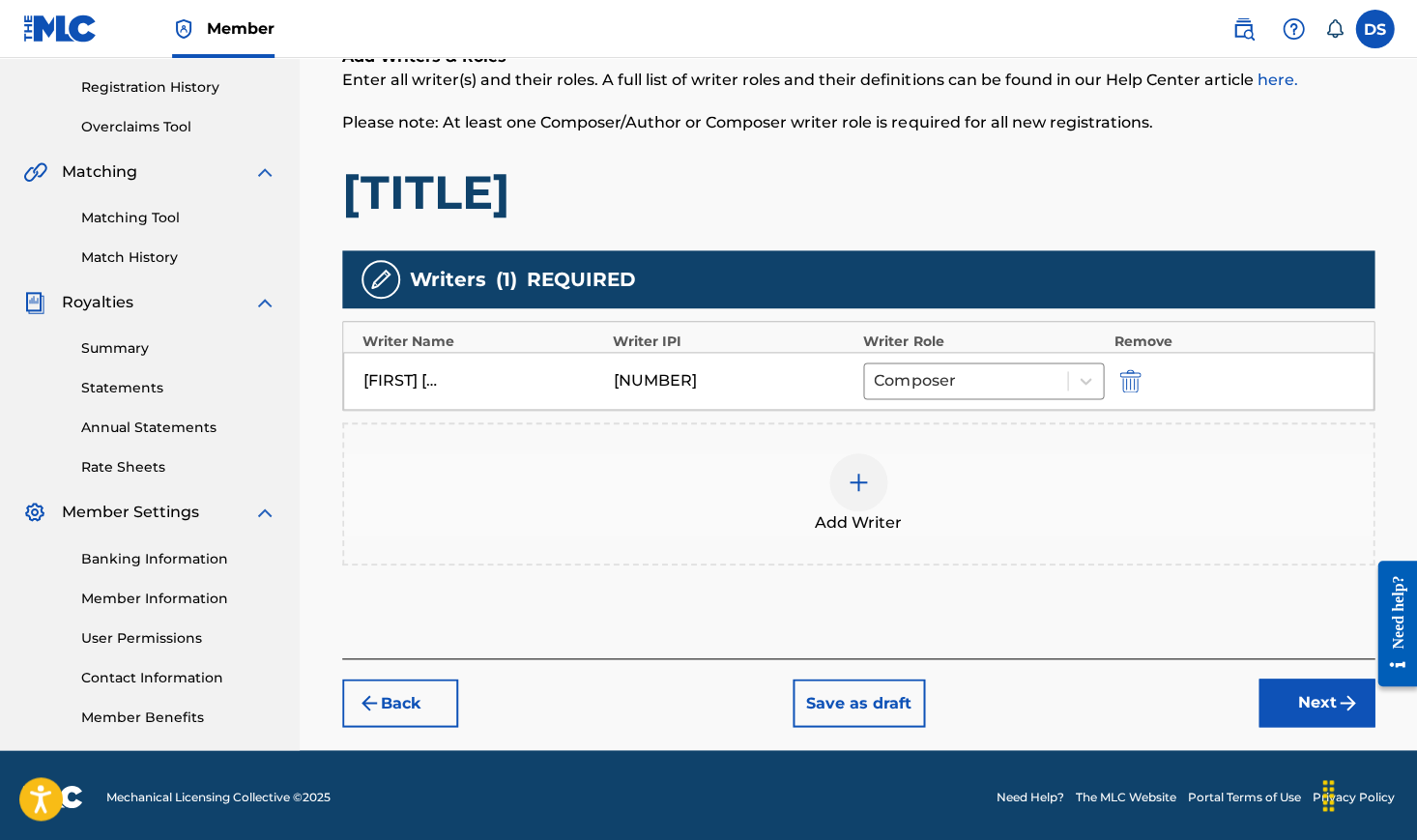 click at bounding box center [858, 482] 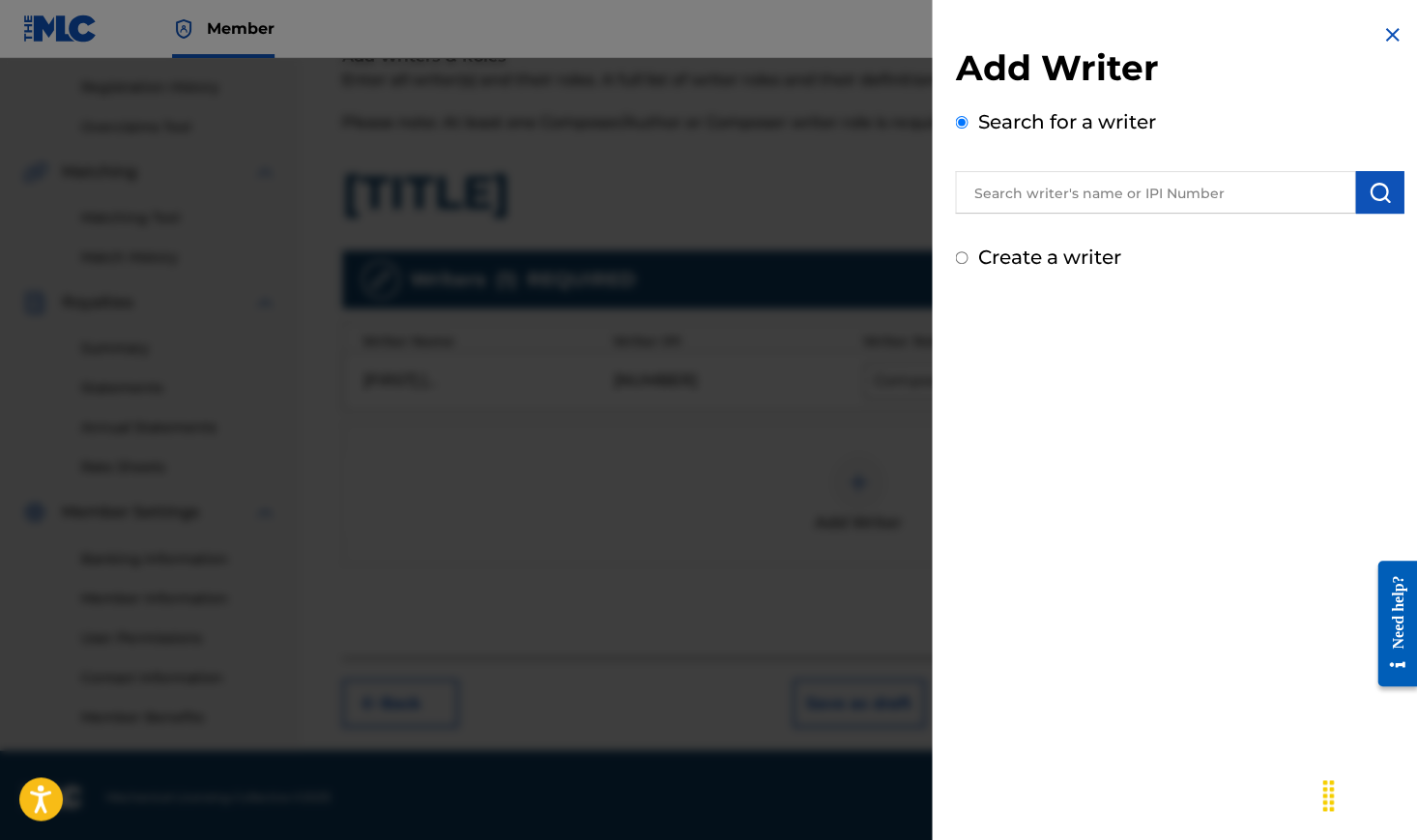 click at bounding box center (1155, 192) 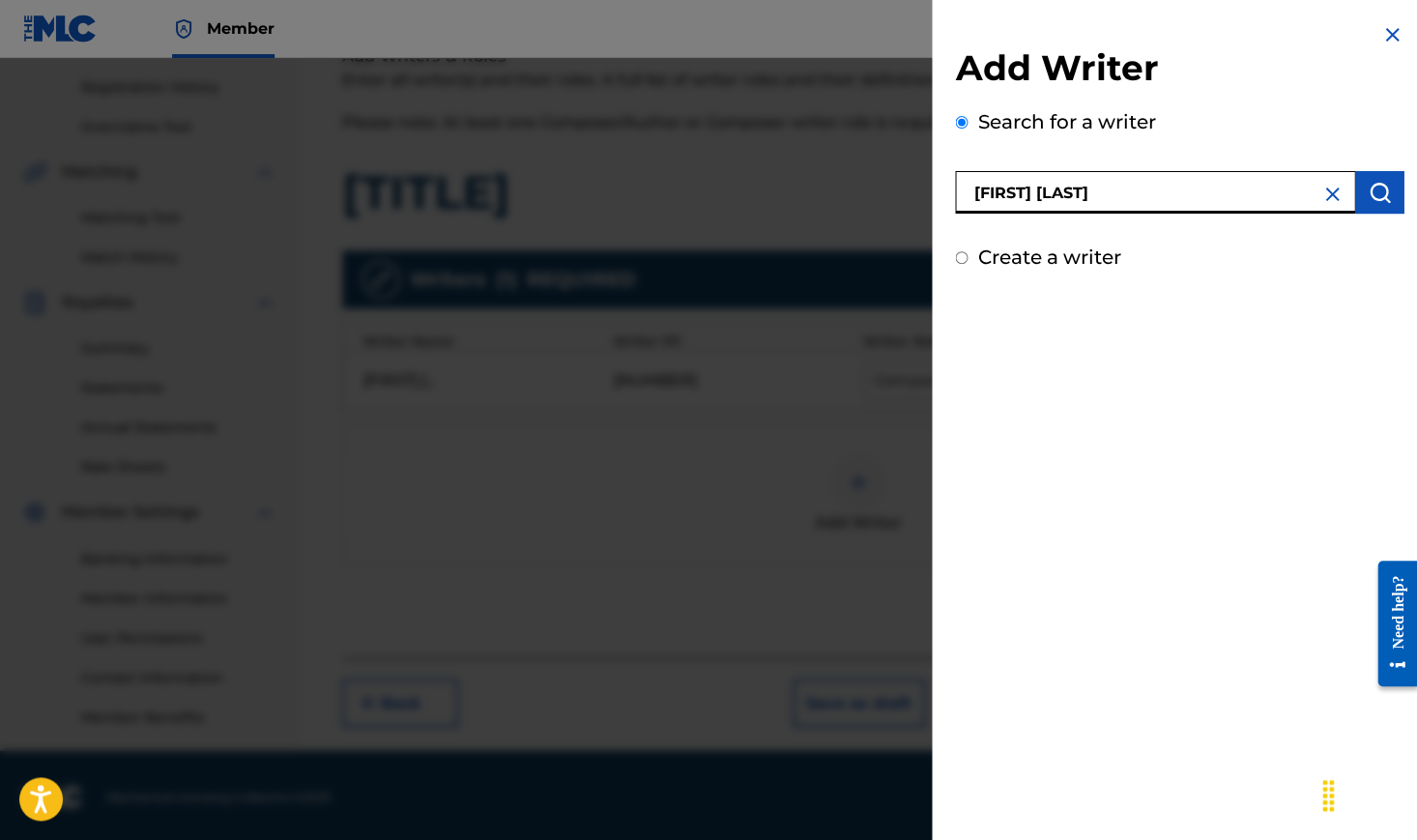 type on "[FIRST] [LAST]" 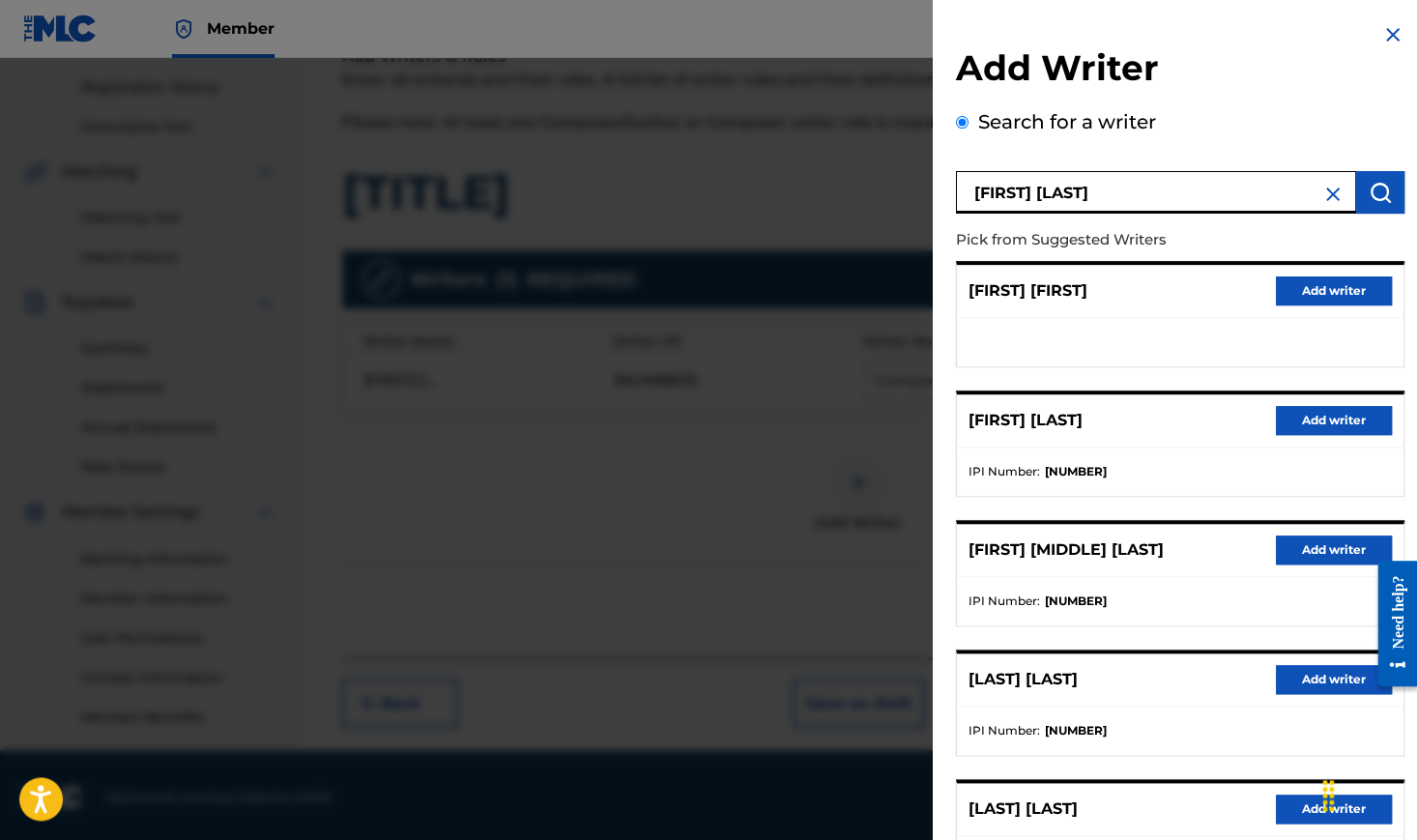 click on "Add writer" at bounding box center (1333, 550) 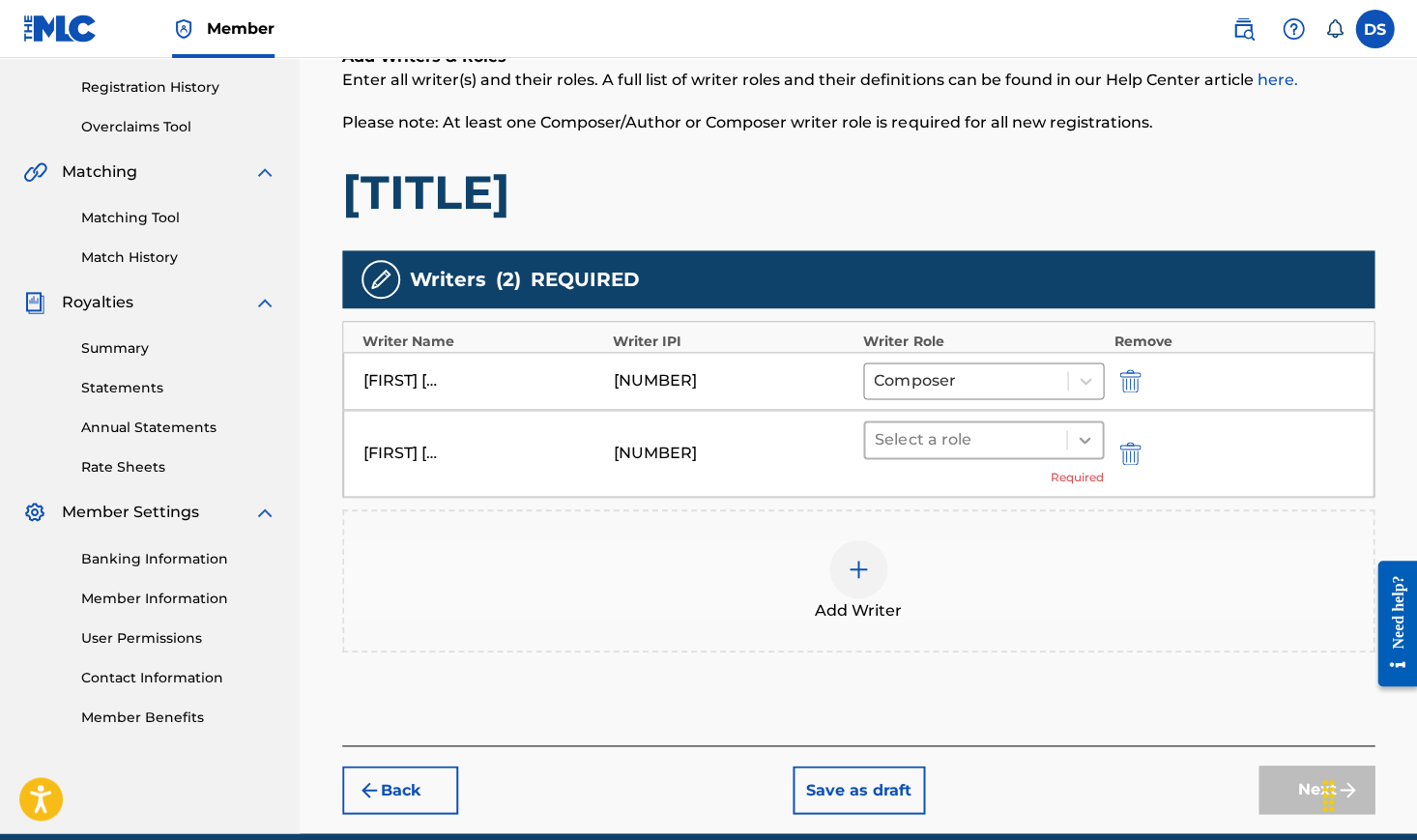 click at bounding box center (1084, 440) 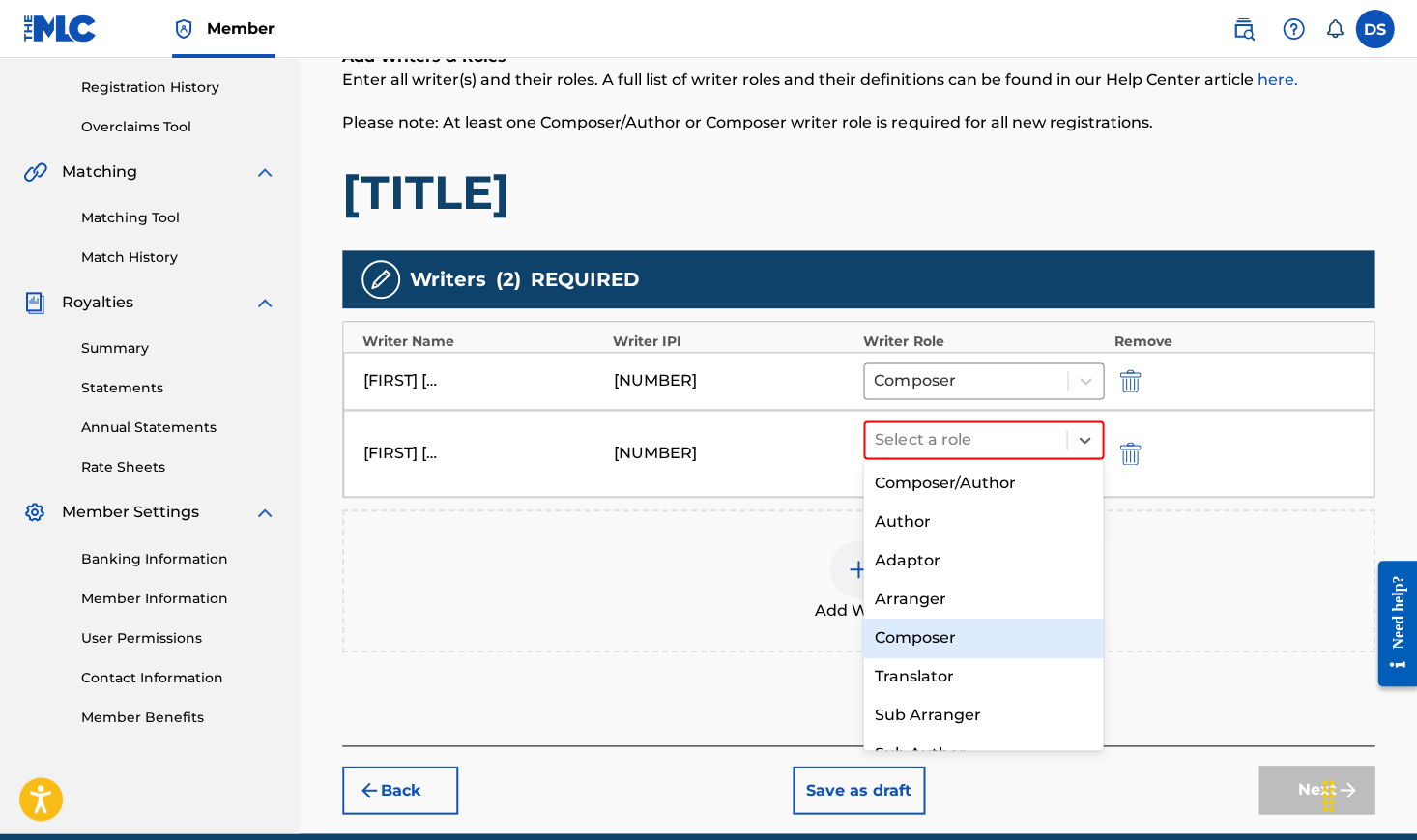 click on "Composer" at bounding box center (983, 638) 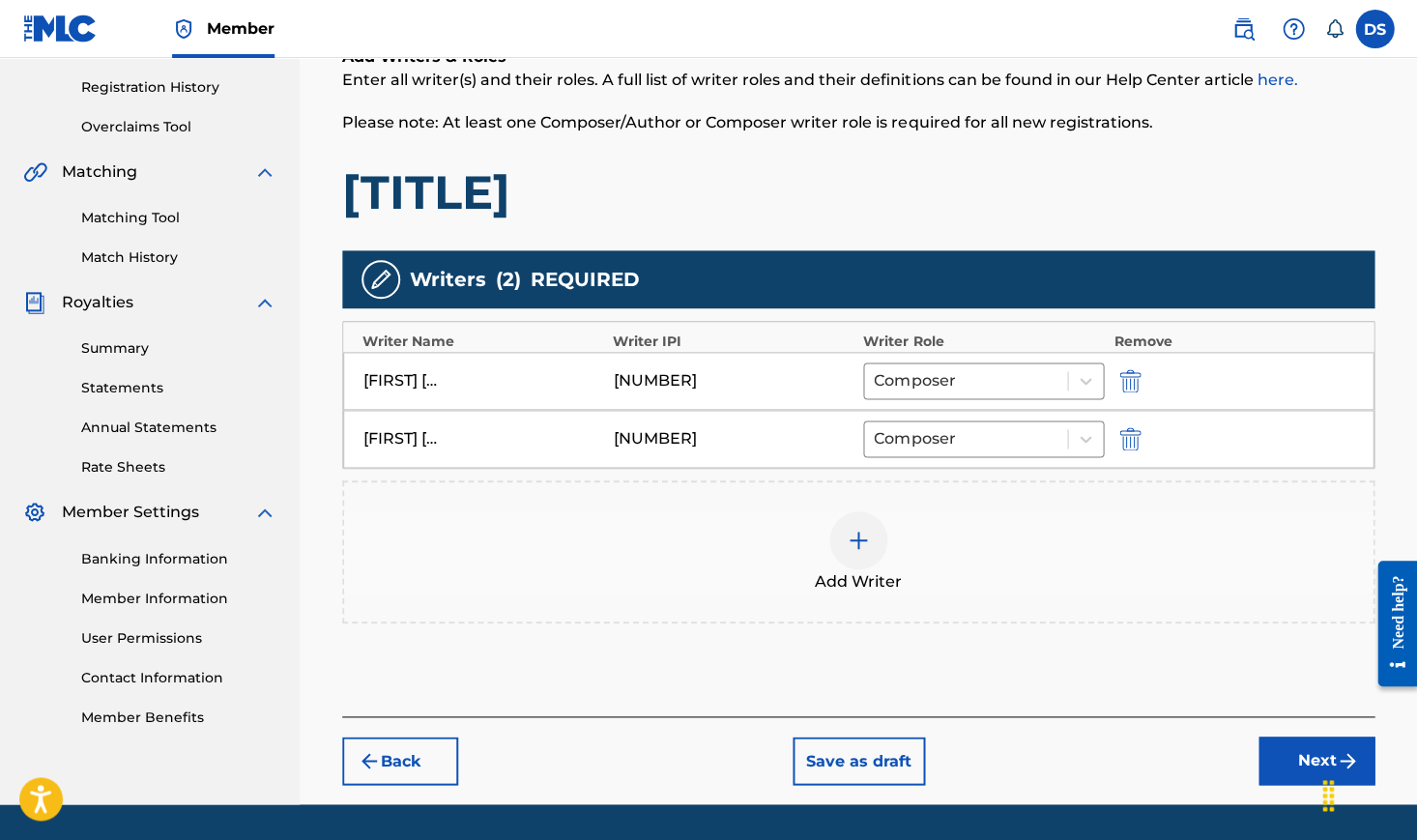 click at bounding box center (858, 540) 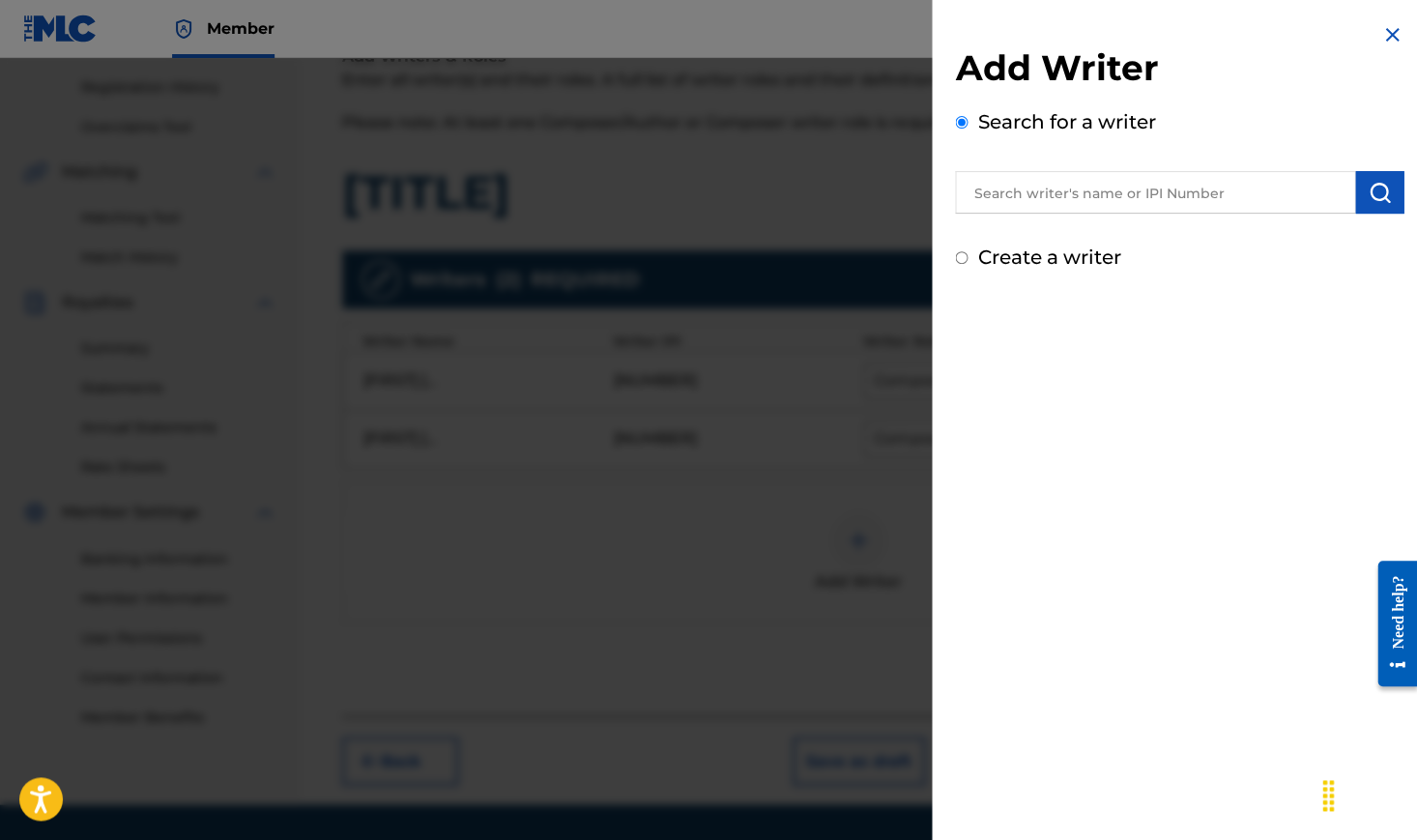 click at bounding box center (1155, 192) 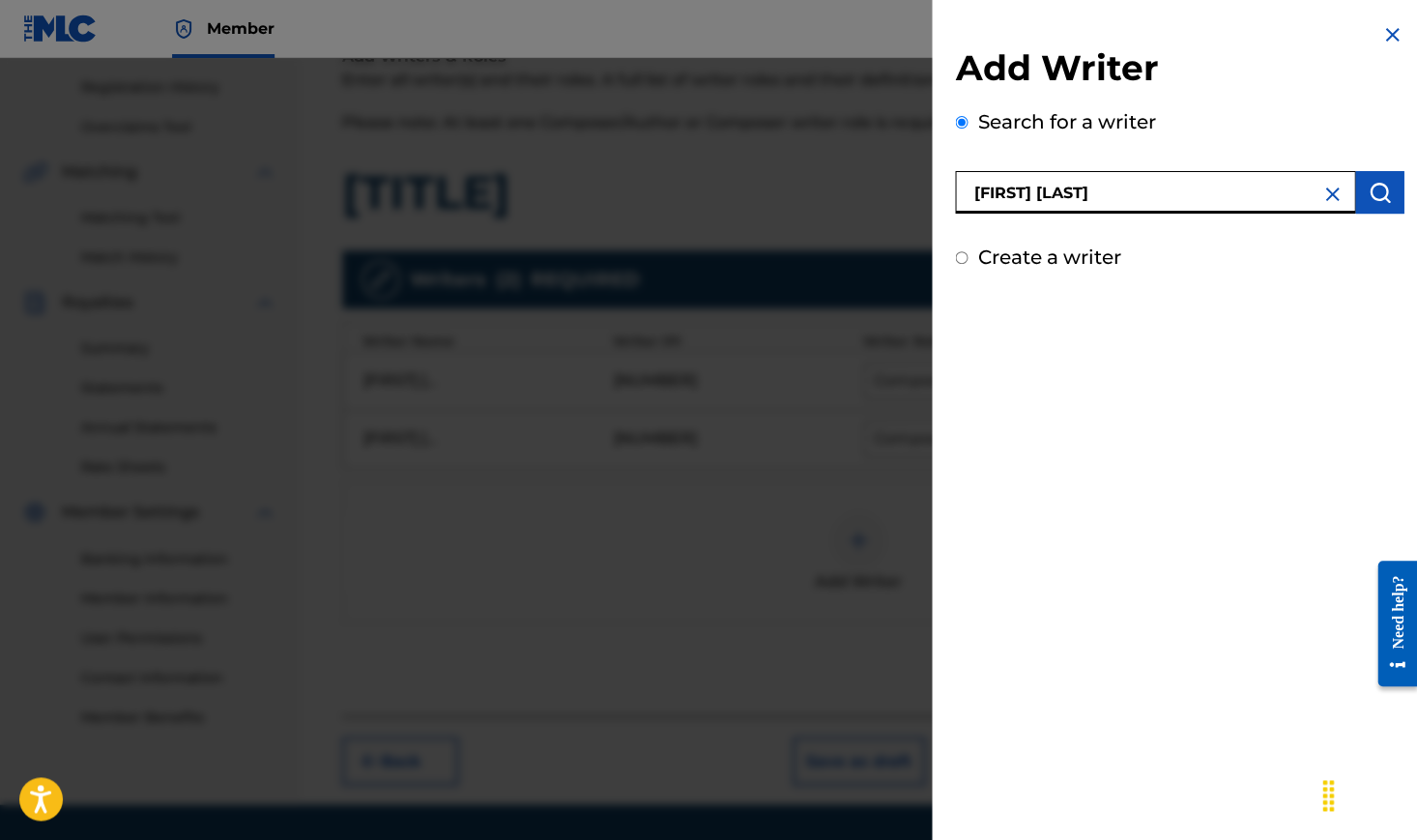 type on "[FIRST] [LAST]" 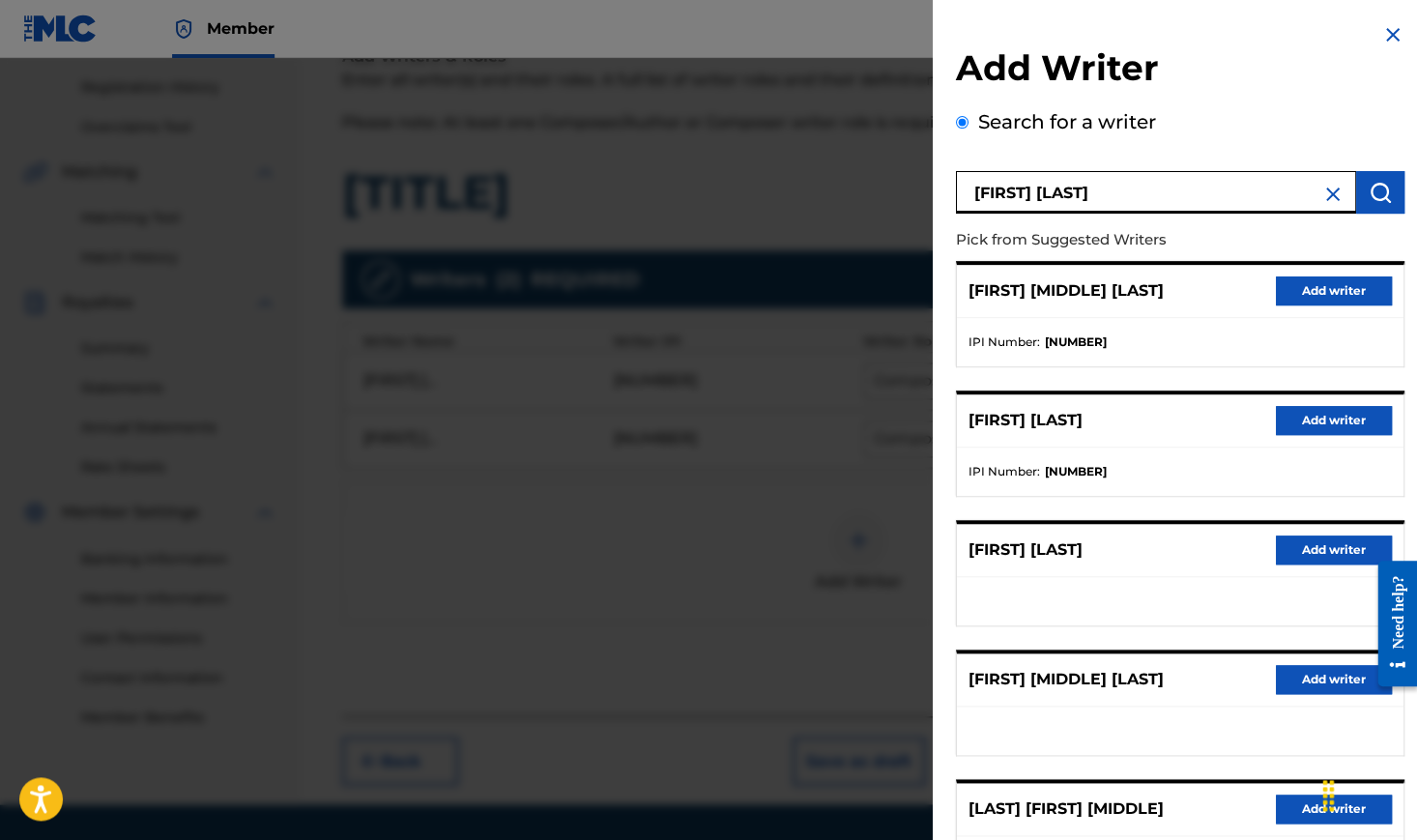click on "Add writer" at bounding box center (1333, 291) 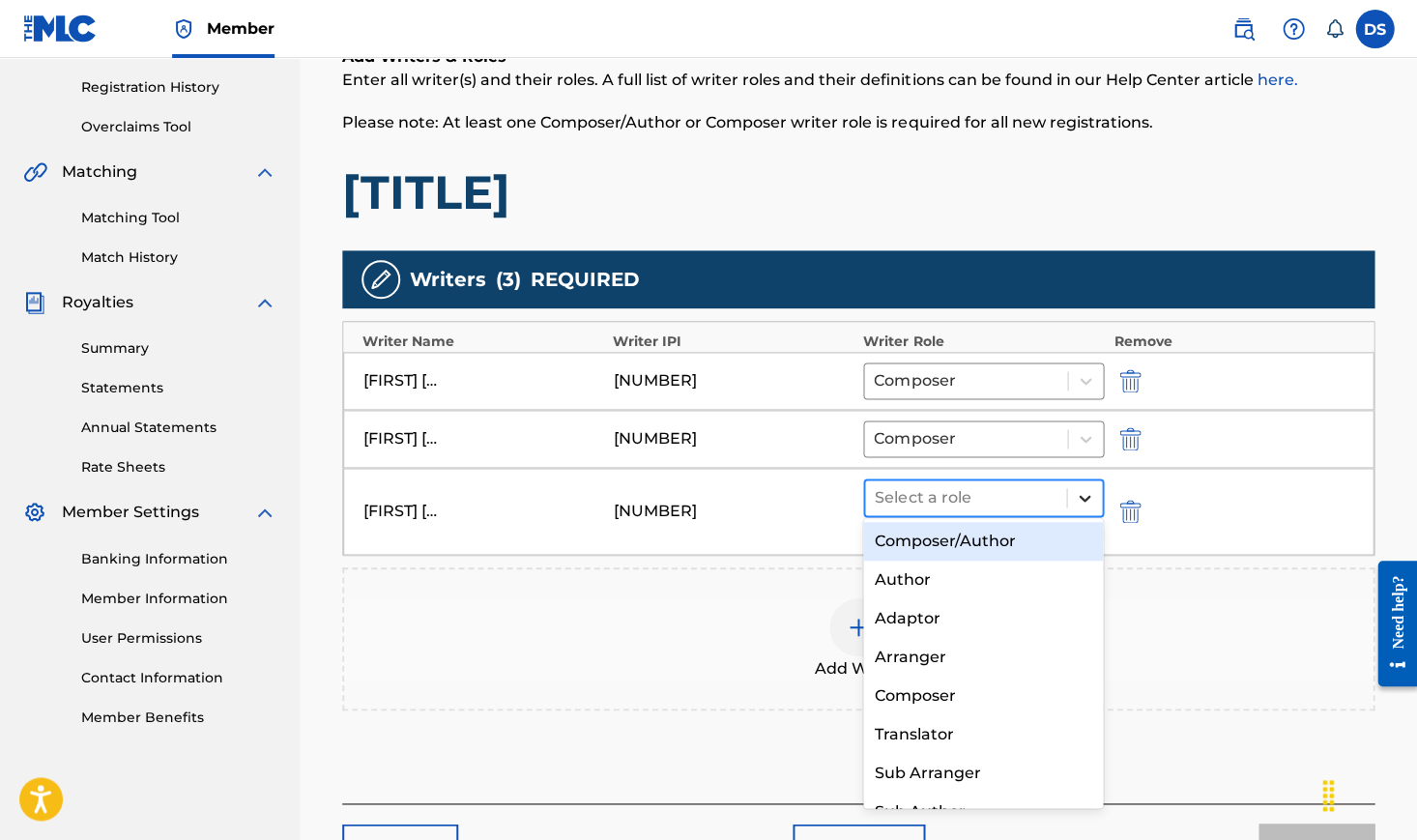 click at bounding box center (1084, 498) 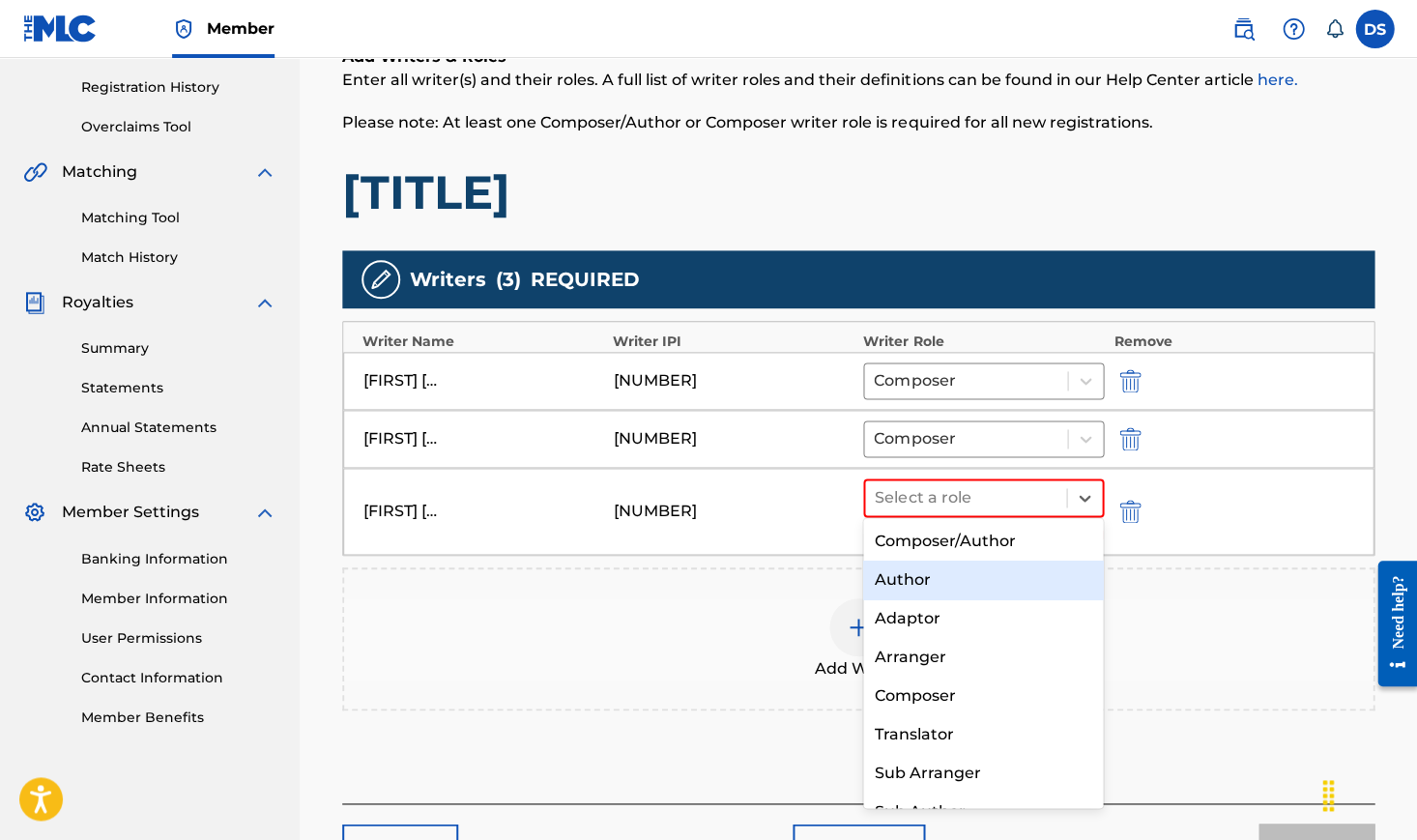 click on "Author" at bounding box center (983, 580) 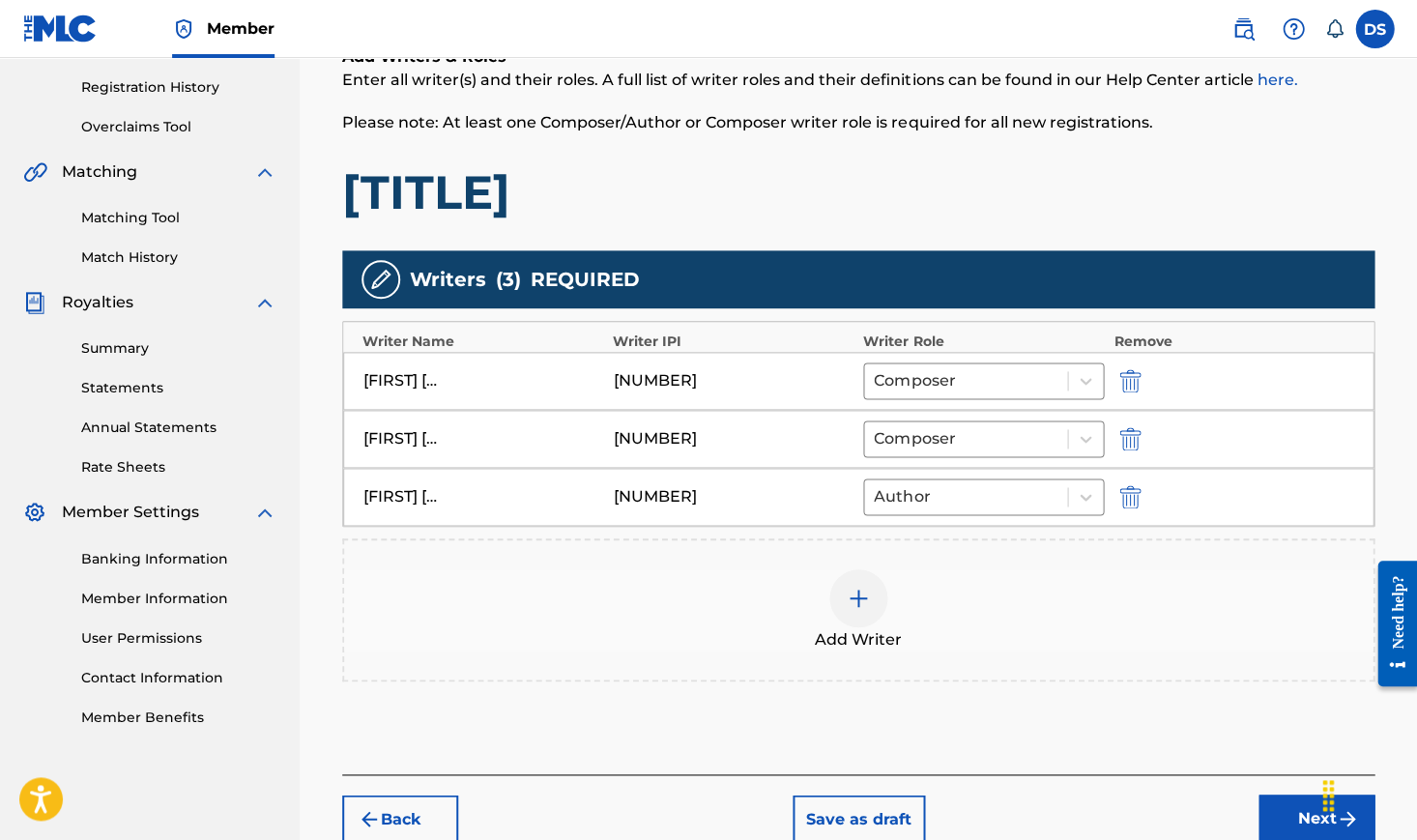 click on "Next" at bounding box center (1316, 819) 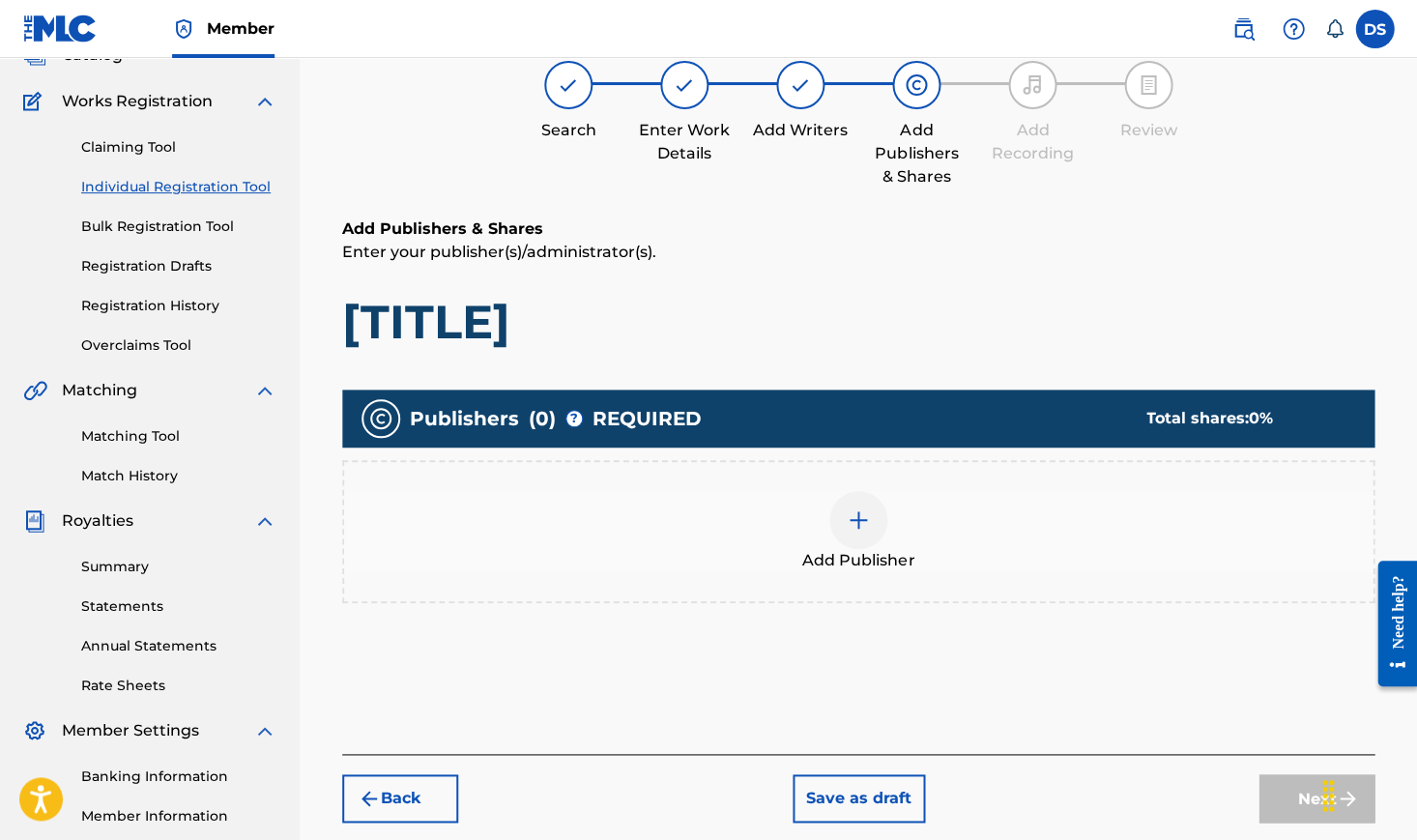 scroll, scrollTop: 86, scrollLeft: 0, axis: vertical 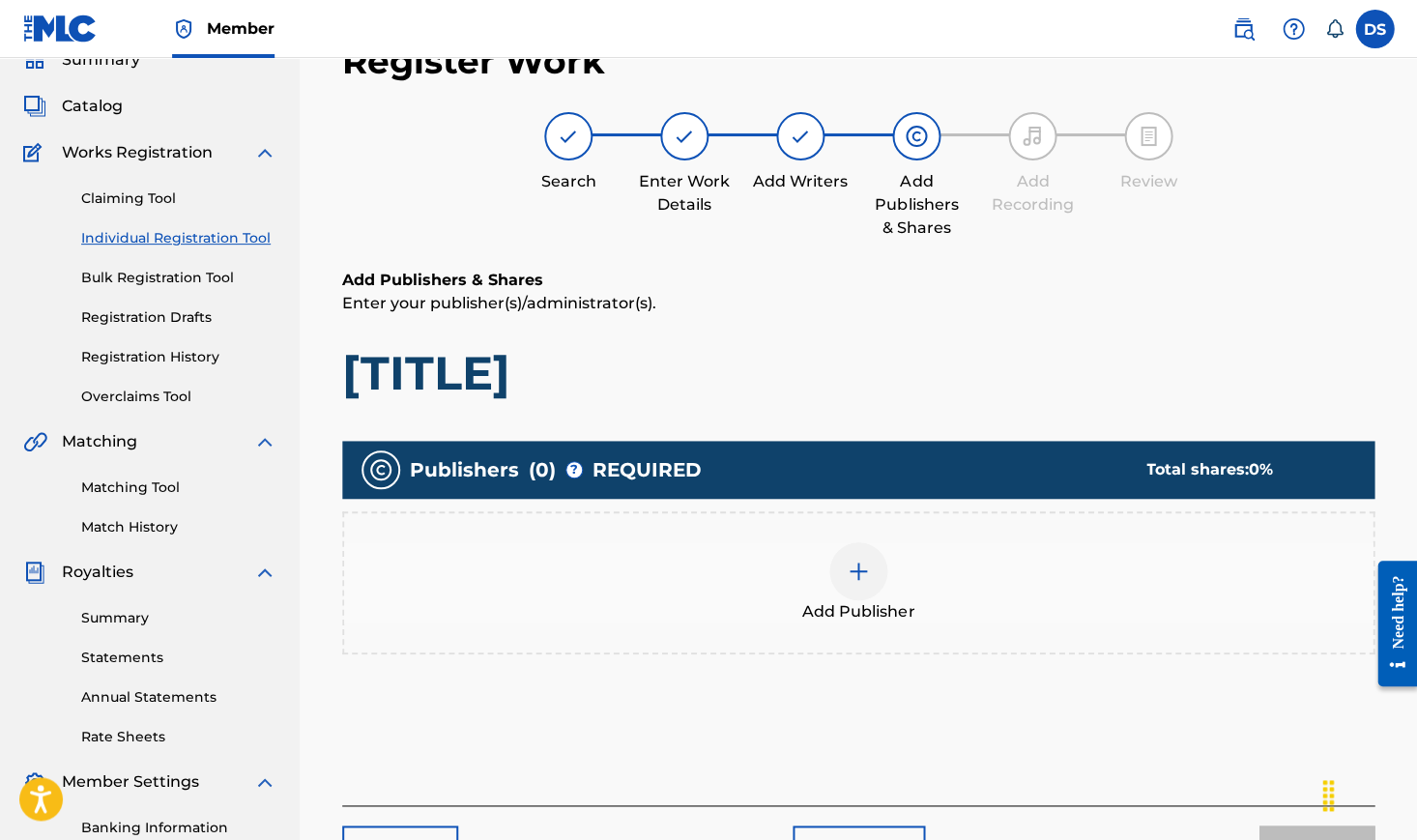 click at bounding box center [858, 571] 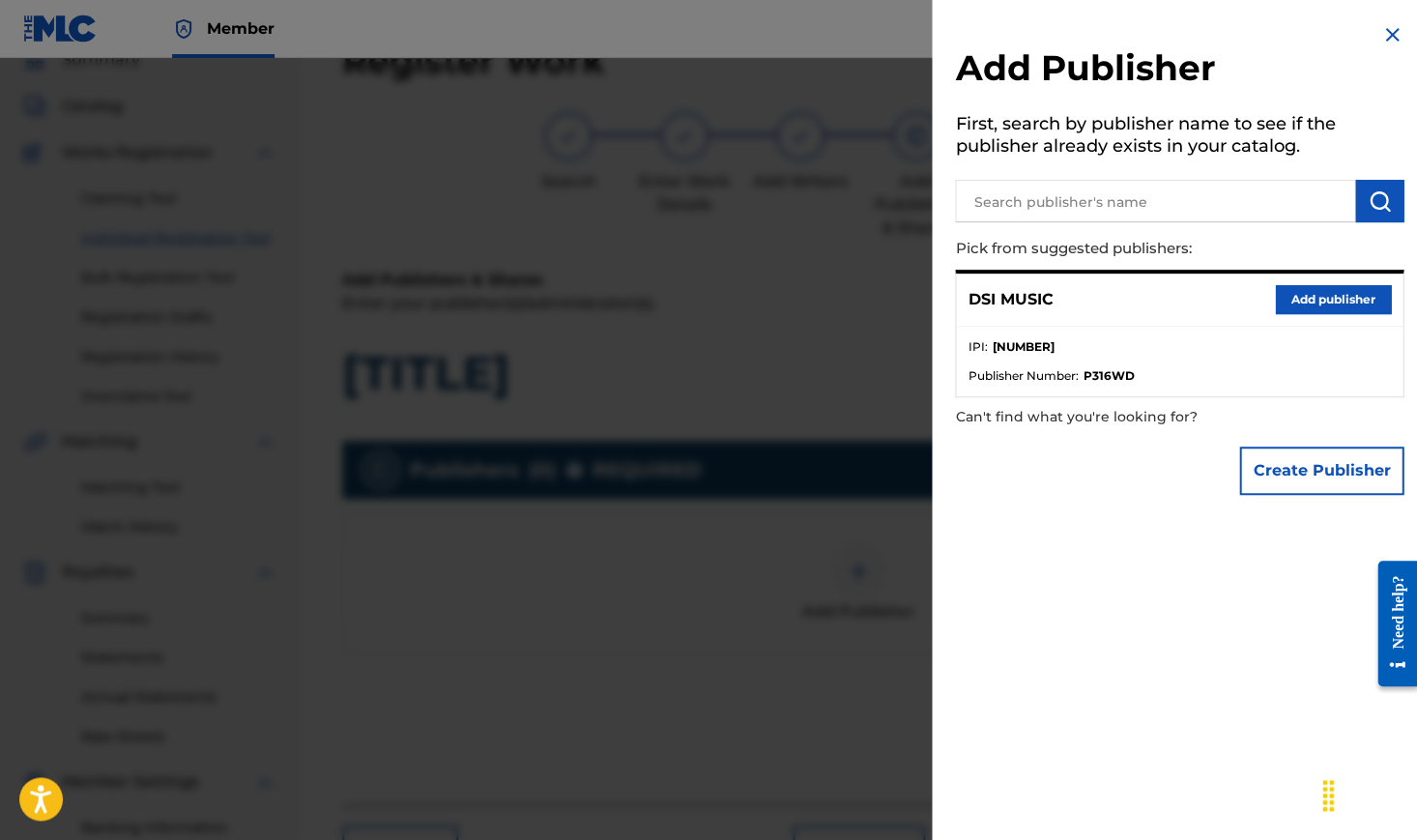 click on "Add publisher" at bounding box center [1333, 300] 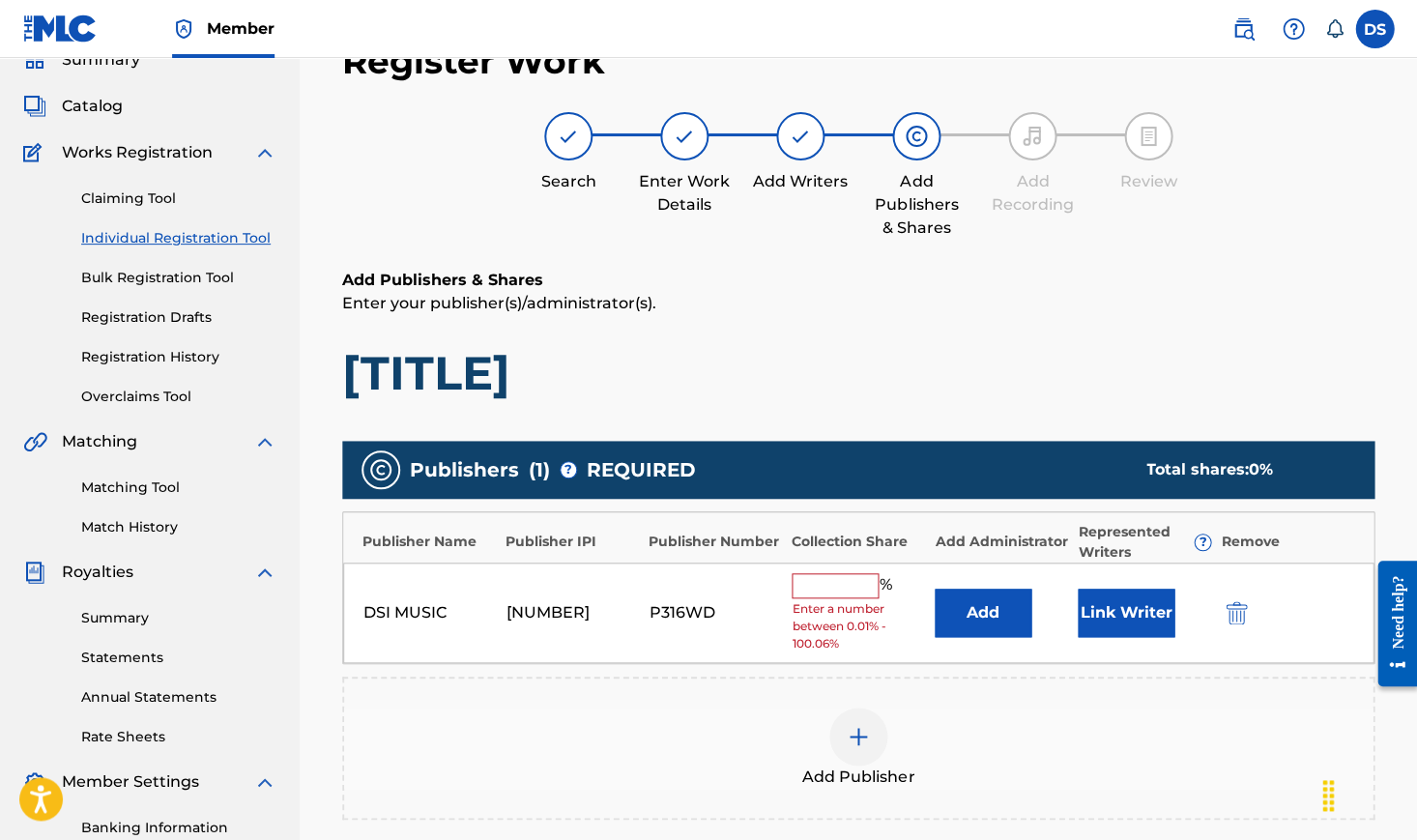 click at bounding box center [835, 586] 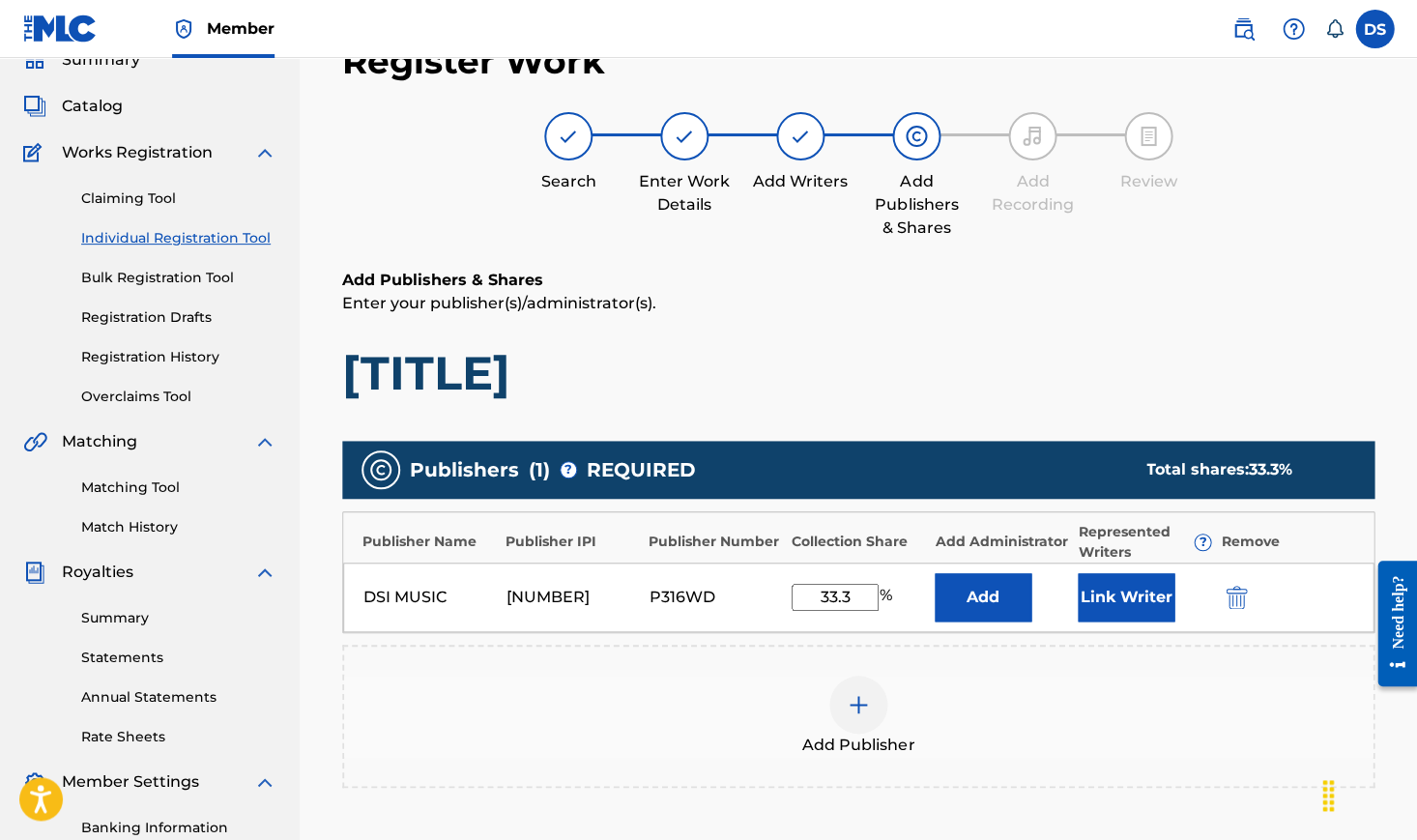 type on "33.33" 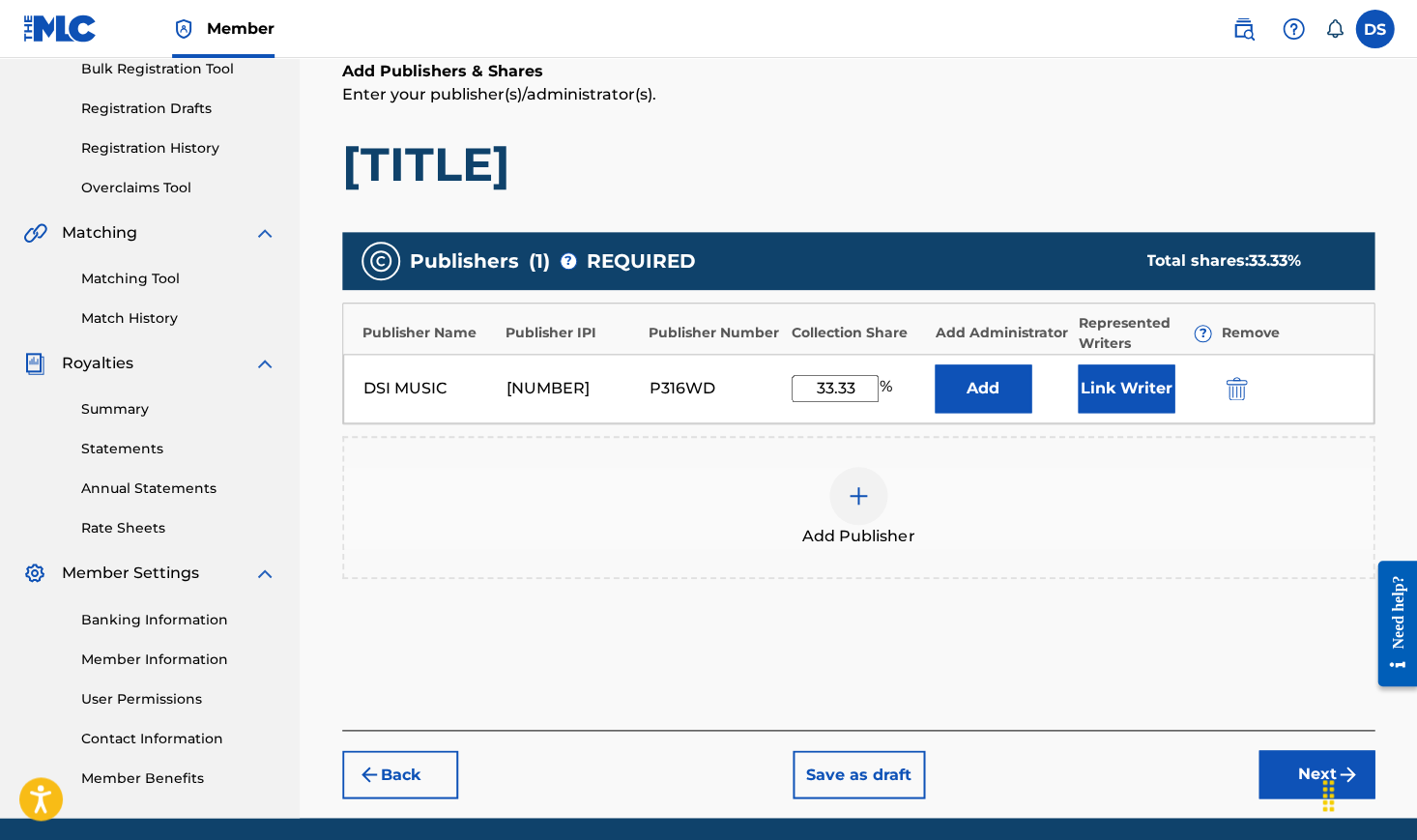 click on "Next" at bounding box center [1316, 774] 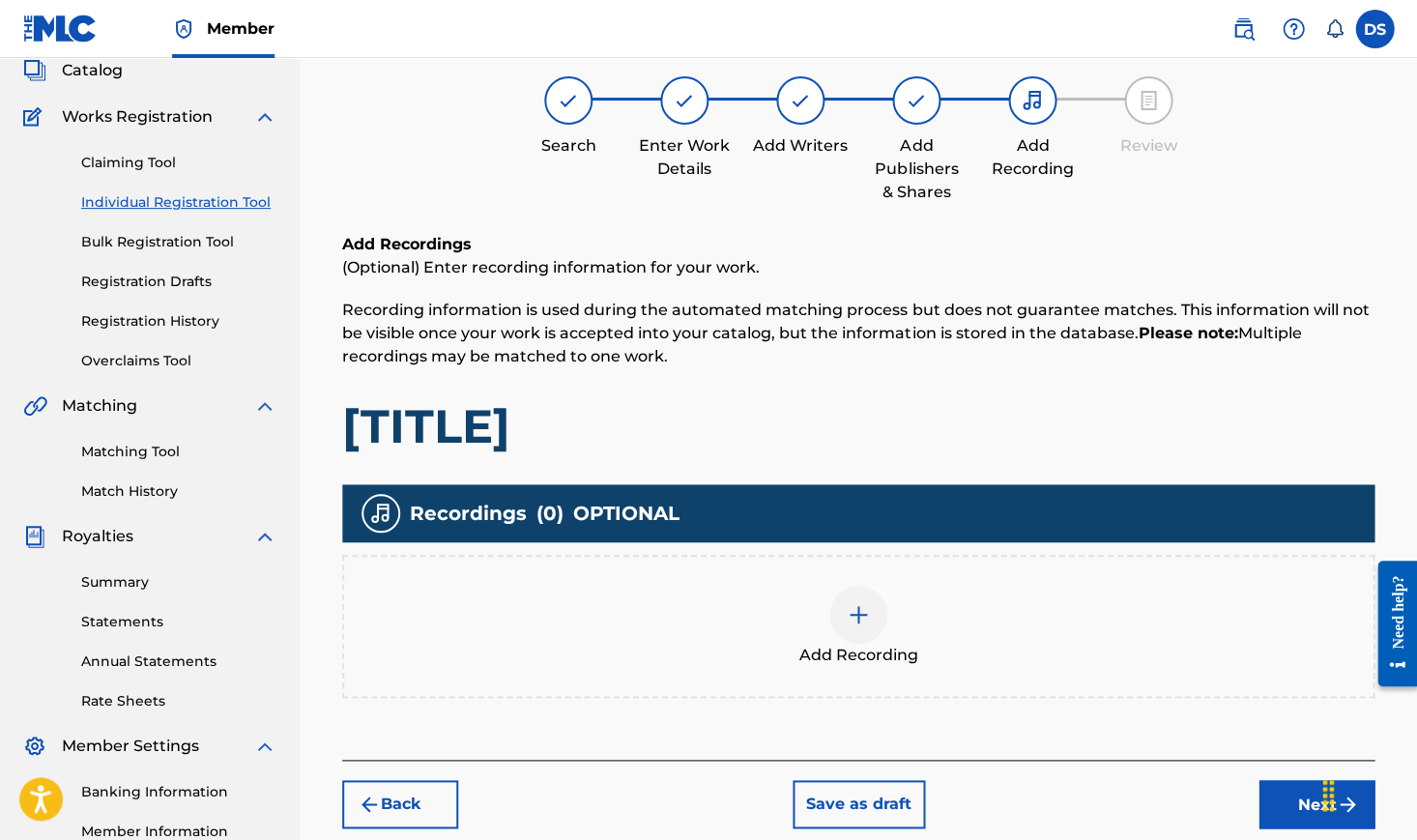scroll, scrollTop: 86, scrollLeft: 0, axis: vertical 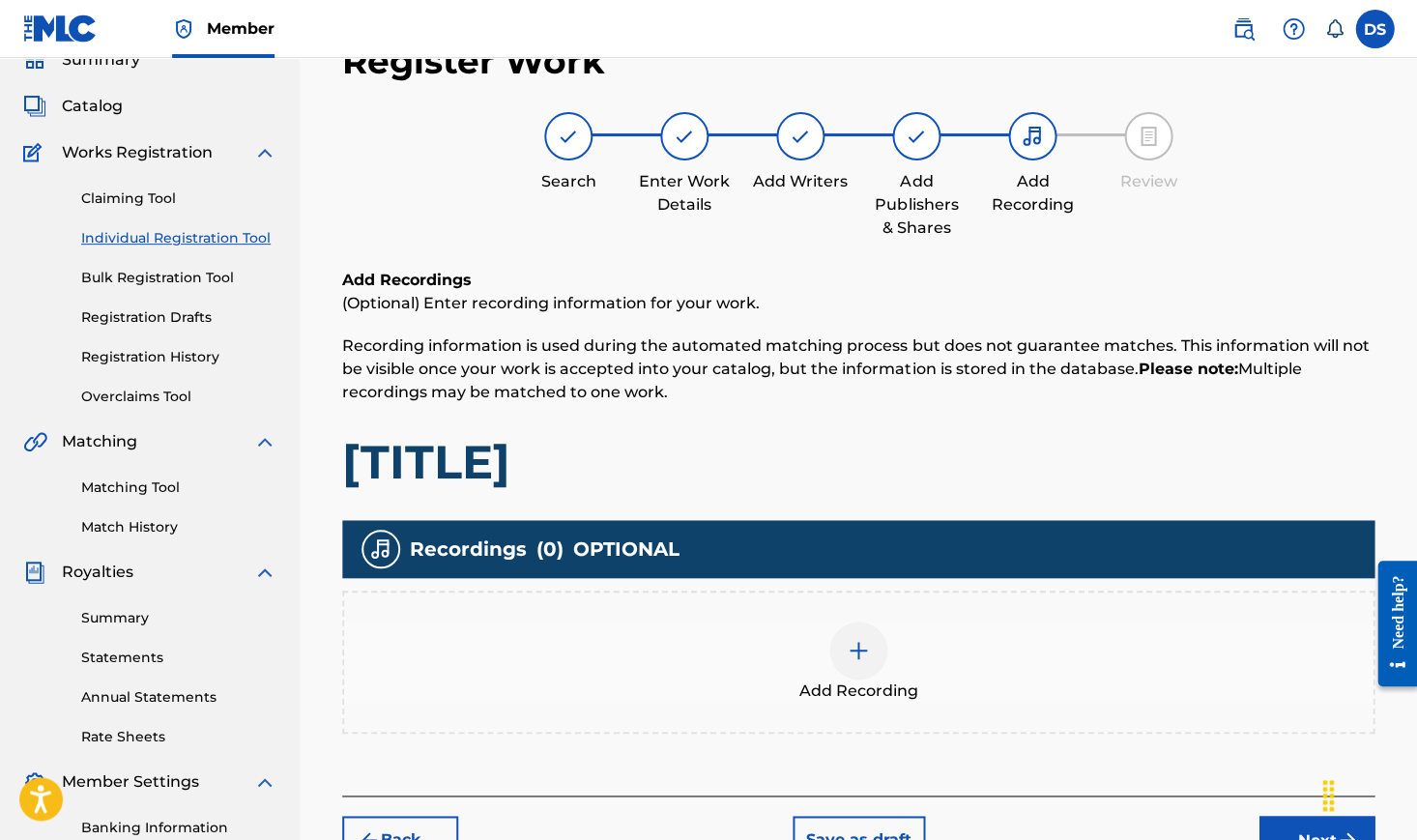 click at bounding box center (858, 651) 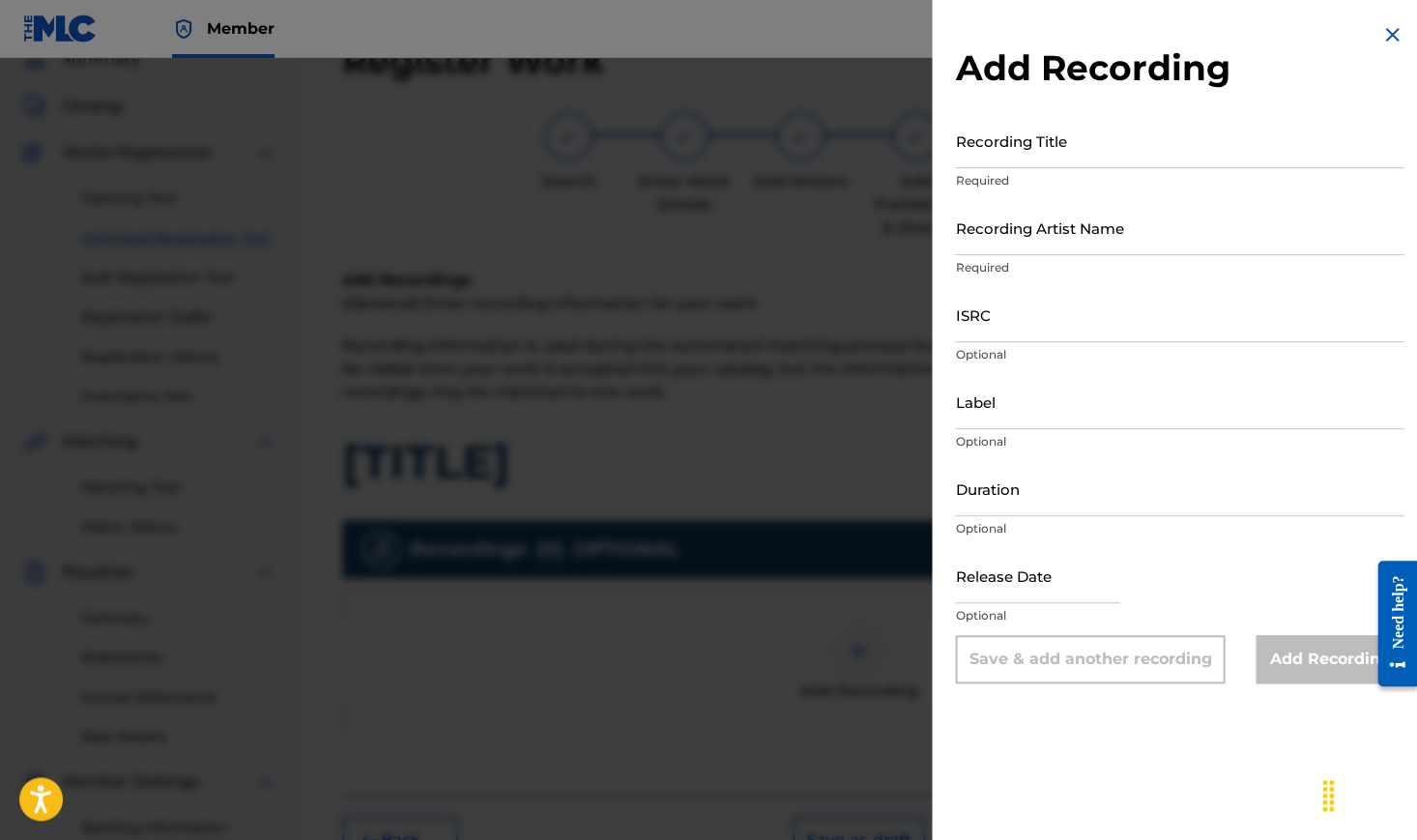 click on "Recording Title" at bounding box center (1179, 140) 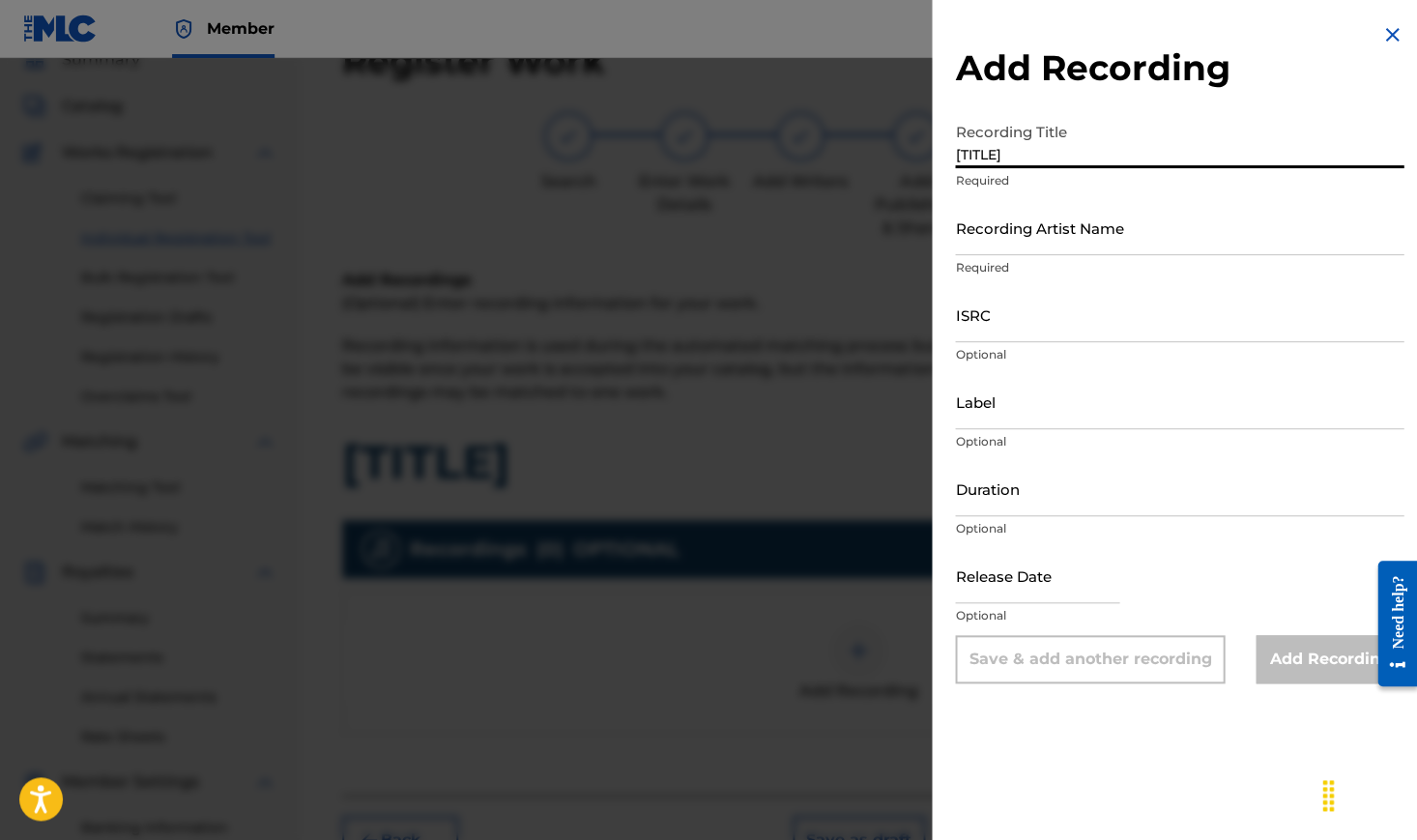 type on "[TITLE]" 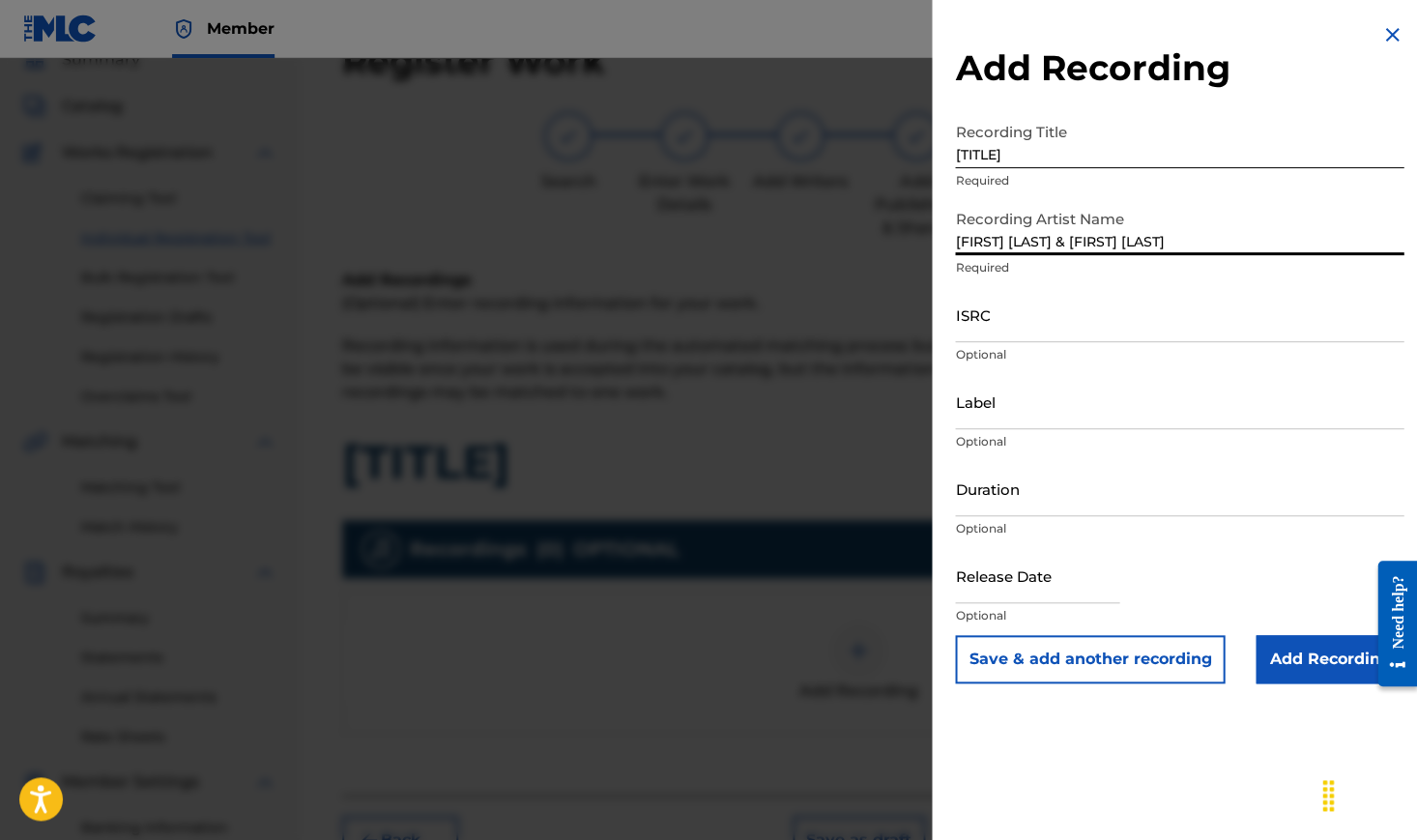 type on "[FIRST] [LAST] & [FIRST] [LAST]" 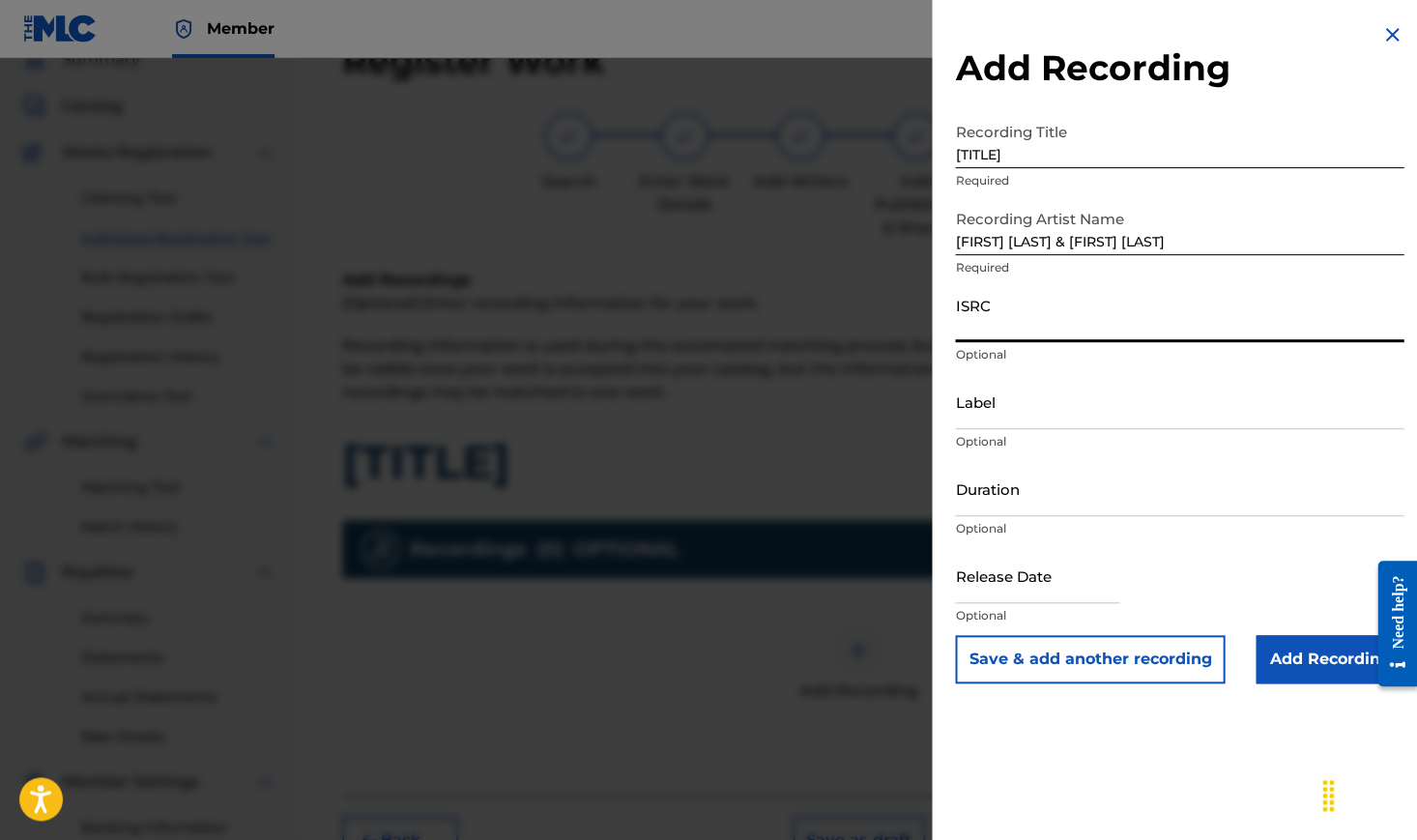 click on "ISRC" at bounding box center (1179, 314) 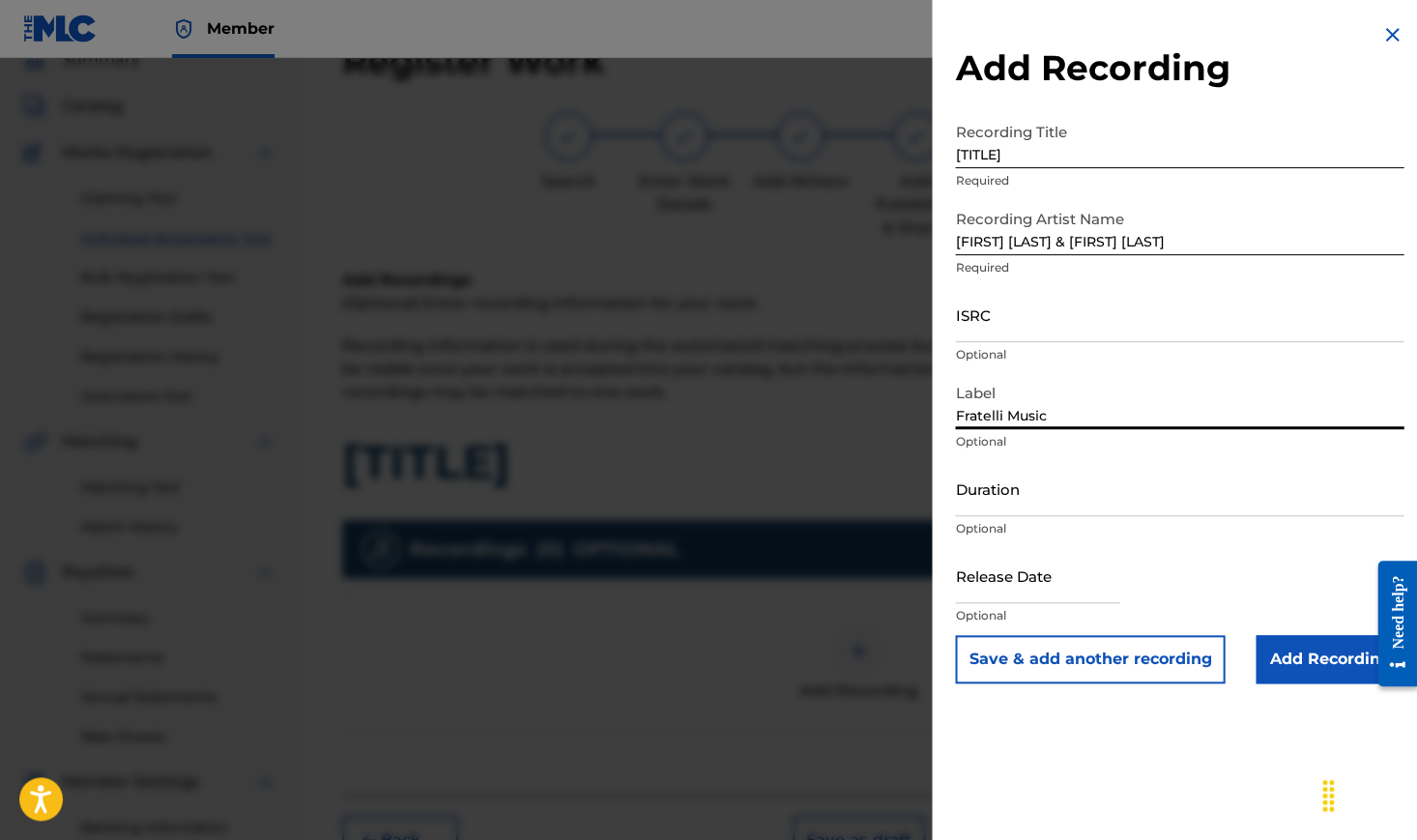 type on "Fratelli Music" 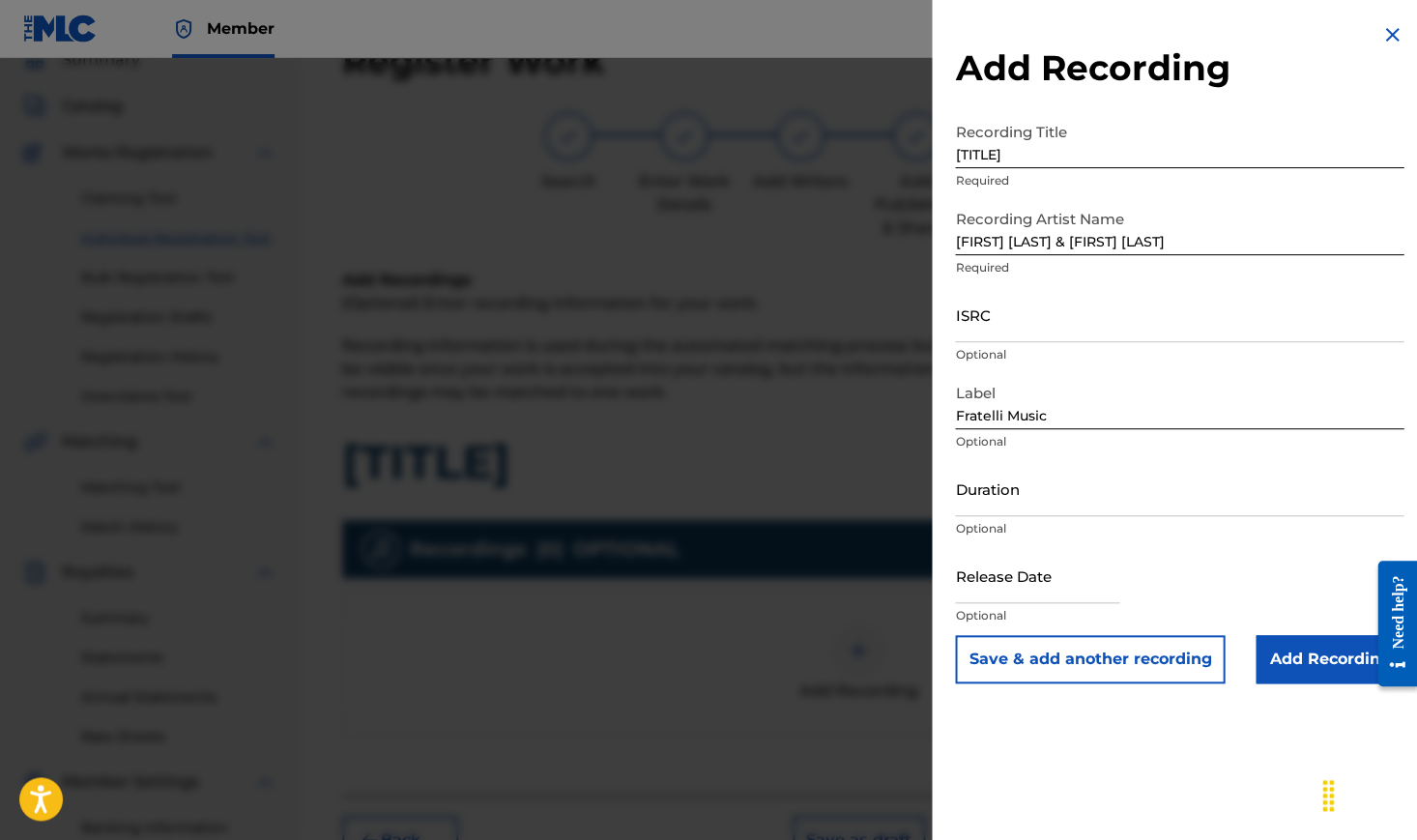 click on "Optional" at bounding box center (1179, 529) 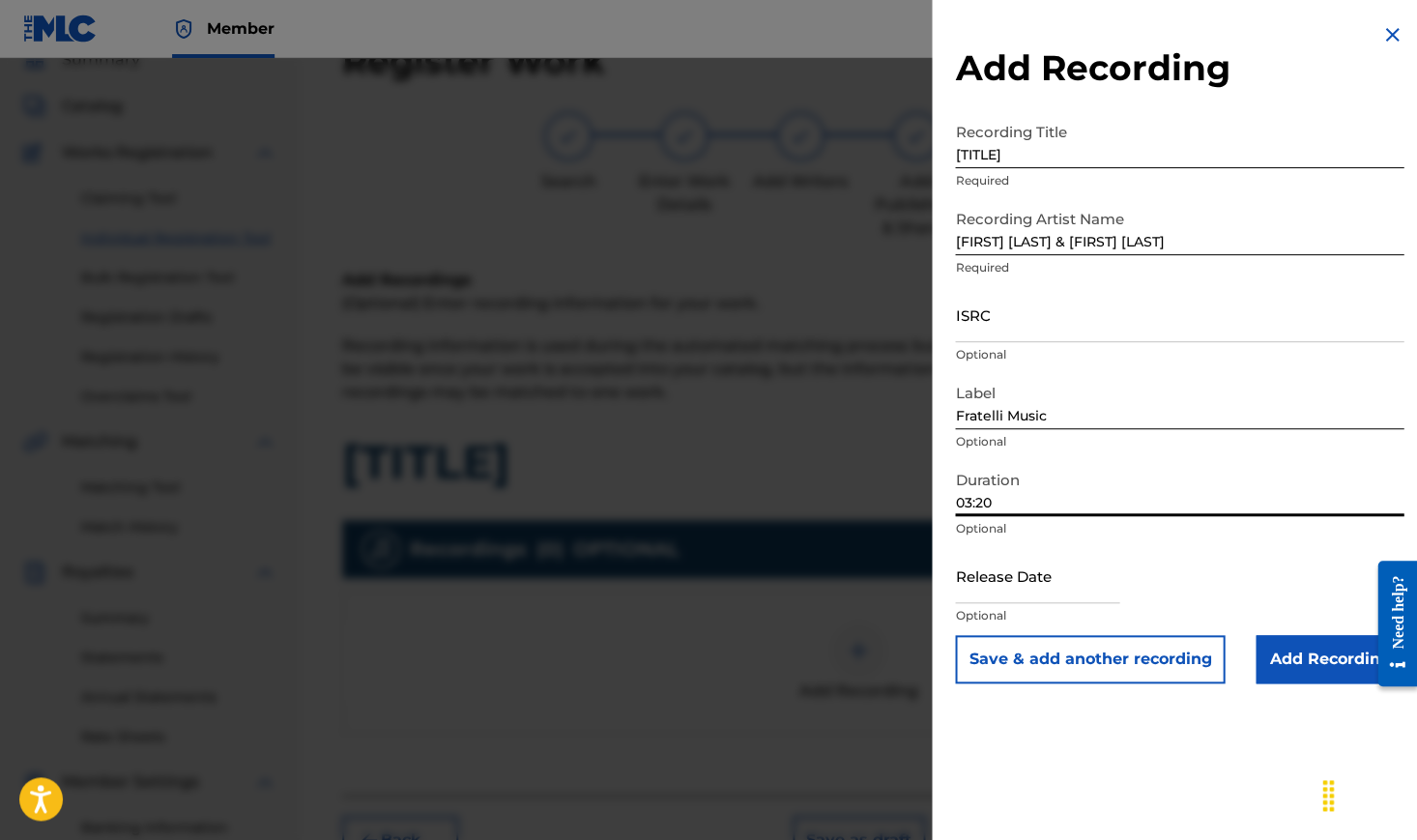 type on "03:20" 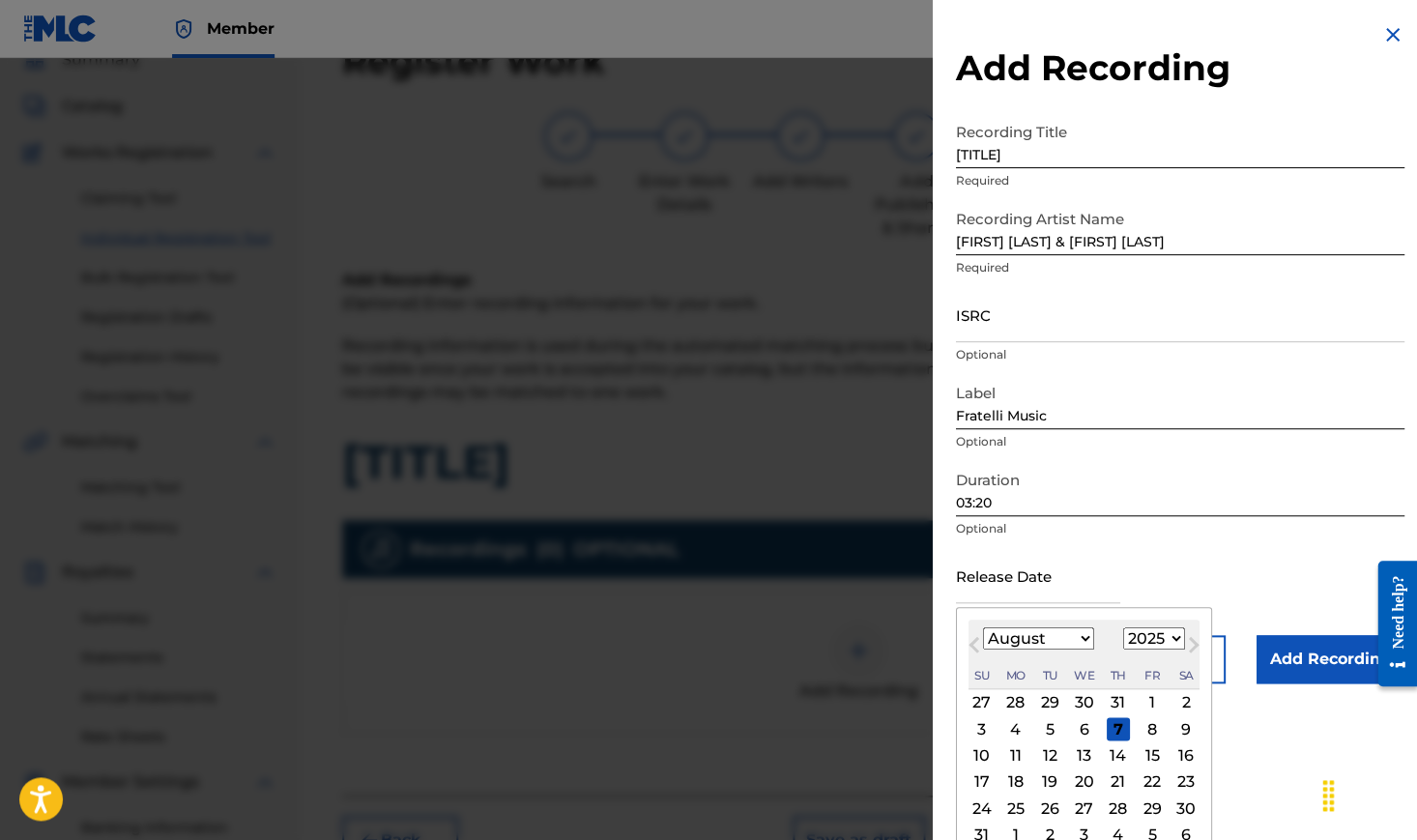 select on "2024" 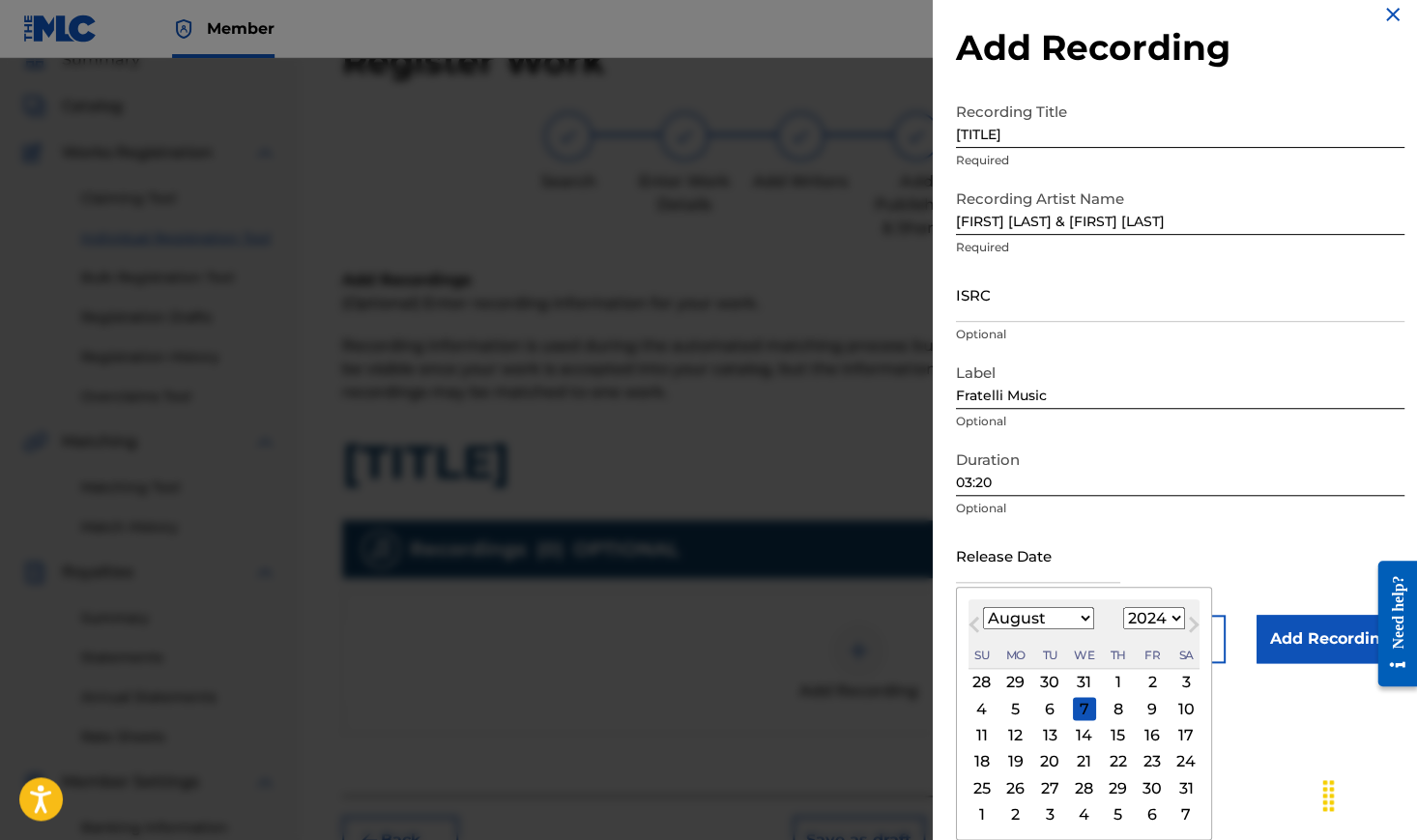 scroll, scrollTop: 20, scrollLeft: 0, axis: vertical 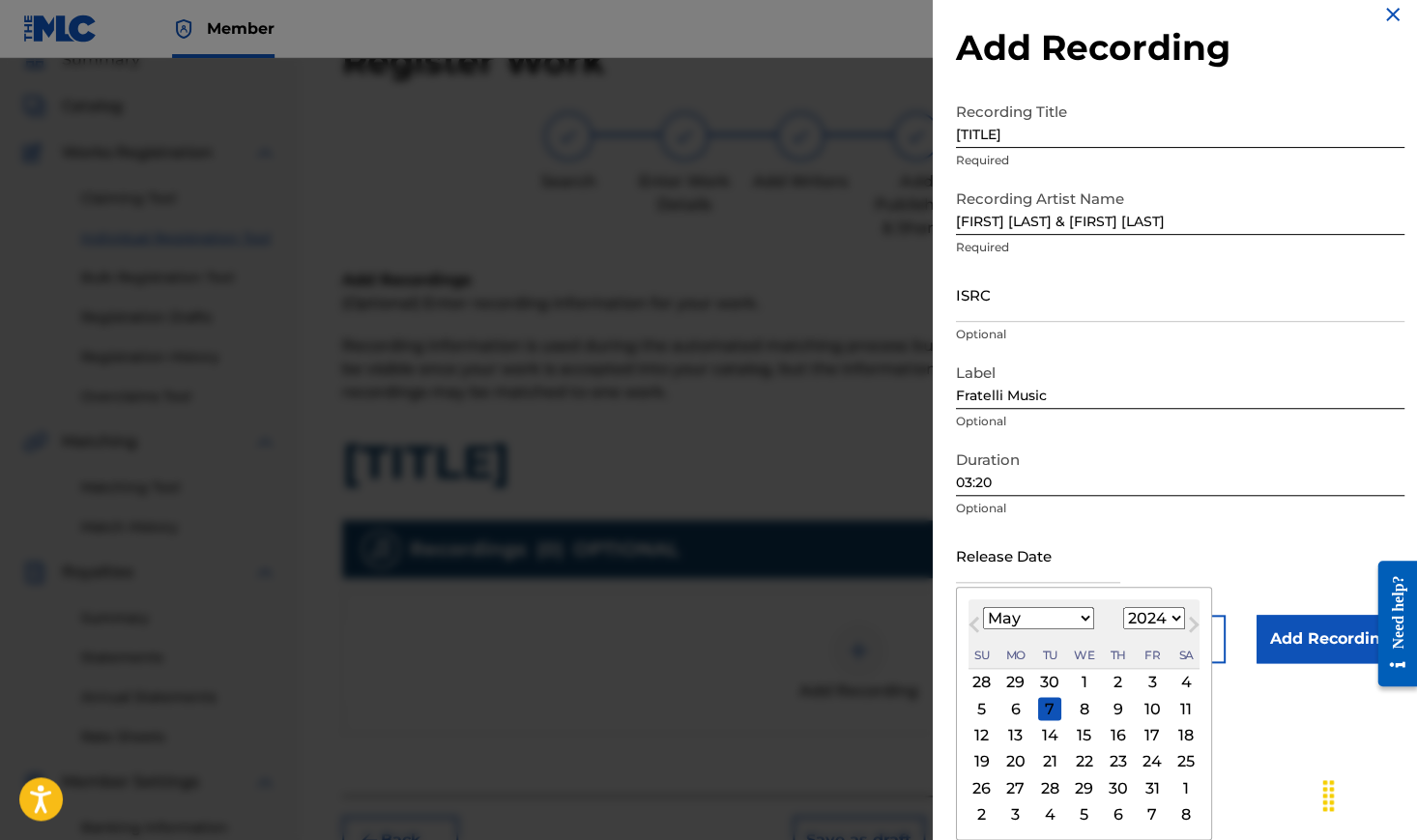 click on "16" at bounding box center [1117, 736] 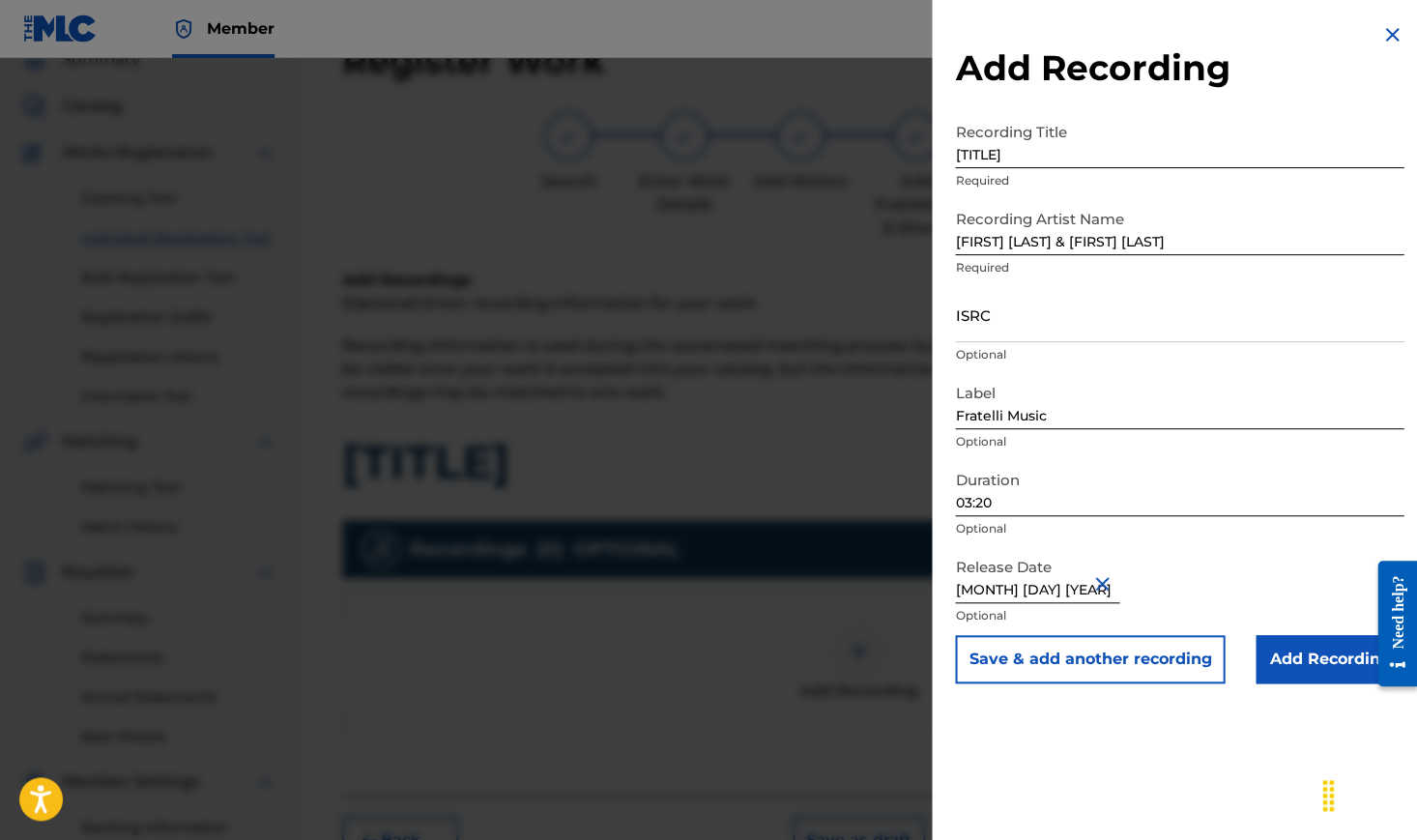 scroll, scrollTop: 0, scrollLeft: 0, axis: both 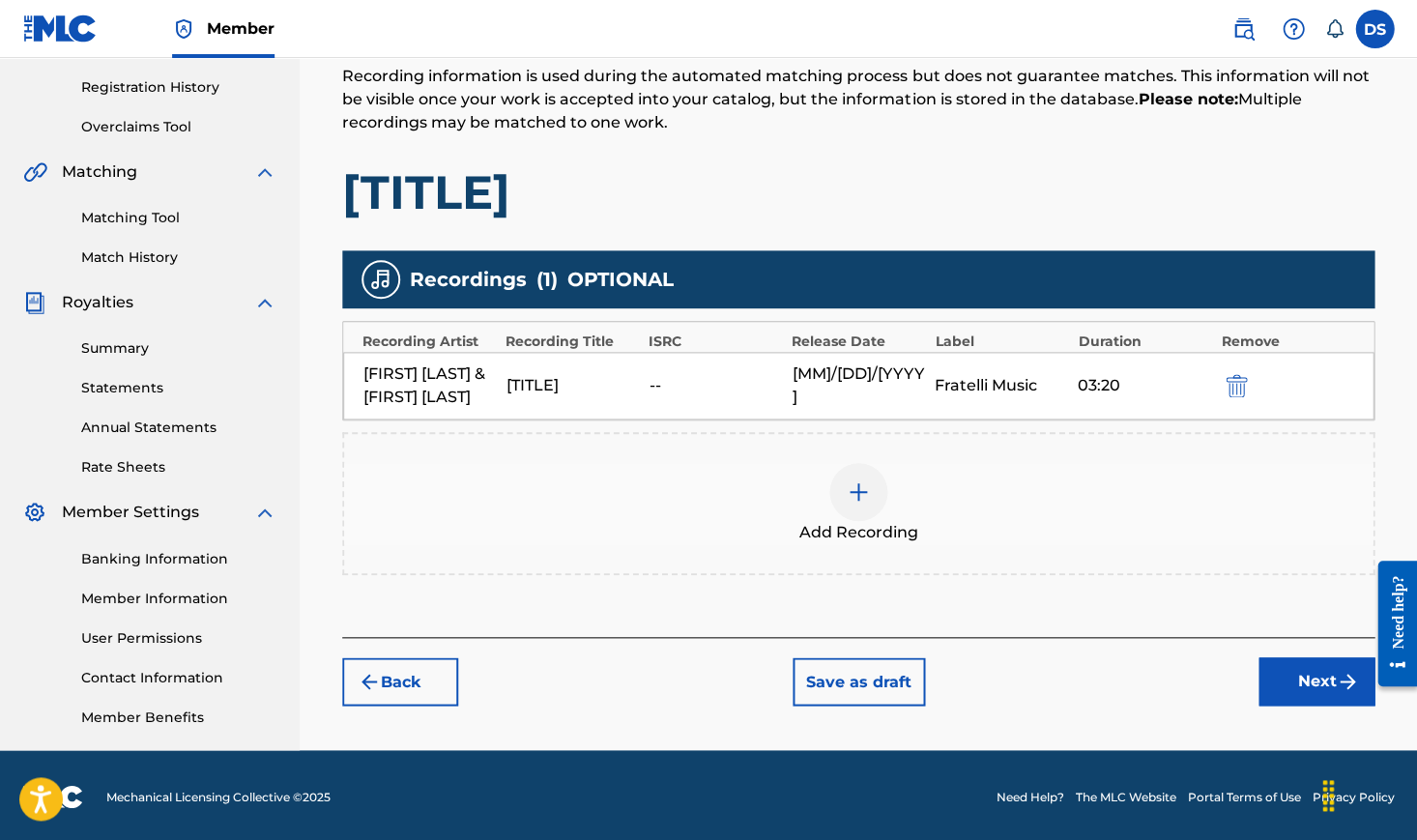 click on "Next" at bounding box center (1316, 681) 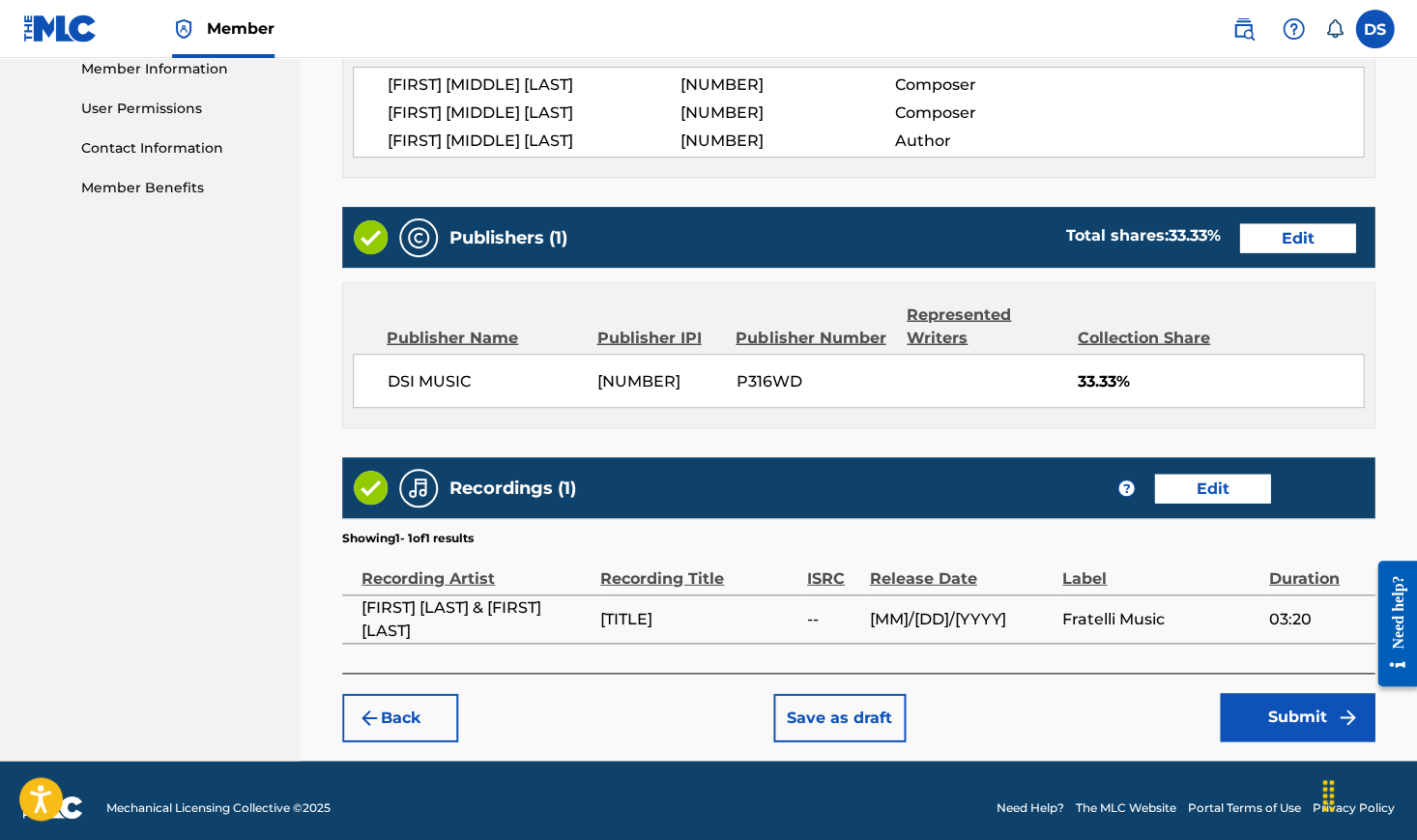 scroll, scrollTop: 884, scrollLeft: 0, axis: vertical 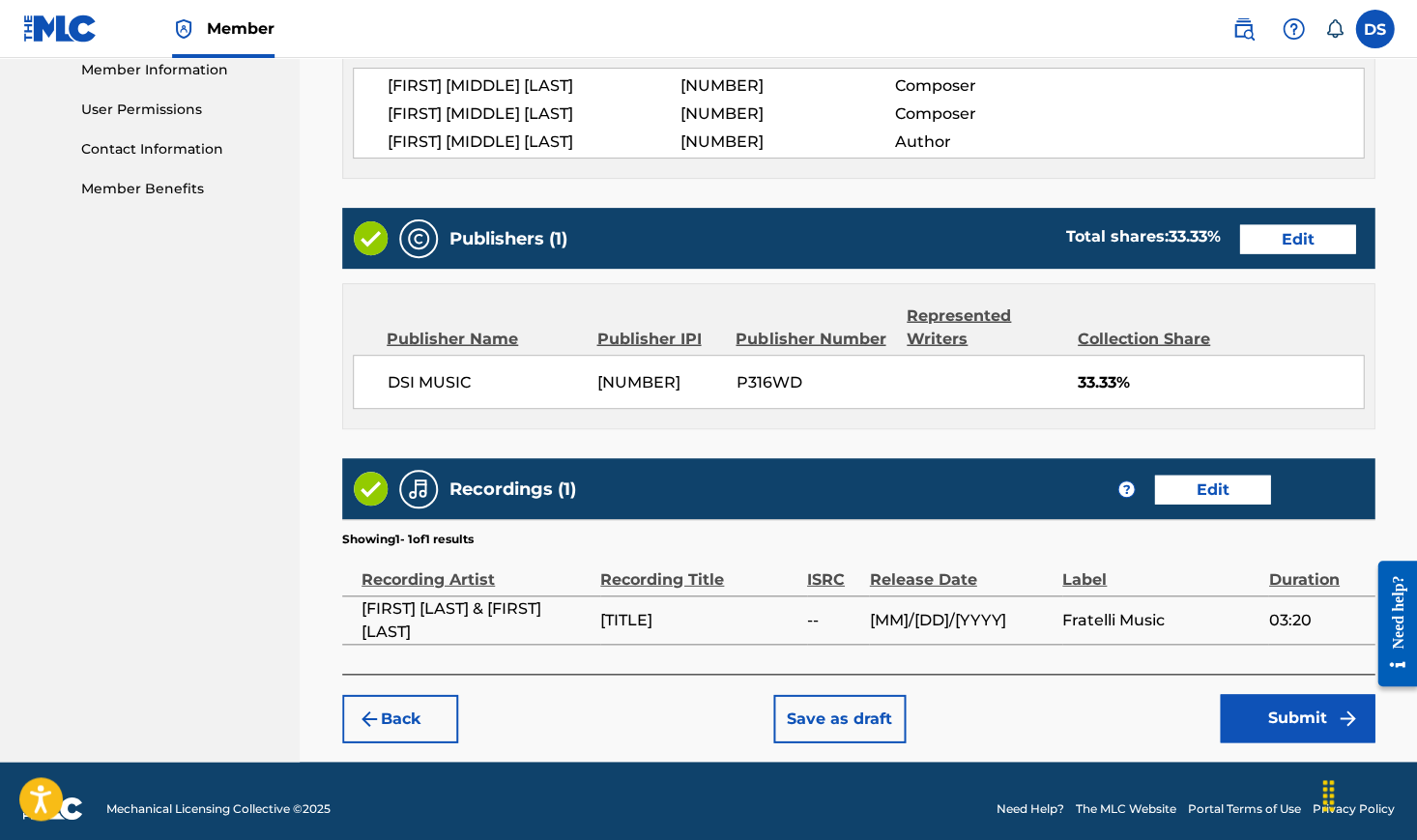 click on "Submit" at bounding box center [1297, 718] 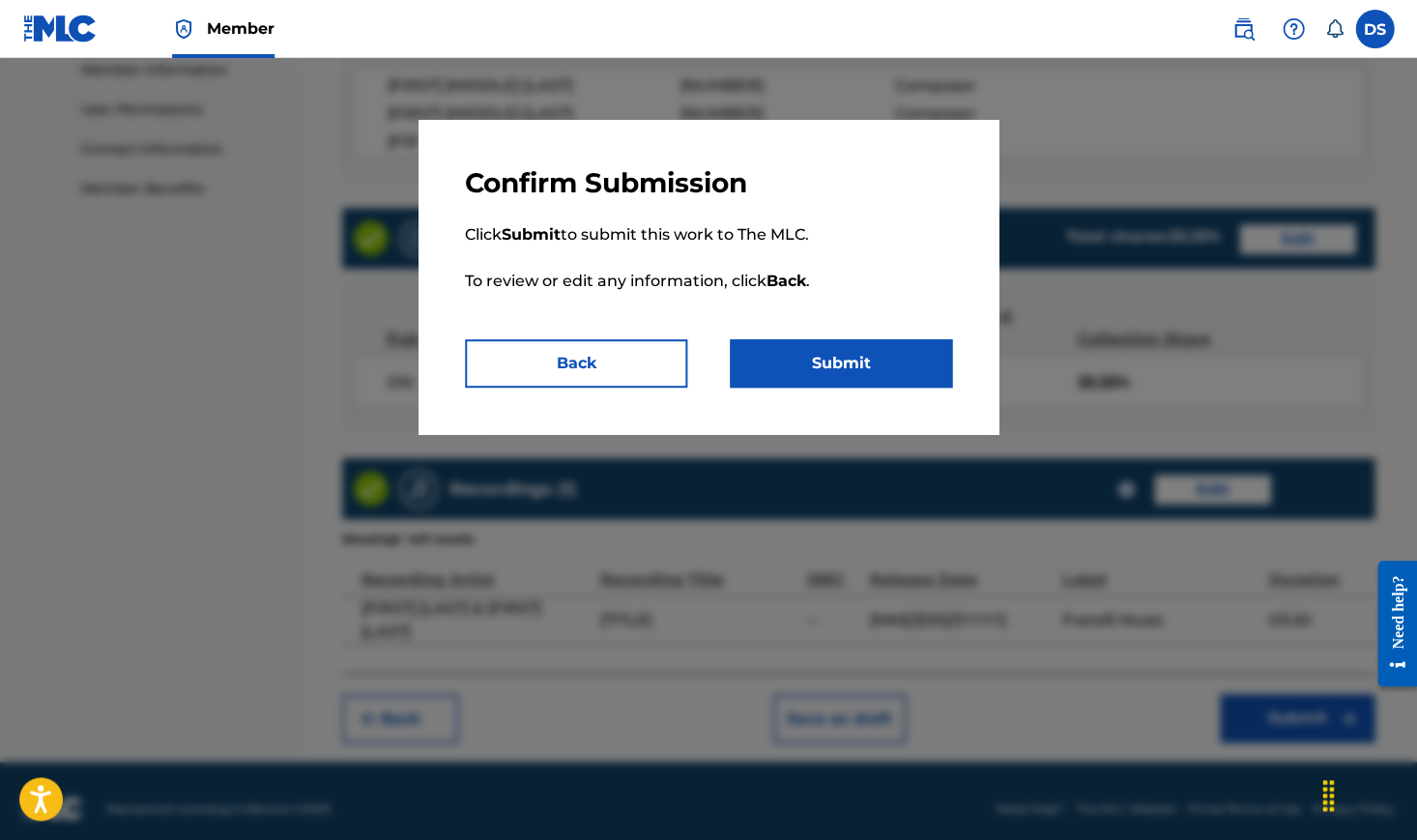 click on "Submit" at bounding box center (841, 363) 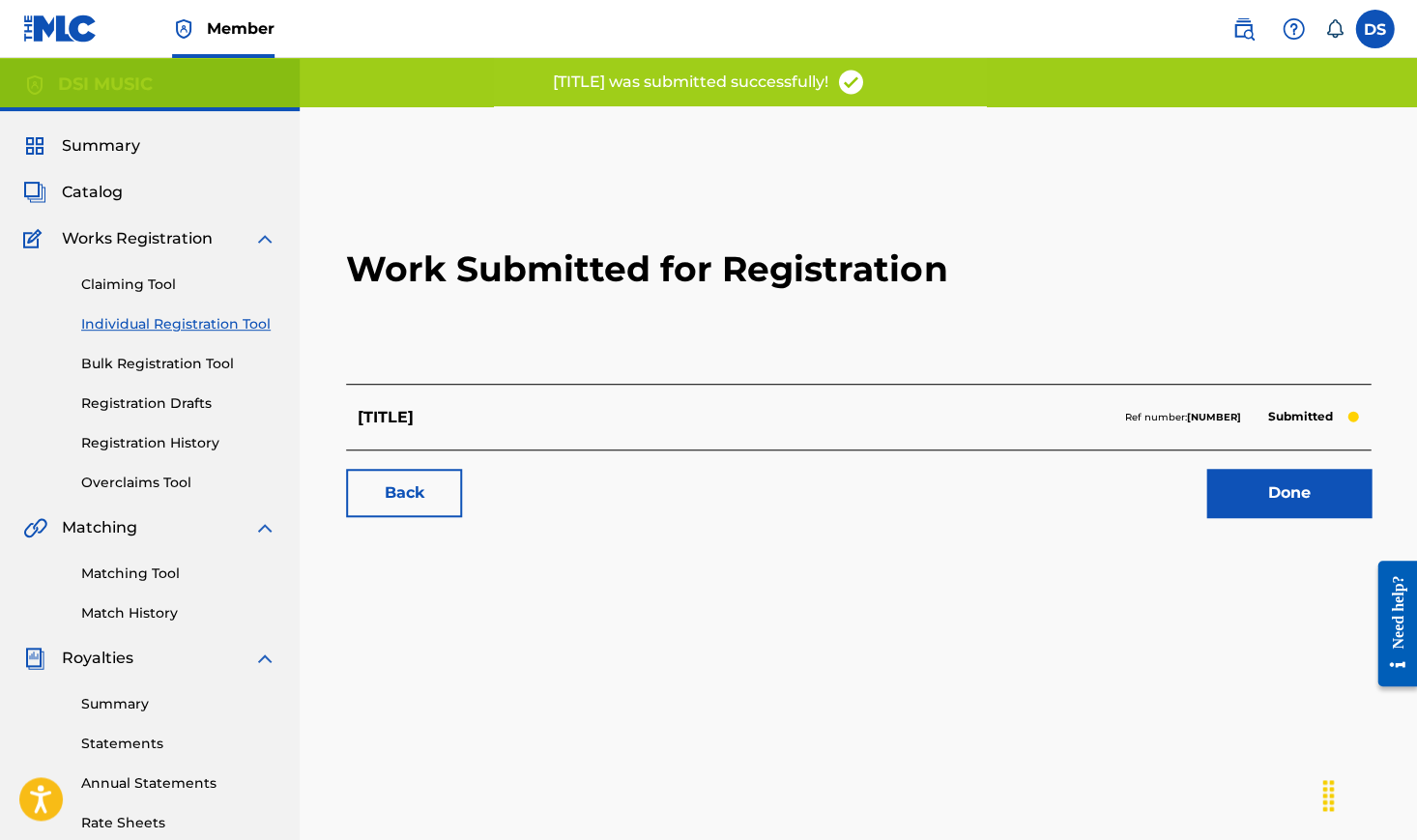 click on "Done" at bounding box center [1288, 493] 